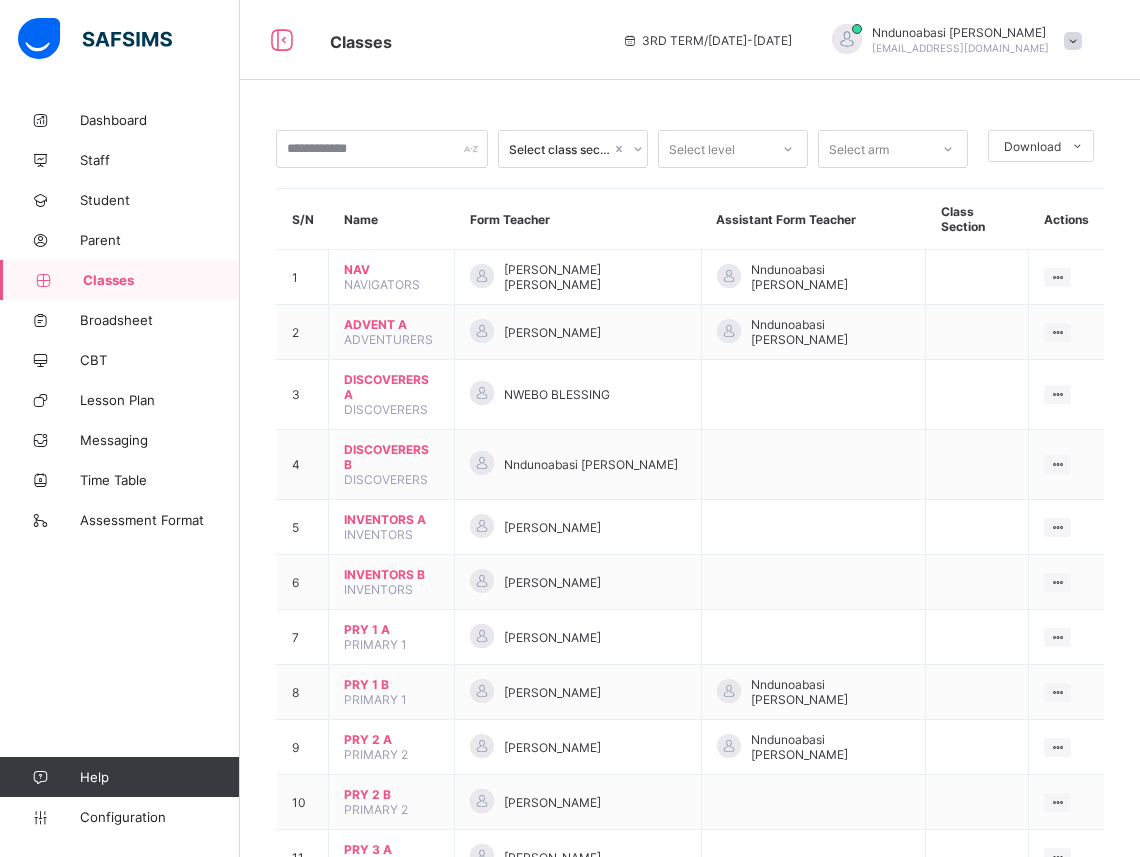 scroll, scrollTop: 0, scrollLeft: 0, axis: both 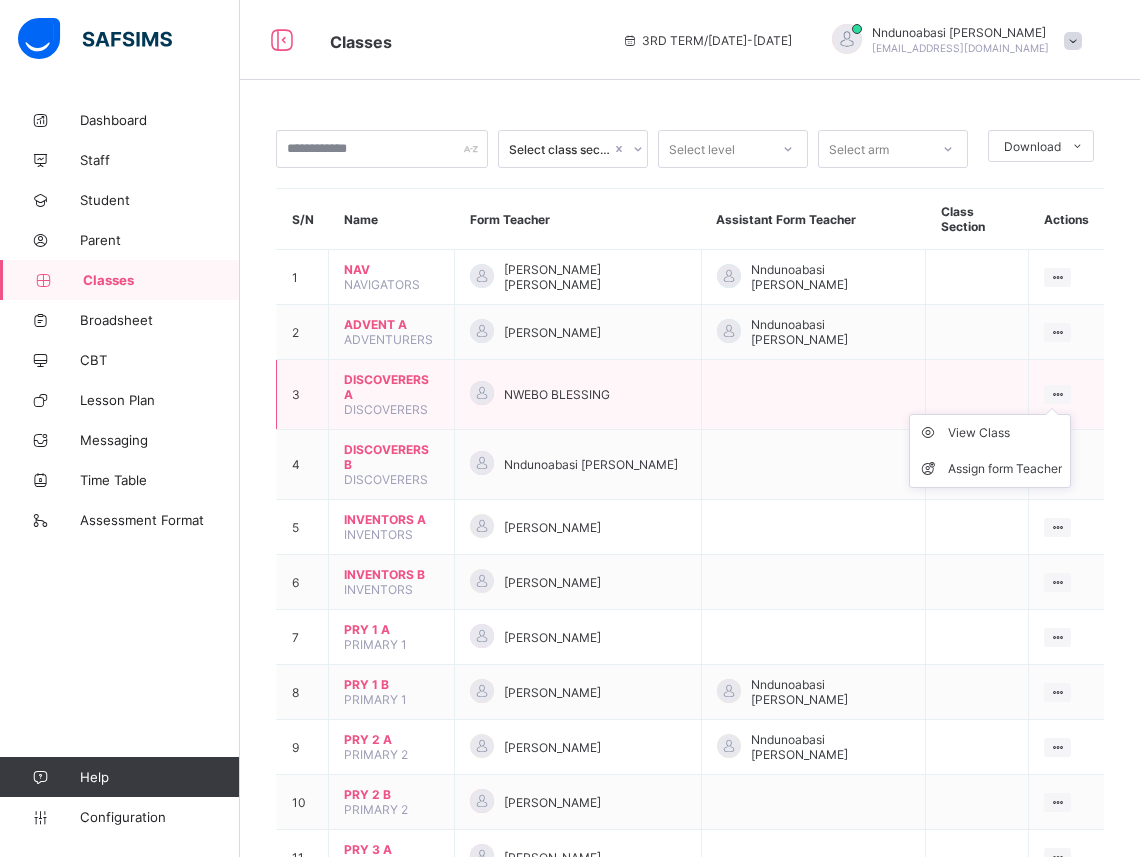 click at bounding box center [1057, 394] 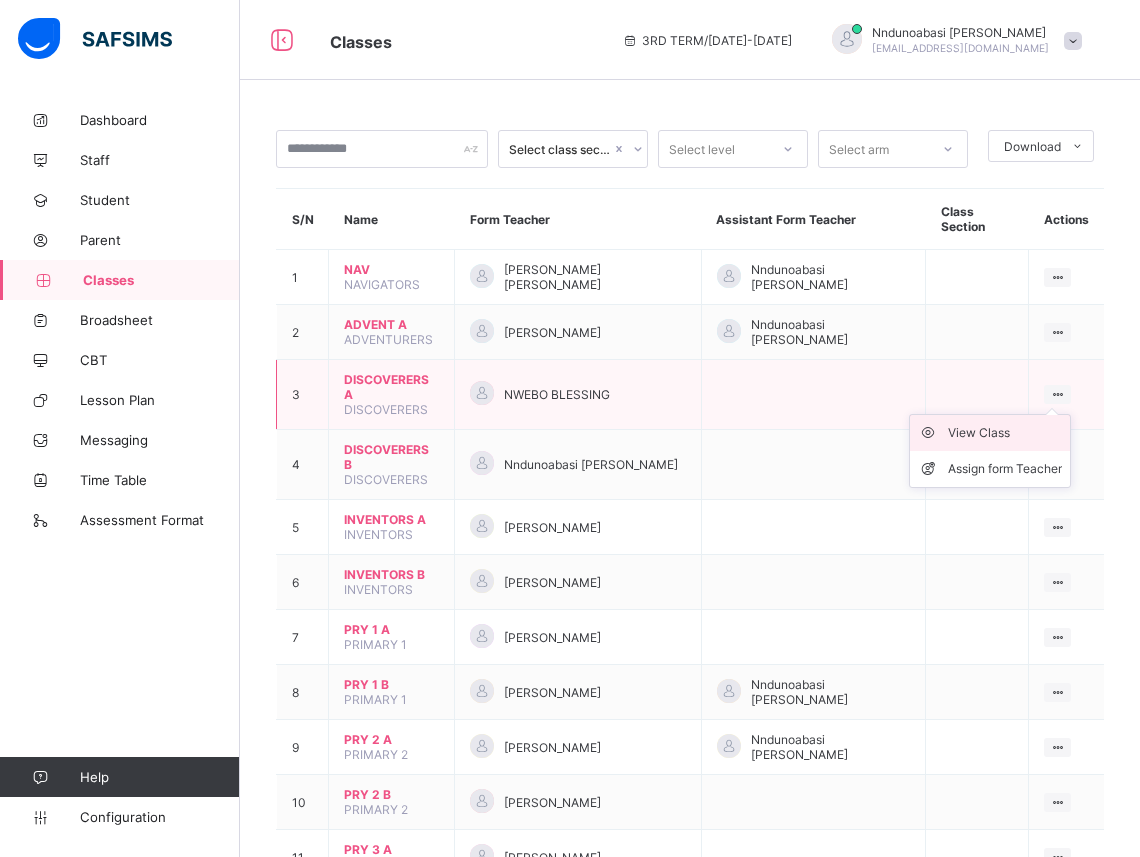 click on "View Class" at bounding box center [1005, 433] 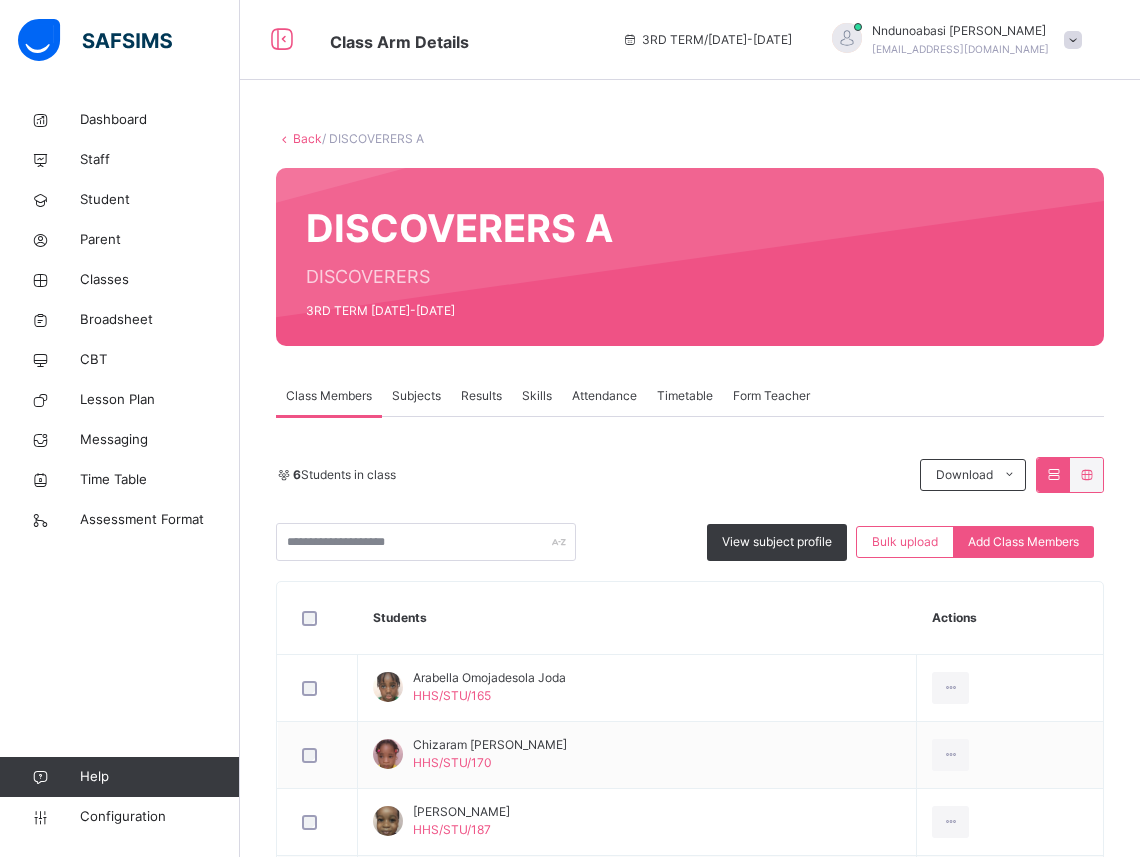 click on "Back  / DISCOVERERS A DISCOVERERS A DISCOVERERS 3RD TERM 2024-2025 Class Members Subjects Results Skills Attendance Timetable Form Teacher Class Members More Options   6  Students in class Download Pdf Report Excel Report View subject profile Bulk upload Add Class Members Happy Hearts School Date: 14th Jul 2025, 9:33:12 am Class Members Class:  DISCOVERERS A Total no. of Students:  6 Term:  3RD TERM Session:  2024-2025 S/NO Admission No. Last Name First Name Other Name 1 HHS/STU/165 JODA ARABELLA OMOJADESOLA 2 HHS/STU/170 VINTUS CHIZARAM CHLOE 3 HHS/STU/187 Adeshina Jeremiah  4 HHS/STU/171 LEGHEMO KARINATEI CHRISTABEL 5 HHS/STU/182 Tella Miriam 6 HHS/STU/183 Faleye Phoebe  Students Actions Arabella Omojadesola Joda HHS/STU/165 View Profile Remove from Class Transfer Student Chizaram Chloe Vintus HHS/STU/170 View Profile Remove from Class Transfer Student Jeremiah   Adeshina HHS/STU/187 View Profile Remove from Class Transfer Student Karinatei Christabel Leghemo HHS/STU/171 View Profile Remove from Class ×" at bounding box center [690, 633] 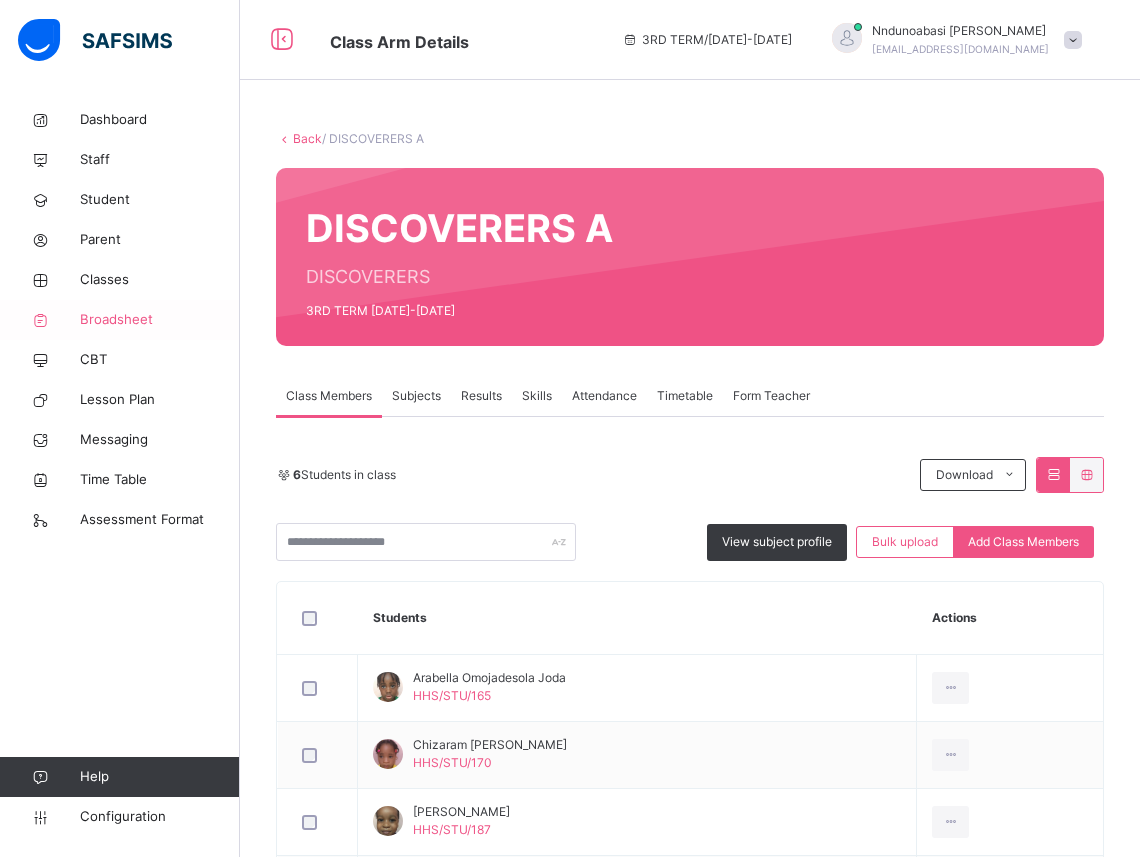 click on "Broadsheet" at bounding box center (160, 320) 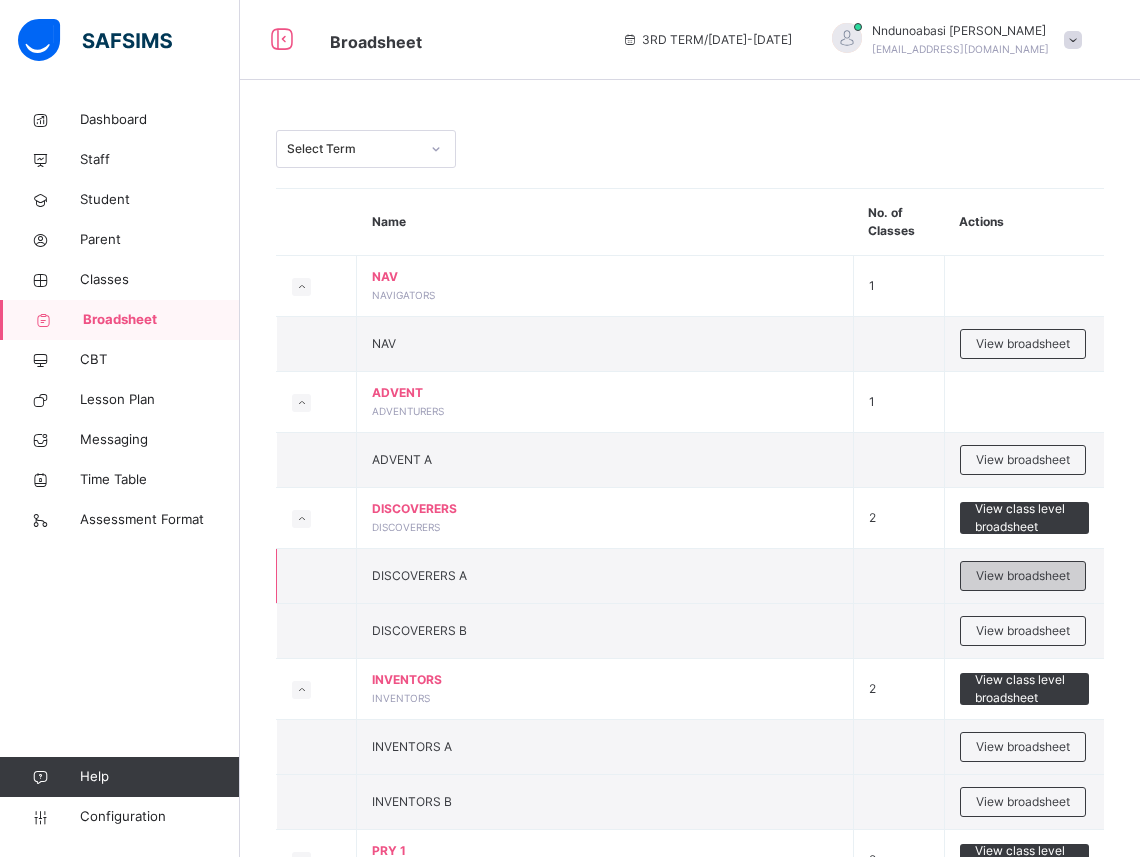 click on "View broadsheet" at bounding box center (1023, 576) 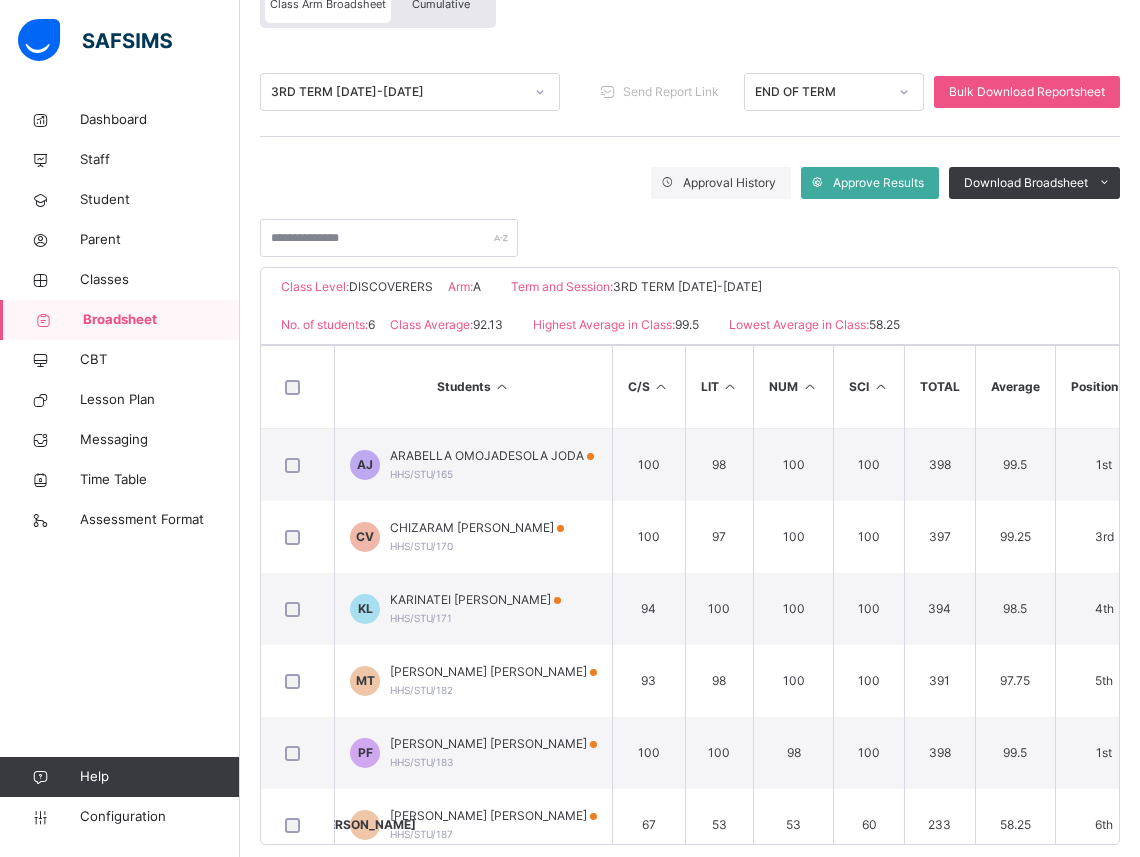 scroll, scrollTop: 235, scrollLeft: 0, axis: vertical 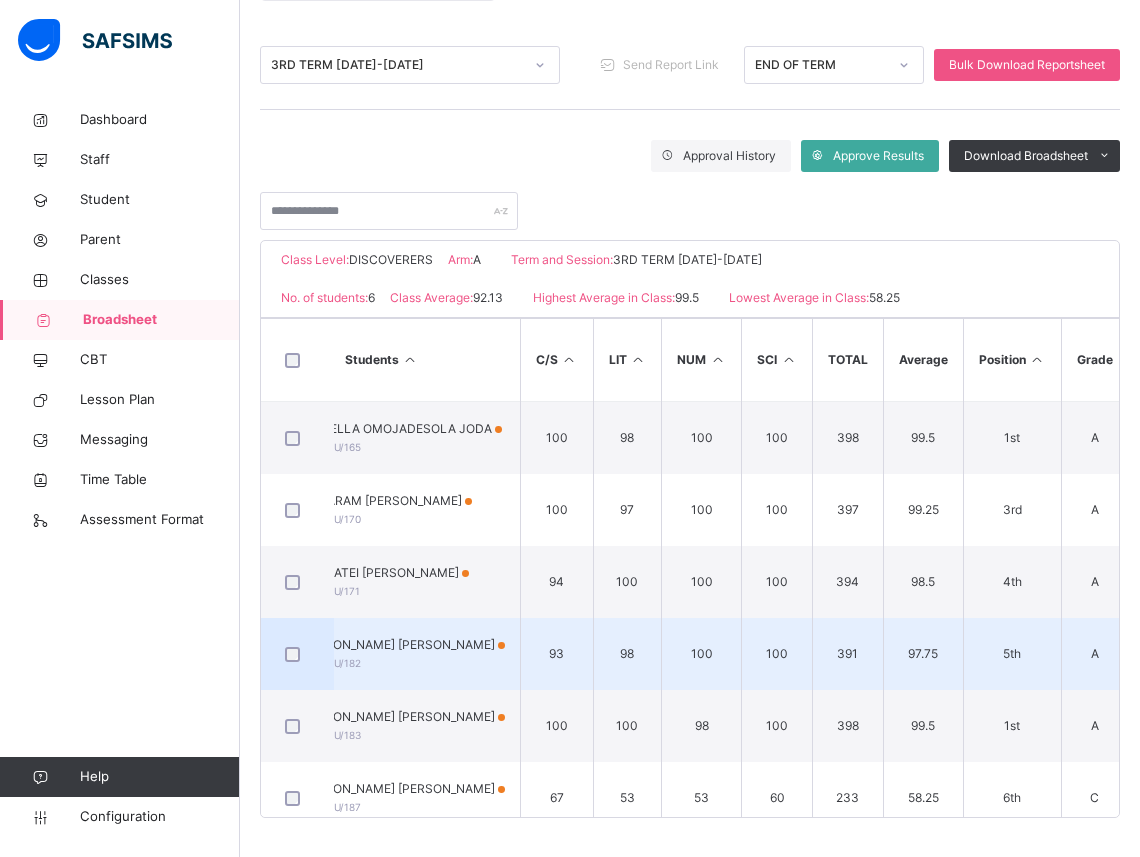 click on "100" at bounding box center [702, 654] 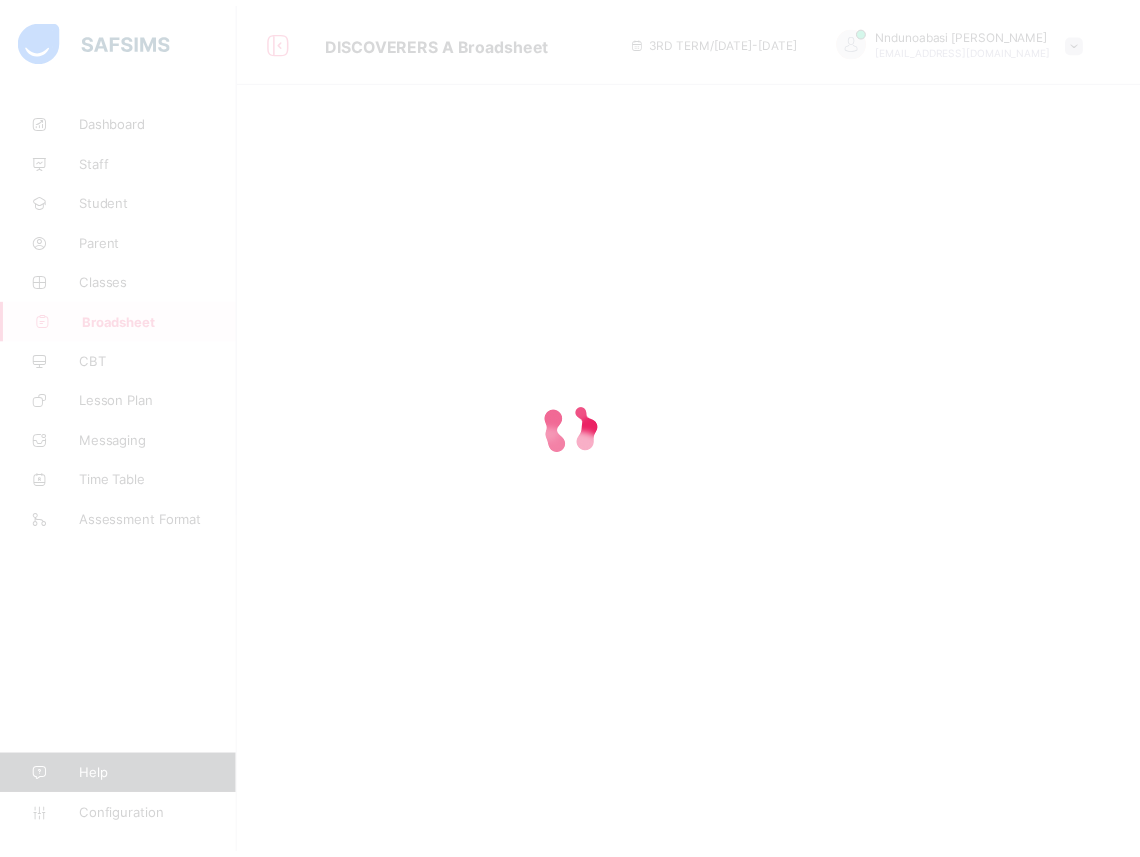 scroll, scrollTop: 0, scrollLeft: 0, axis: both 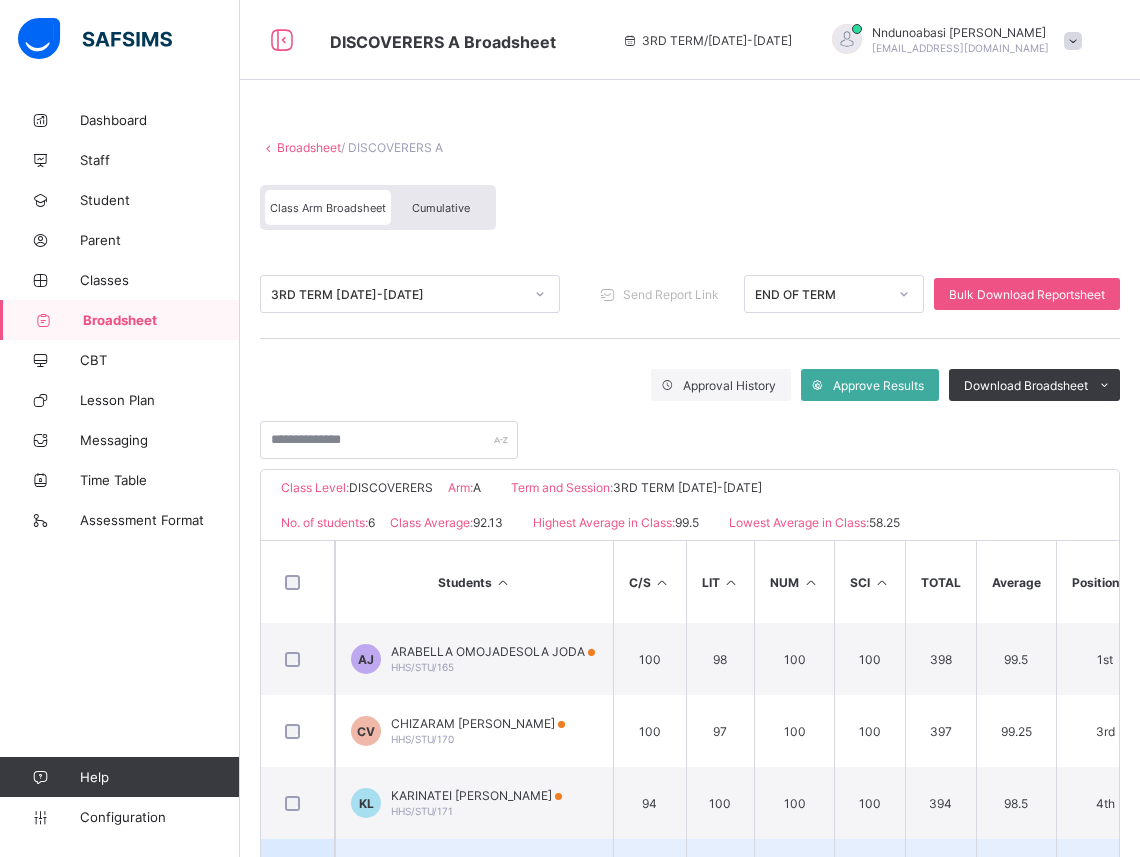 click on "5th" at bounding box center [1105, 875] 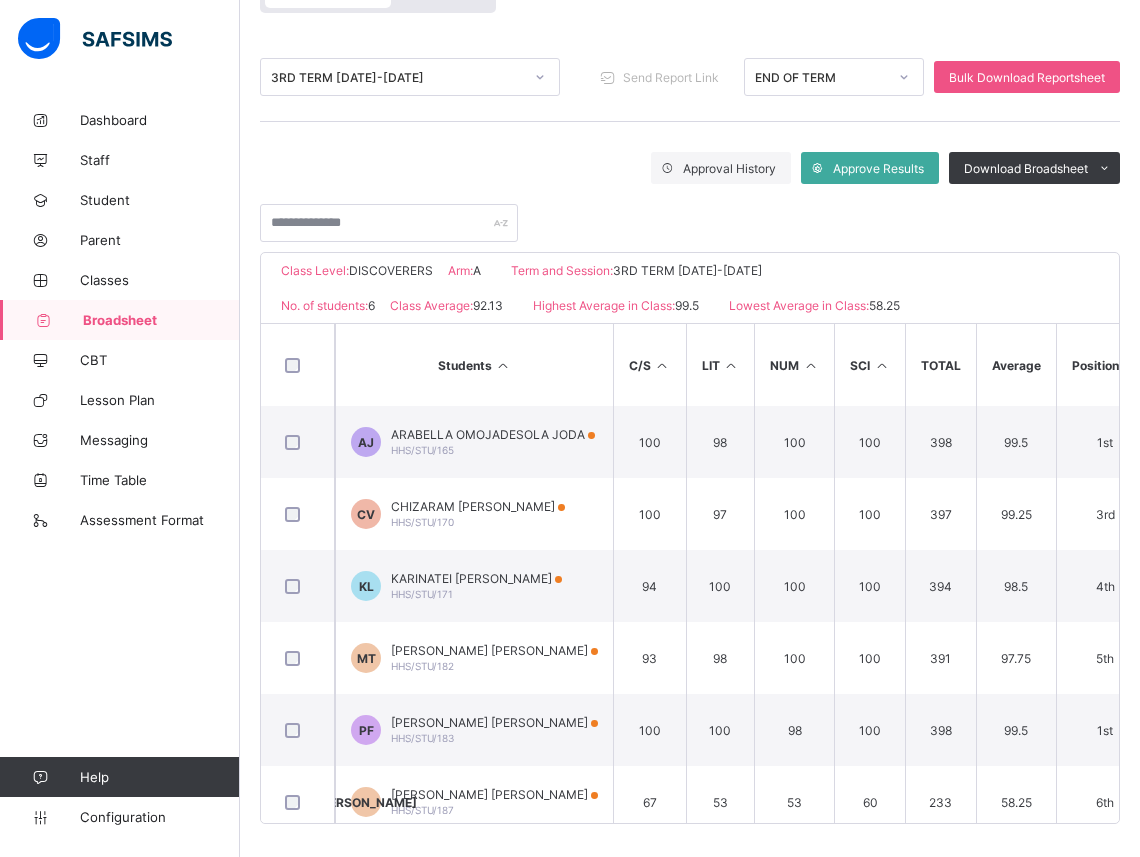 scroll, scrollTop: 221, scrollLeft: 0, axis: vertical 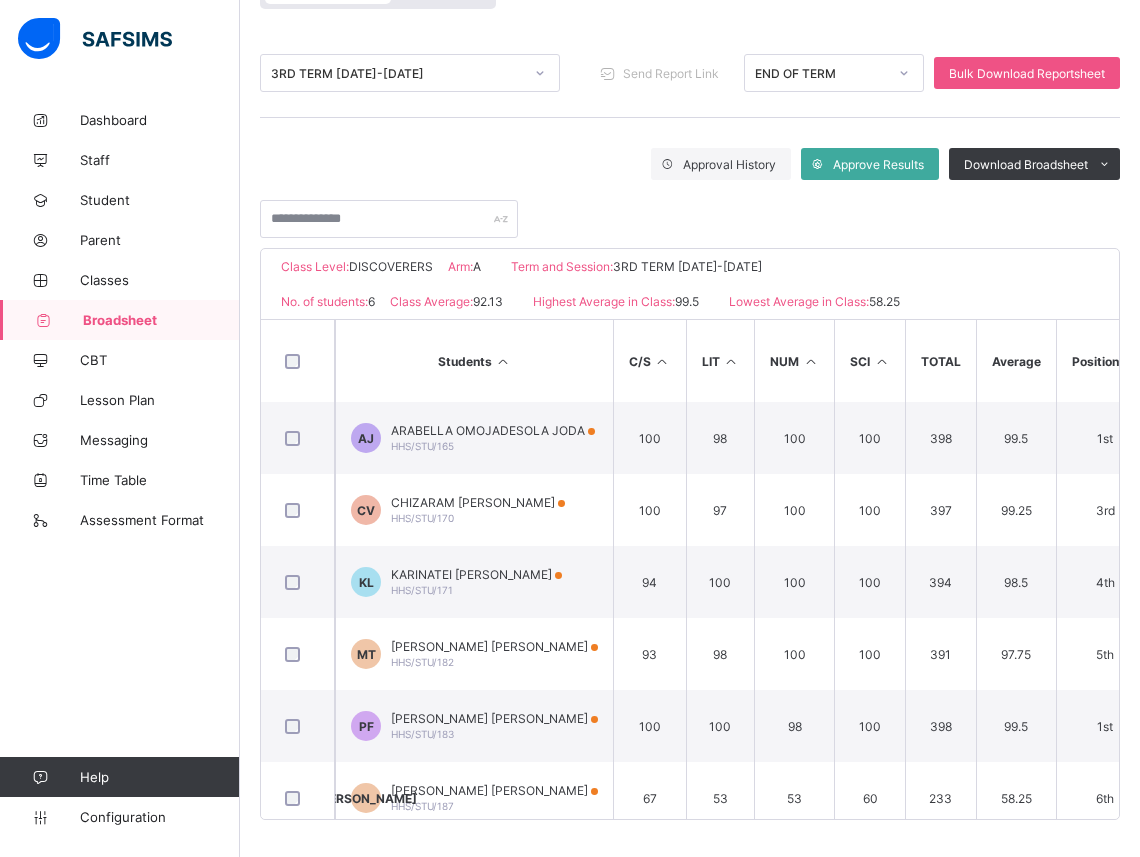 click on "Students   C/S   LIT   NUM   SCI   TOTAL Average Position   Grade AJ ARABELLA OMOJADESOLA JODA   HHS/STU/165   100   98   100   100   398     99.5     1st     A   CV CHIZARAM CHLOE VINTUS   HHS/STU/170   100   97   100   100   397     99.25     3rd     A   KL KARINATEI [PERSON_NAME] LEGHEMO   HHS/STU/171   94   100   100   100   394     98.5     4th     A   MT [PERSON_NAME] [PERSON_NAME]   HHS/STU/182   93   98   100   100   391     97.75     5th     A   PF [PERSON_NAME] [PERSON_NAME]   HHS/STU/183   100   100   98   100   398     99.5     1st     A   [PERSON_NAME] [PERSON_NAME]   HHS/STU/187   67   53   53   60   233     58.25     6th     C" at bounding box center [690, 569] 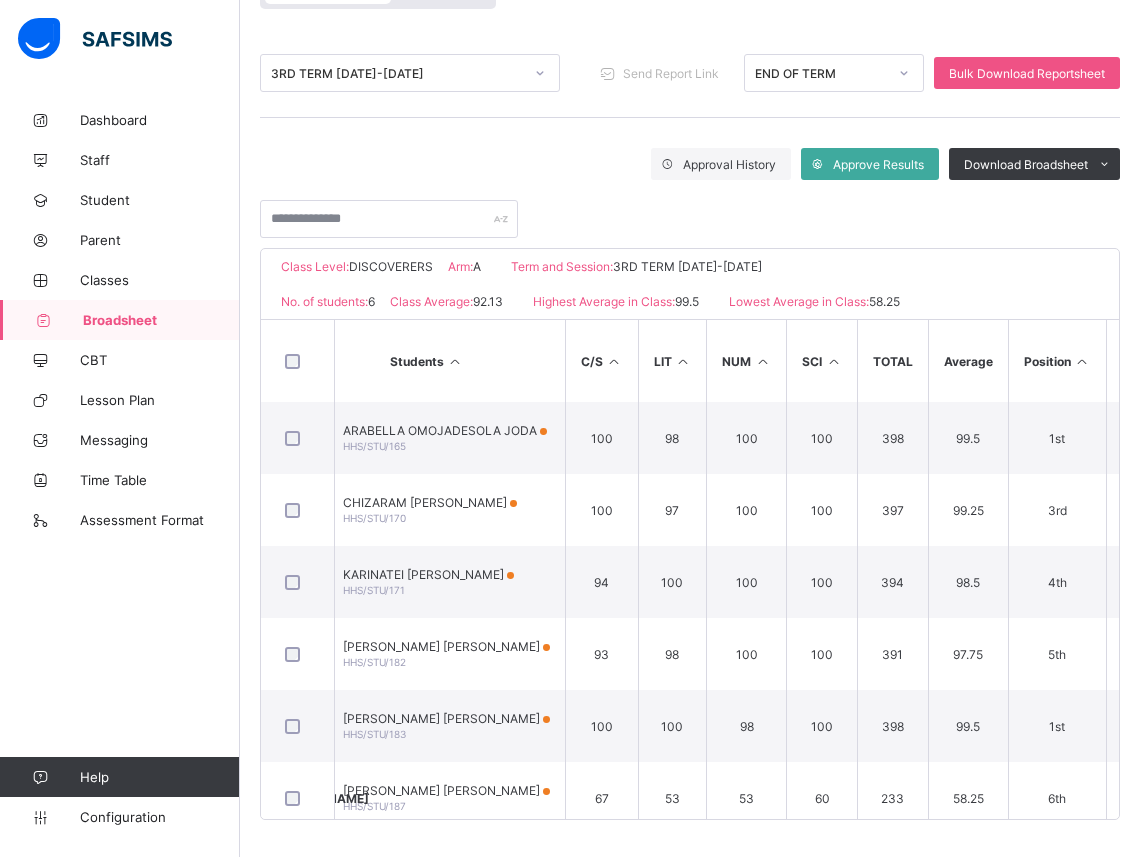 scroll, scrollTop: 0, scrollLeft: 94, axis: horizontal 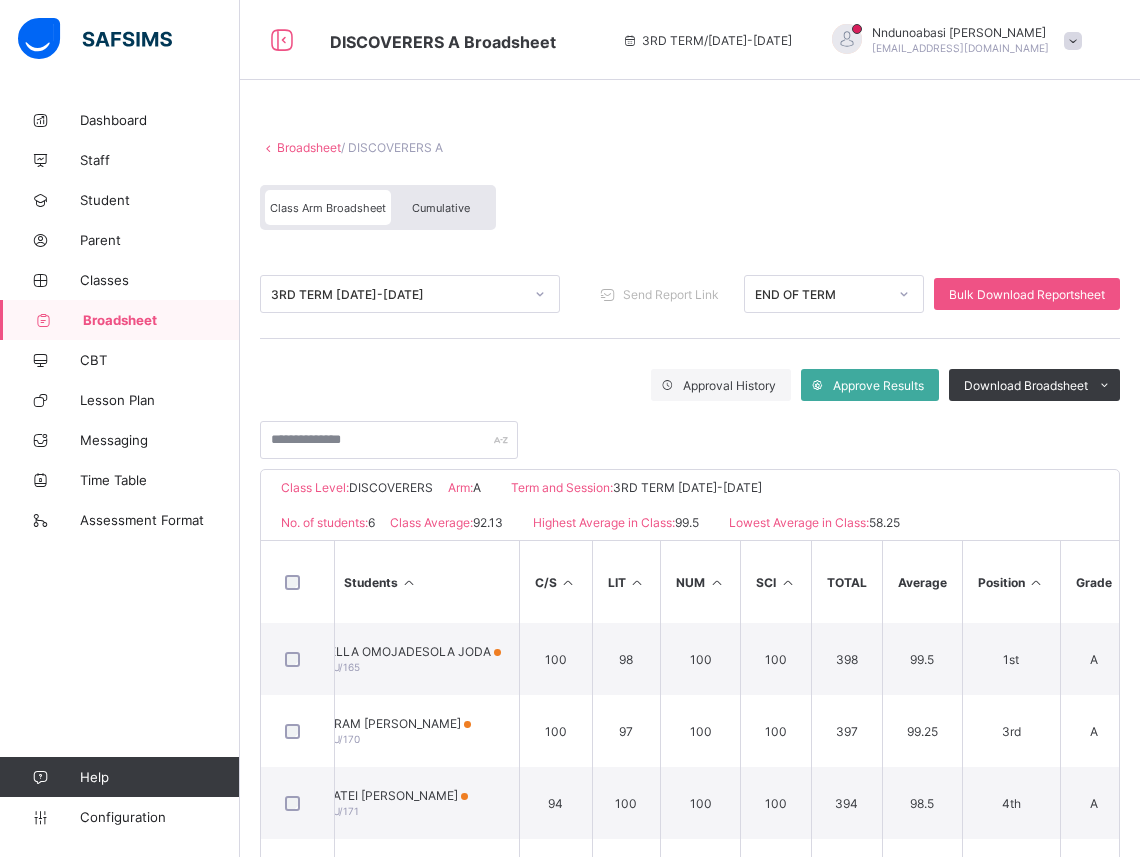 click on "LIT" at bounding box center (626, 582) 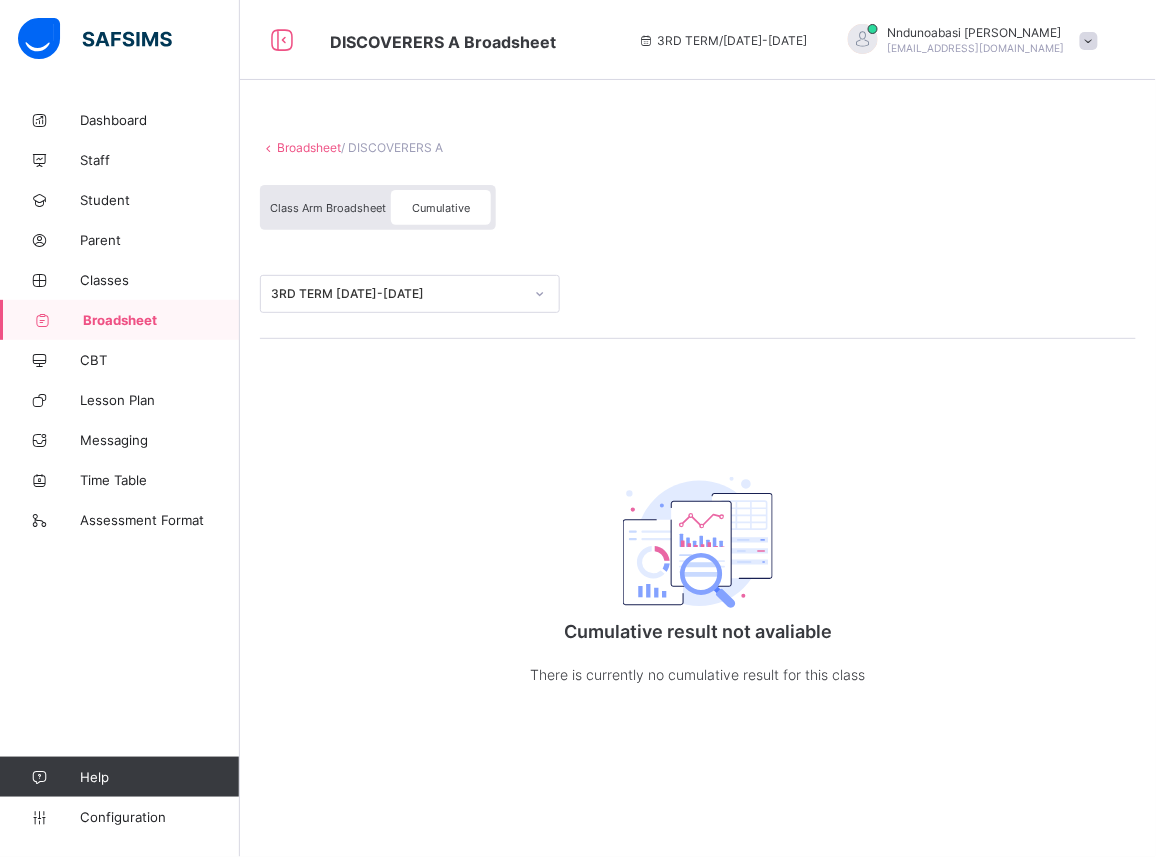 click 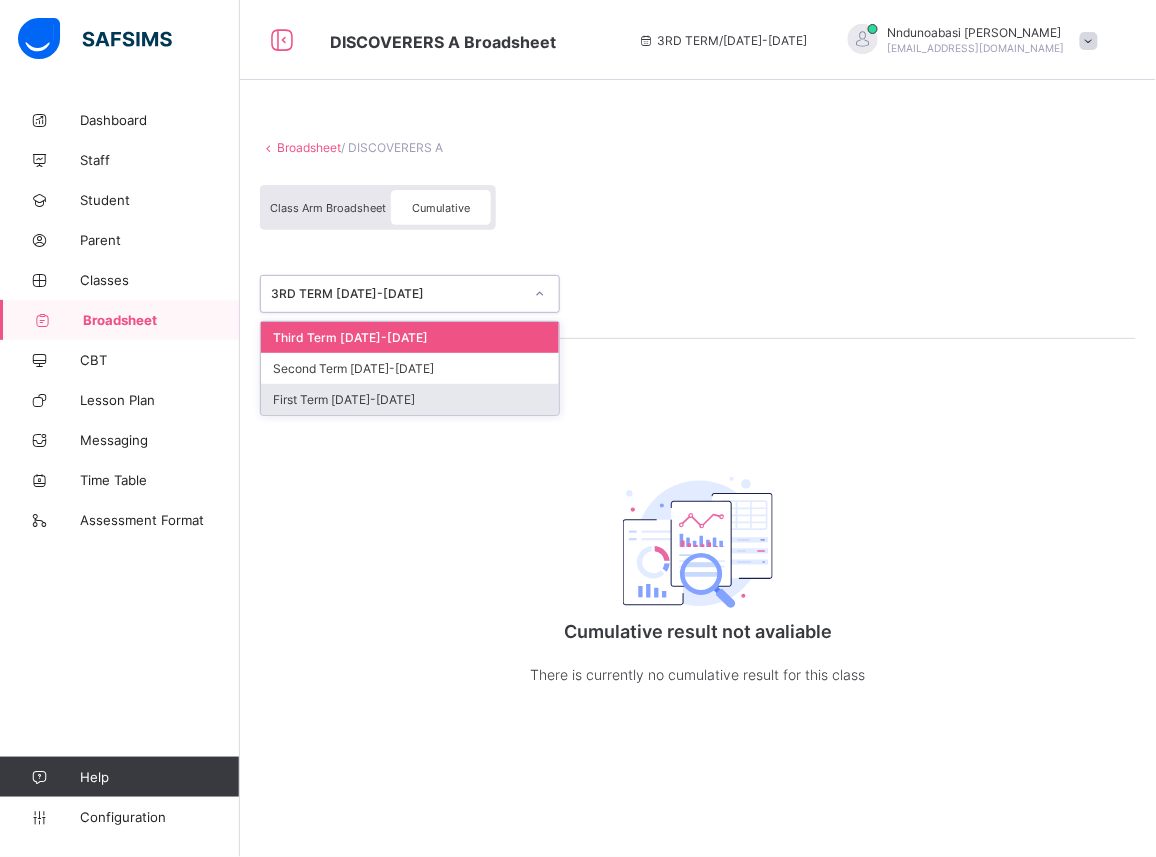 click on "First Term [DATE]-[DATE]" at bounding box center (410, 399) 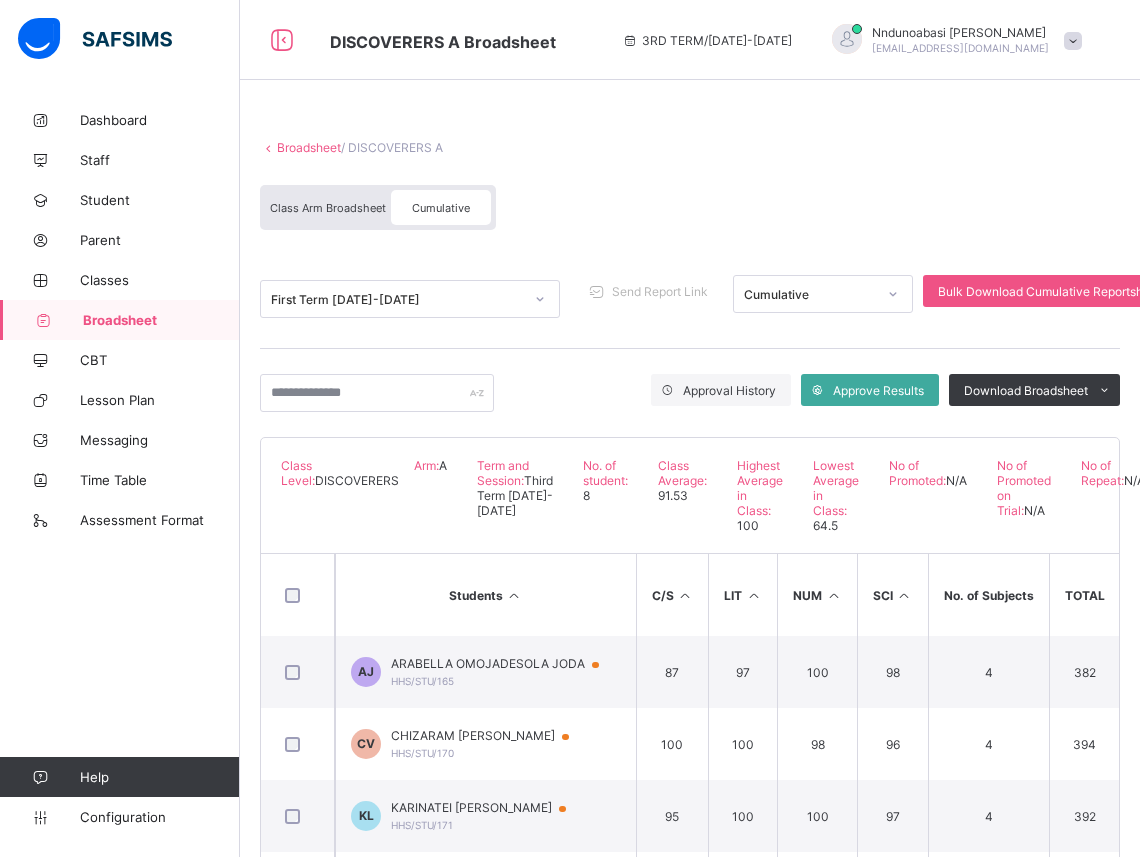 click 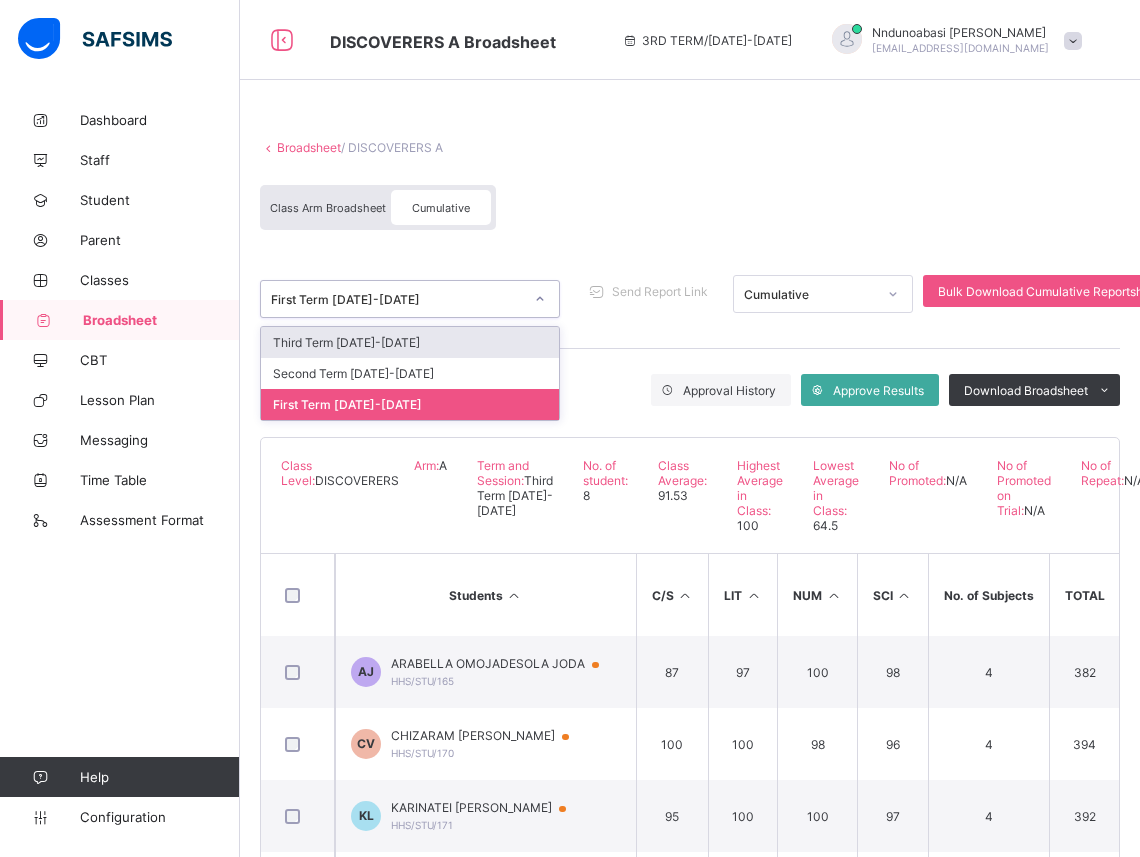 click on "Third Term [DATE]-[DATE]" at bounding box center (410, 342) 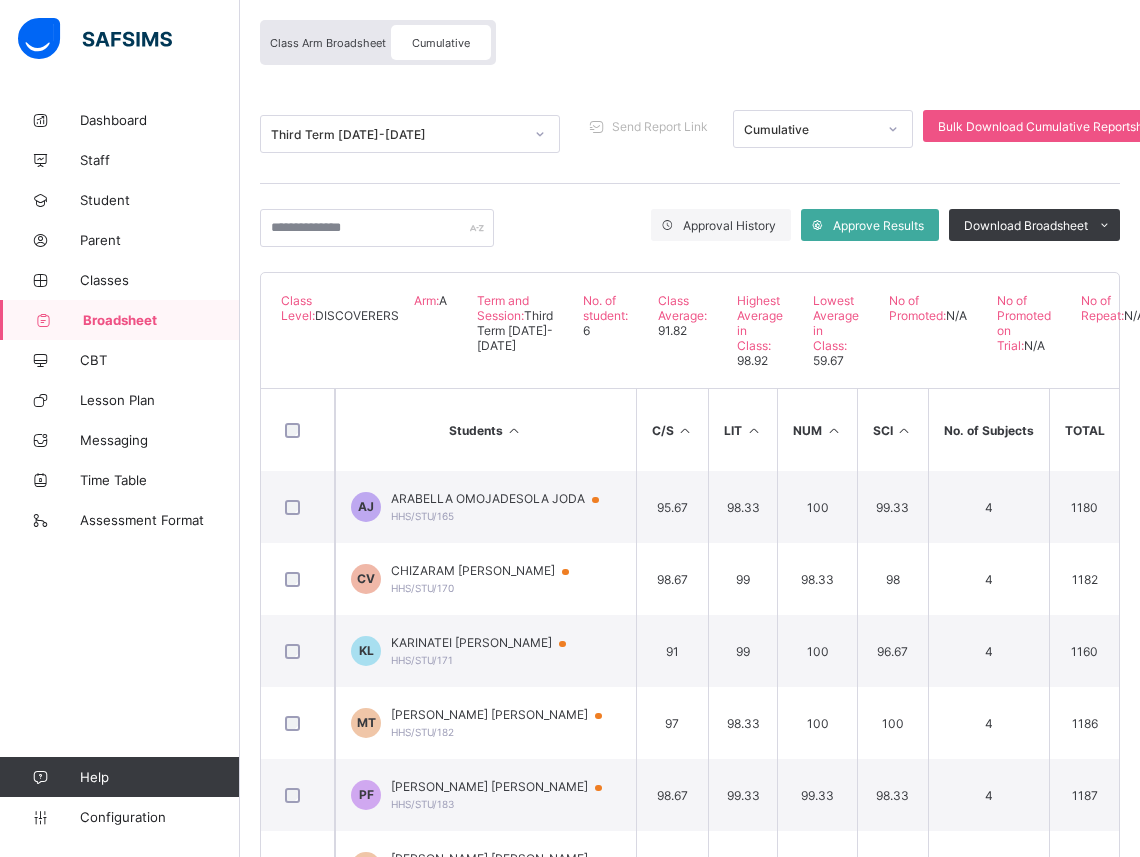 scroll, scrollTop: 217, scrollLeft: 0, axis: vertical 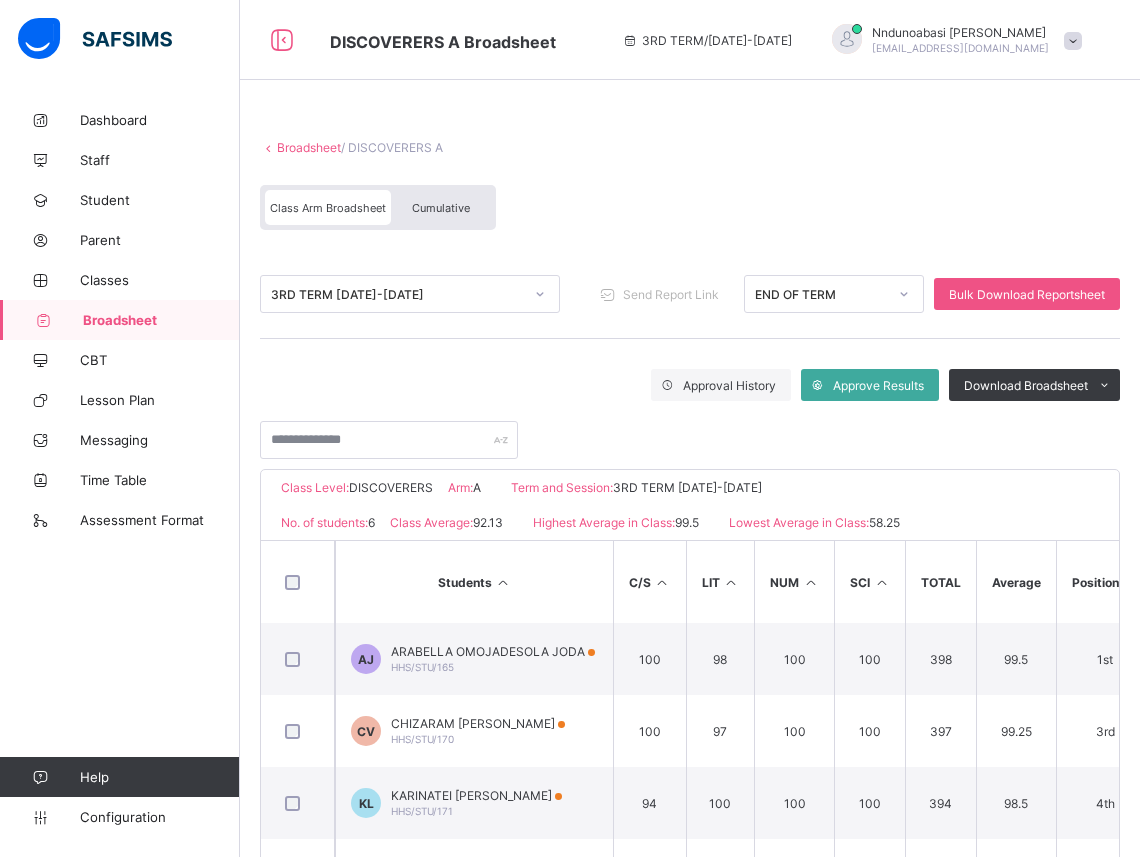 click on "Cumulative" at bounding box center [441, 208] 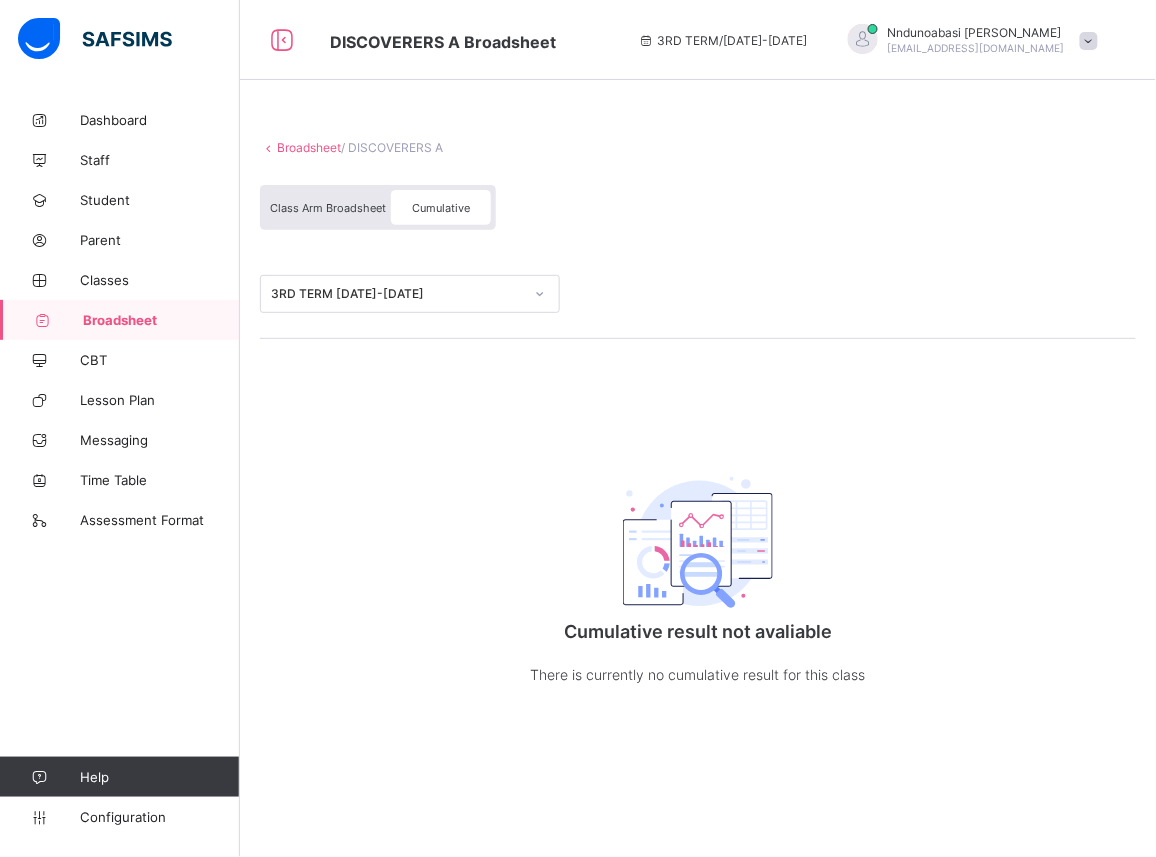 click on "Cumulative" at bounding box center (441, 208) 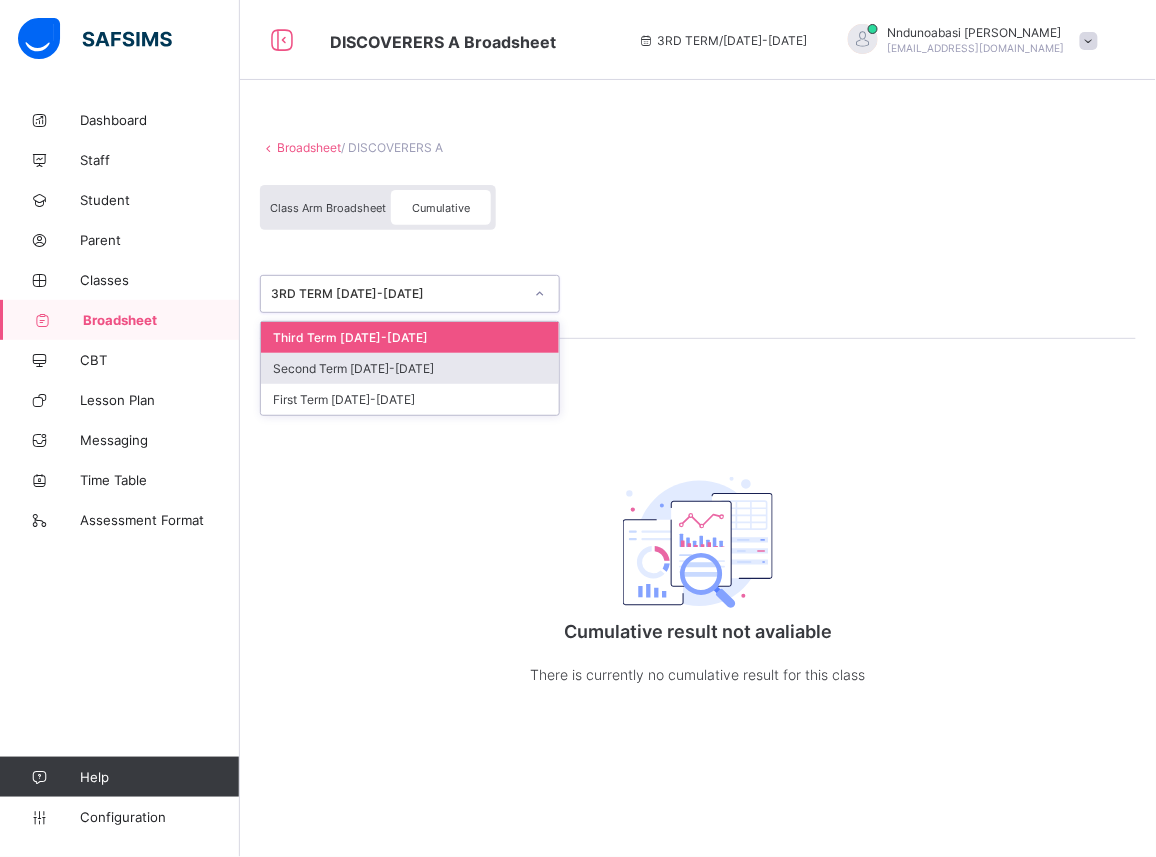 click on "Second Term [DATE]-[DATE]" at bounding box center (410, 368) 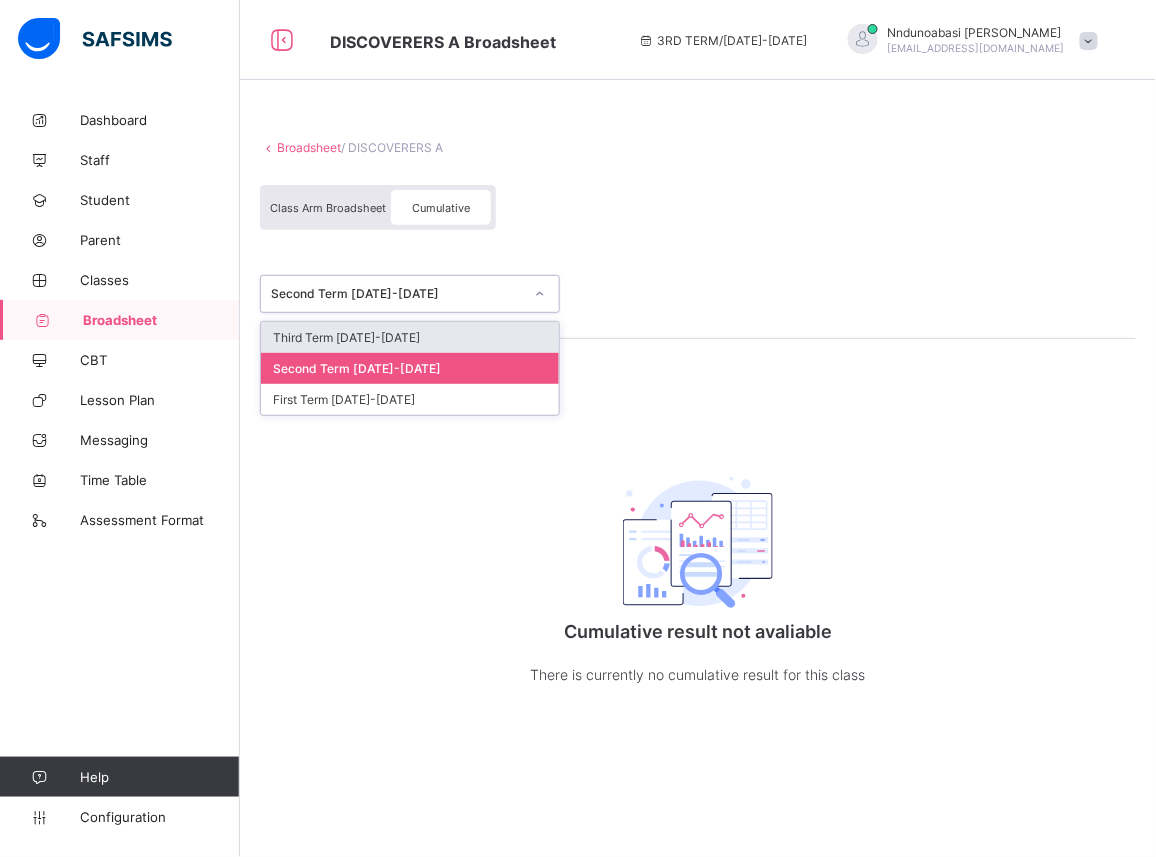 click at bounding box center [540, 294] 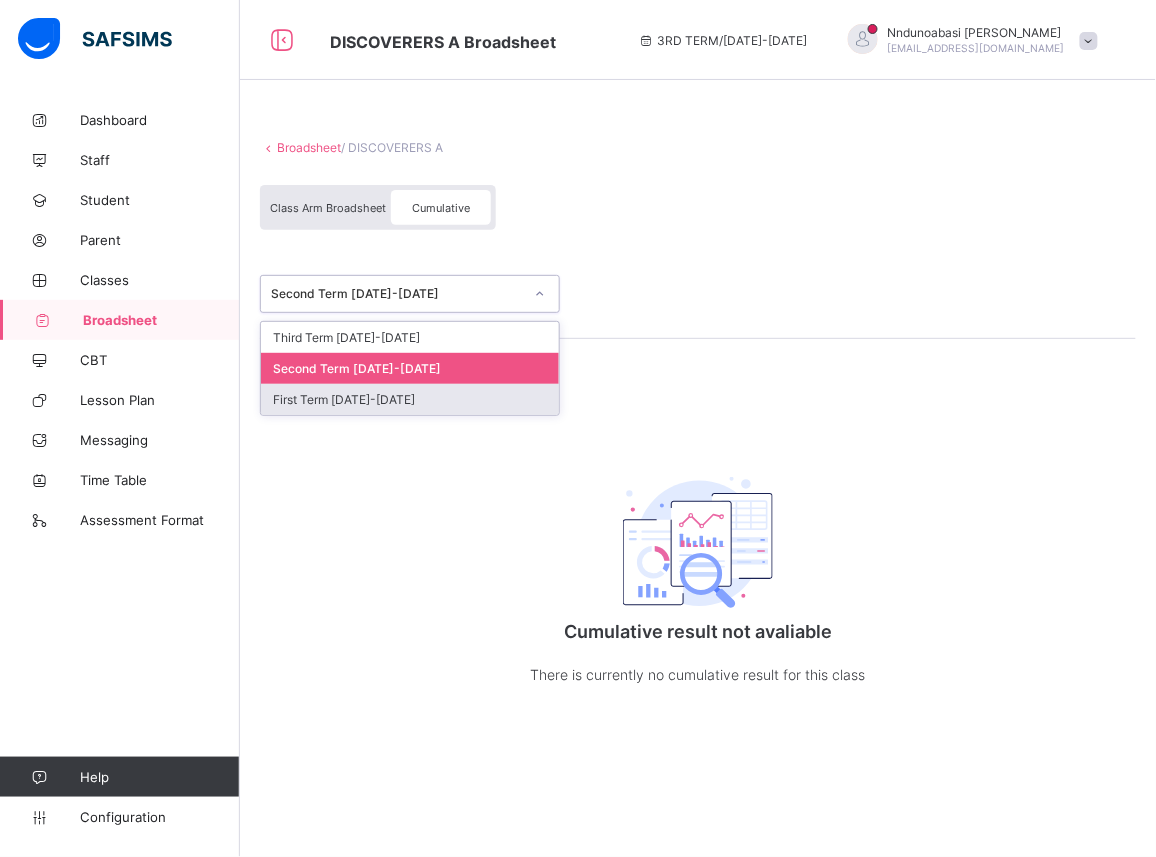 click on "First Term [DATE]-[DATE]" at bounding box center [410, 399] 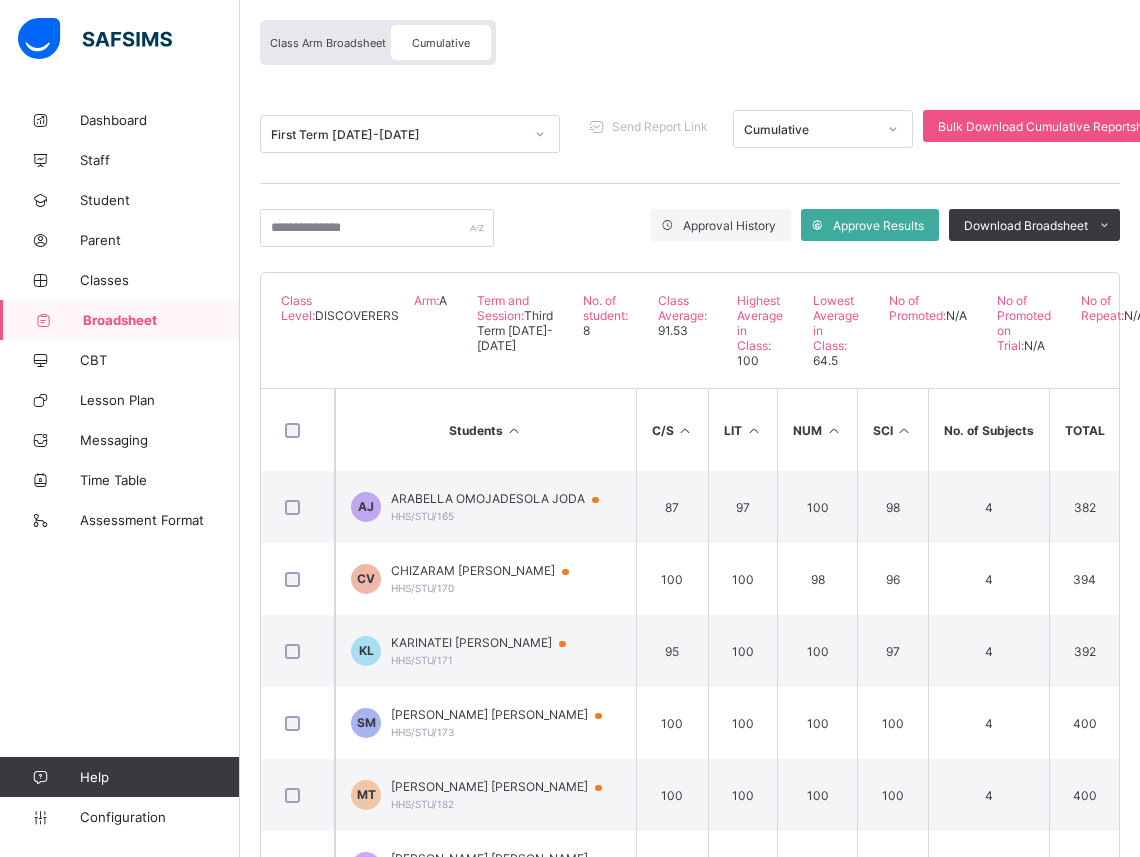 scroll, scrollTop: 217, scrollLeft: 0, axis: vertical 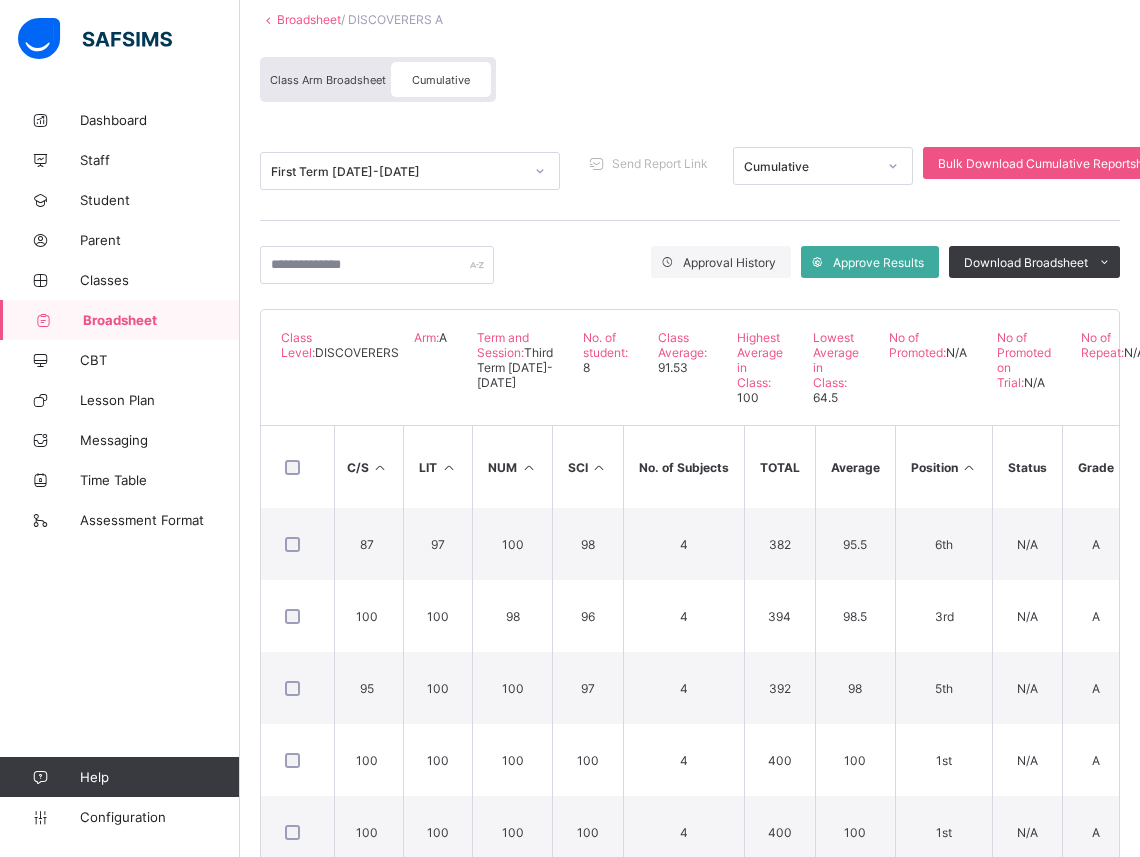 click 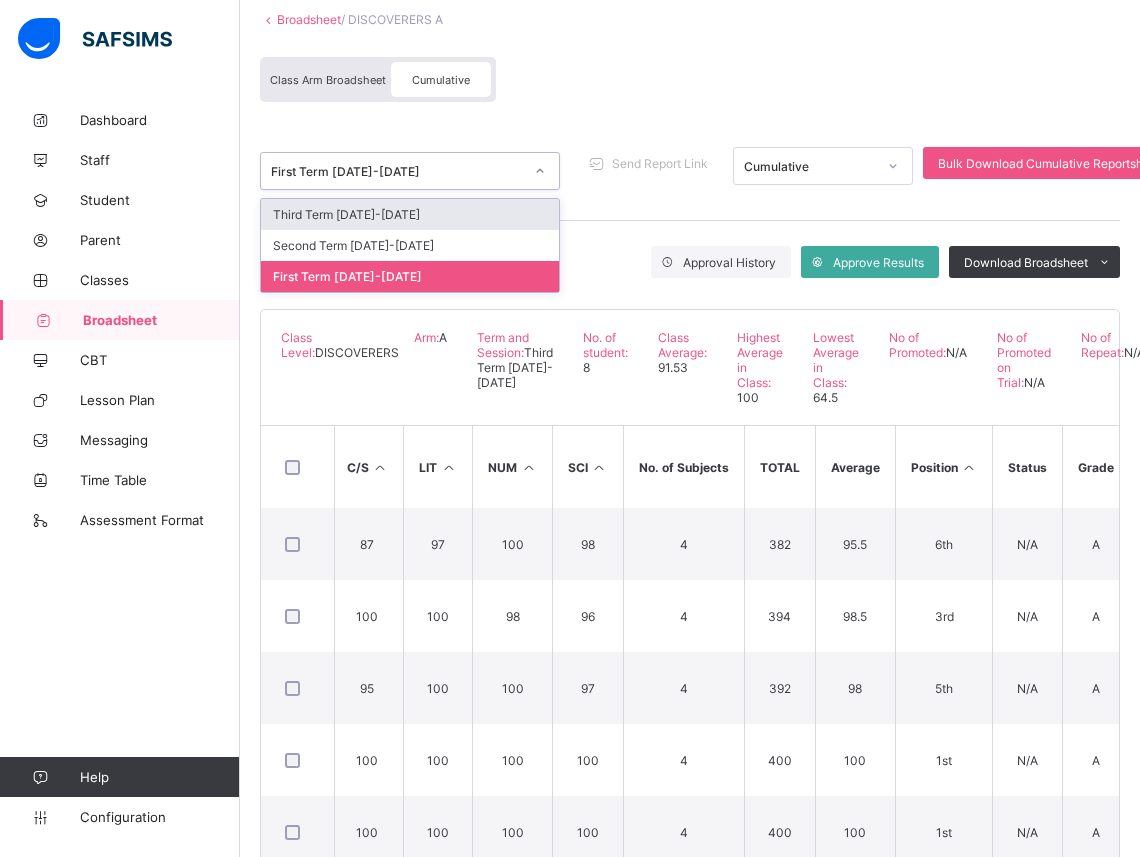 click on "Third Term [DATE]-[DATE]" at bounding box center (410, 214) 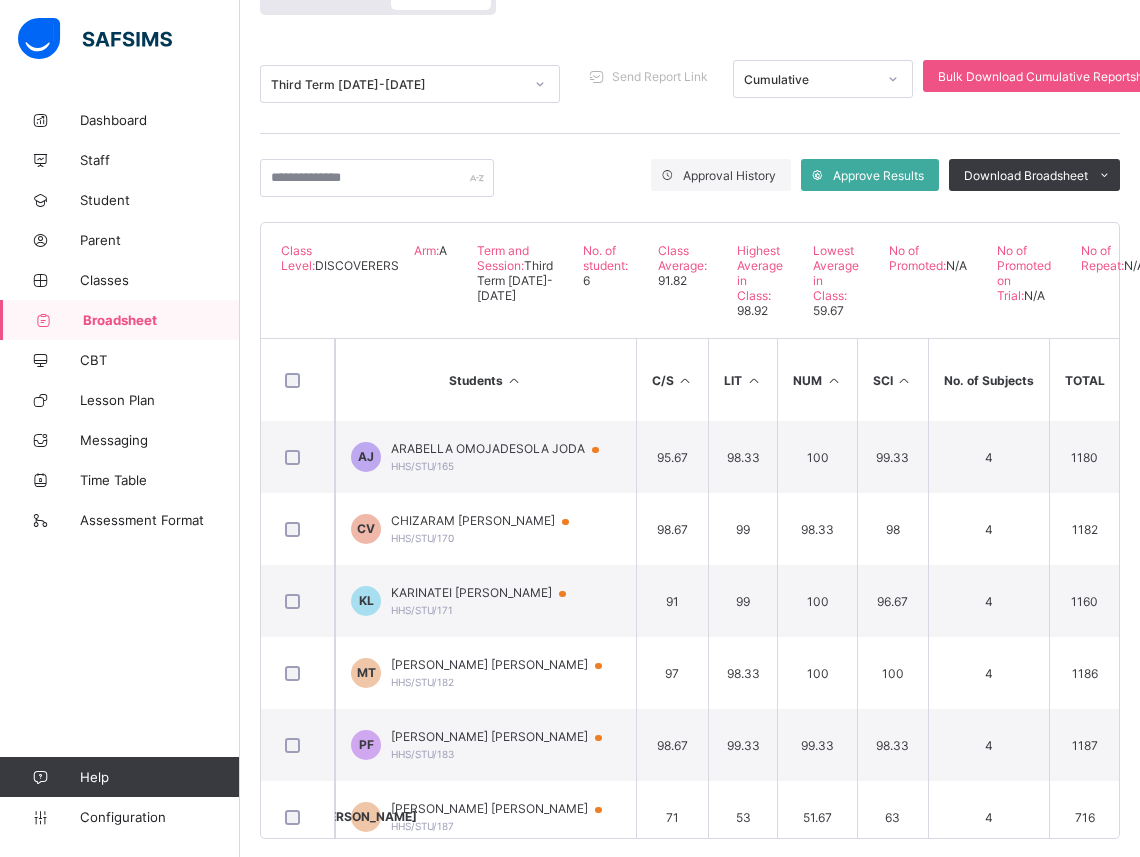 scroll, scrollTop: 217, scrollLeft: 0, axis: vertical 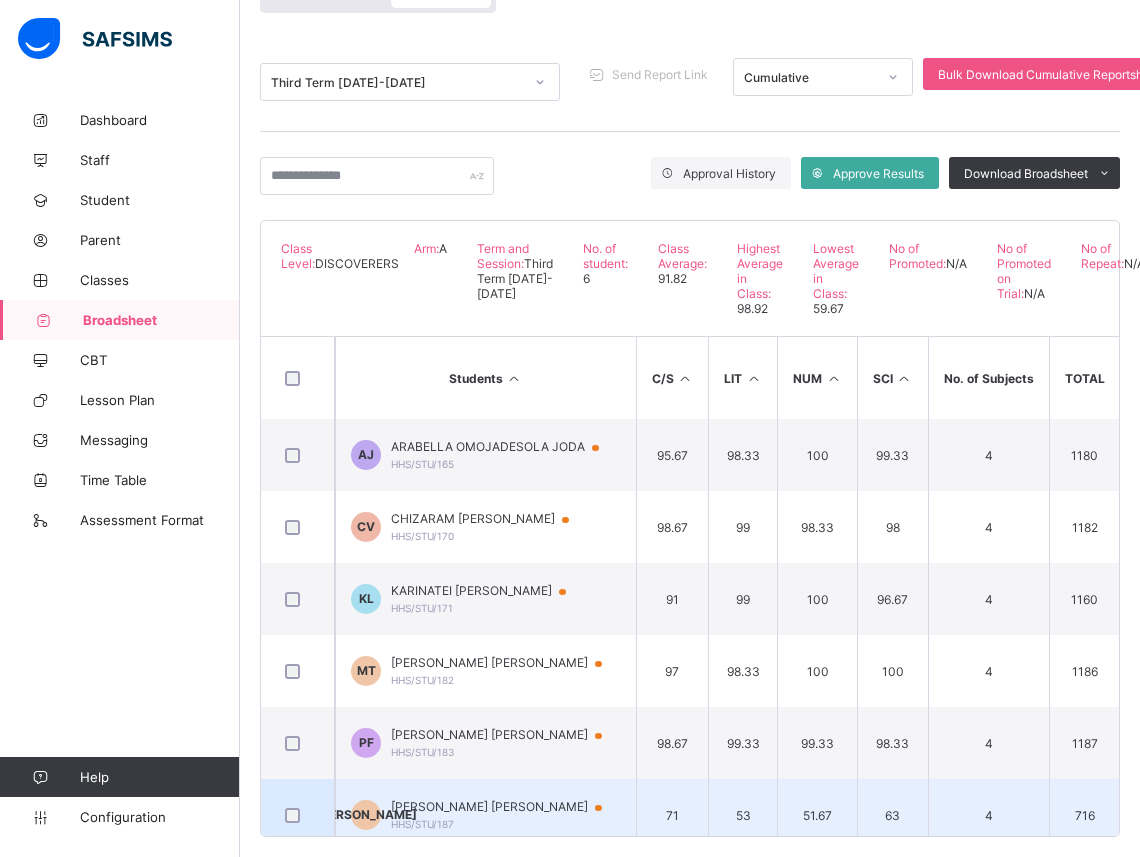 click on "51.67" at bounding box center [817, 815] 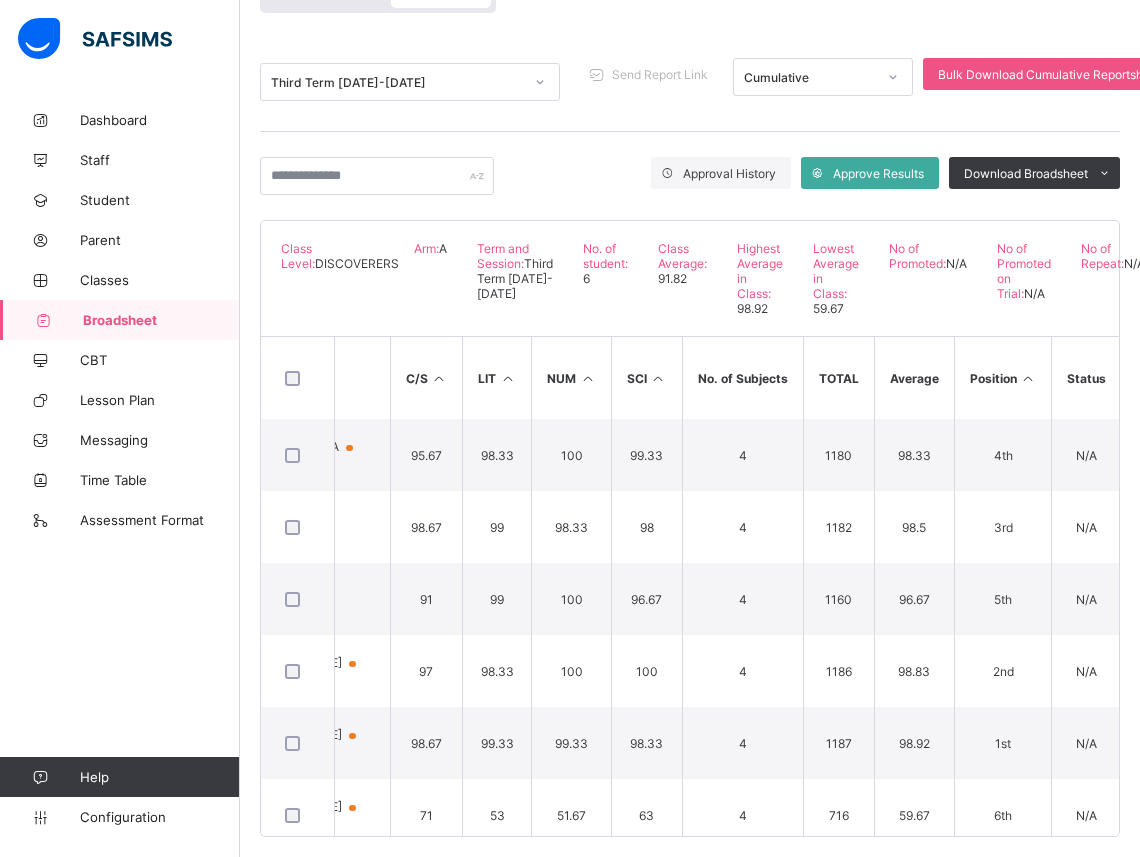 scroll, scrollTop: 0, scrollLeft: 305, axis: horizontal 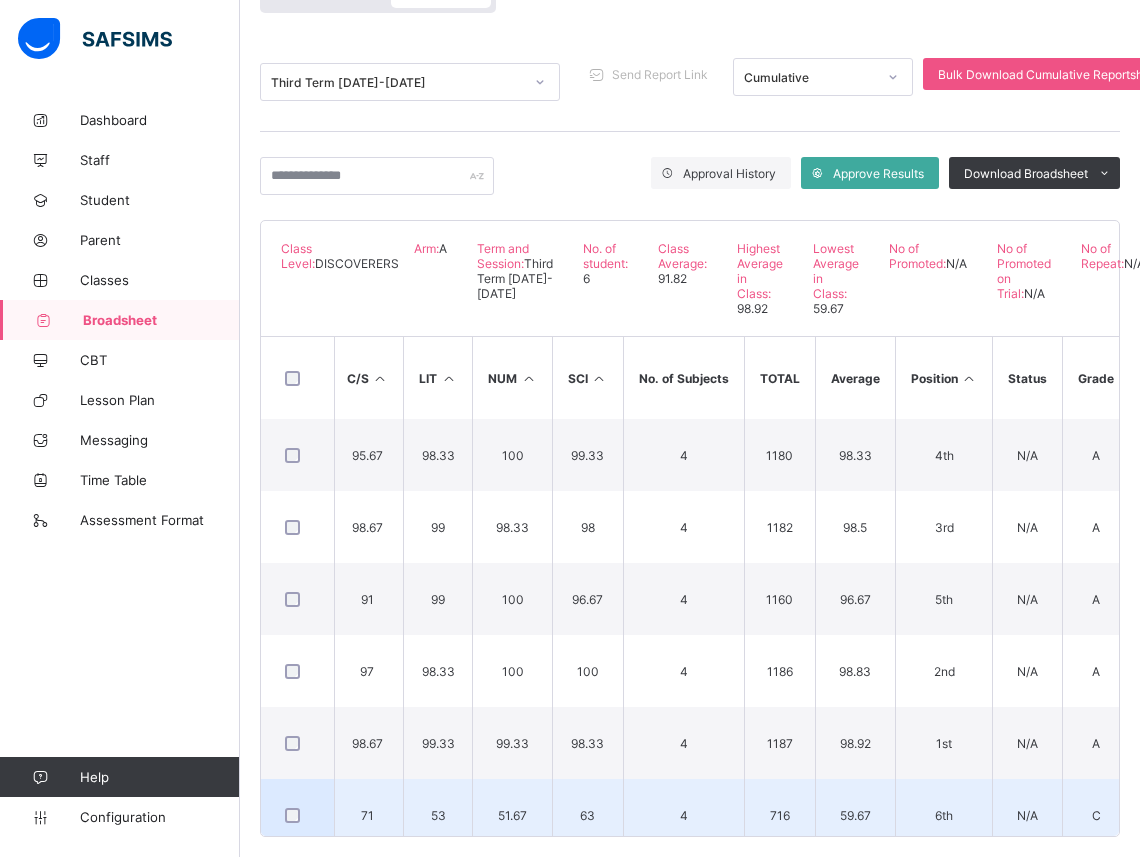 click on "C" at bounding box center [1095, 815] 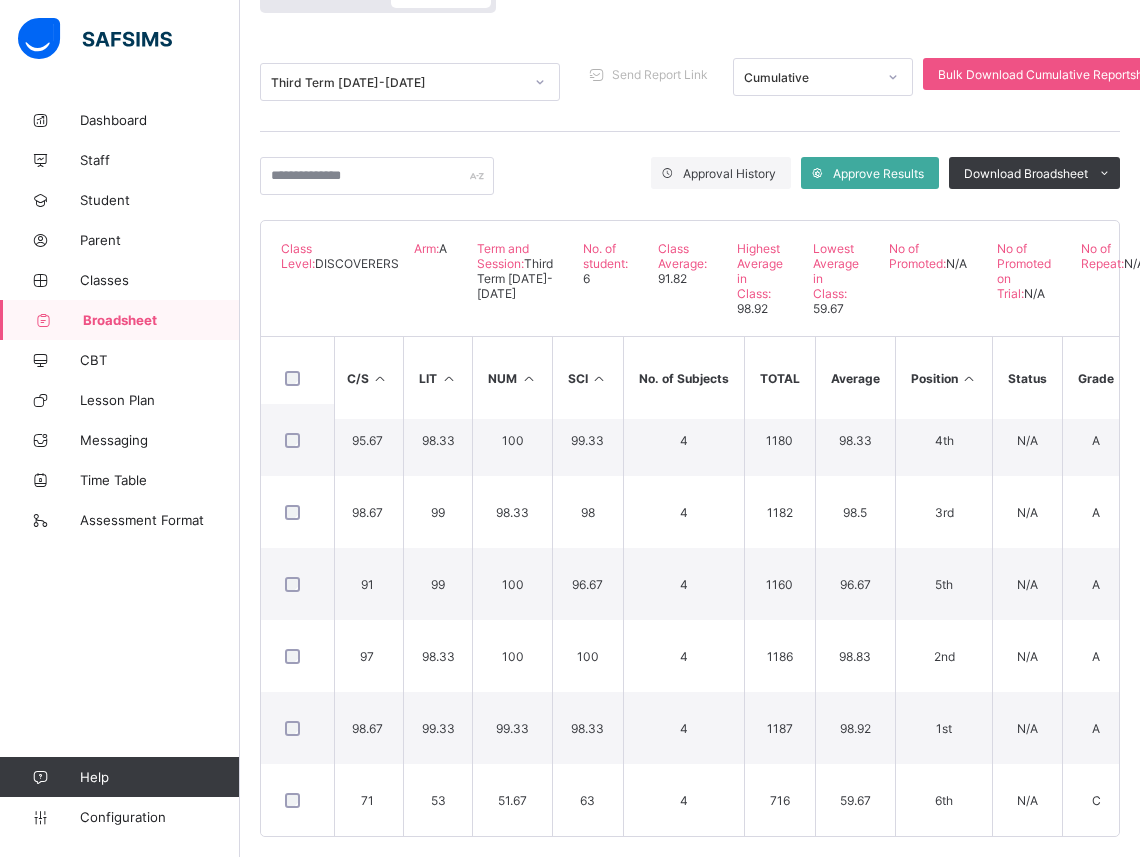scroll, scrollTop: 0, scrollLeft: 305, axis: horizontal 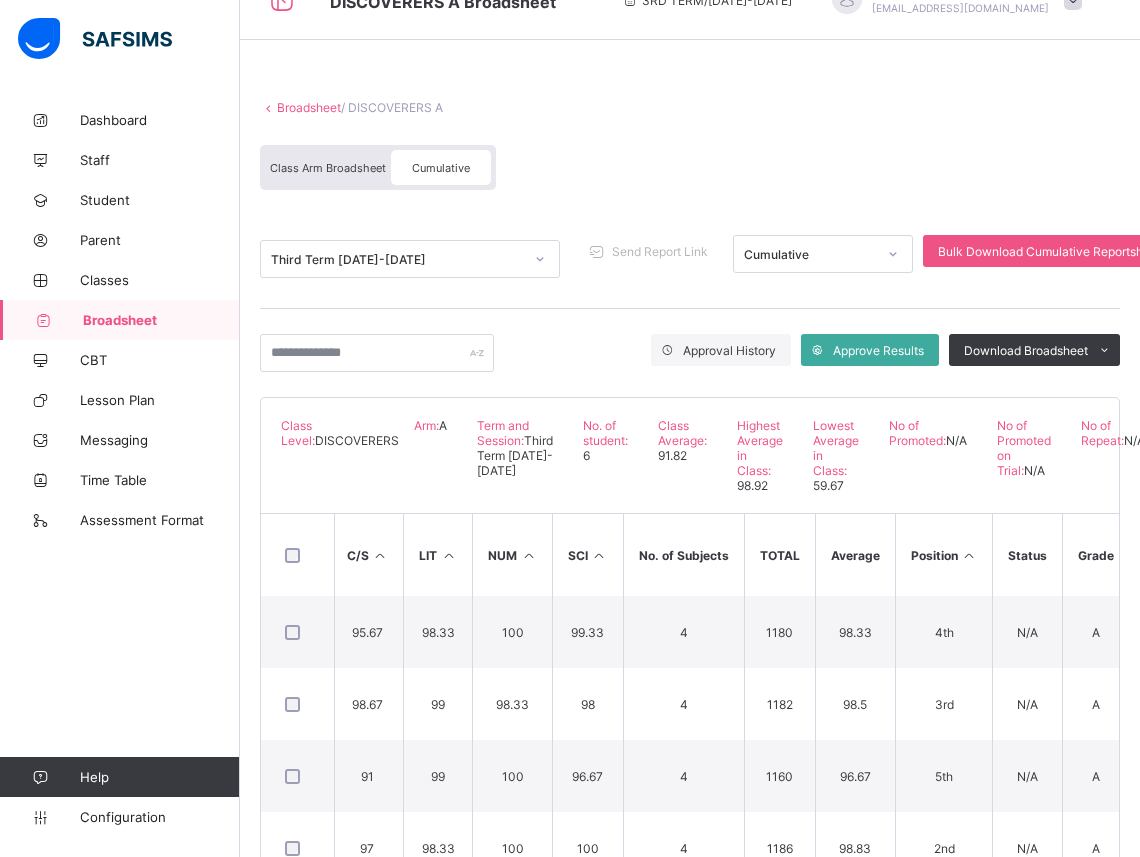 click at bounding box center [690, 90] 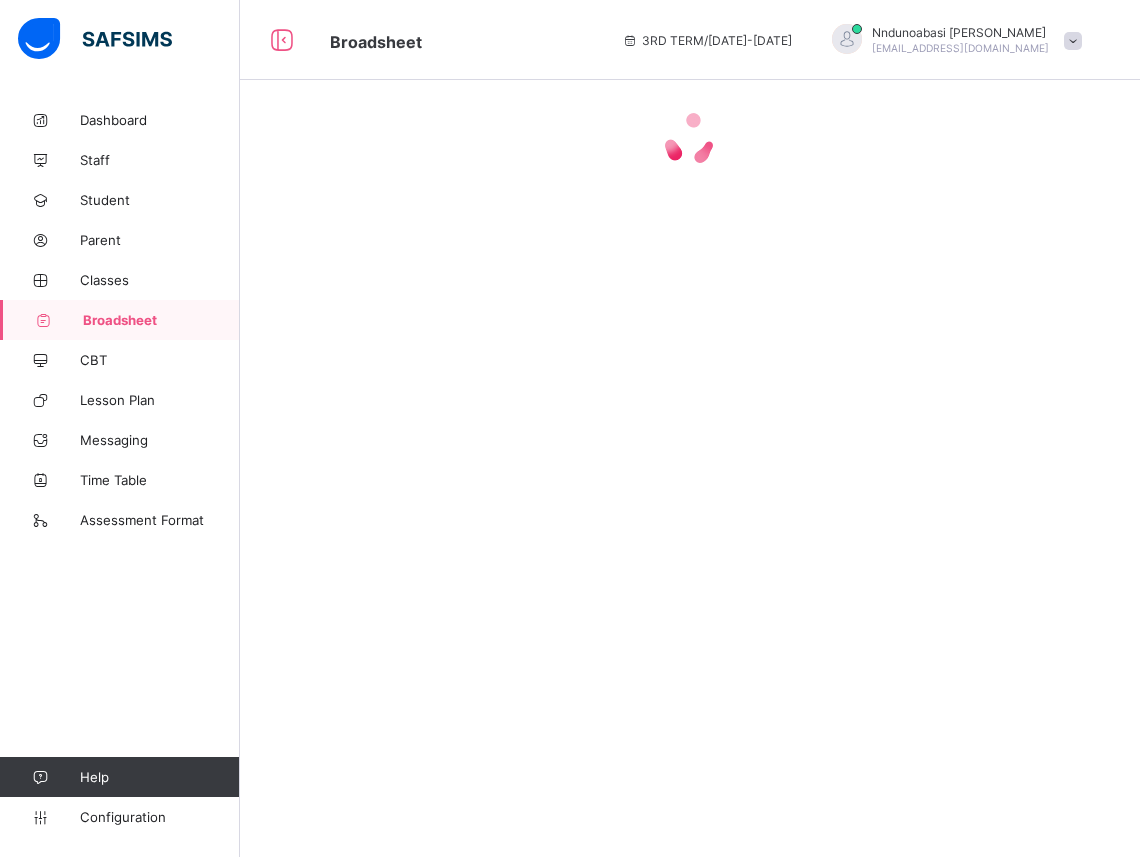scroll, scrollTop: 0, scrollLeft: 0, axis: both 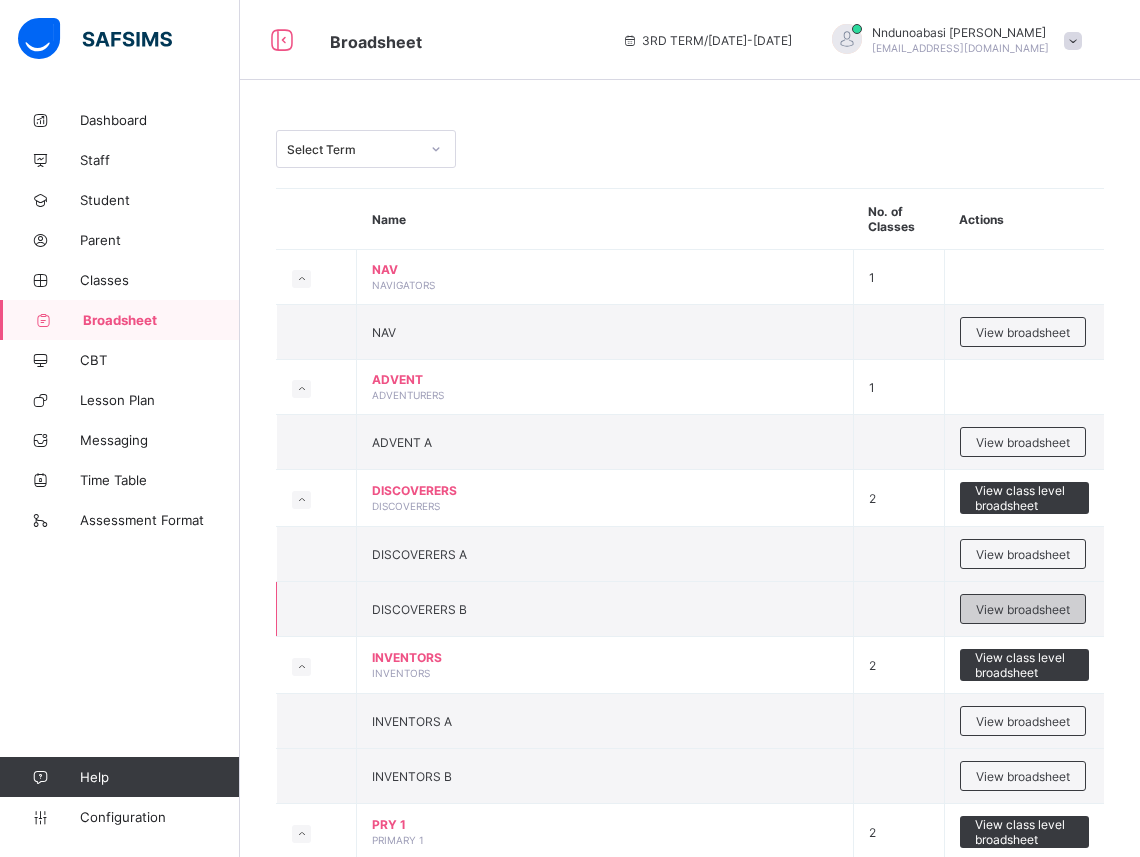 click on "View broadsheet" at bounding box center [1023, 609] 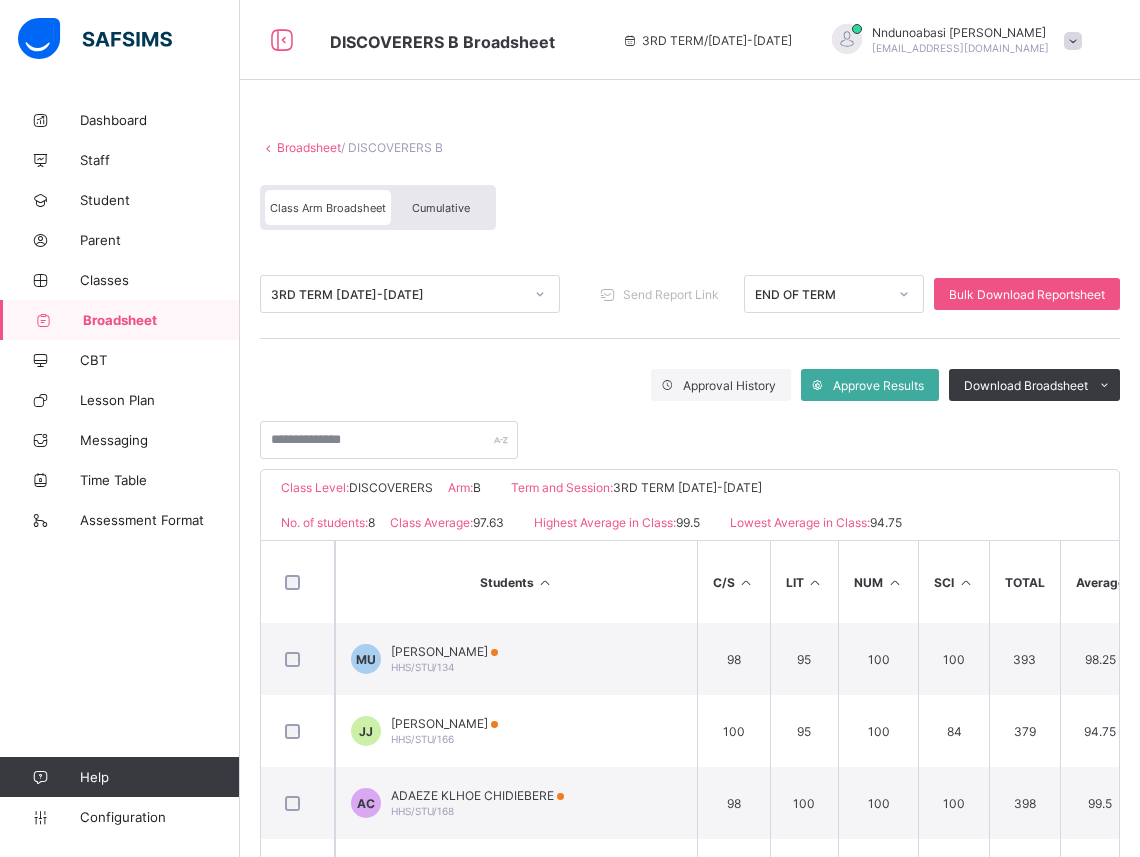 click on "Cumulative" at bounding box center (441, 207) 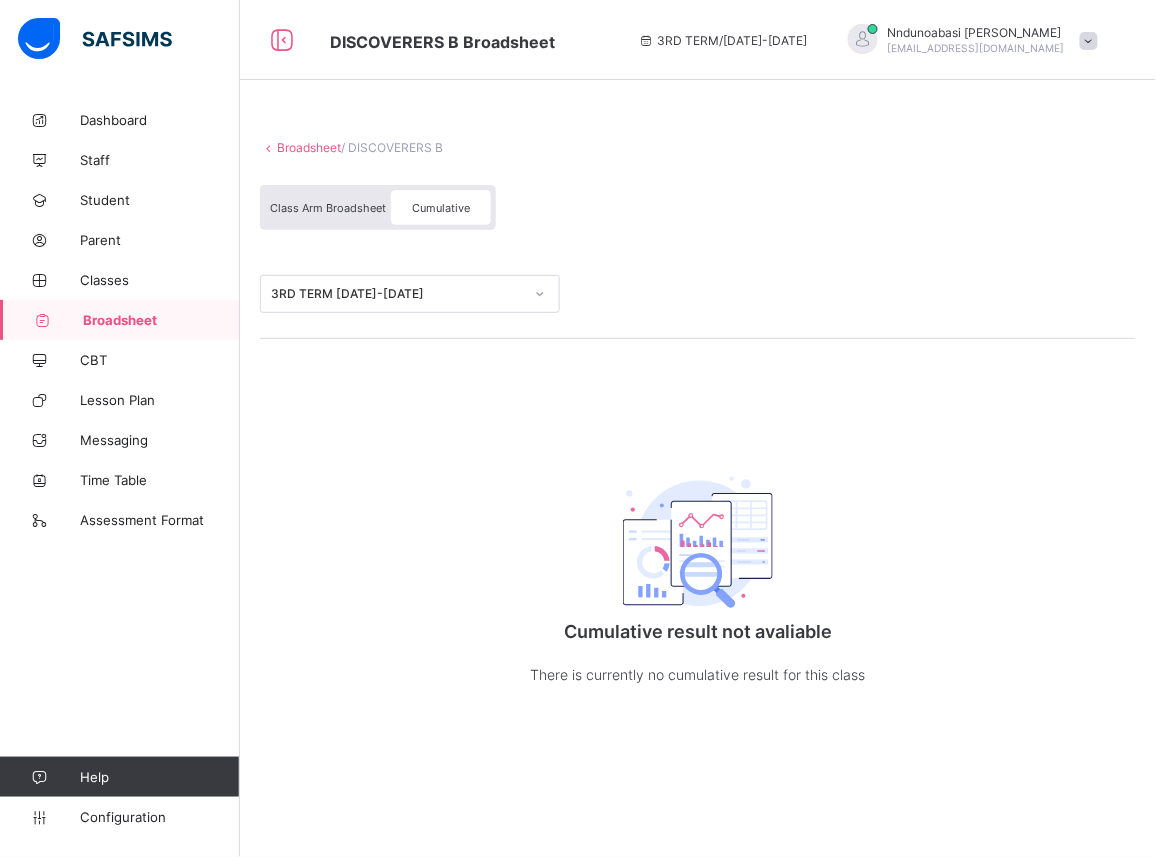 click 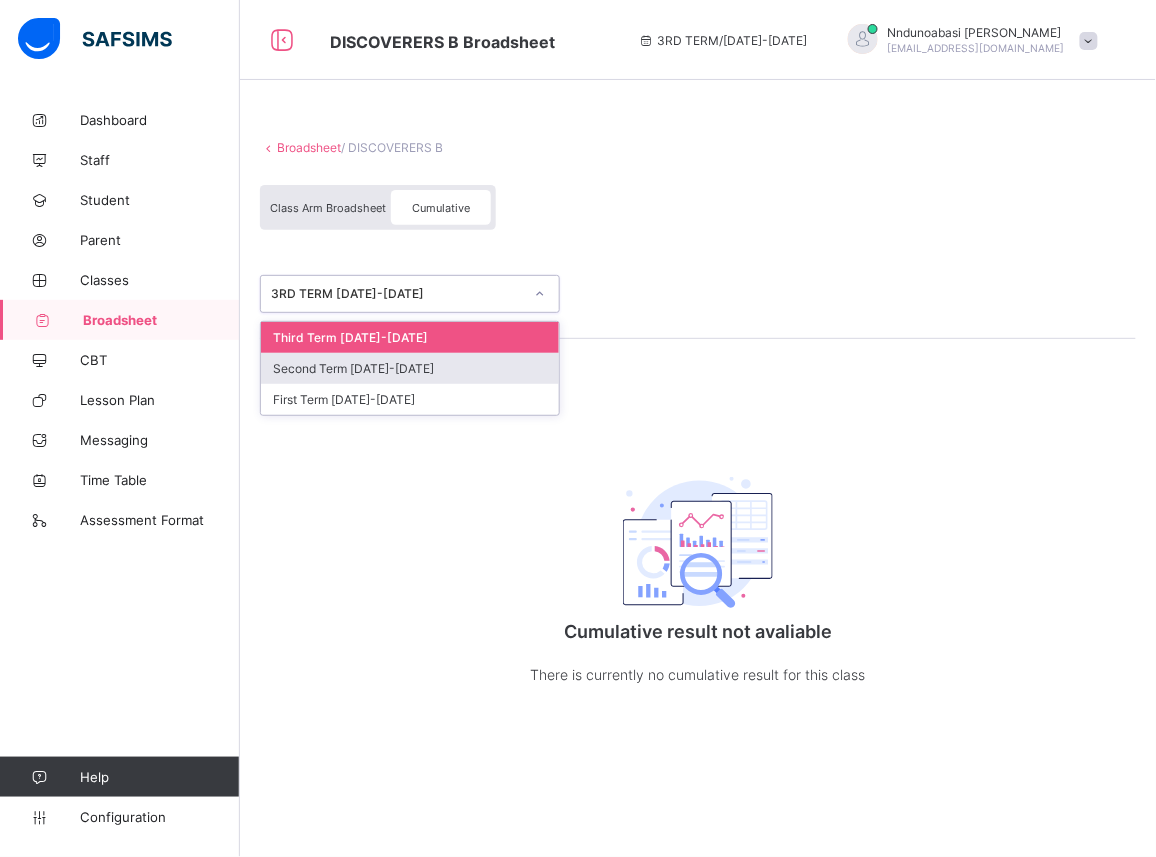 click on "Second Term [DATE]-[DATE]" at bounding box center (410, 368) 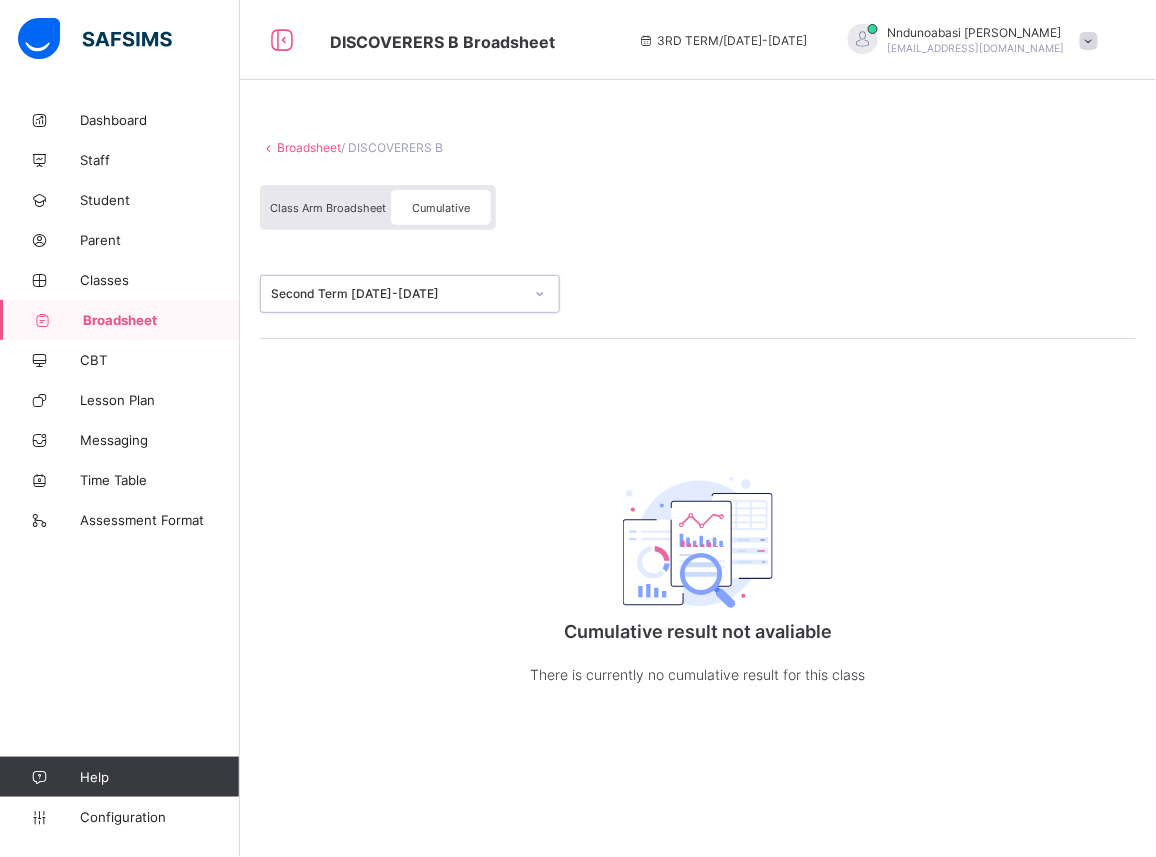 click 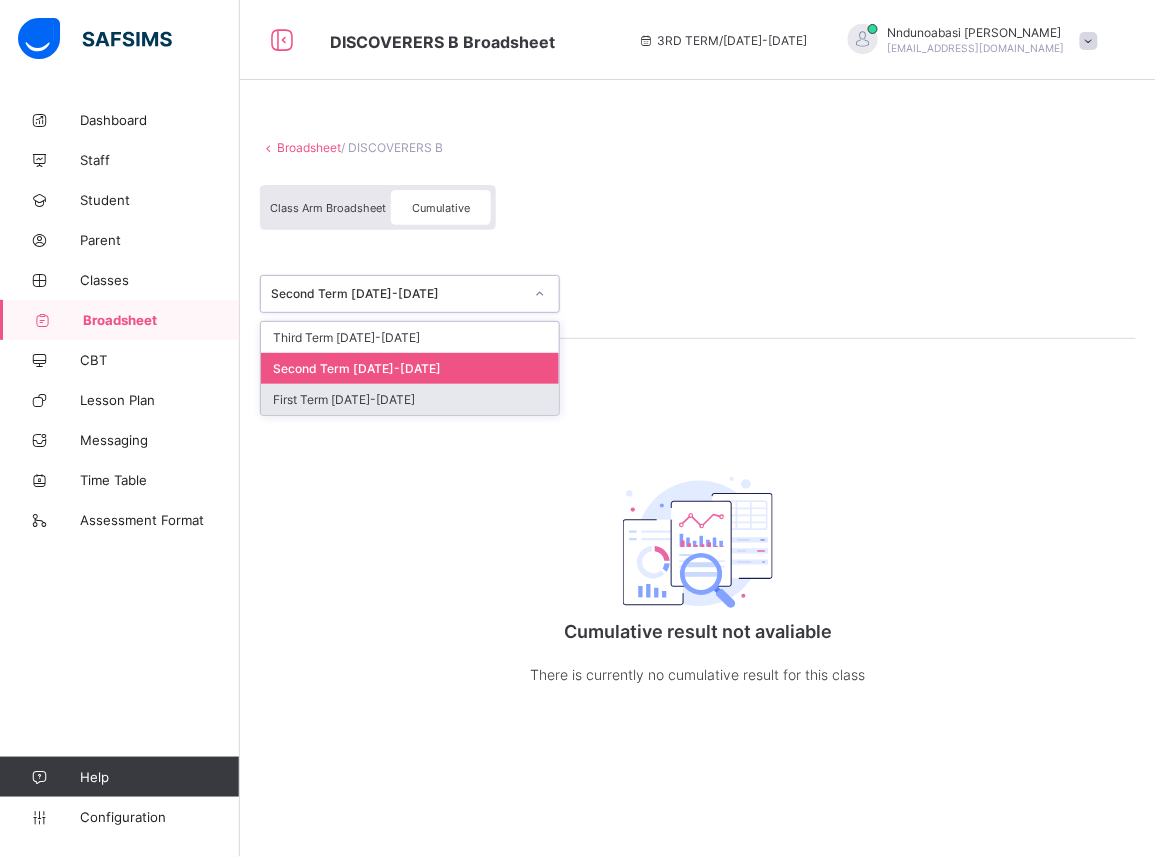 click on "First Term [DATE]-[DATE]" at bounding box center [410, 399] 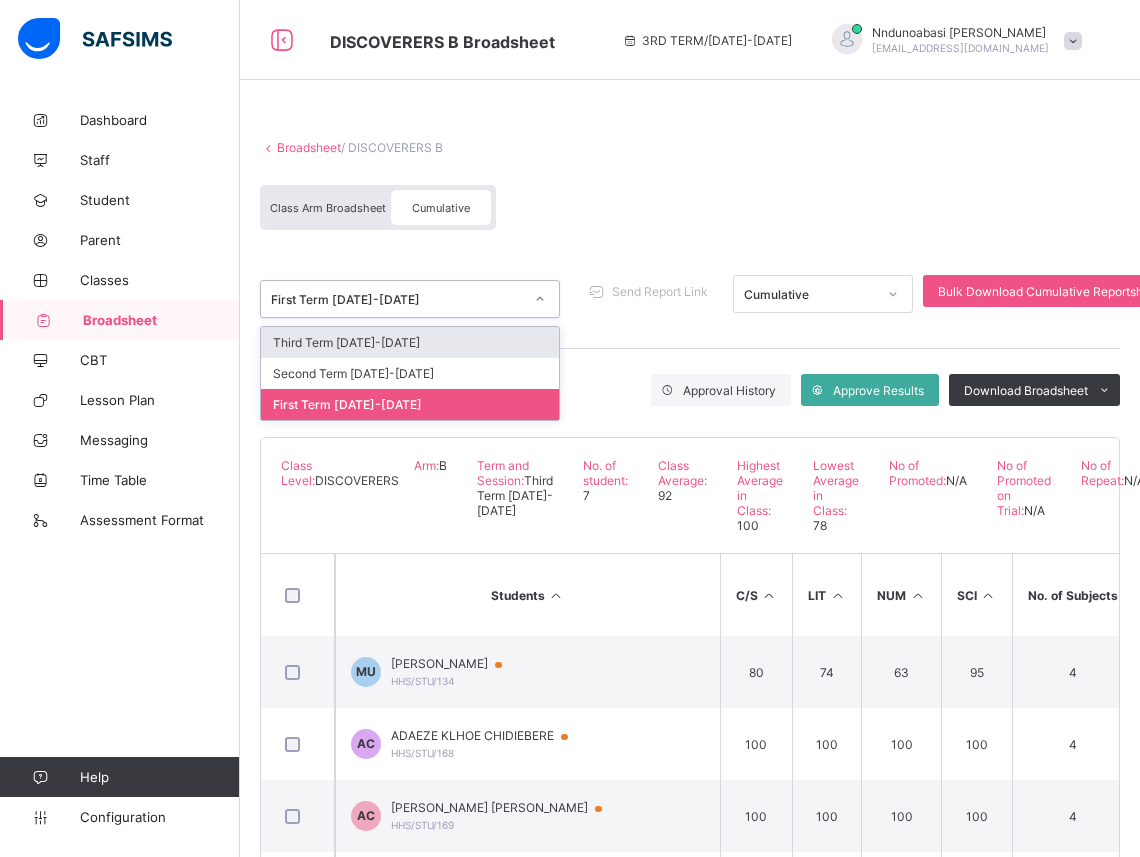 click 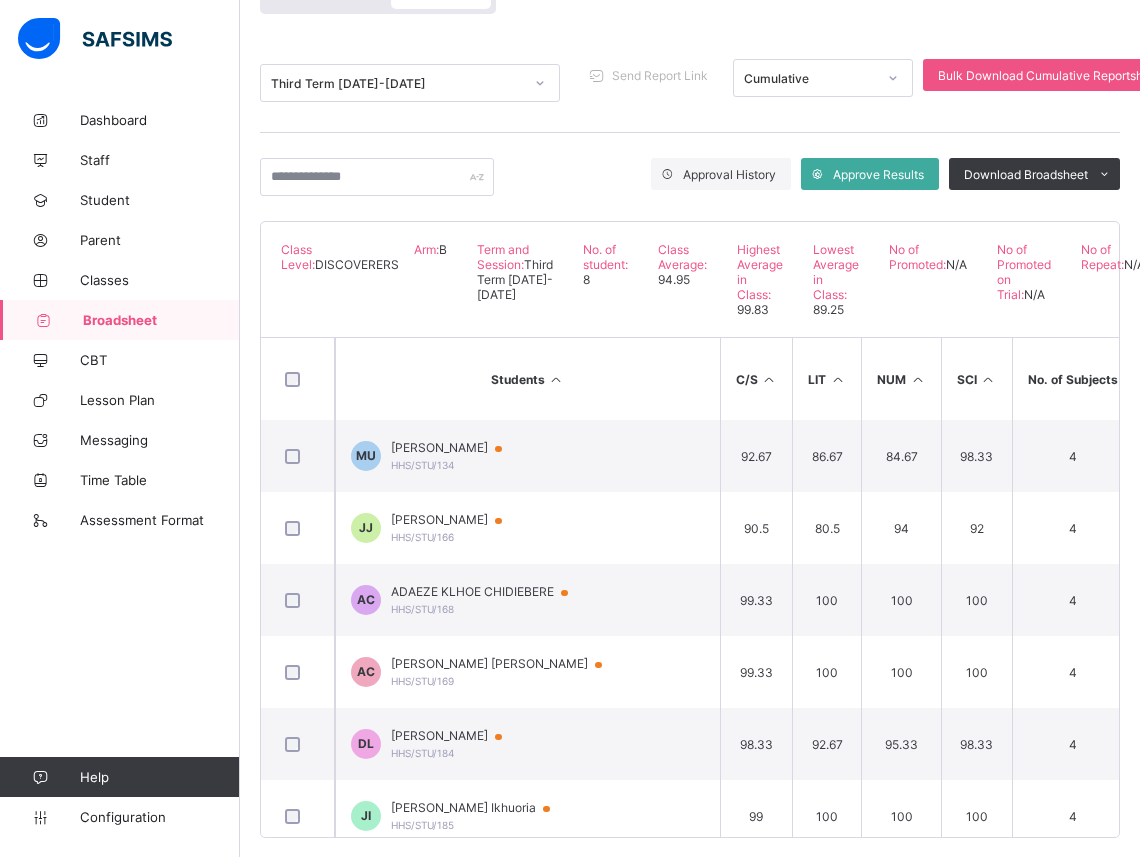 scroll, scrollTop: 217, scrollLeft: 0, axis: vertical 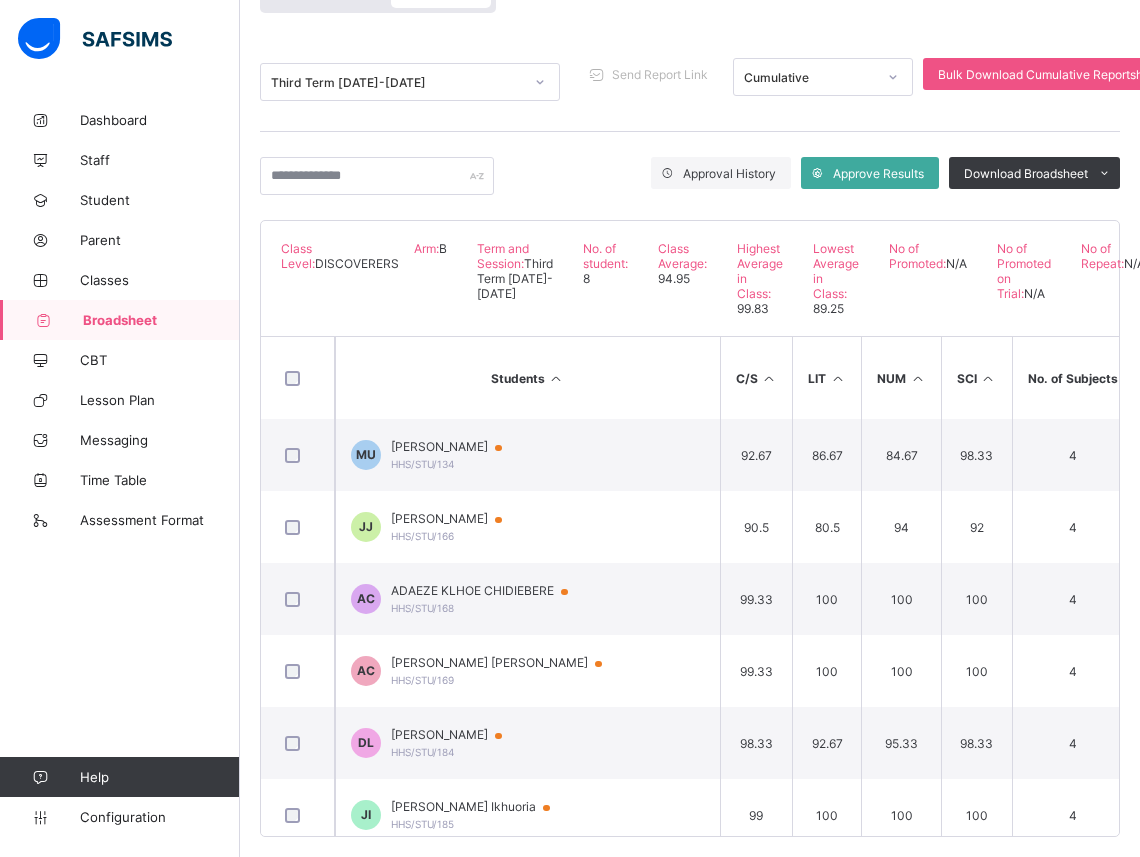 click on "Happy Hearts School Date: 14th Jul 2025, 9:50:17 am  Class Level:  DISCOVERERS  Arm:  B  Term and Session:  Third Term 2024-2025  No. of student:    8    Class Average:    94.95  Highest Average in Class:    99.83    Lowest Average in Class:    89.25    No of Promoted:   N/A   No of Promoted on Trial:   N/A   No of Repeat:   N/A  S/NO Admission No. Full Name C/S LIT NUM SCI No. of Subjects TOTAL Average Position Status Grade 1 HHS/STU/134 Munachimso Chantel Ufondu   92.67   86.67   84.67   98.33 4 1087 90.58 6th N/A A 2 HHS/STU/166 JAMAL ADEMIDE JAIYEADE   90.5   80.5   94   92 4 714 89.25 8th N/A B 3 HHS/STU/168 ADAEZE KLHOE CHIDIEBERE   99.33   100   100   100 4 1198 99.83 1st N/A A 4 HHS/STU/169 ADAORA KAYLA CHIDIEBERE   99.33   100   100   100 4 1198 99.83 1st N/A A 5 HHS/STU/184 Diane  Laju   98.33   92.67   95.33   98.33 4 1154 96.17 4th N/A A 6 HHS/STU/185 Jayden Ikhuoria Ikhuoria   99   100   100   100 4 1197 99.75 3rd N/A A 7 HHS/STU/186 Arin Ose Ose   90.33   91   93.33   85.67 4 1081 90.08 7th N/A" at bounding box center [690, 528] 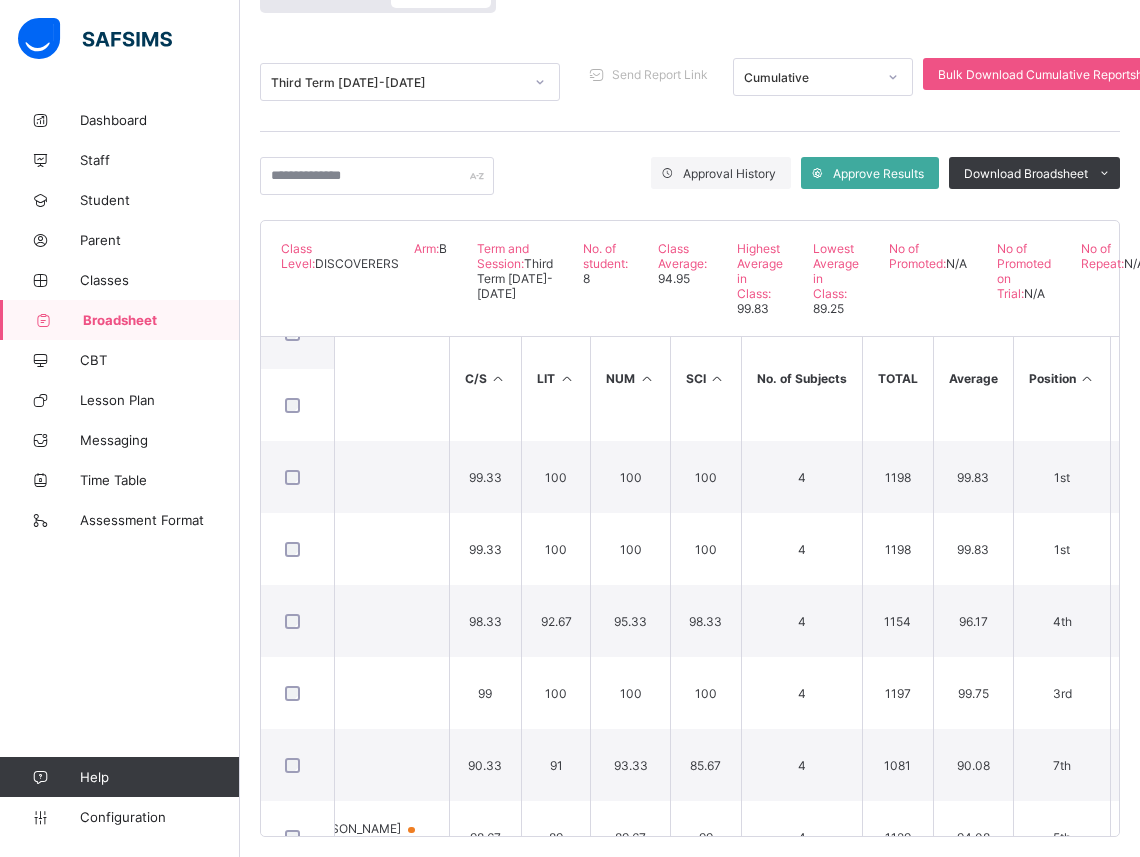 scroll, scrollTop: 0, scrollLeft: 271, axis: horizontal 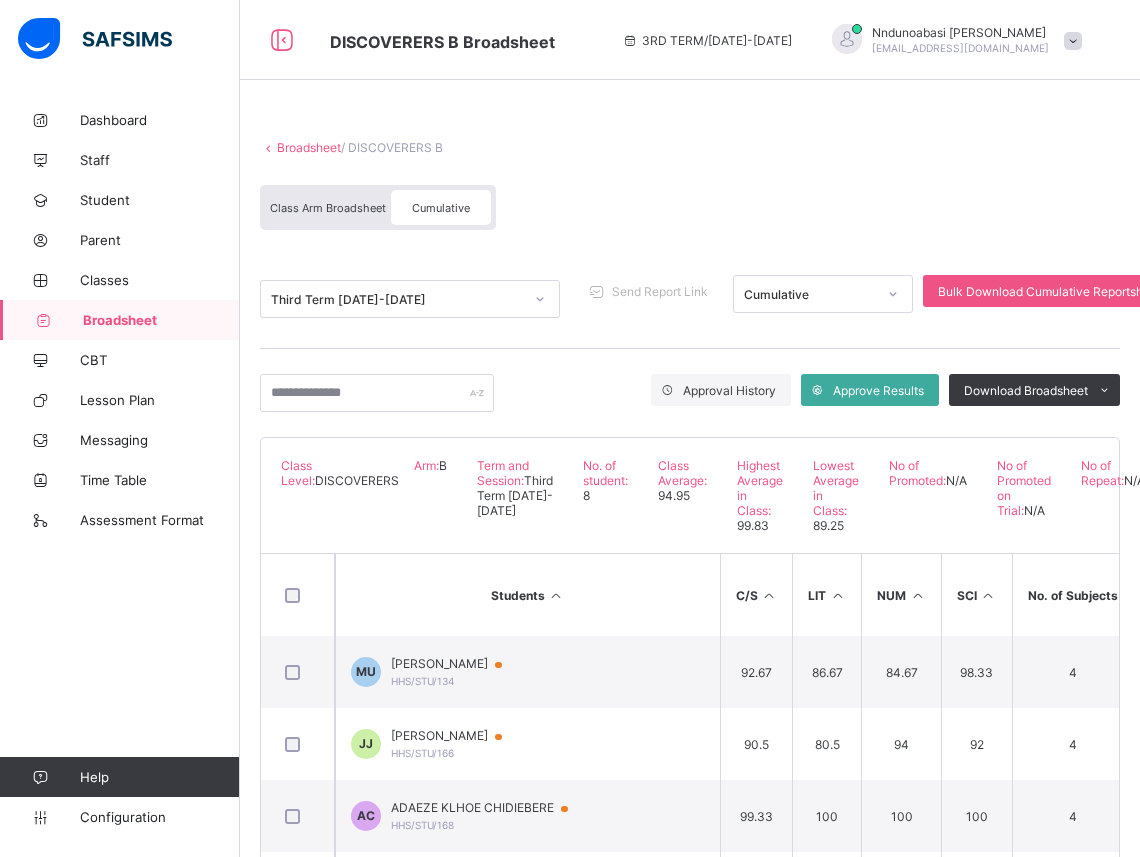 click on "Broadsheet" at bounding box center (309, 147) 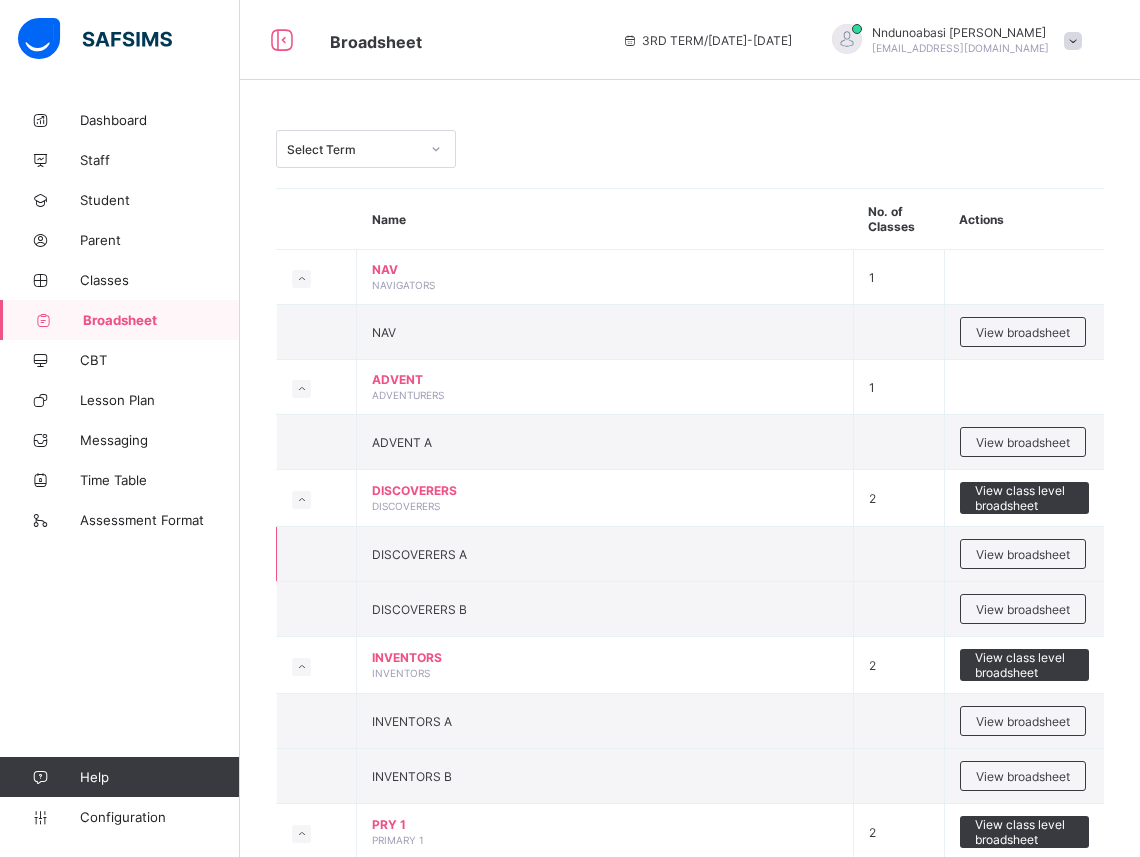 click at bounding box center (898, 554) 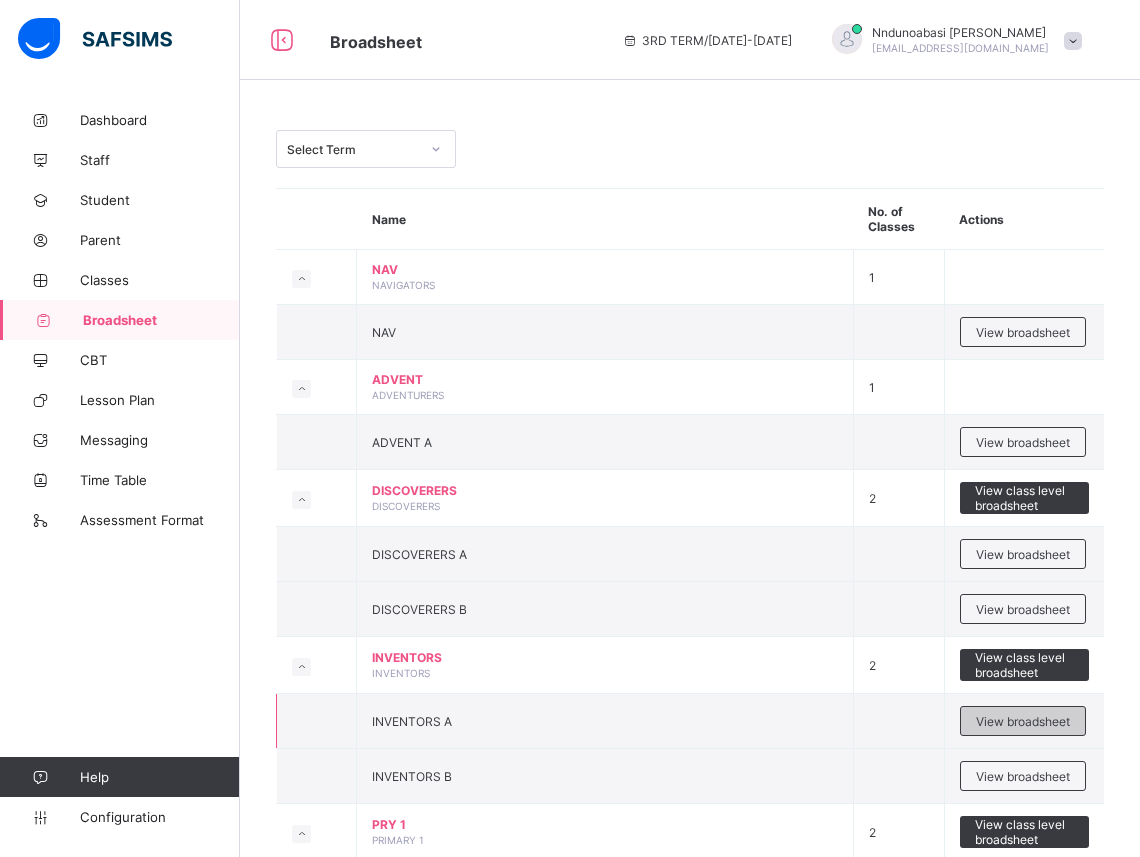 click on "View broadsheet" at bounding box center (1023, 721) 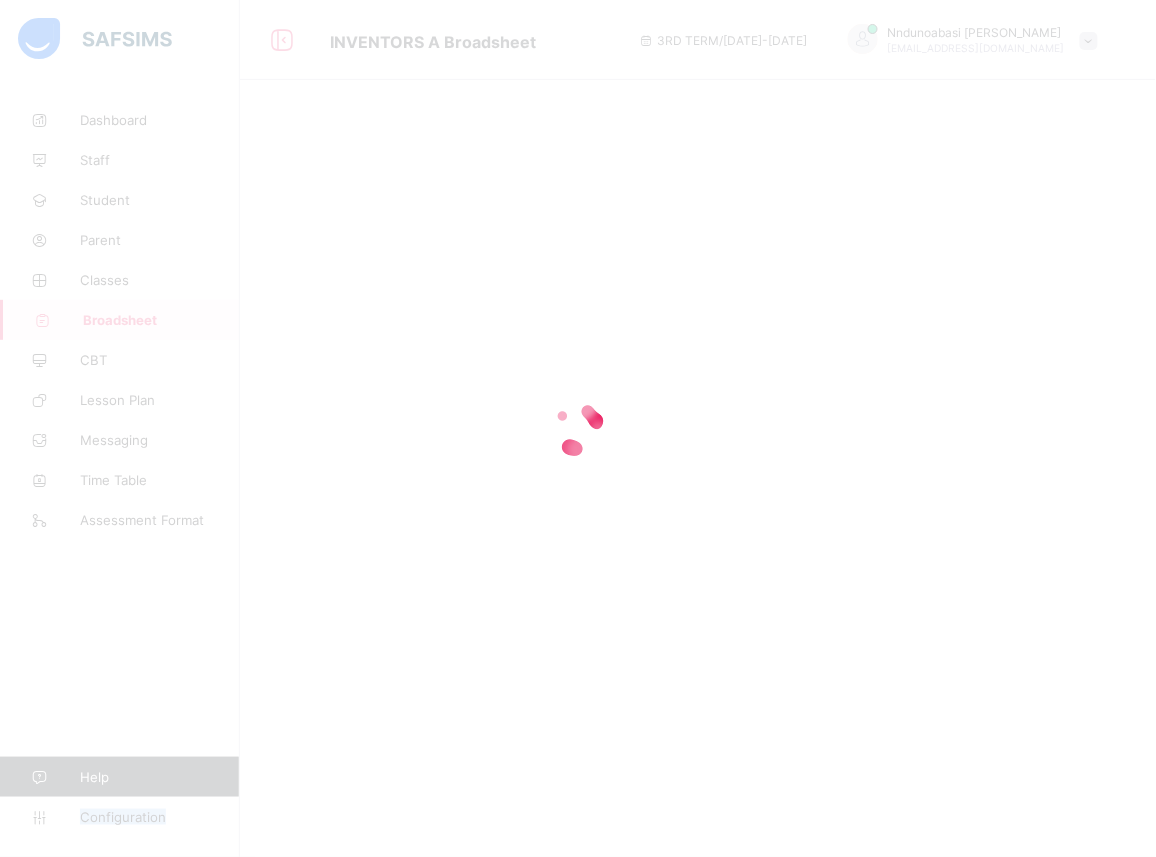 click at bounding box center [578, 428] 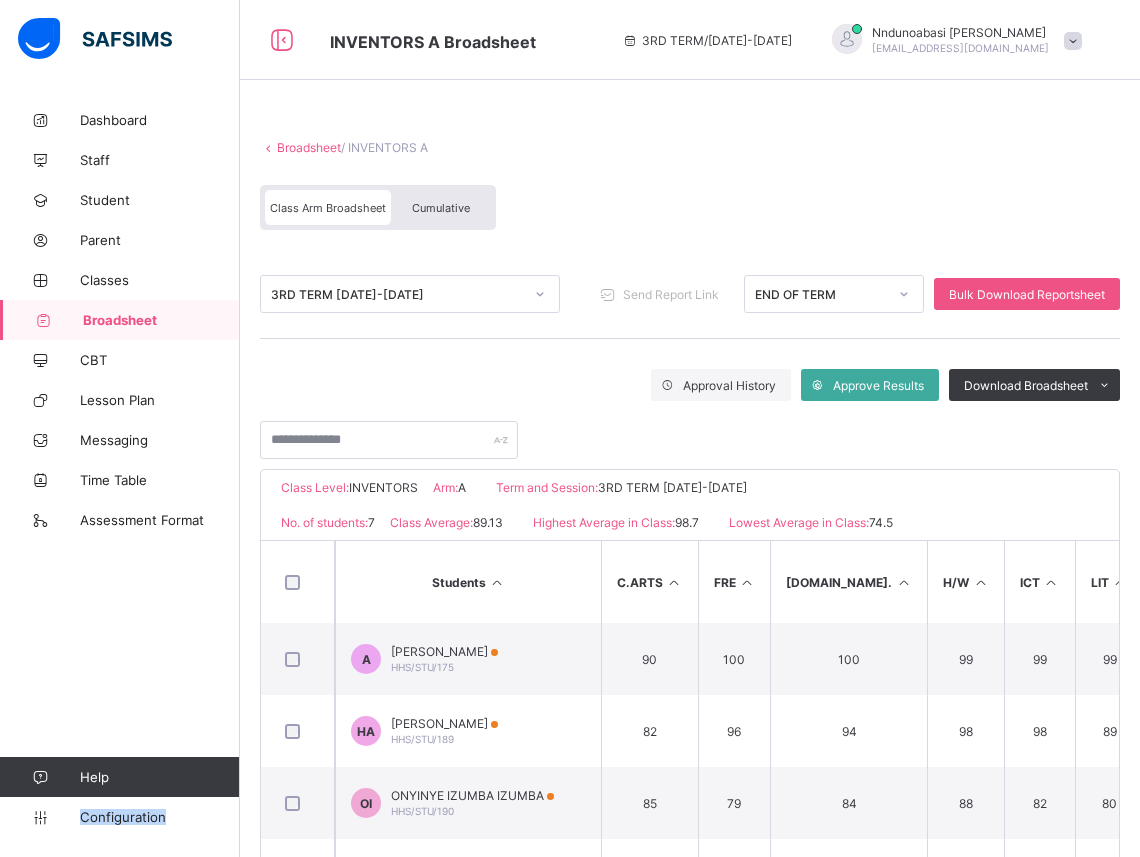click on "Cumulative" at bounding box center [441, 207] 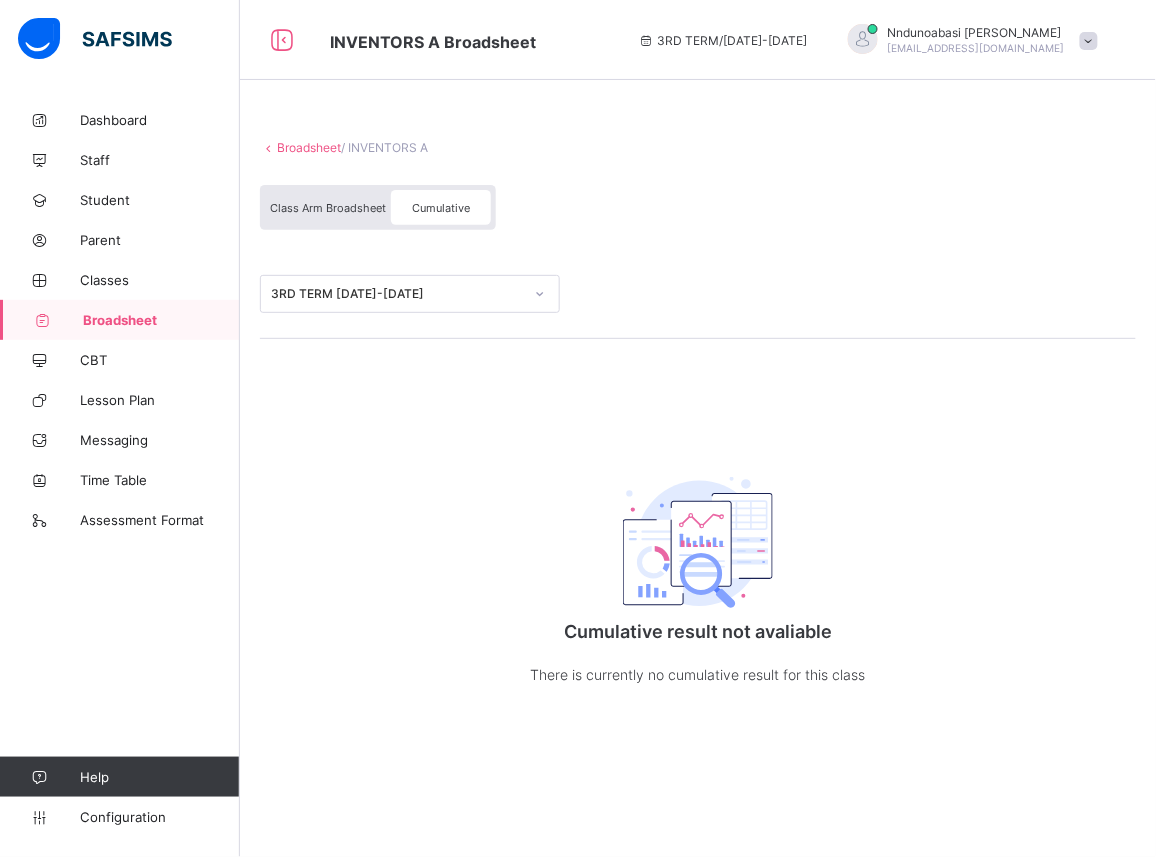click at bounding box center [540, 294] 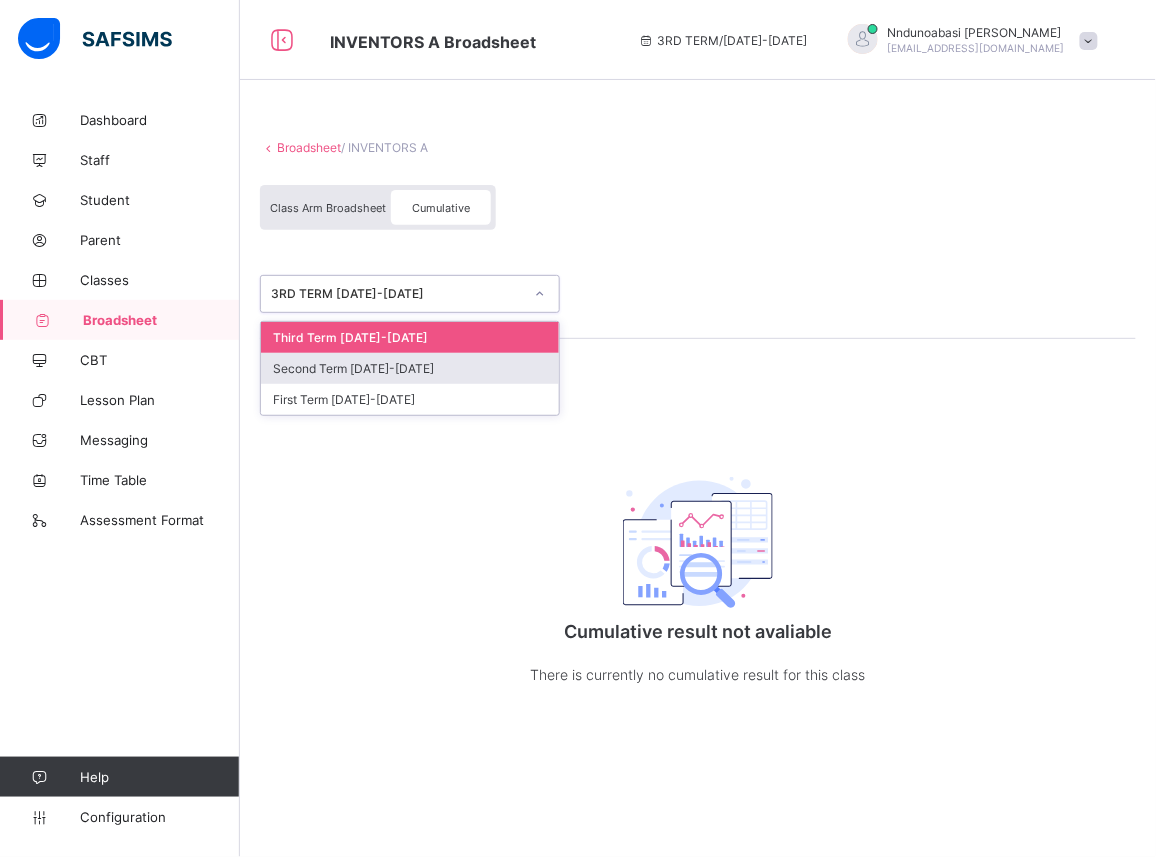 click on "Second Term [DATE]-[DATE]" at bounding box center [410, 368] 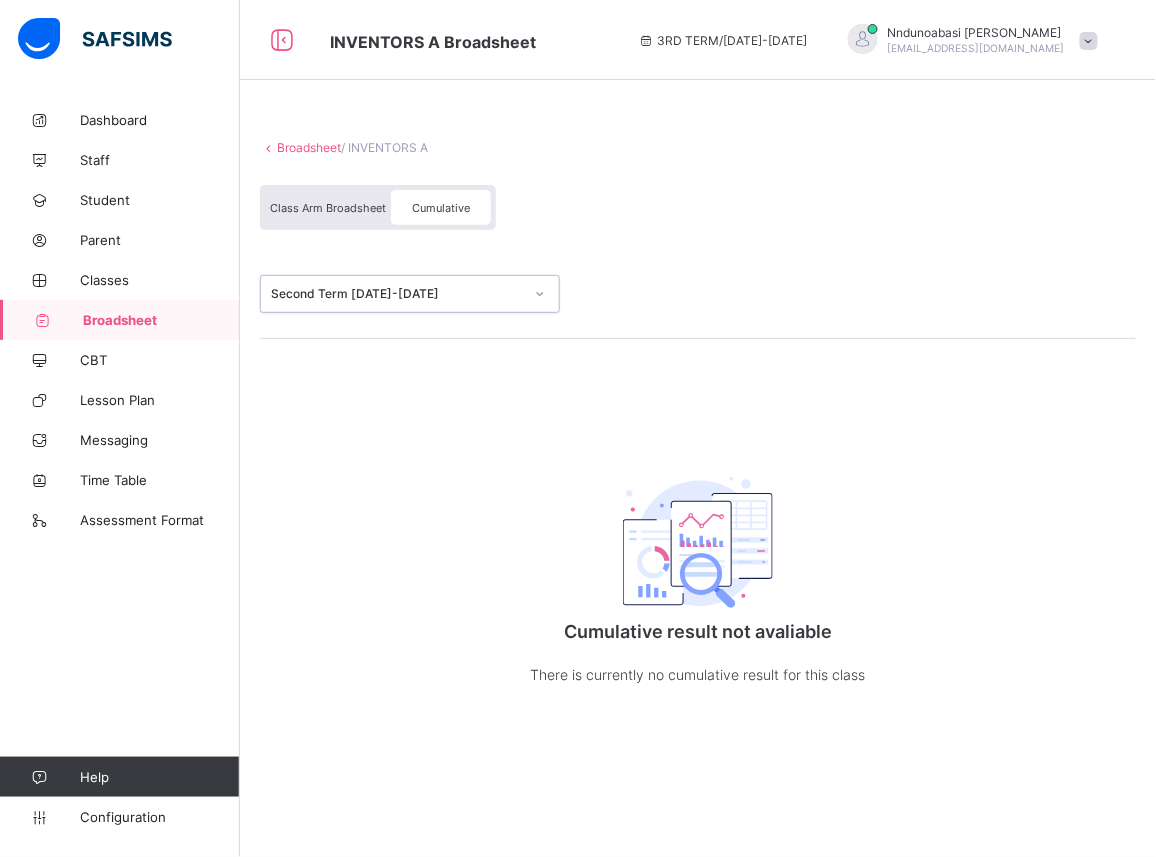 click 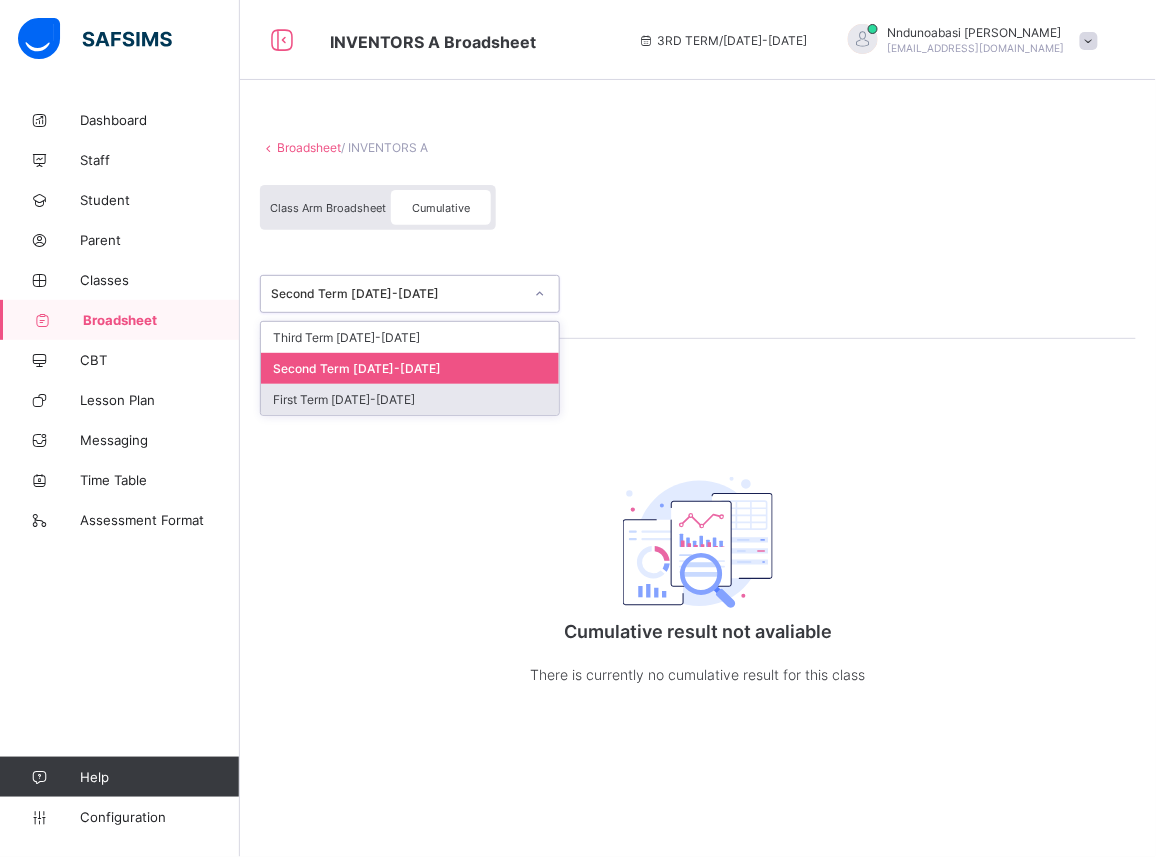 click on "First Term [DATE]-[DATE]" at bounding box center (410, 399) 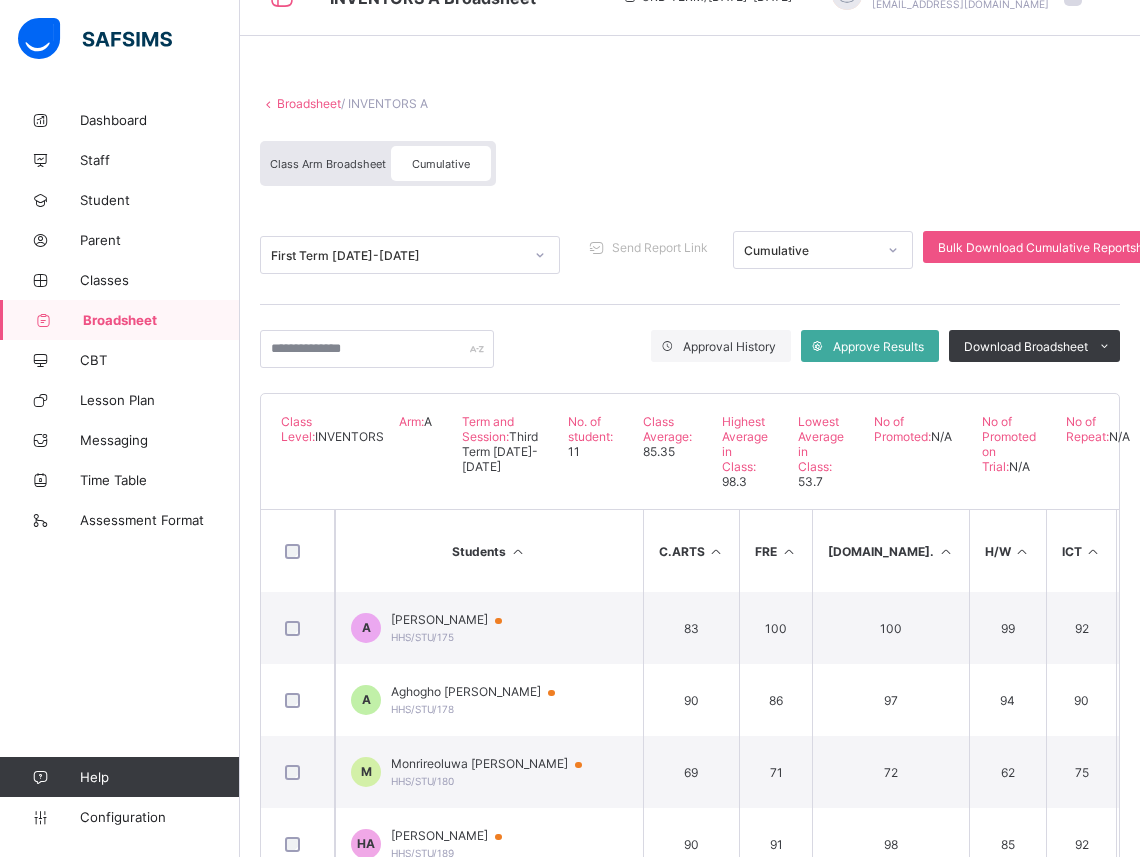 scroll, scrollTop: 217, scrollLeft: 0, axis: vertical 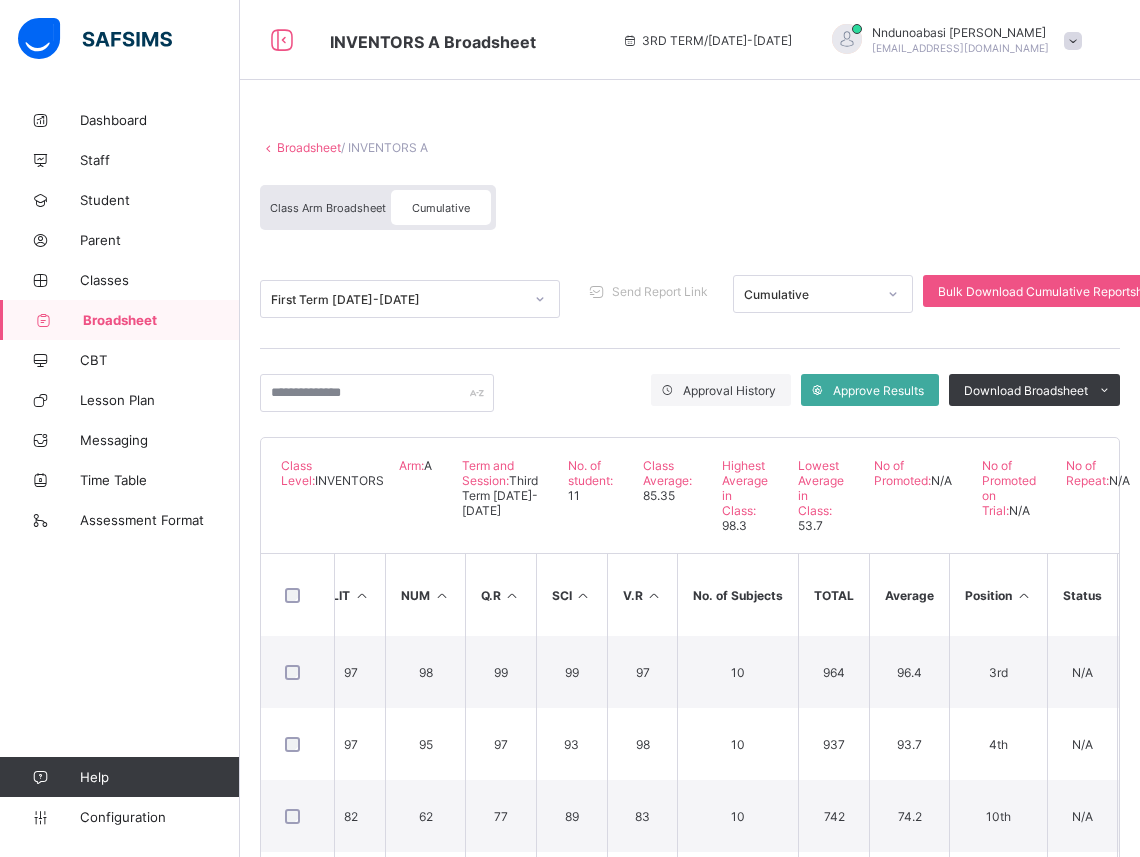 click at bounding box center [540, 299] 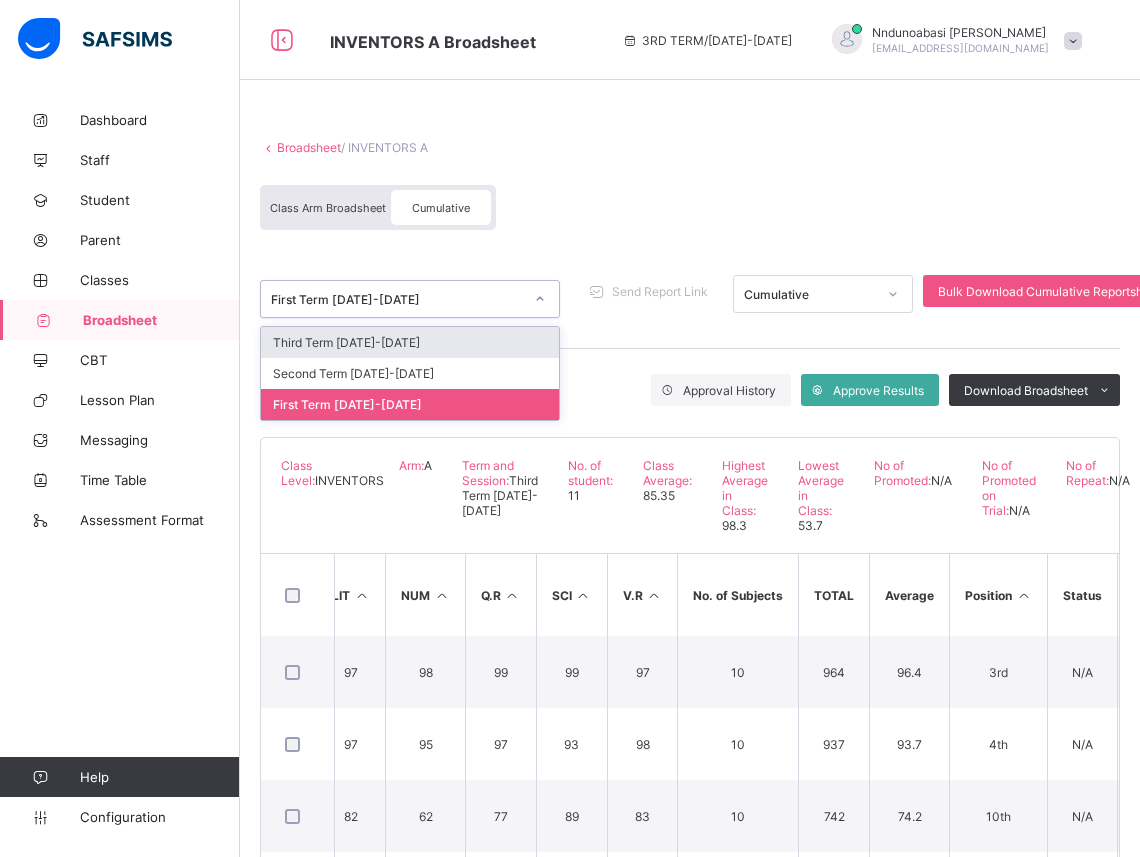 click on "Third Term [DATE]-[DATE]" at bounding box center (410, 342) 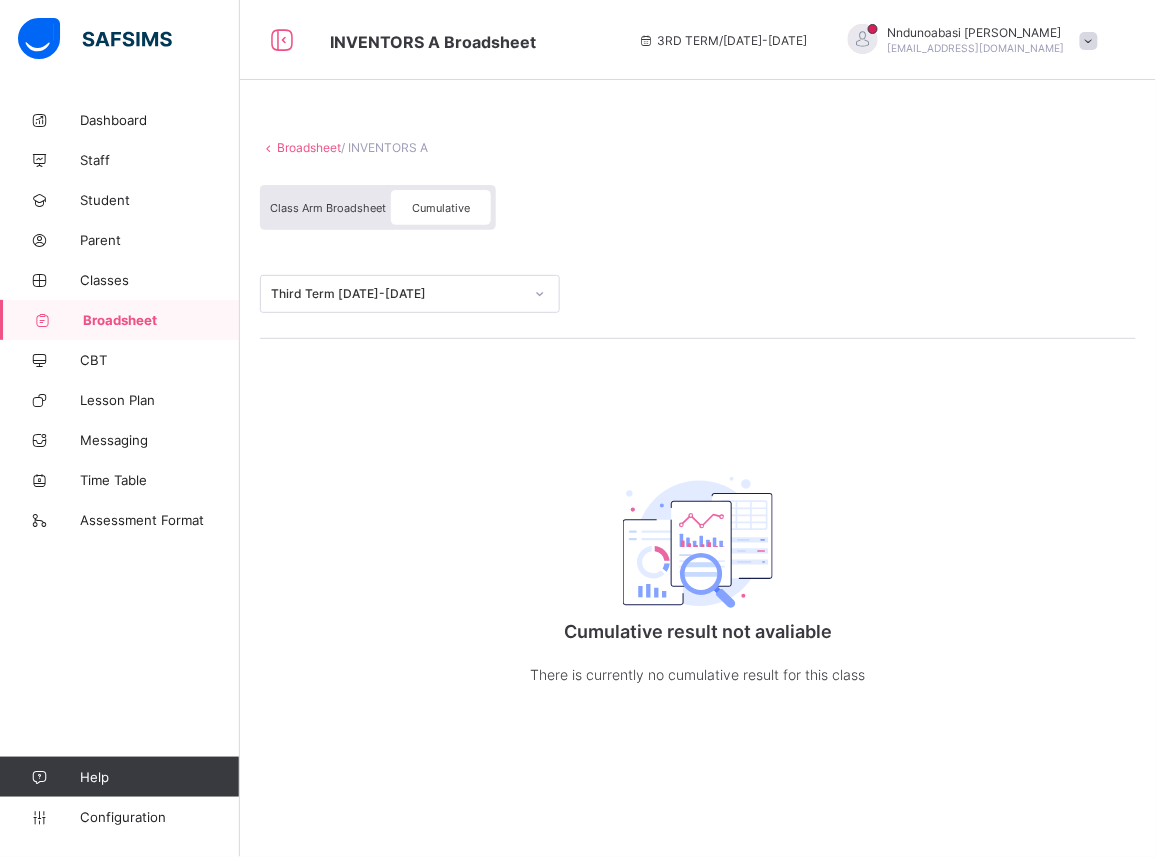 click 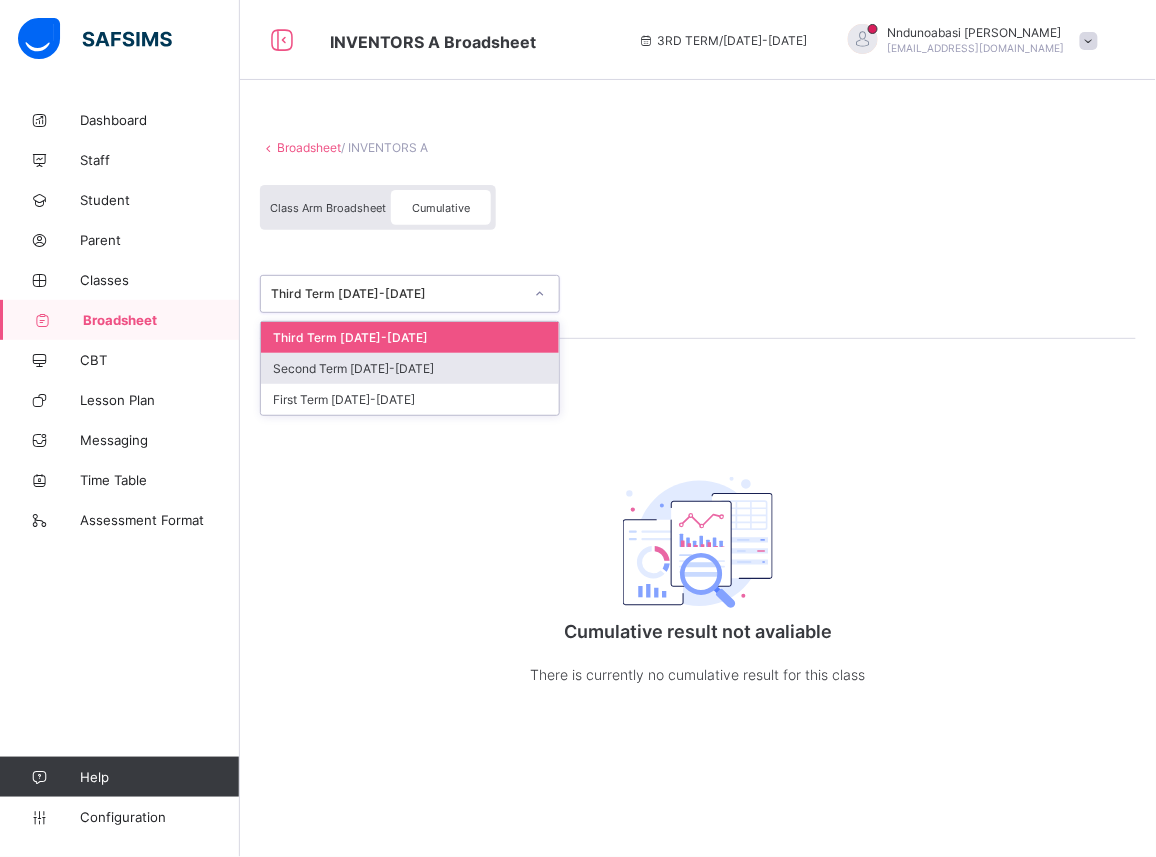 click on "Second Term 2024-2025" at bounding box center [410, 368] 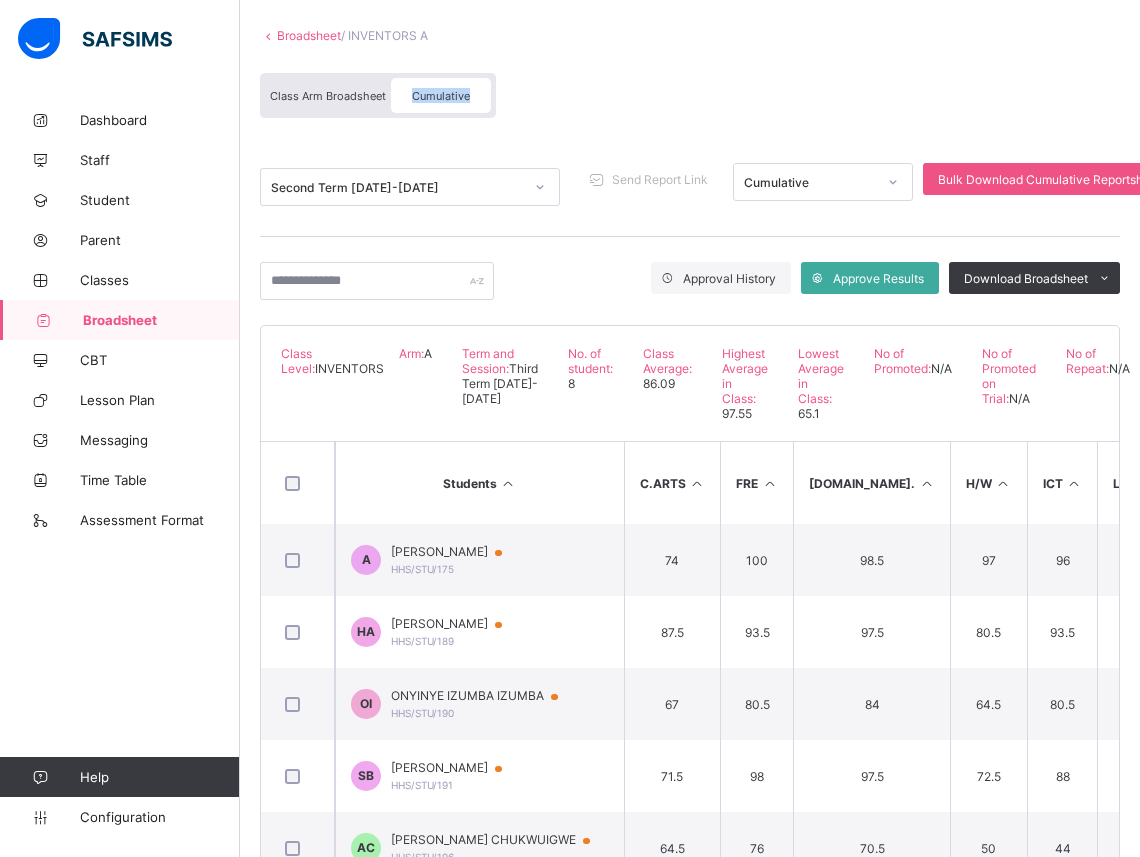 scroll, scrollTop: 217, scrollLeft: 0, axis: vertical 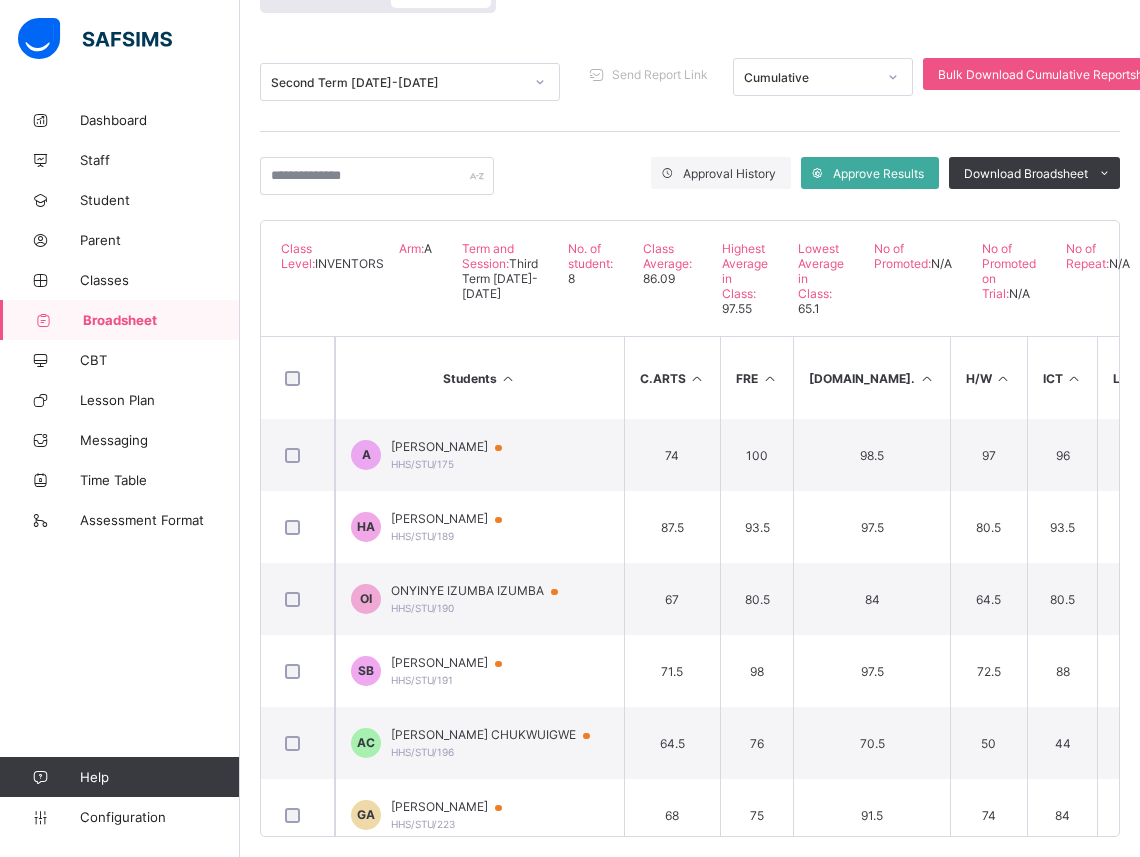 click on "Broadsheet  / INVENTORS A Class Arm Broadsheet Cumulative Second Term 2024-2025 Send Report Link Cumulative Bulk Download Cumulative Reportsheet  Approval History  Approve Results Download Broadsheet PDF Excel sheet Happy Hearts School Date: 14th Jul 2025, 10:07:41 am  Class Level:  INVENTORS  Arm:  A  Term and Session:  Third Term 2024-2025  No. of student:    8    Class Average:    86.09  Highest Average in Class:    97.55    Lowest Average in Class:    65.1    No of Promoted:   N/A   No of Promoted on Trial:   N/A   No of Repeat:   N/A  S/NO Admission No. Full Name C.ARTS FRE G.ST. H/W ICT LIT NUM Q.R SCI V.R No. of Subjects TOTAL Average Position Status Grade 1 HHS/STU/175 Amani Balogun  Balogun    74   100   98.5   97   96   96   99   99.5   99.5   98.5 10 1916 95.8 2nd N/A A 2 HHS/STU/189 HADASSAH ABOLUWARIN
AKINRIN
87.5   93.5   97.5   80.5   93.5   91   99   89   94   100 10 1851 92.55 3rd N/A A 3 HHS/STU/190 ONYINYE IZUMBA IZUMBA   67   80.5   84   64.5   80.5   76.5   85.5   84.5   89.5   90.5 B" at bounding box center (690, 380) 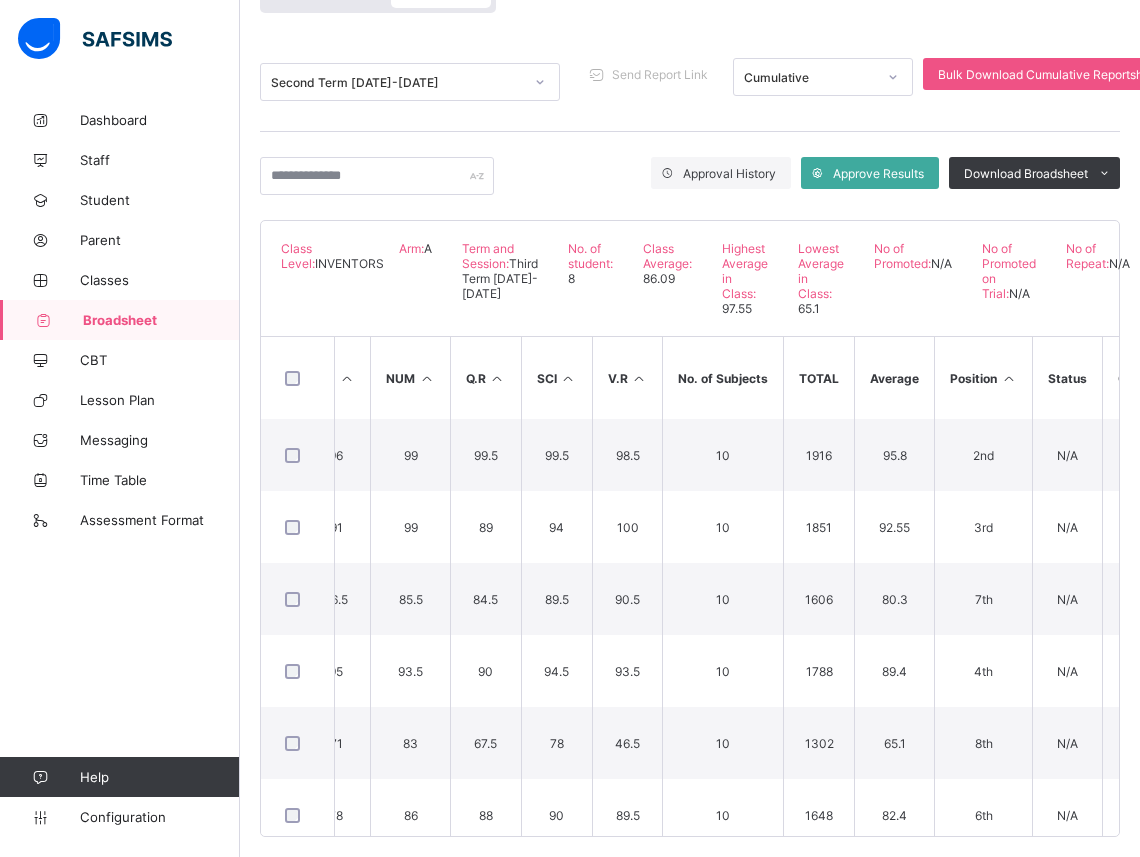 scroll, scrollTop: 0, scrollLeft: 800, axis: horizontal 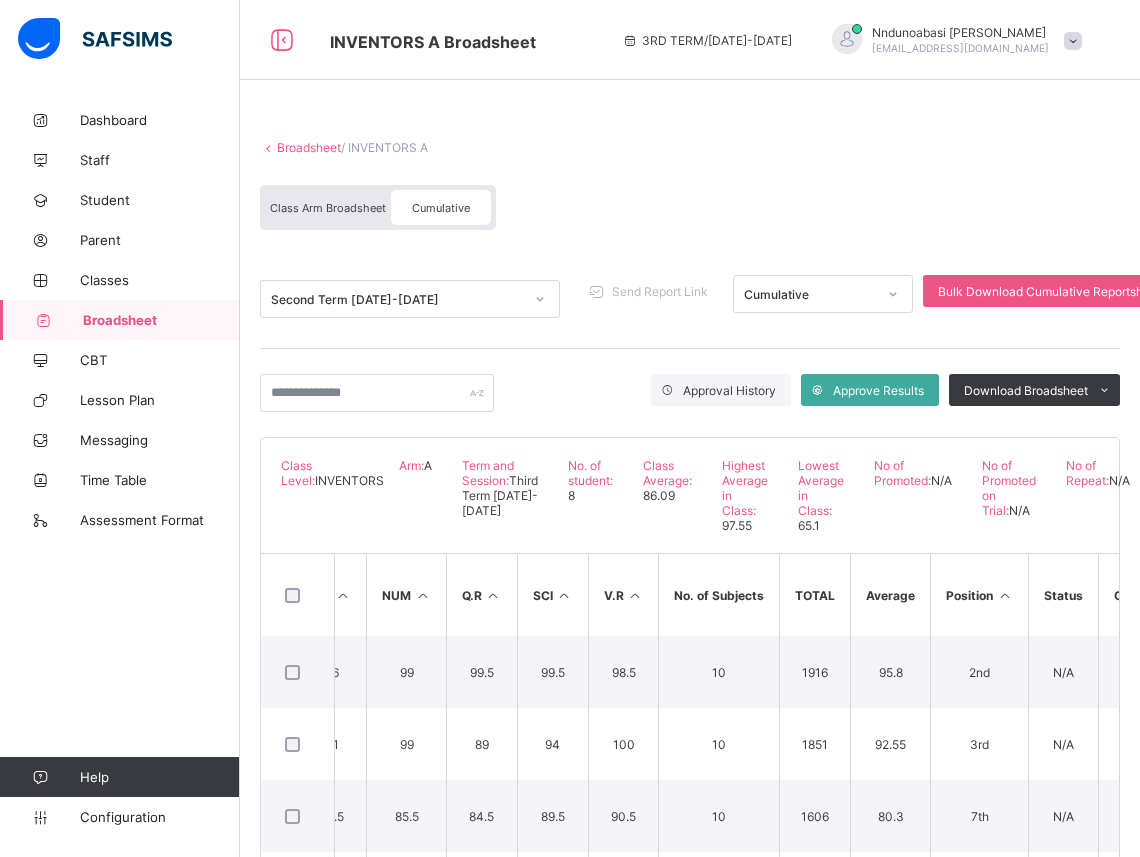 click on "Cumulative" at bounding box center (441, 208) 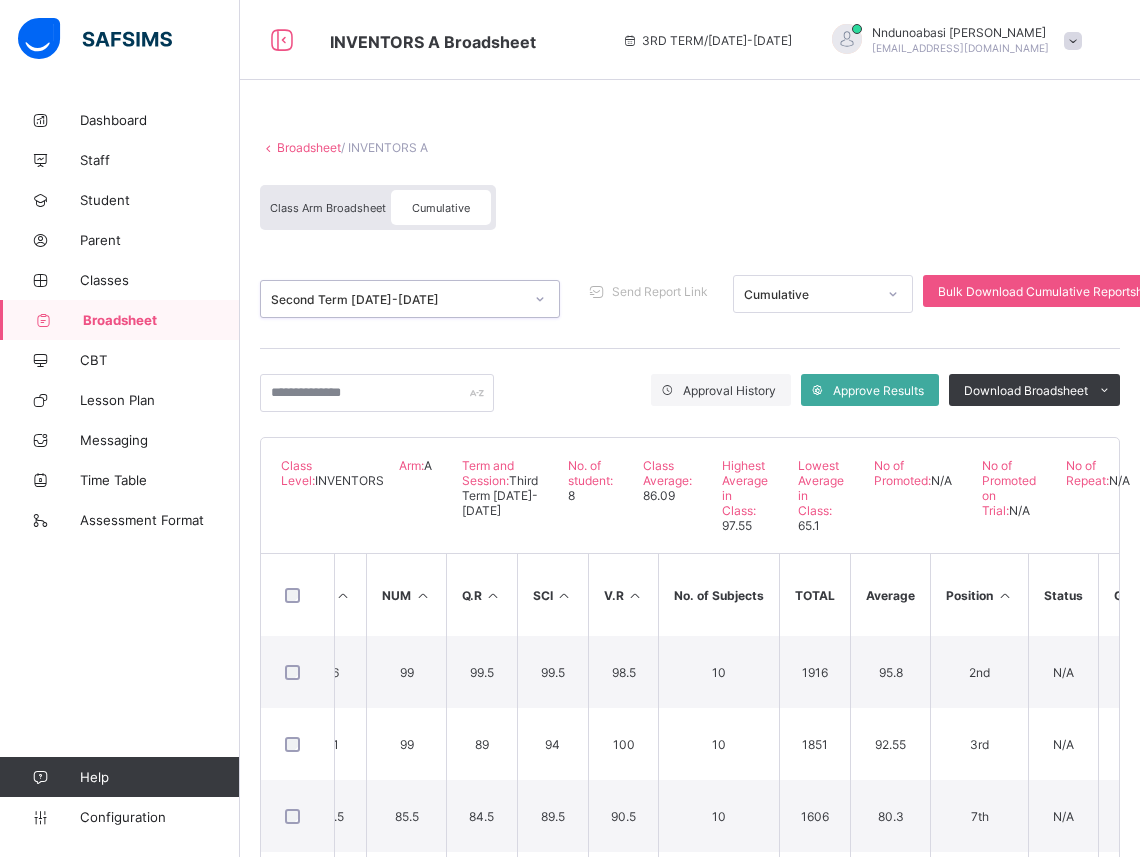drag, startPoint x: 538, startPoint y: 300, endPoint x: 531, endPoint y: 308, distance: 10.630146 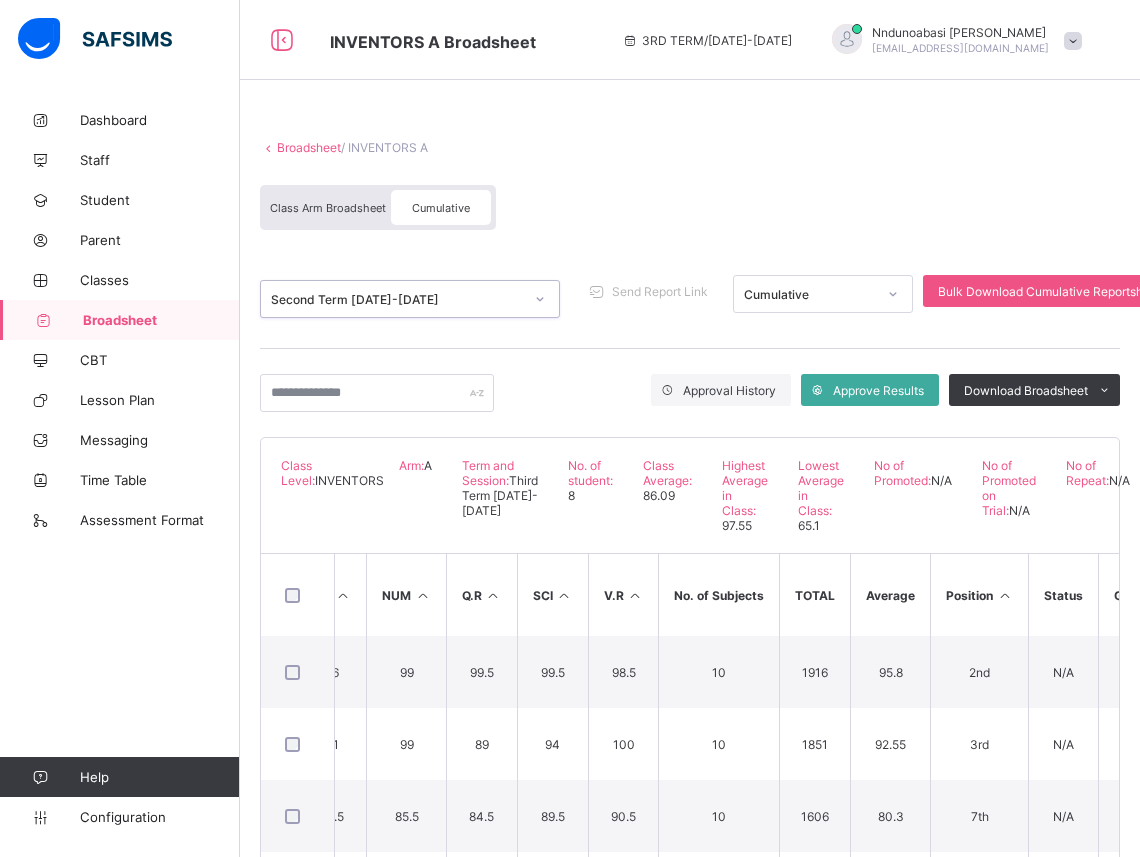 click 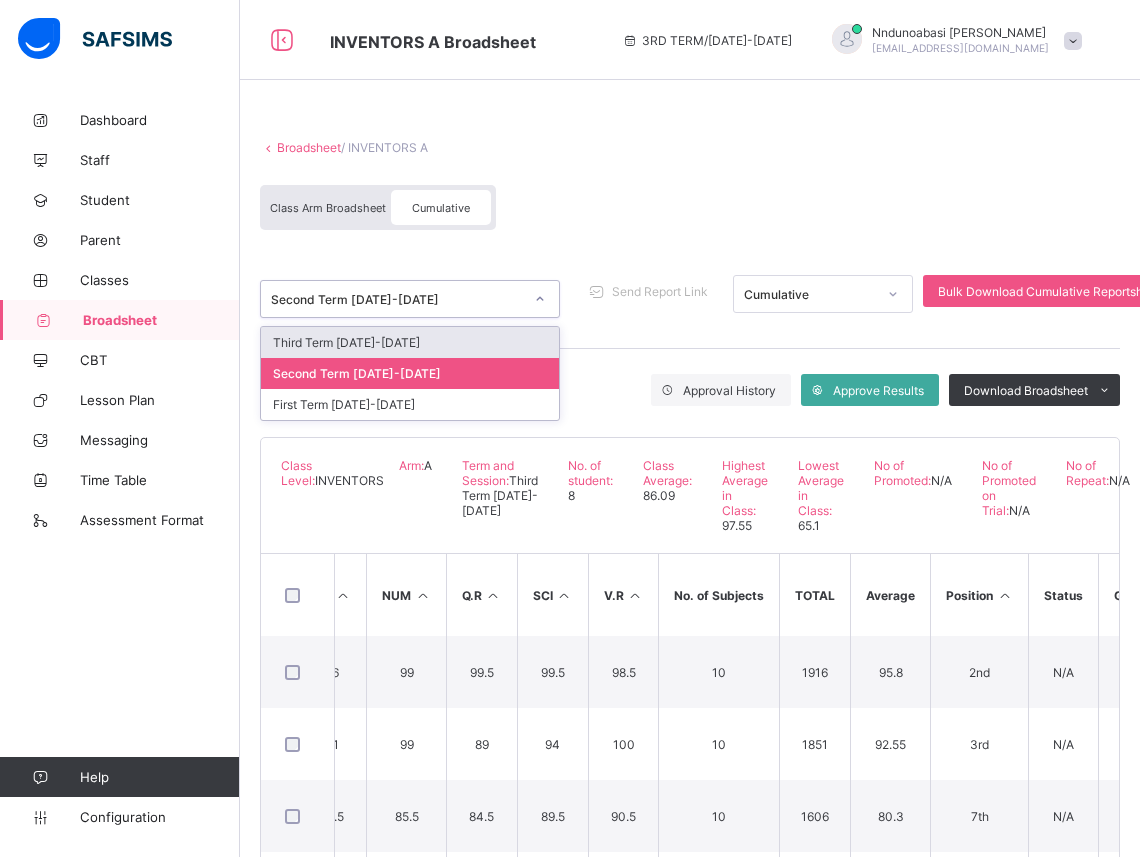 click on "Third Term [DATE]-[DATE]" at bounding box center [410, 342] 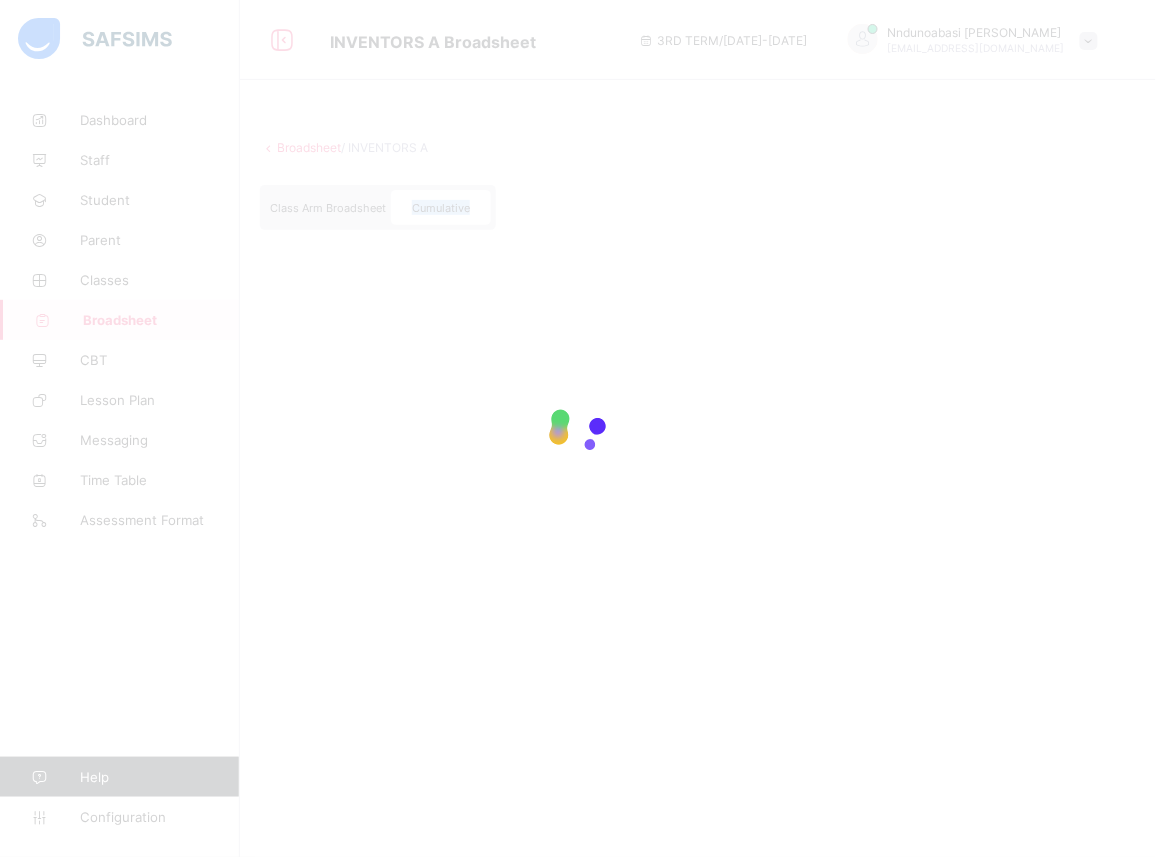 click at bounding box center [578, 428] 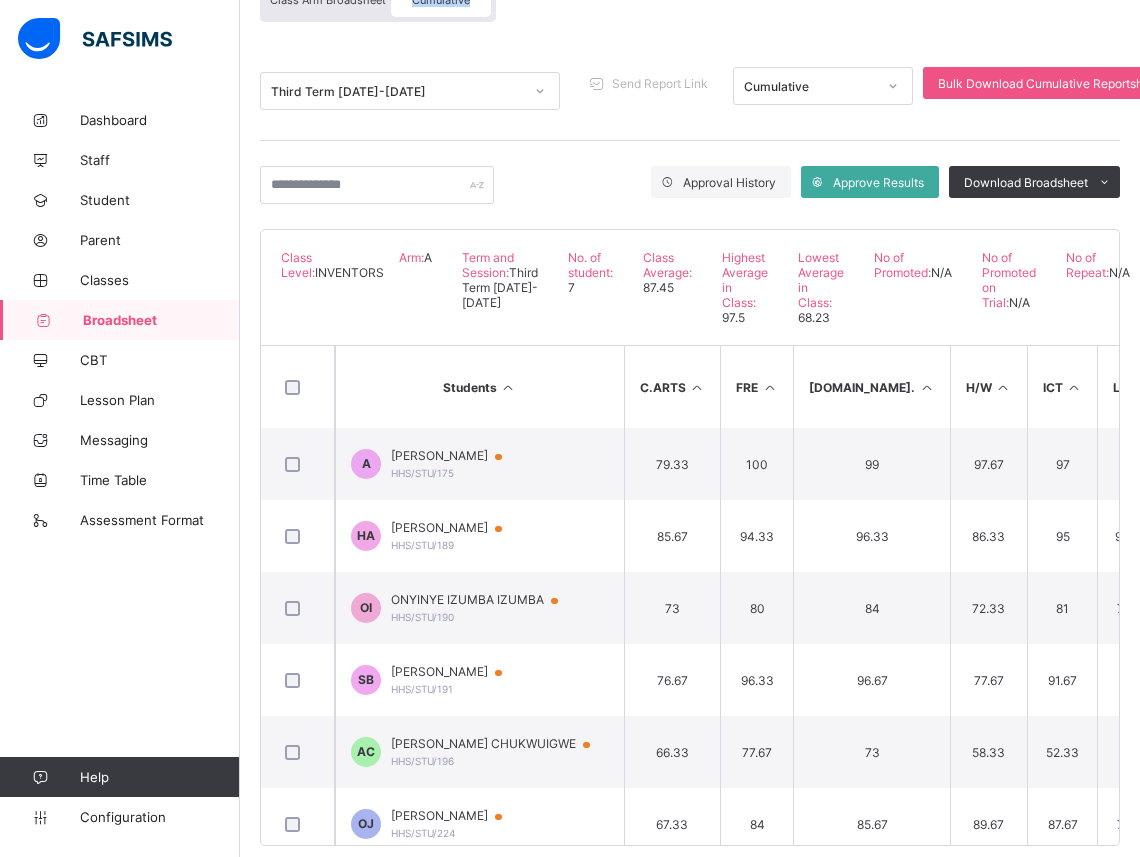 scroll, scrollTop: 217, scrollLeft: 0, axis: vertical 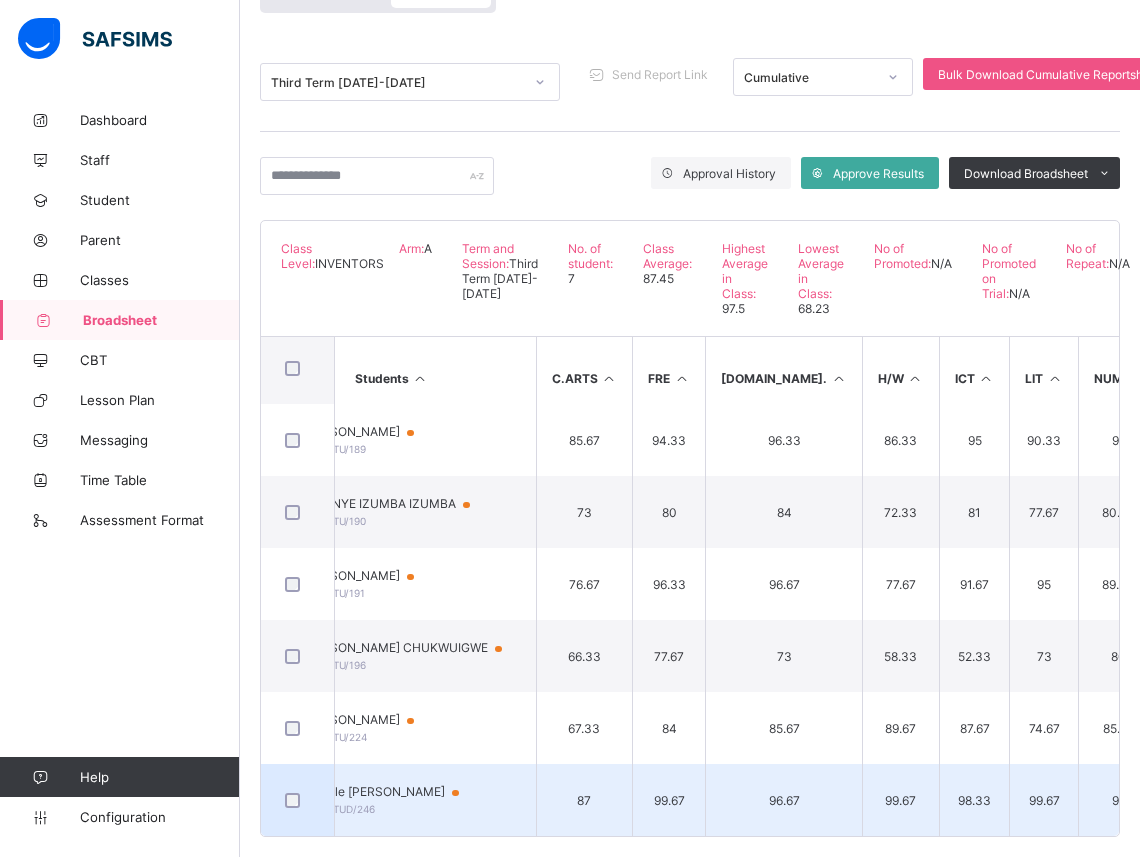 click on "99.67" at bounding box center [1043, 800] 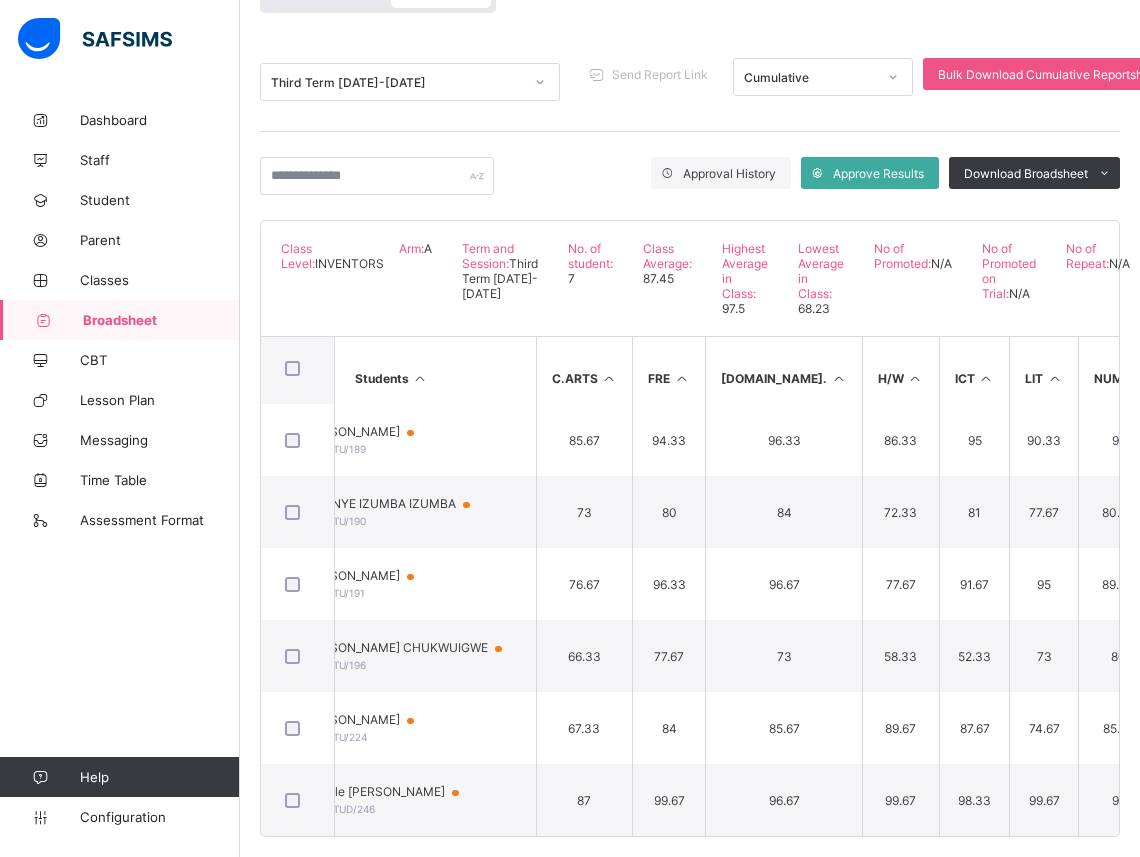 scroll, scrollTop: 80, scrollLeft: 0, axis: vertical 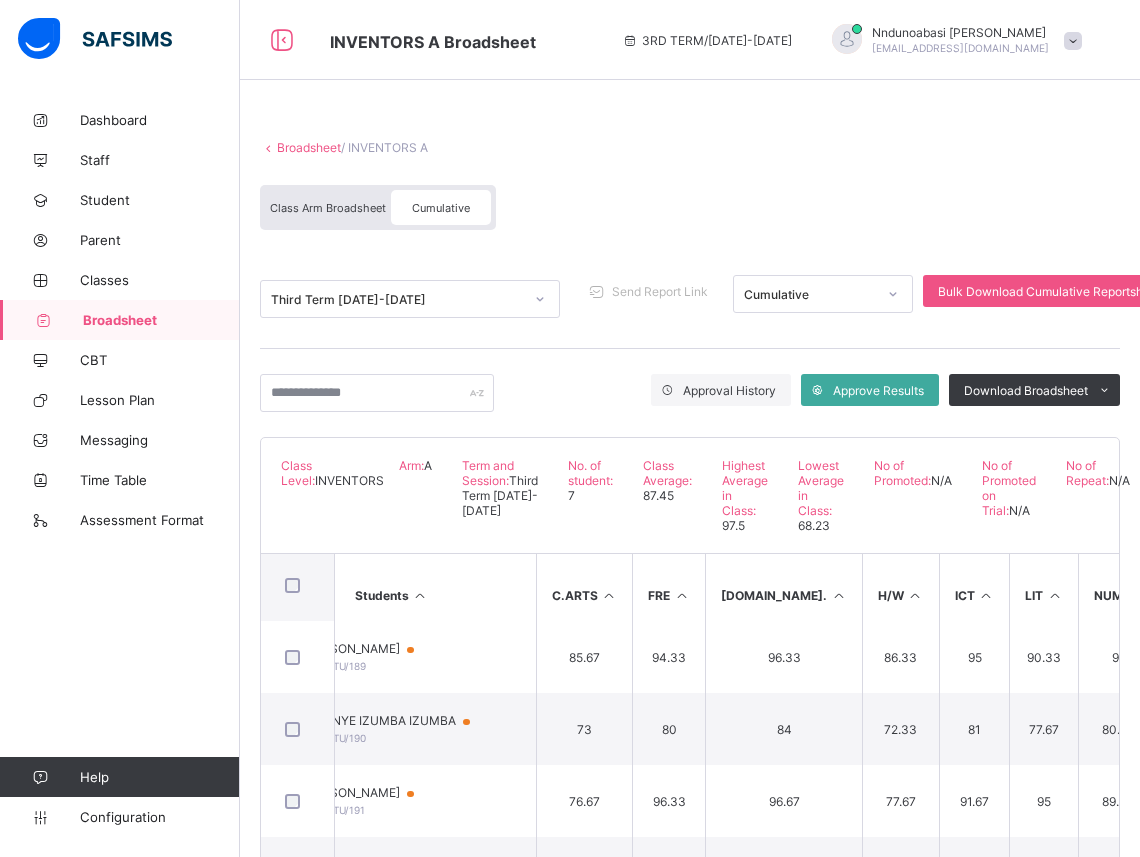 click on "Broadsheet  / INVENTORS A Class Arm Broadsheet Cumulative" at bounding box center [690, 185] 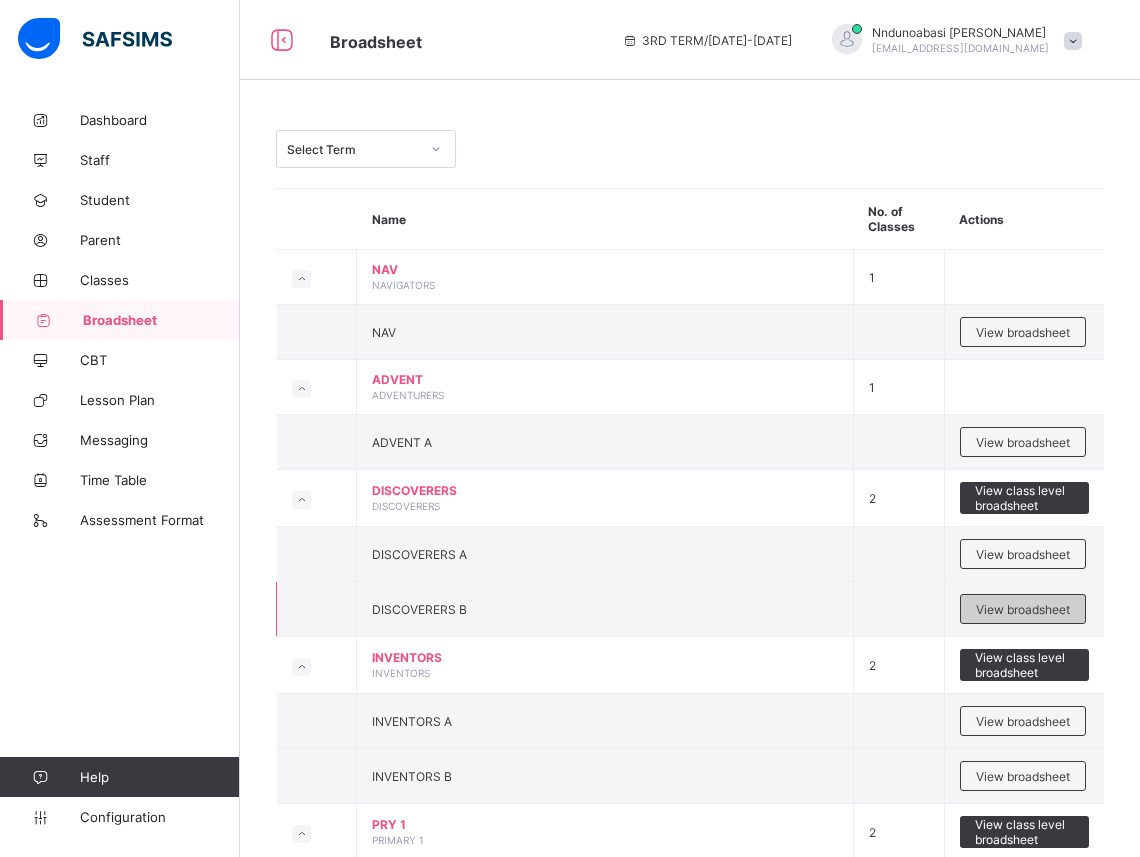 click on "View broadsheet" at bounding box center [1023, 609] 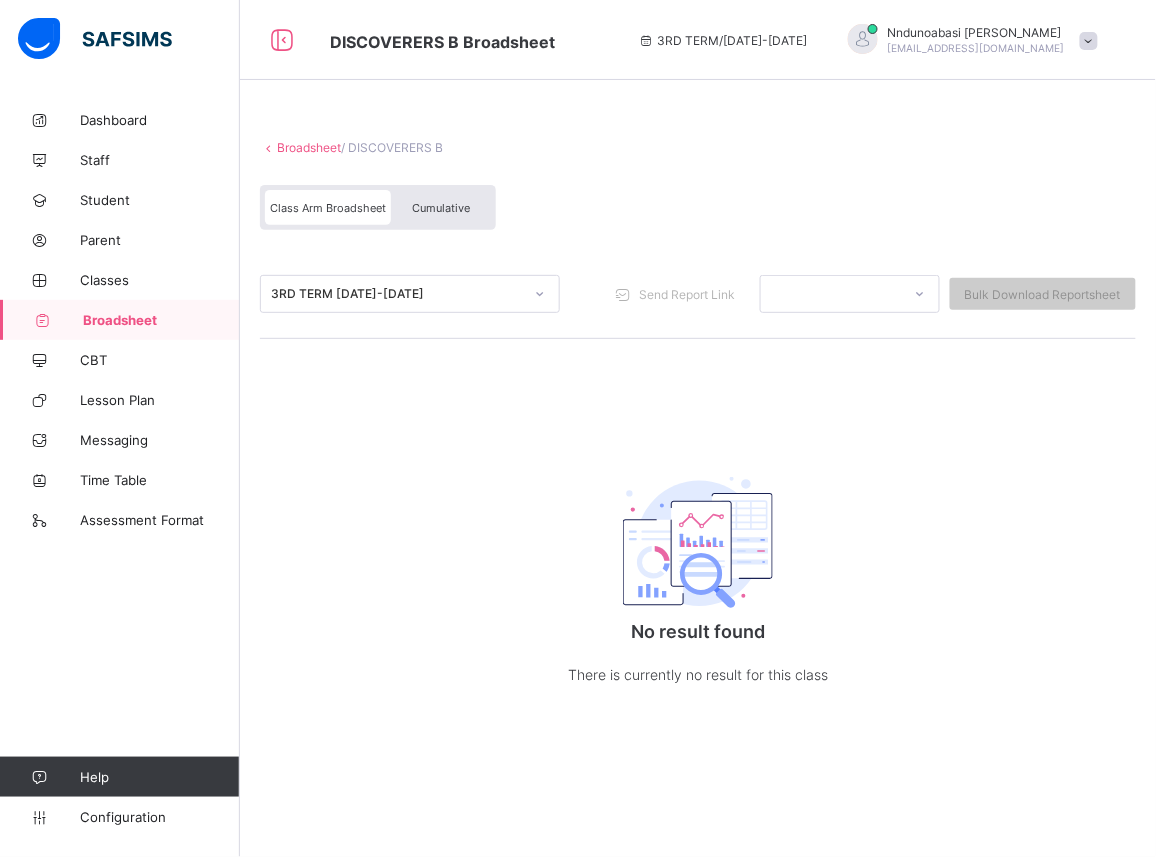 click on "Broadsheet  / DISCOVERERS B Class Arm Broadsheet Cumulative 3RD TERM 2024-2025 Send Report Link Bulk Download Reportsheet No result found There is currently no result for this class × Download Broadsheet Excel Please select the Assessment you want to download the broadsheet for: ALL Cancel Download           undefined undefined   Pending View Reportsheet     Position               /undefined         Final Grade                 Total Score                 Final Average                 No. of Subjects                 No. in Class                 Class Average                 High. Average in Class                 Low. Average in Class             Assessments     Subjects         Total         Grade         Position         Out of         Class average     Form Teacher's comment   Head Teacher's comment   Close   Approve Student Results             DISCOVERERS B Approve Student Results Form Teacher's comment   Head Teacher's comment   Close" at bounding box center [698, 433] 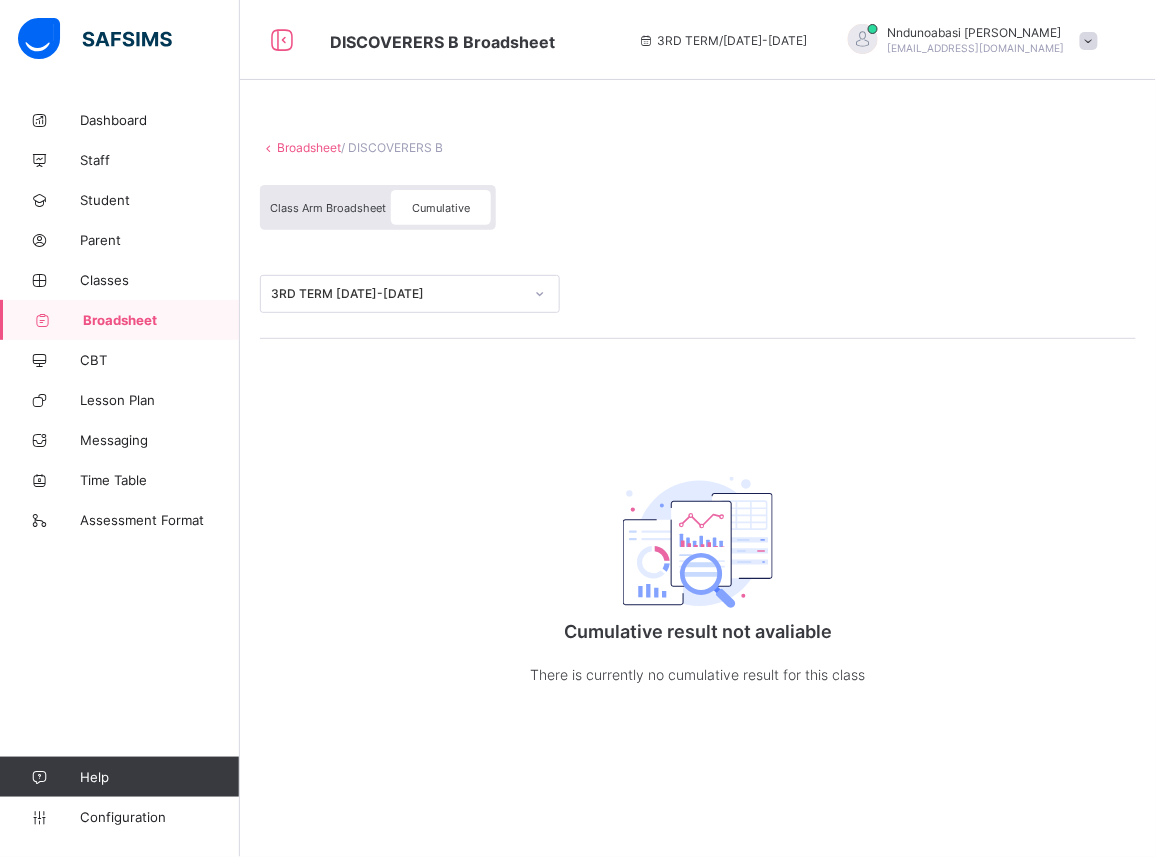 click at bounding box center (540, 294) 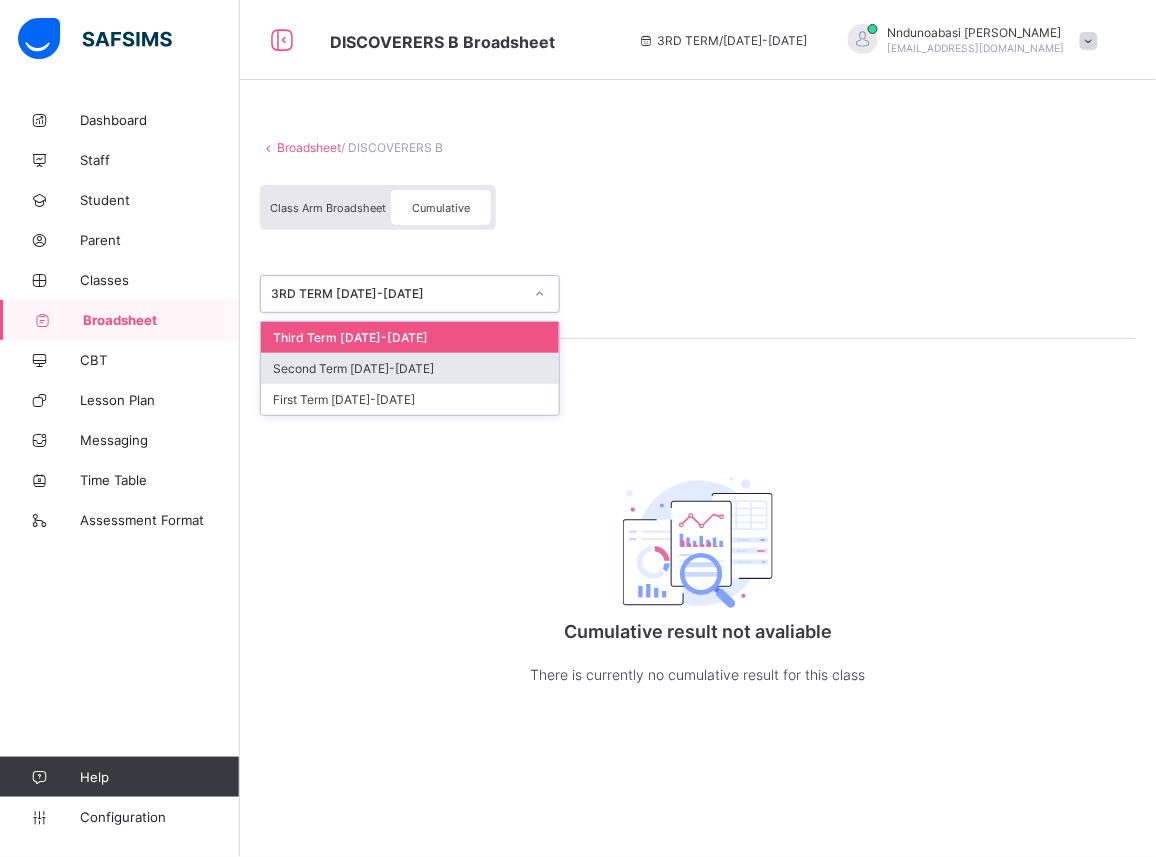 click on "Second Term 2024-2025" at bounding box center (410, 368) 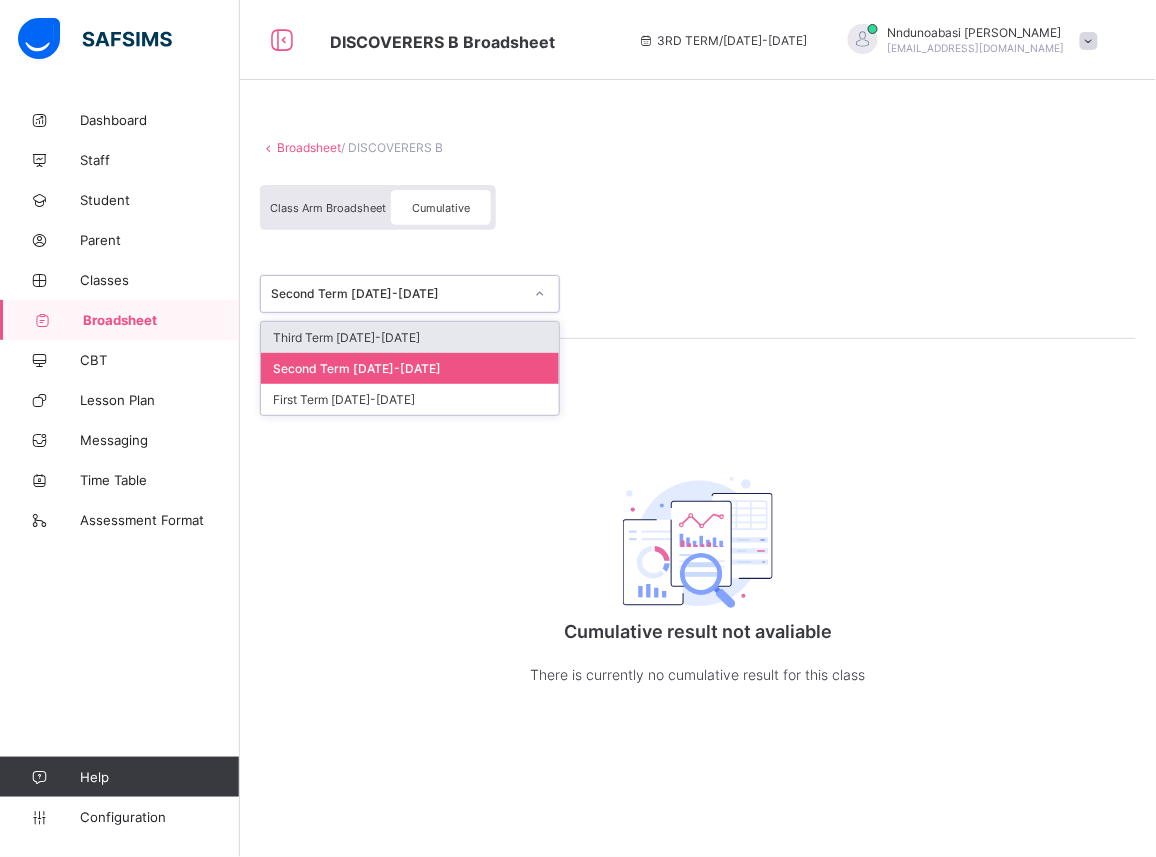 click 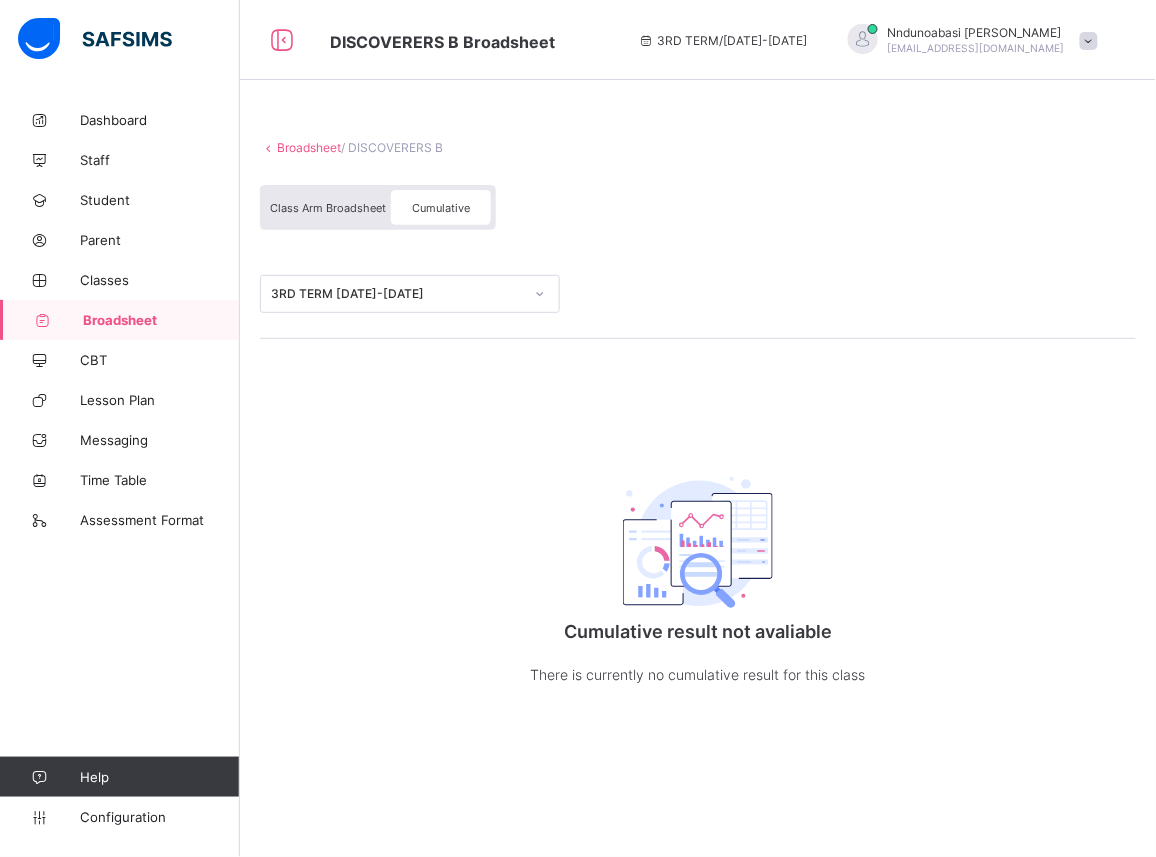 click 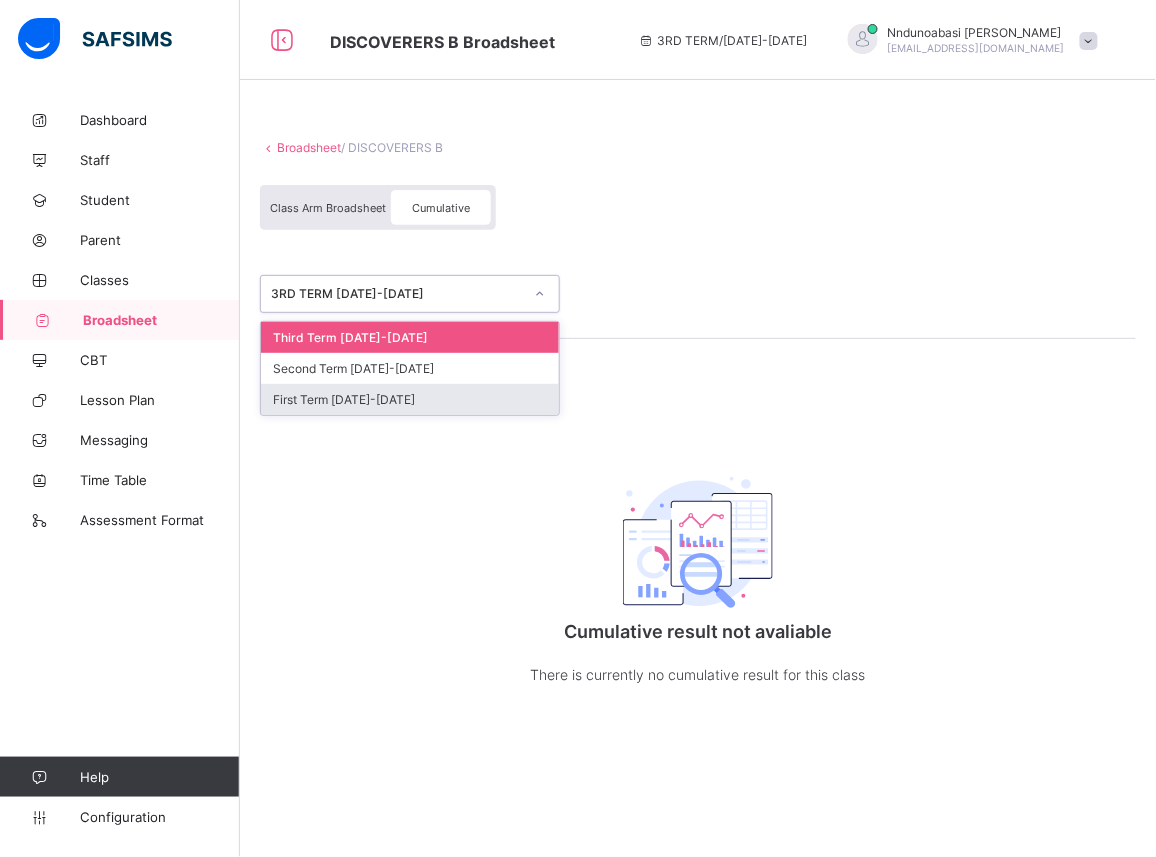 click on "First Term 2024-2025" at bounding box center (410, 399) 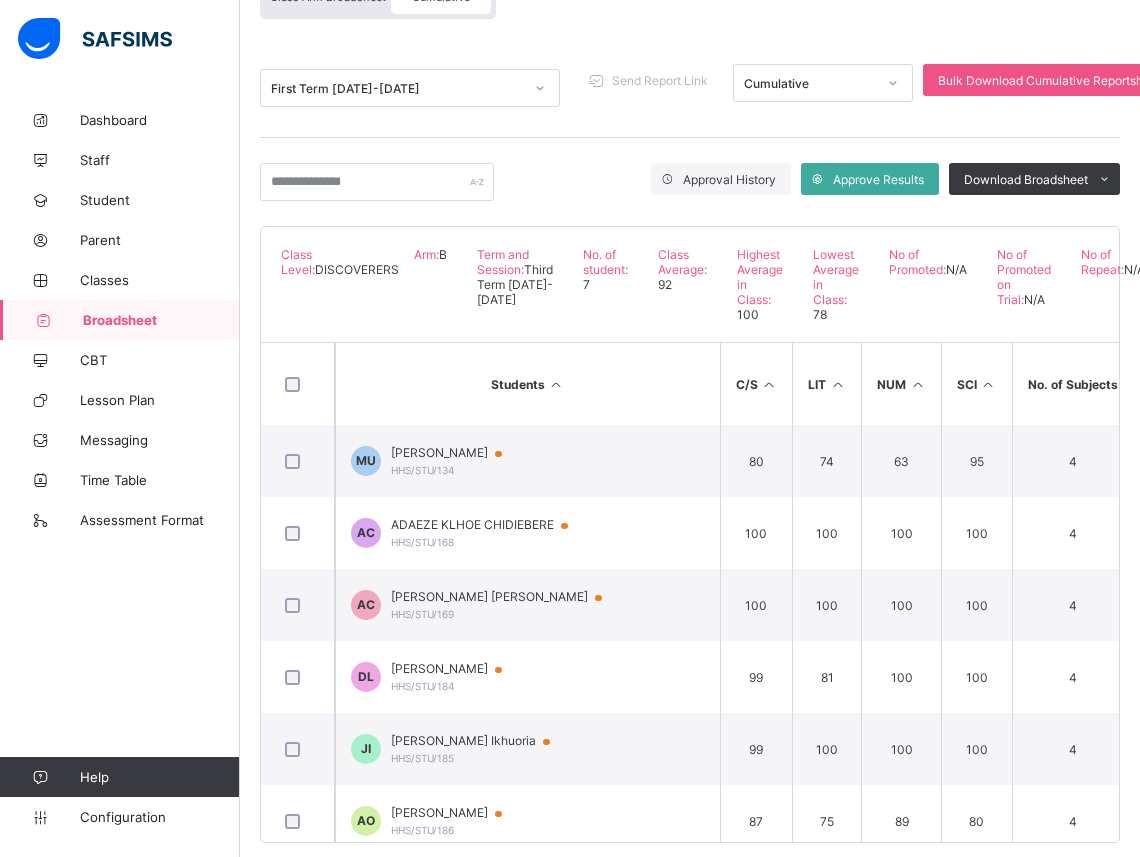 scroll, scrollTop: 217, scrollLeft: 0, axis: vertical 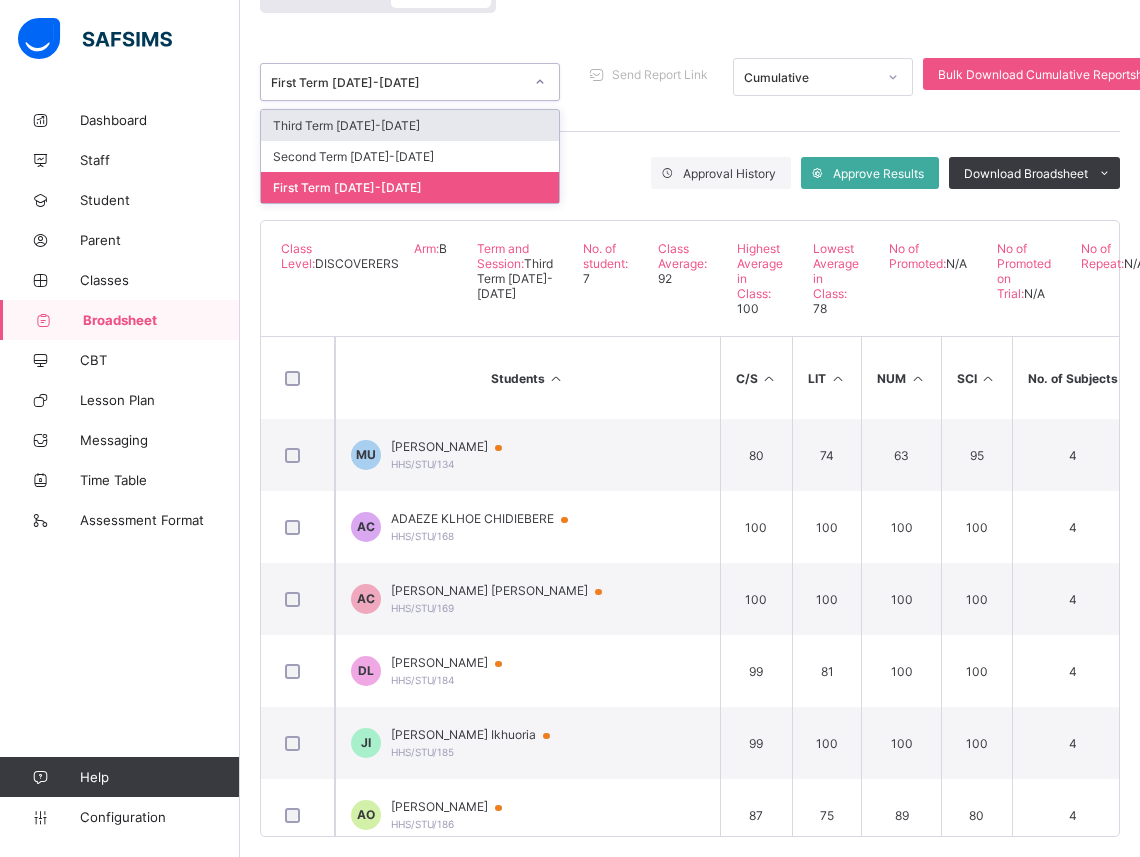 click 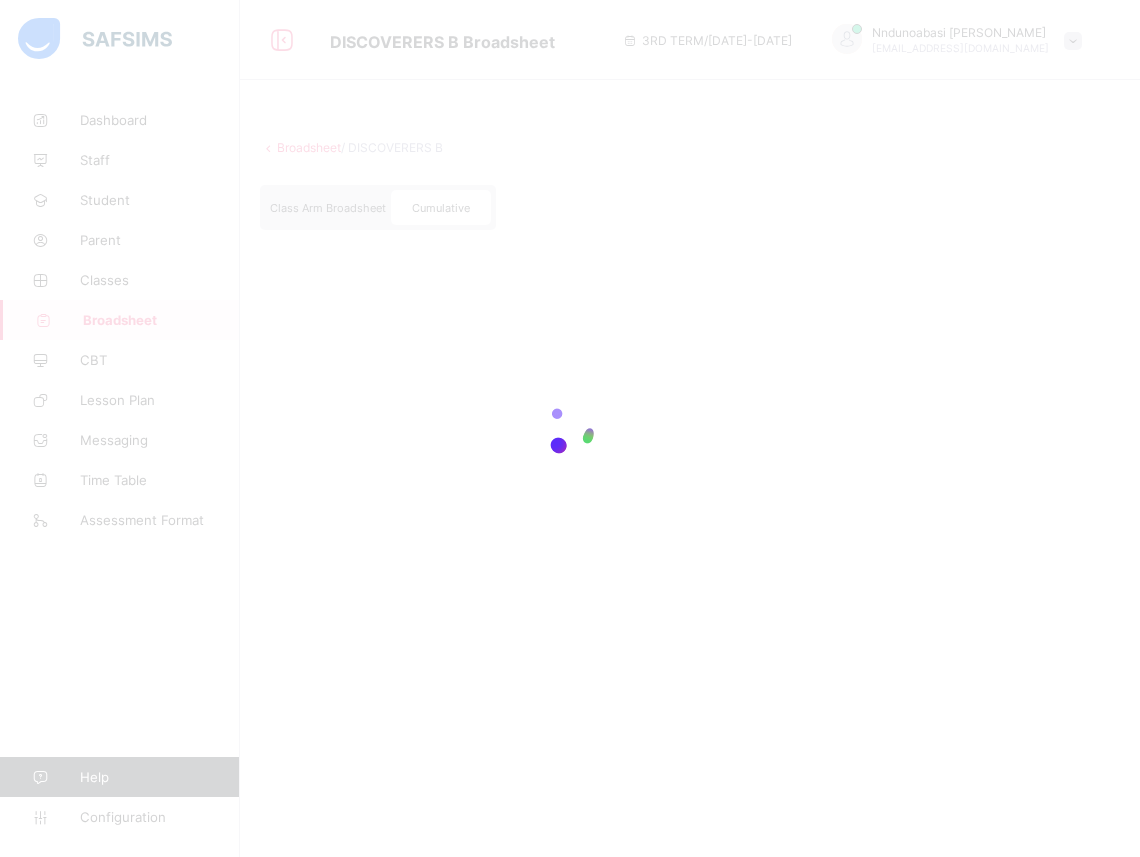 scroll, scrollTop: 0, scrollLeft: 0, axis: both 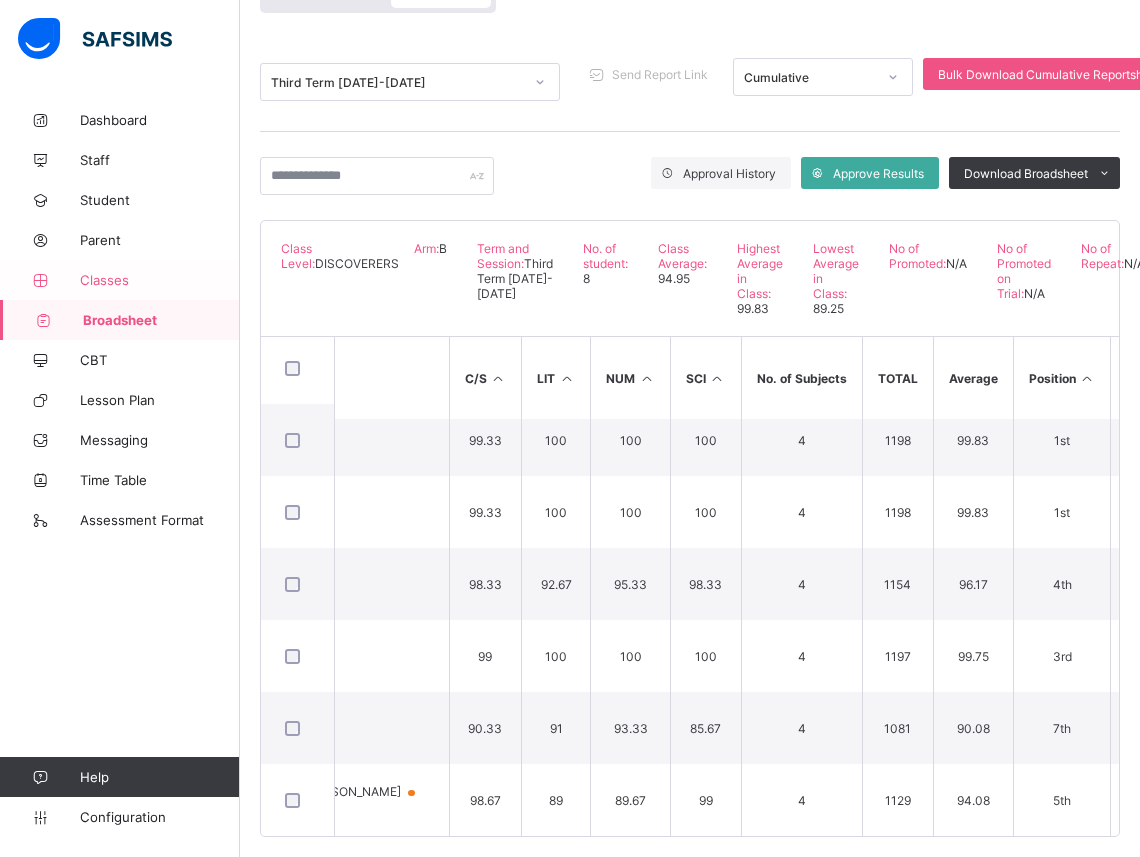 click on "Classes" at bounding box center (160, 280) 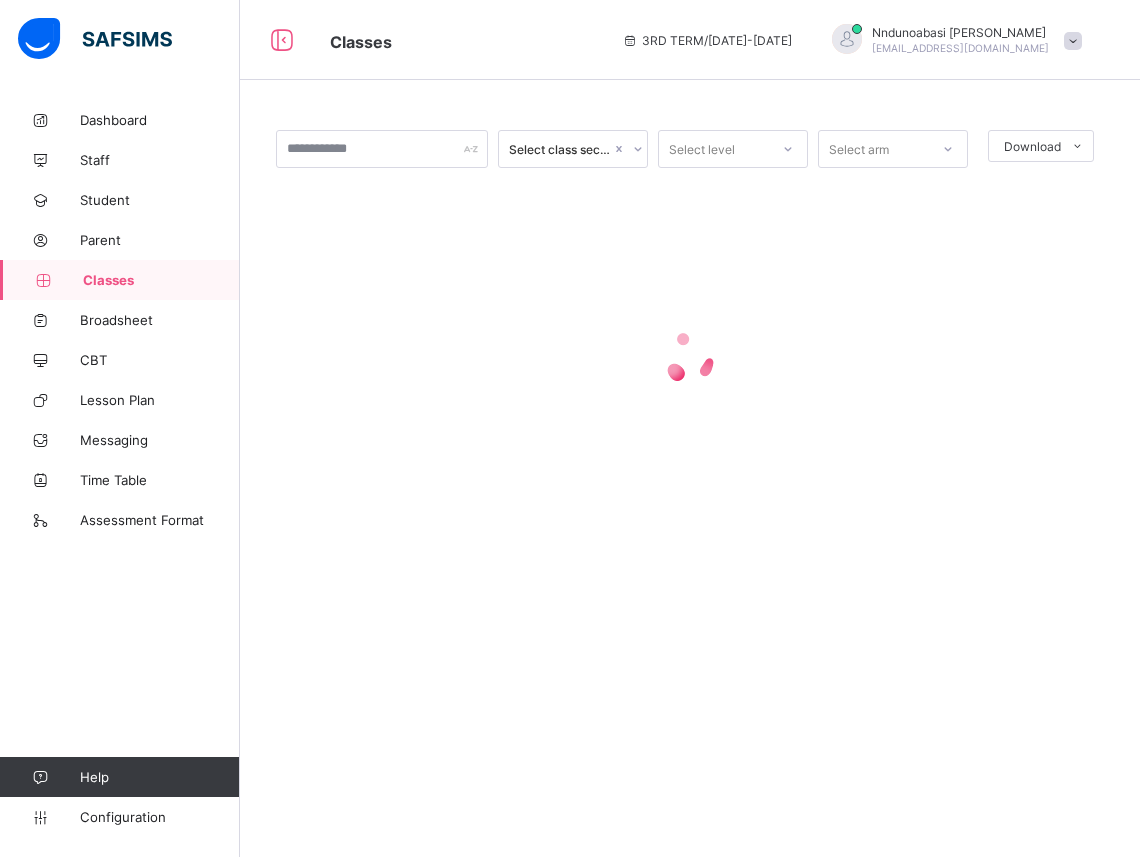 scroll, scrollTop: 0, scrollLeft: 0, axis: both 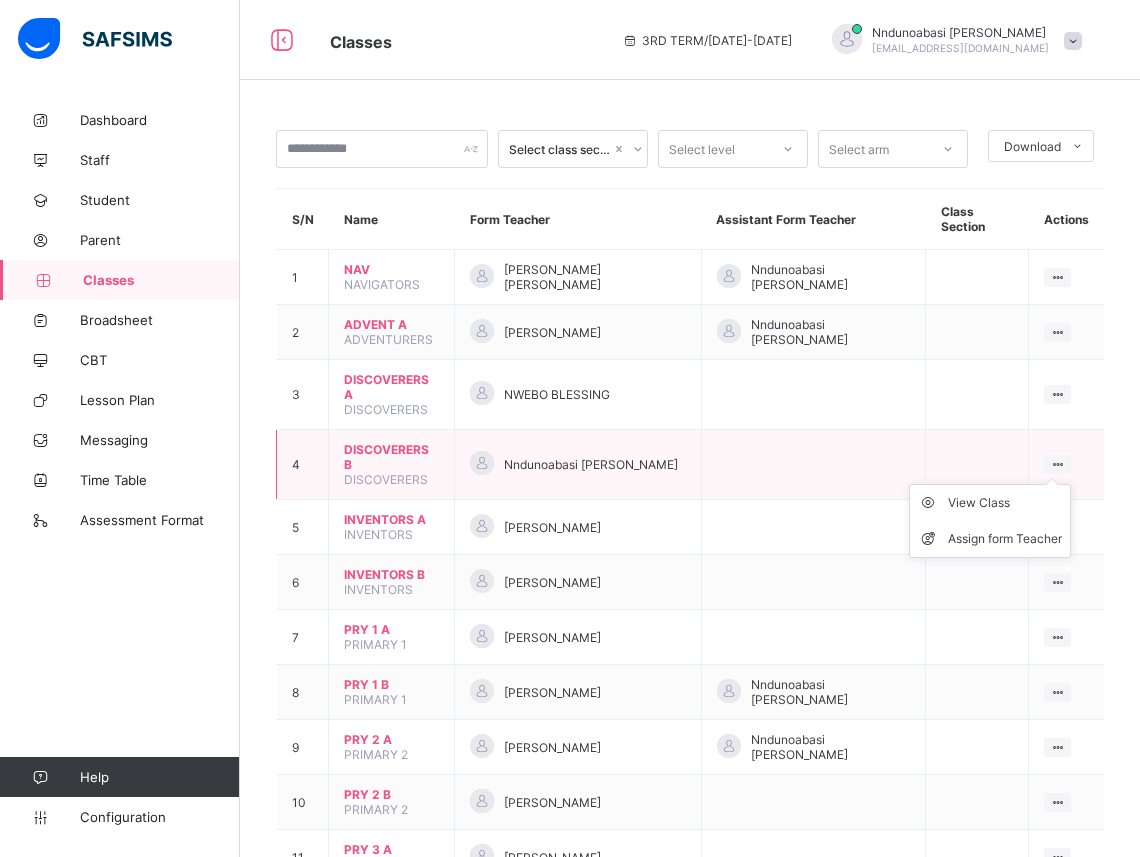 click at bounding box center [1057, 464] 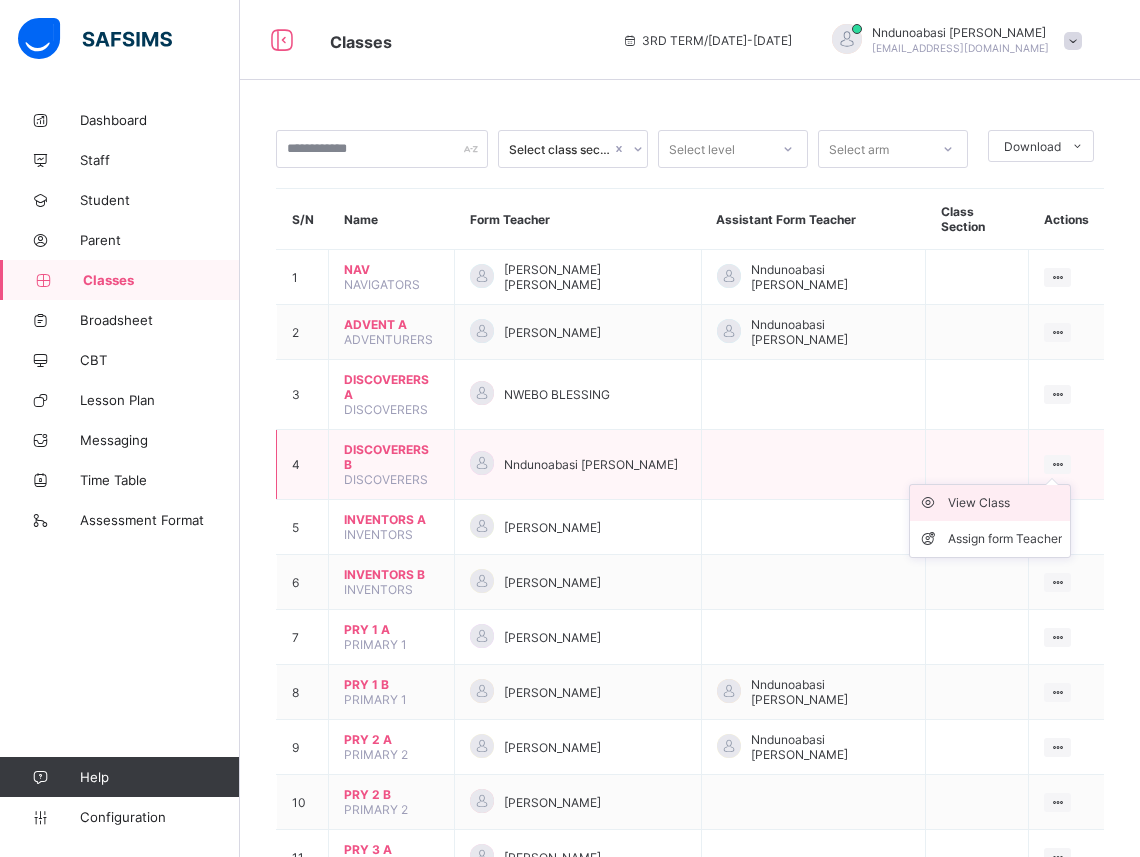 click on "View Class" at bounding box center [1005, 503] 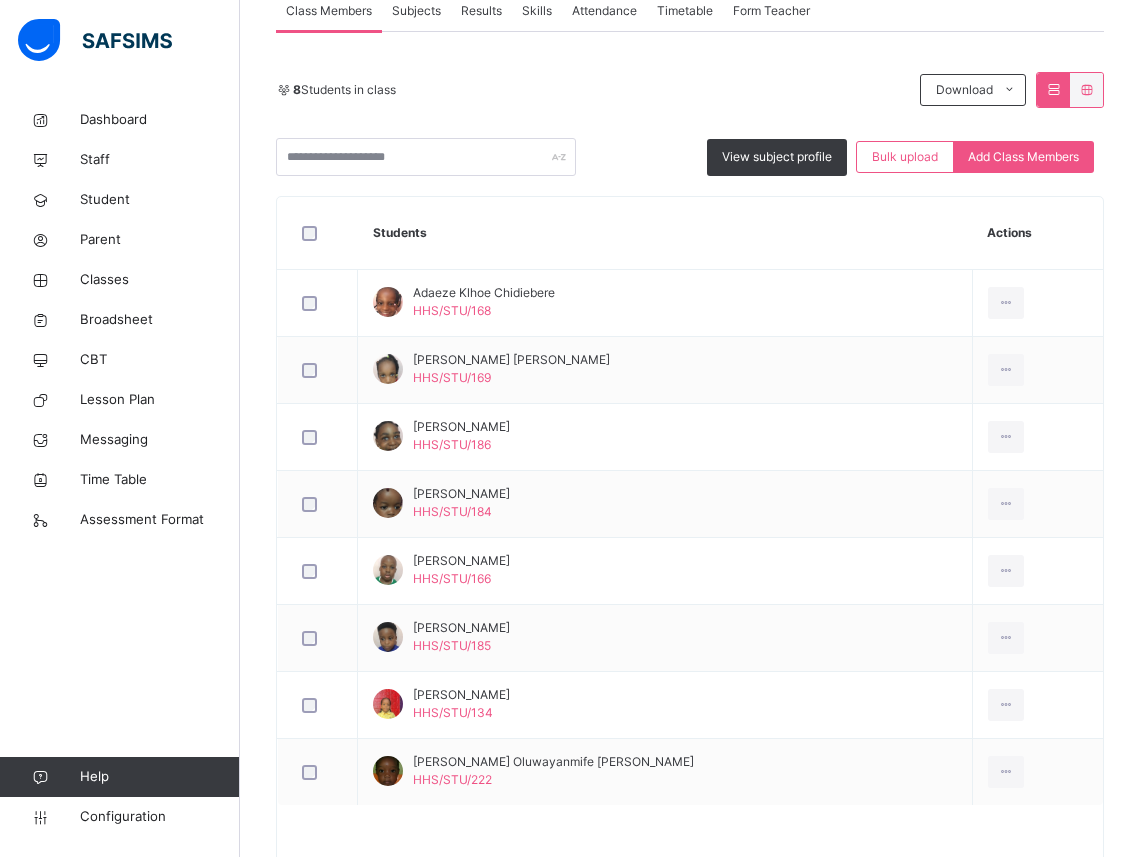 scroll, scrollTop: 444, scrollLeft: 0, axis: vertical 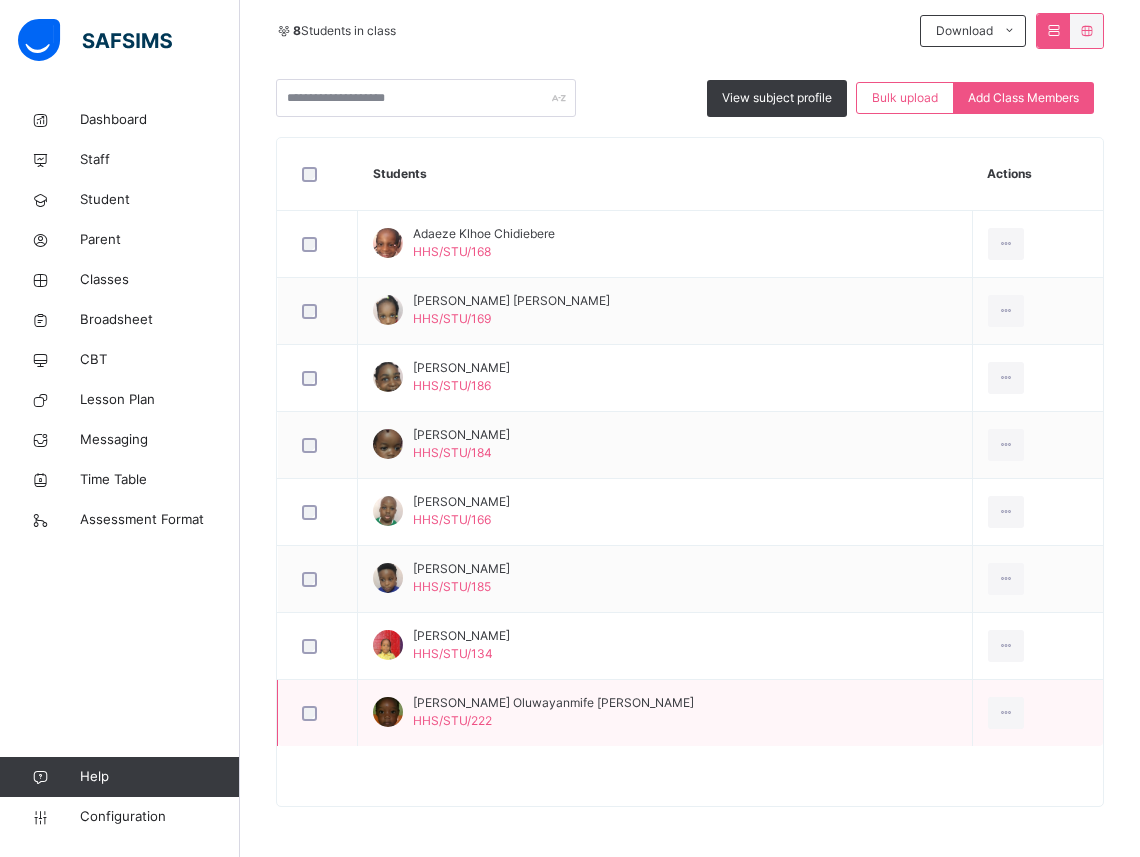 click on "Vivian Oluwayanmife Ajayi HHS/STU/222" at bounding box center (665, 713) 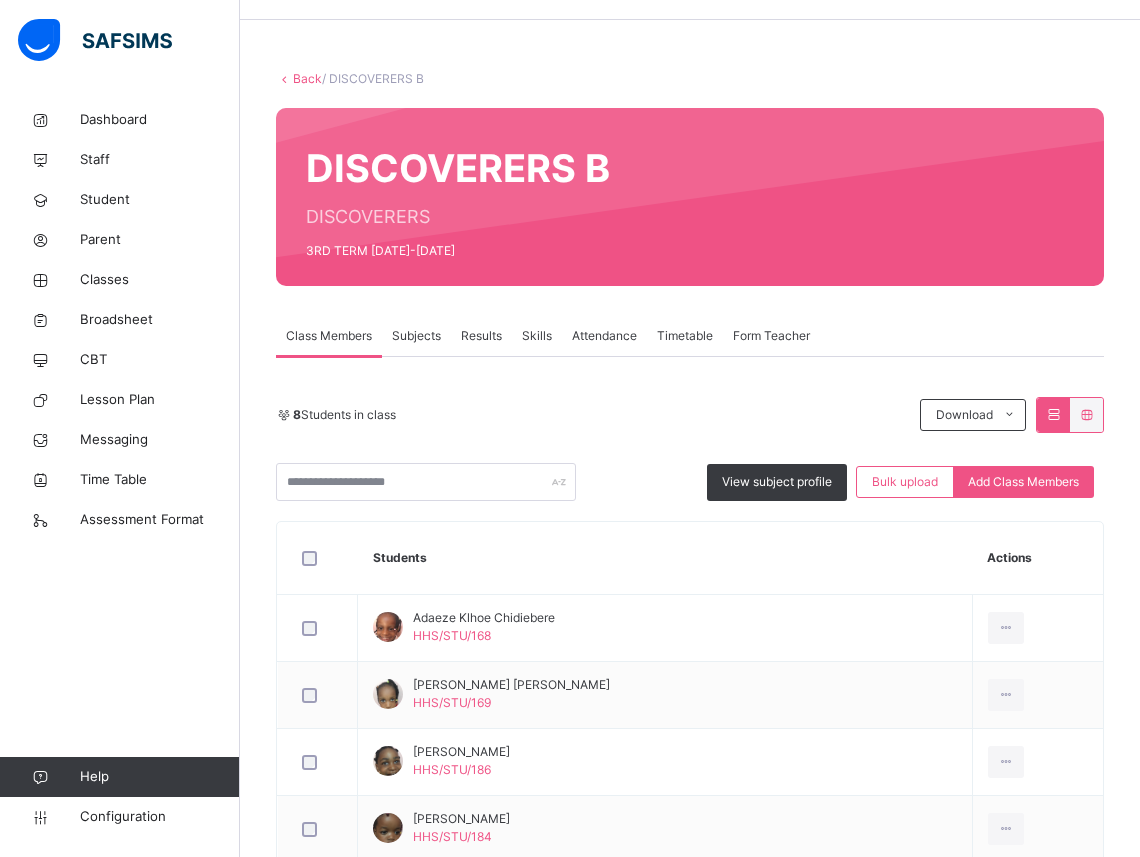 scroll, scrollTop: 44, scrollLeft: 0, axis: vertical 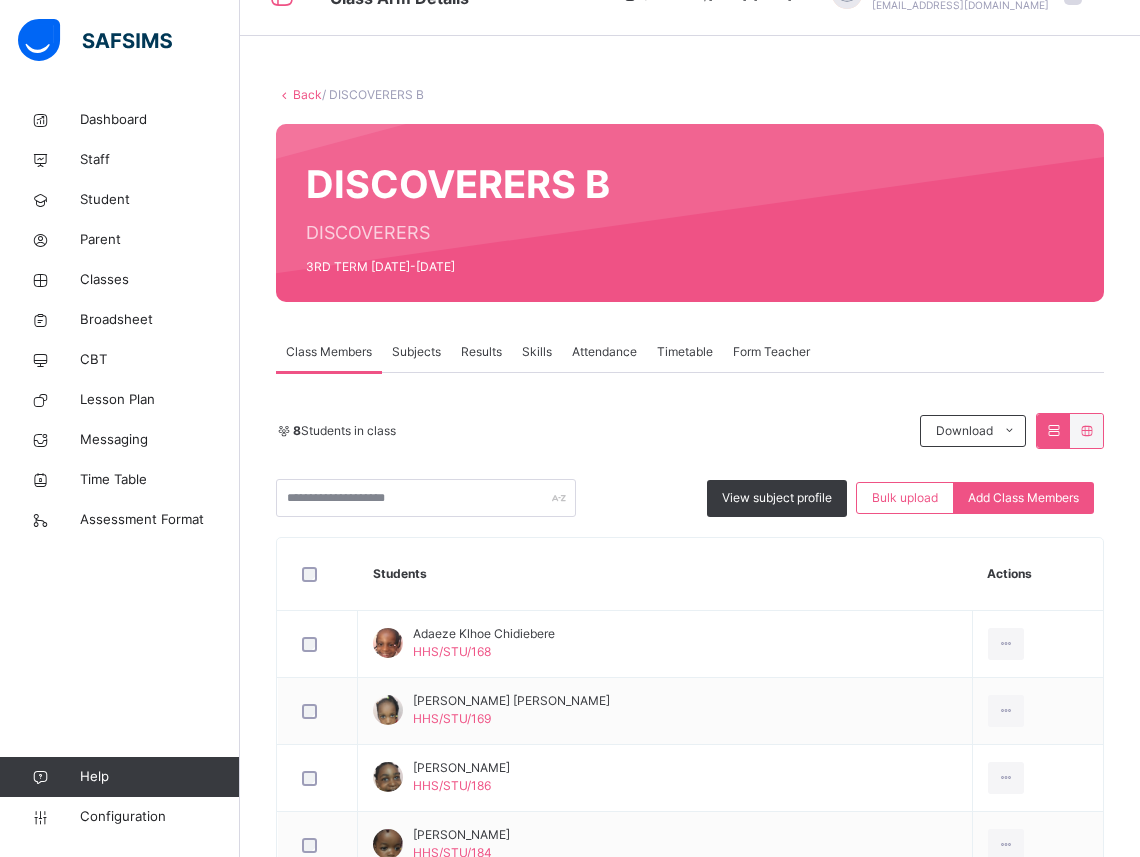 click on "Subjects" at bounding box center [416, 352] 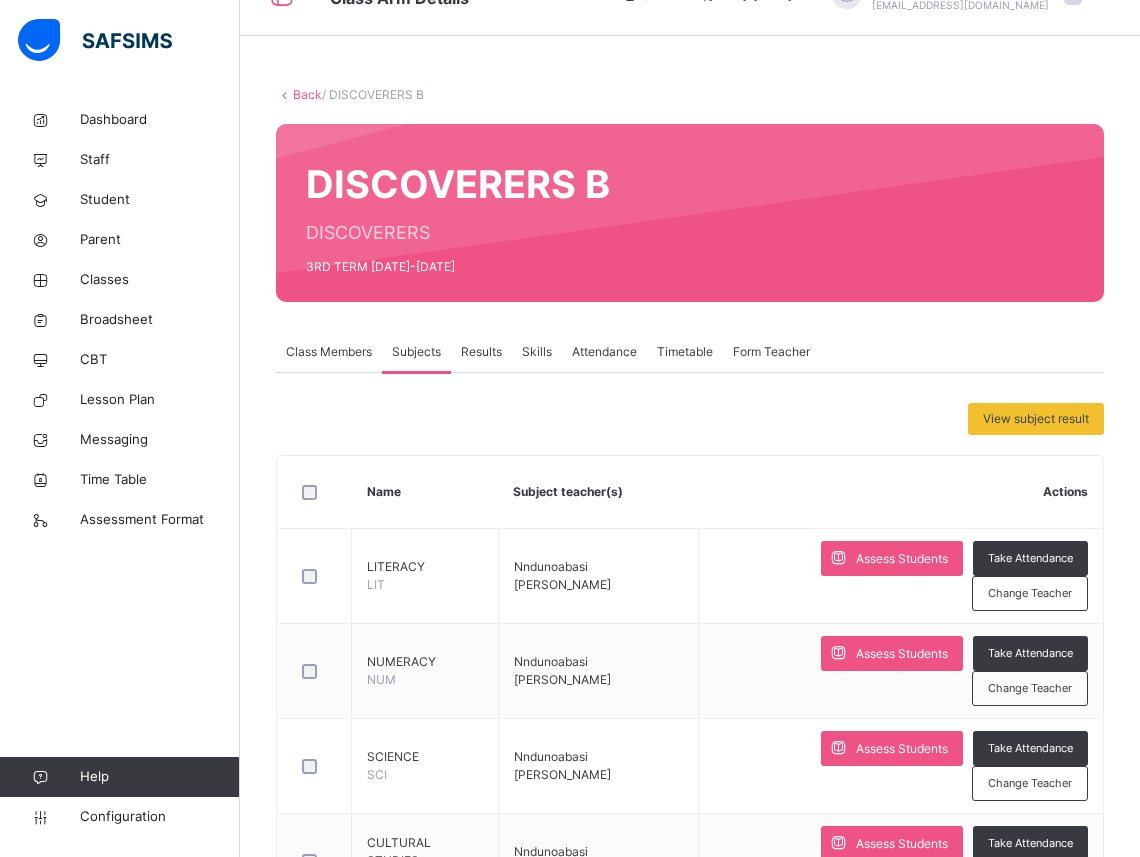 scroll, scrollTop: 34, scrollLeft: 0, axis: vertical 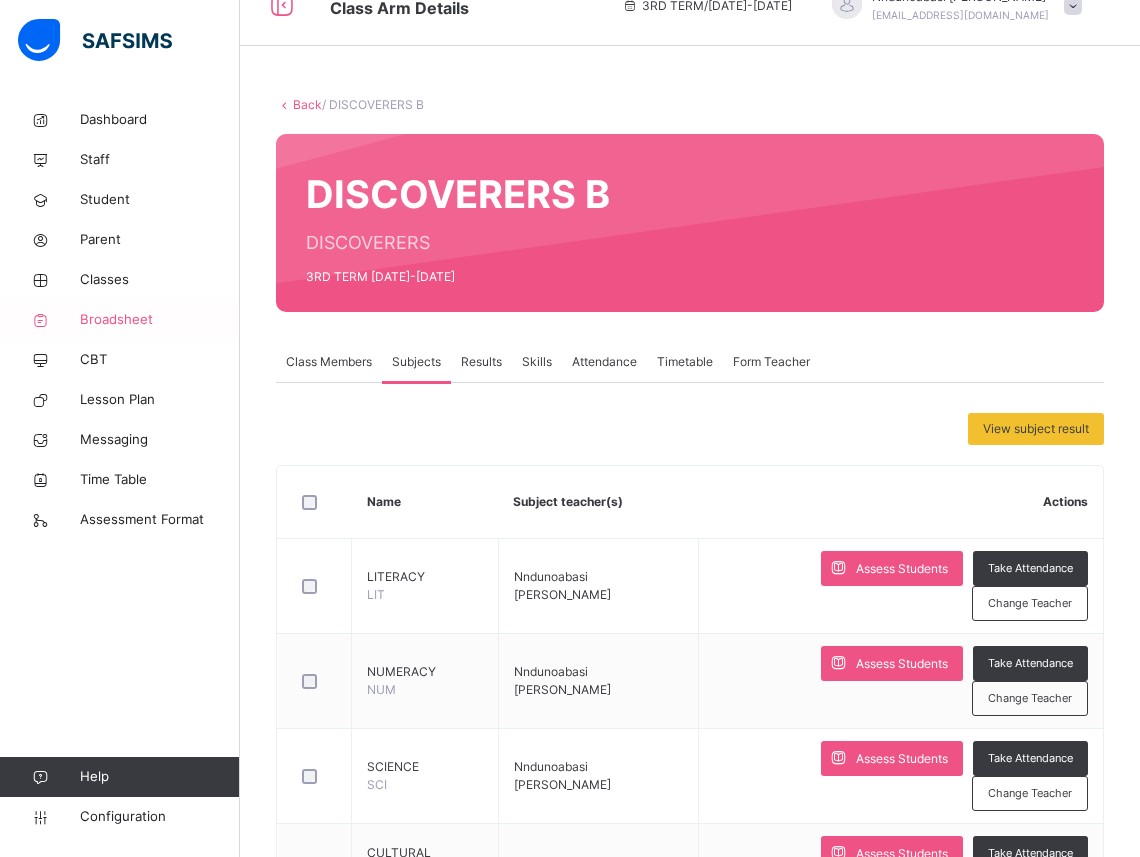 click on "Broadsheet" at bounding box center (120, 320) 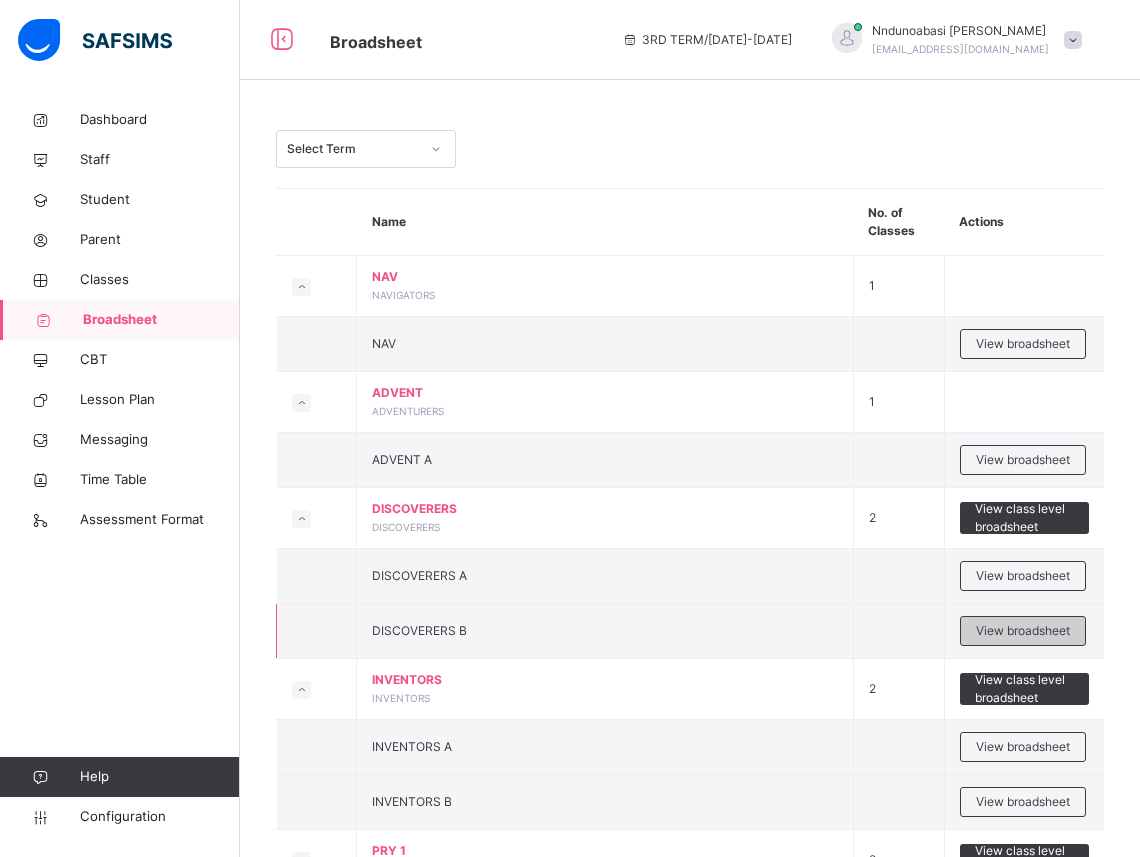 click on "View broadsheet" at bounding box center (1023, 631) 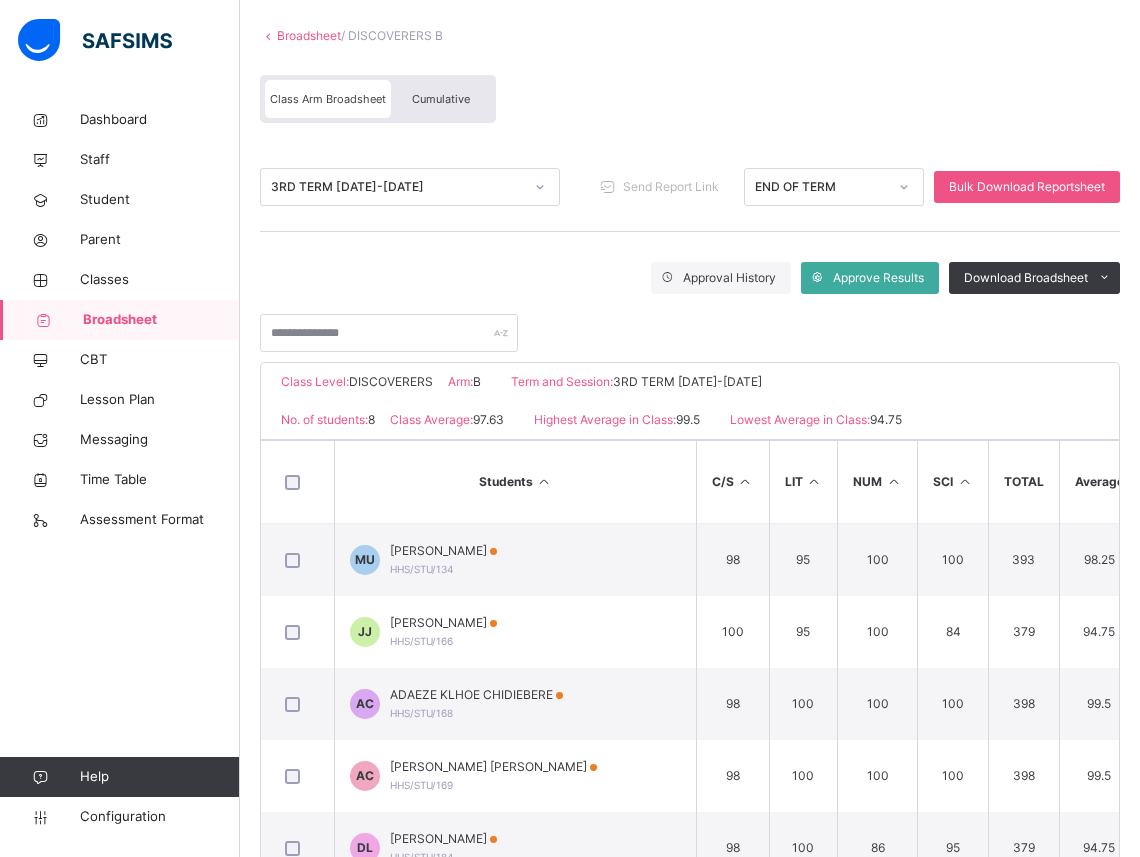 scroll, scrollTop: 235, scrollLeft: 0, axis: vertical 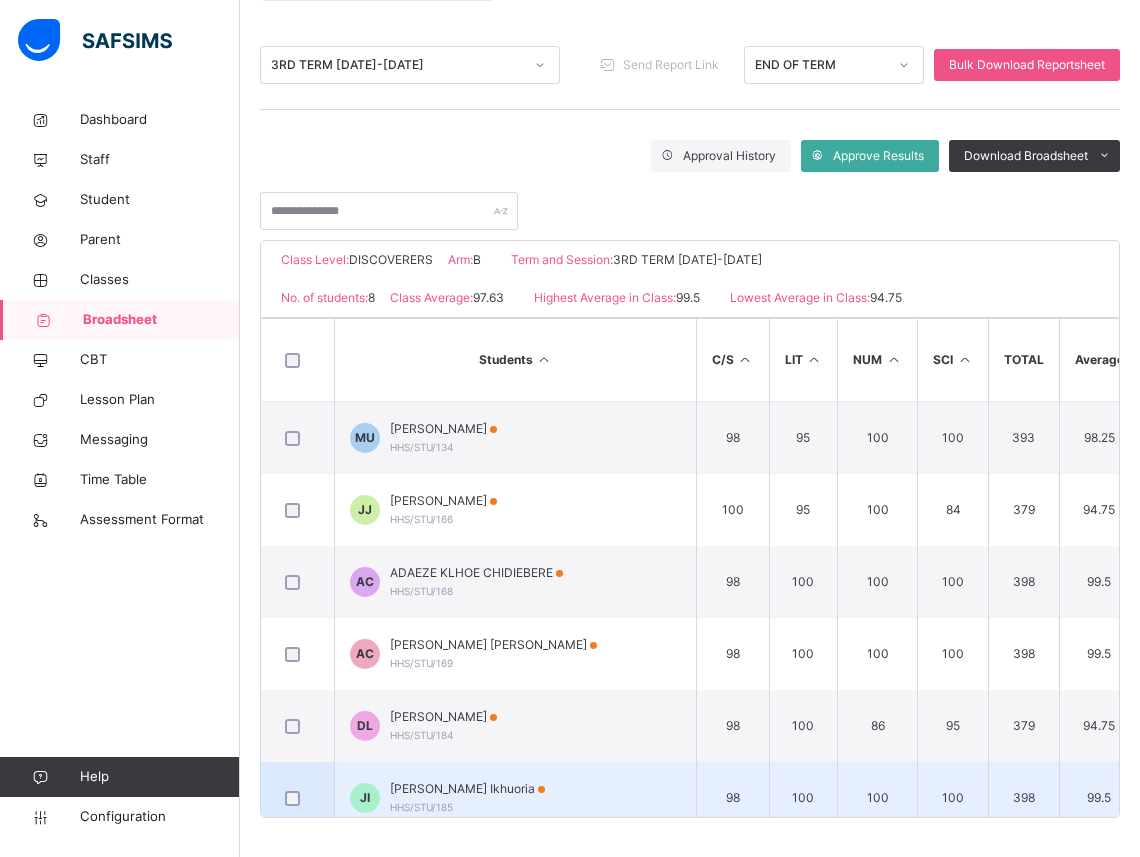 click on "A" at bounding box center (1270, 798) 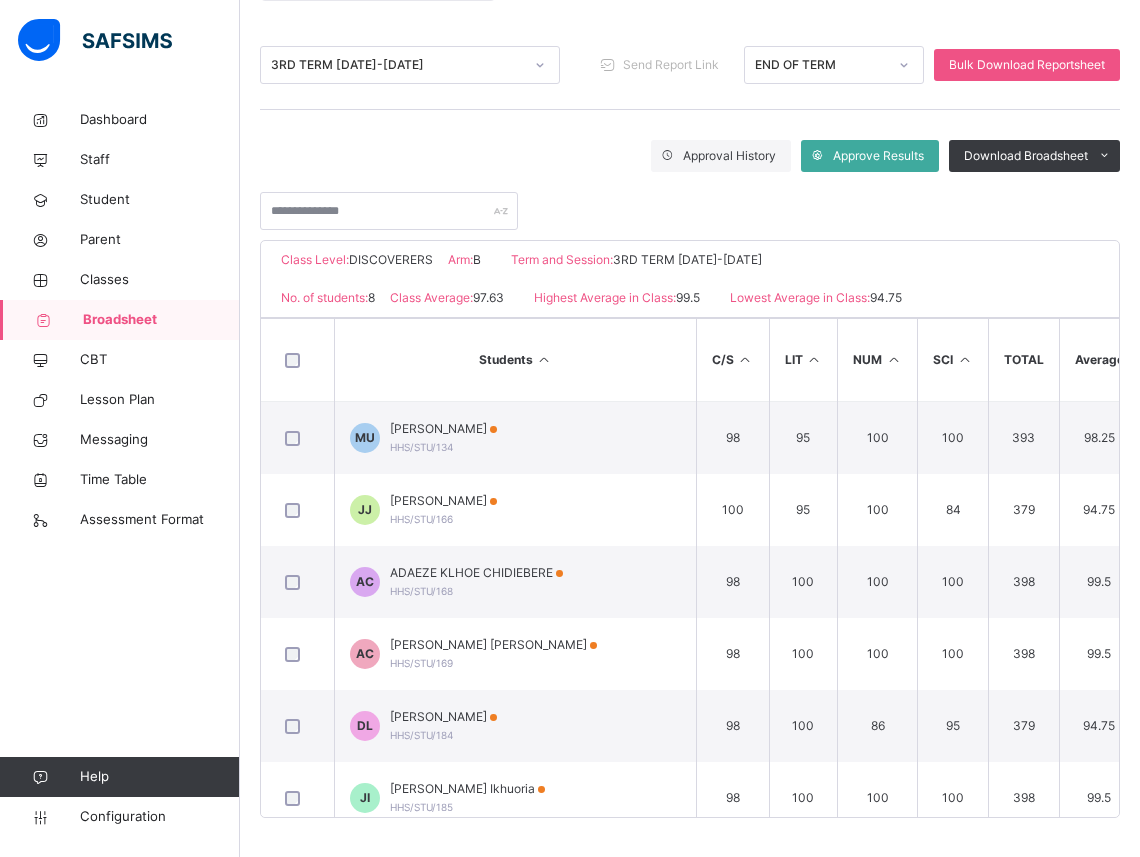 scroll, scrollTop: 168, scrollLeft: 0, axis: vertical 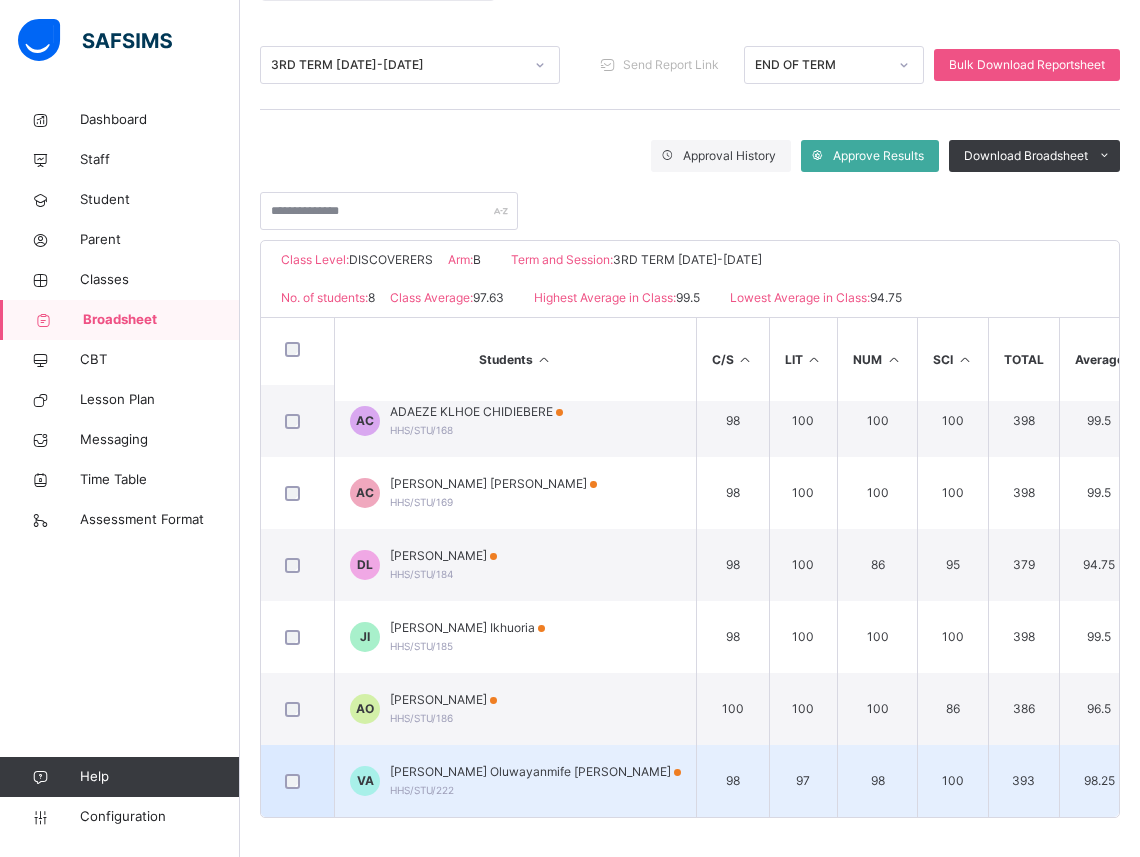 click on "VA Vivian Oluwayanmife Ajayi   HHS/STU/222" at bounding box center (516, 781) 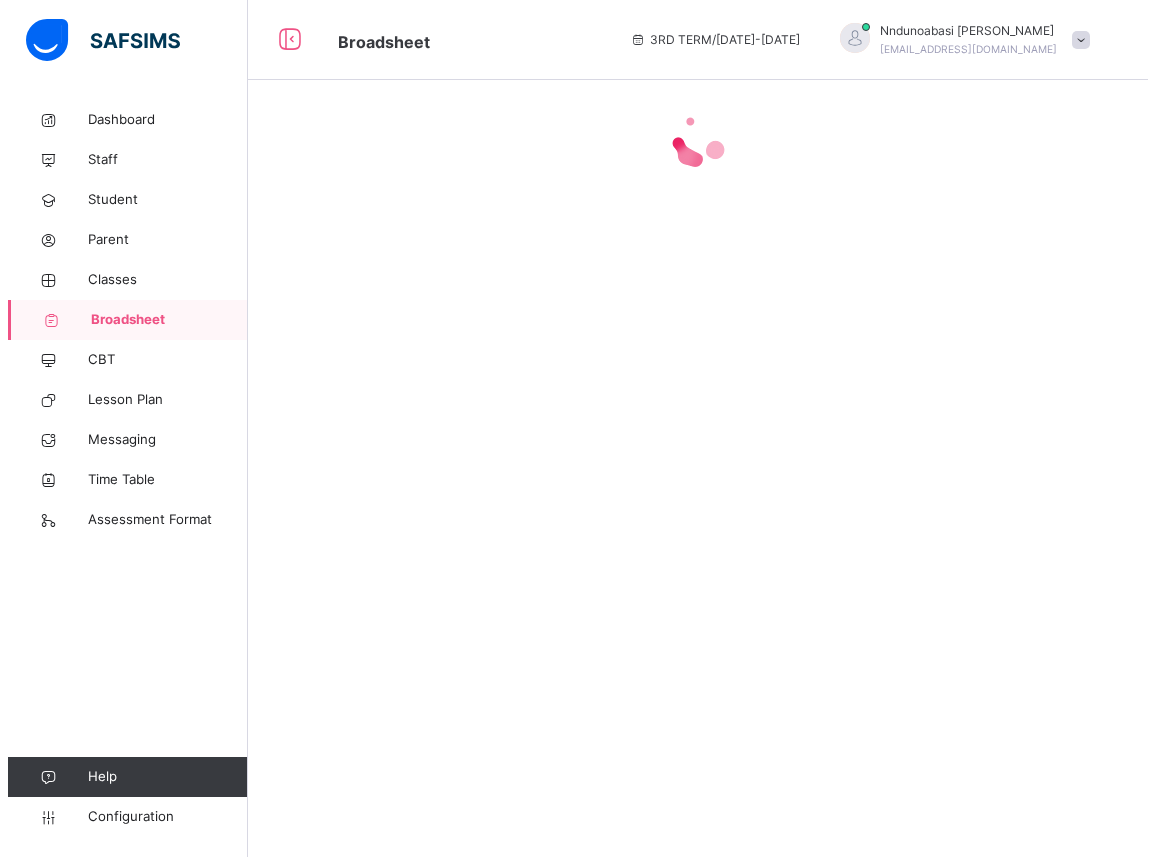 scroll, scrollTop: 0, scrollLeft: 0, axis: both 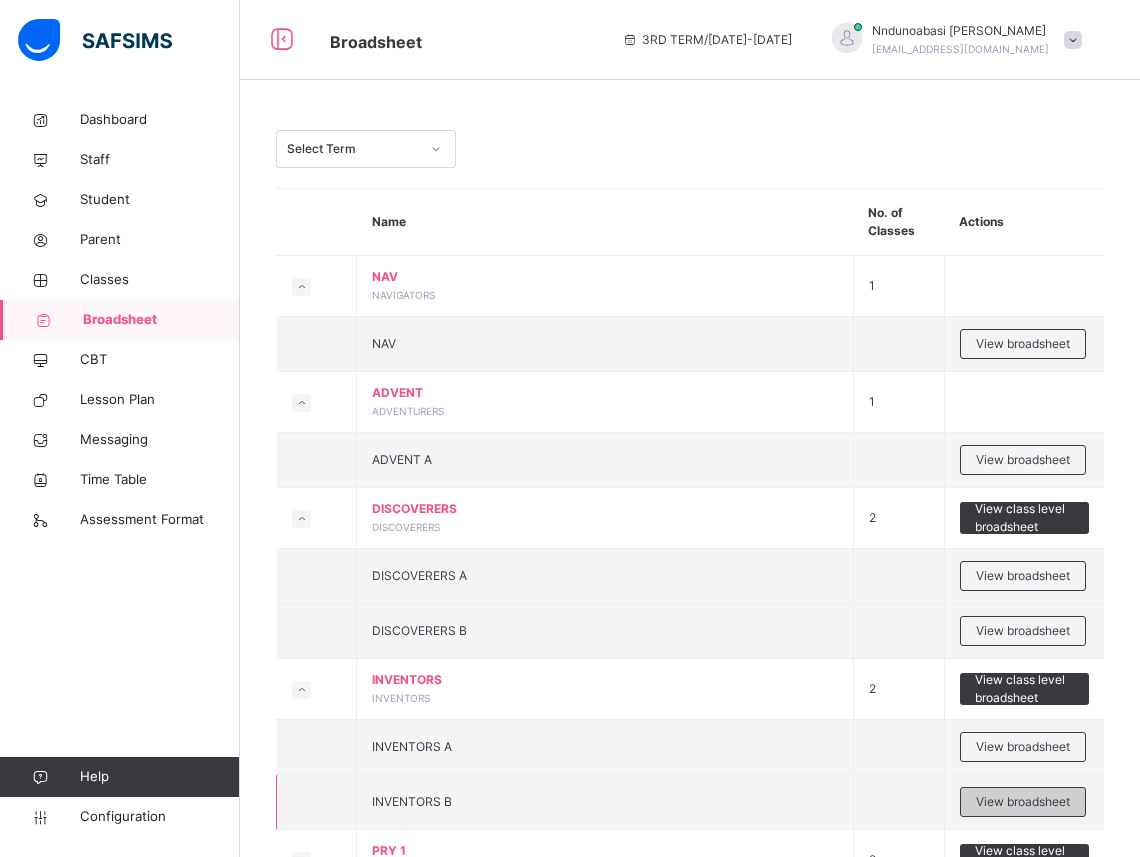 click on "View broadsheet" at bounding box center [1023, 802] 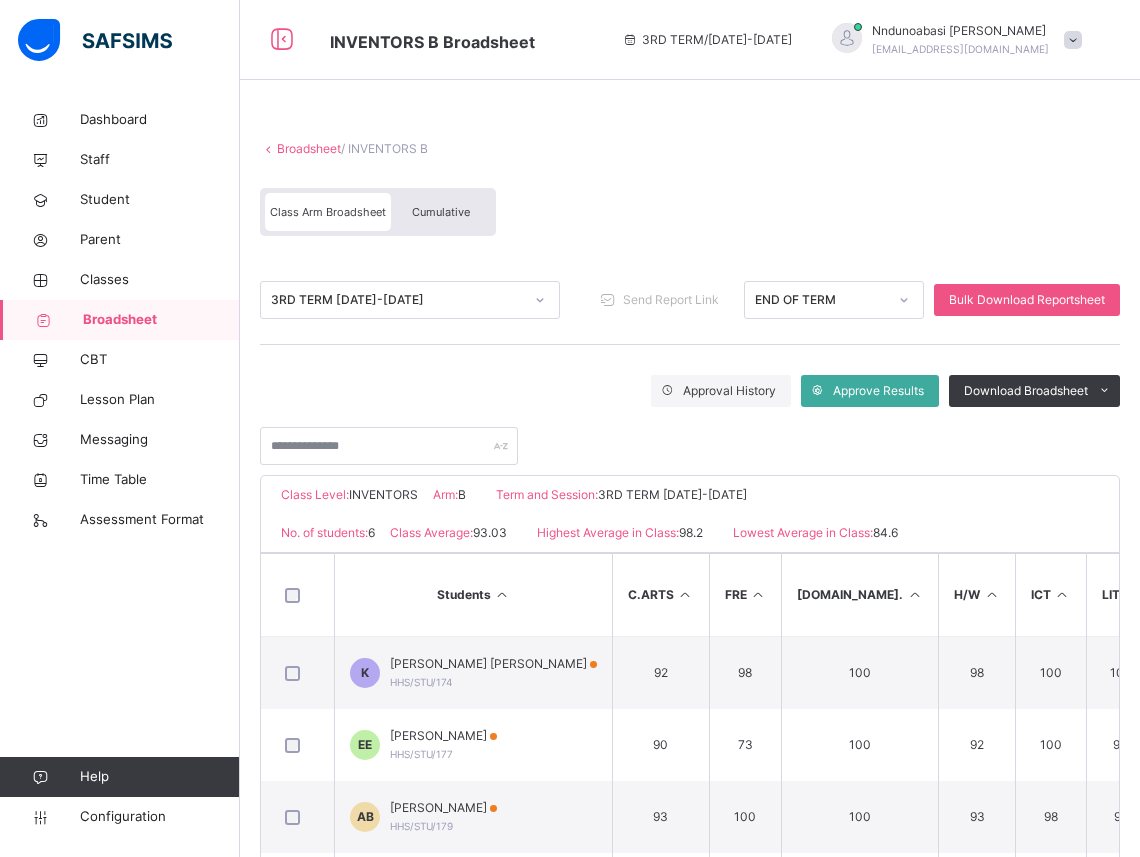 click on "98" at bounding box center [1050, 817] 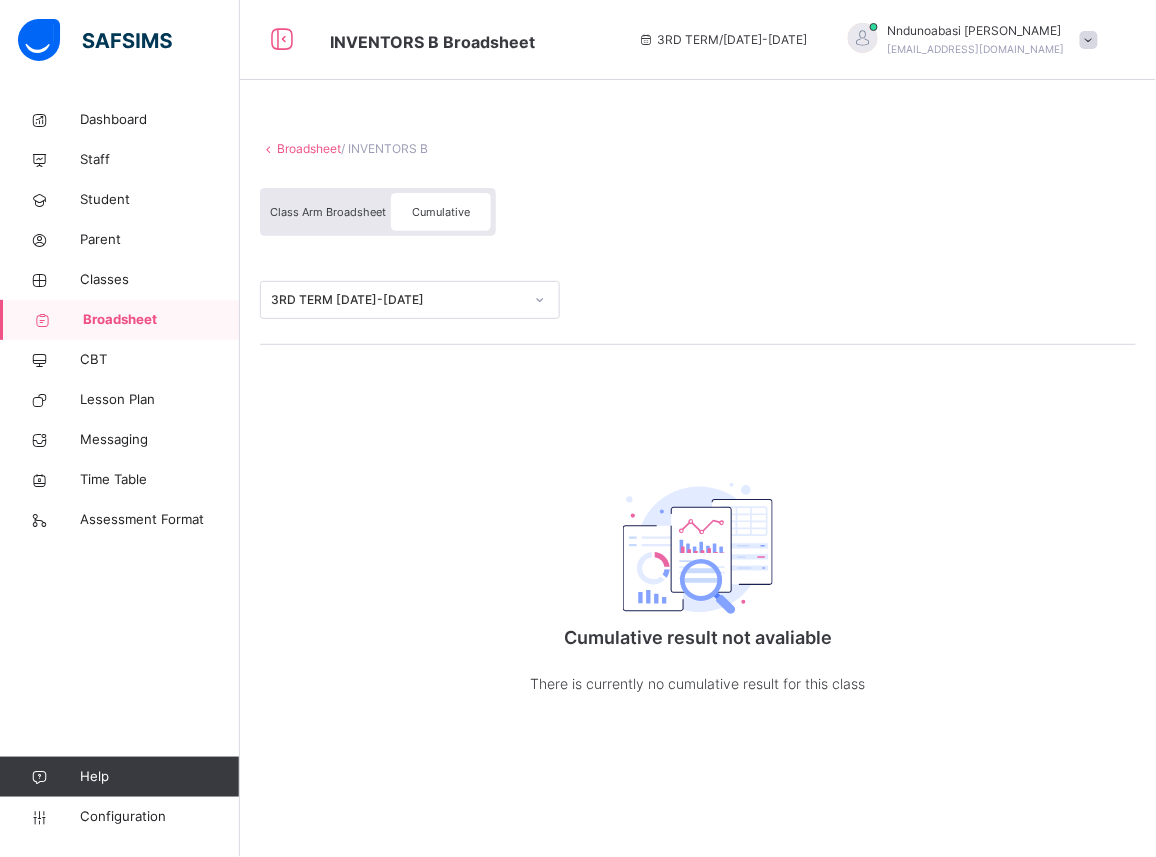 click at bounding box center (540, 300) 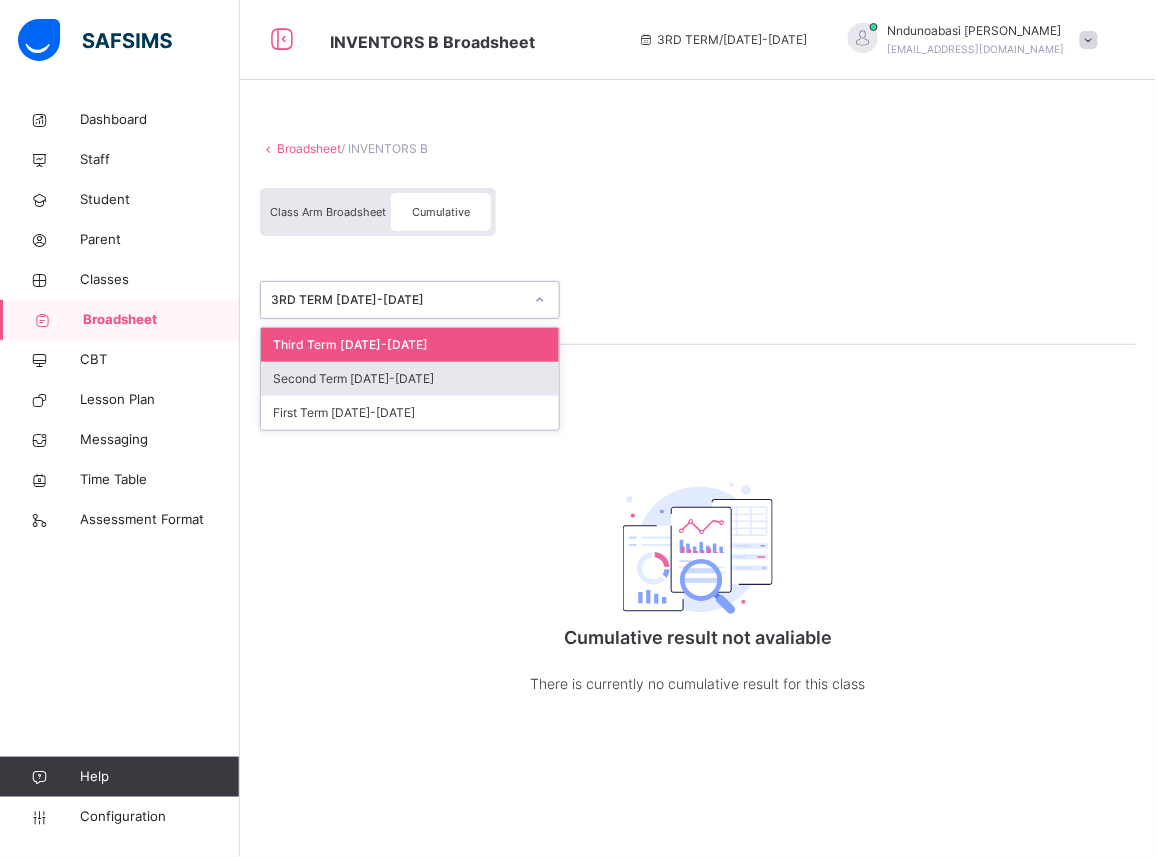 click on "Second Term 2024-2025" at bounding box center [410, 379] 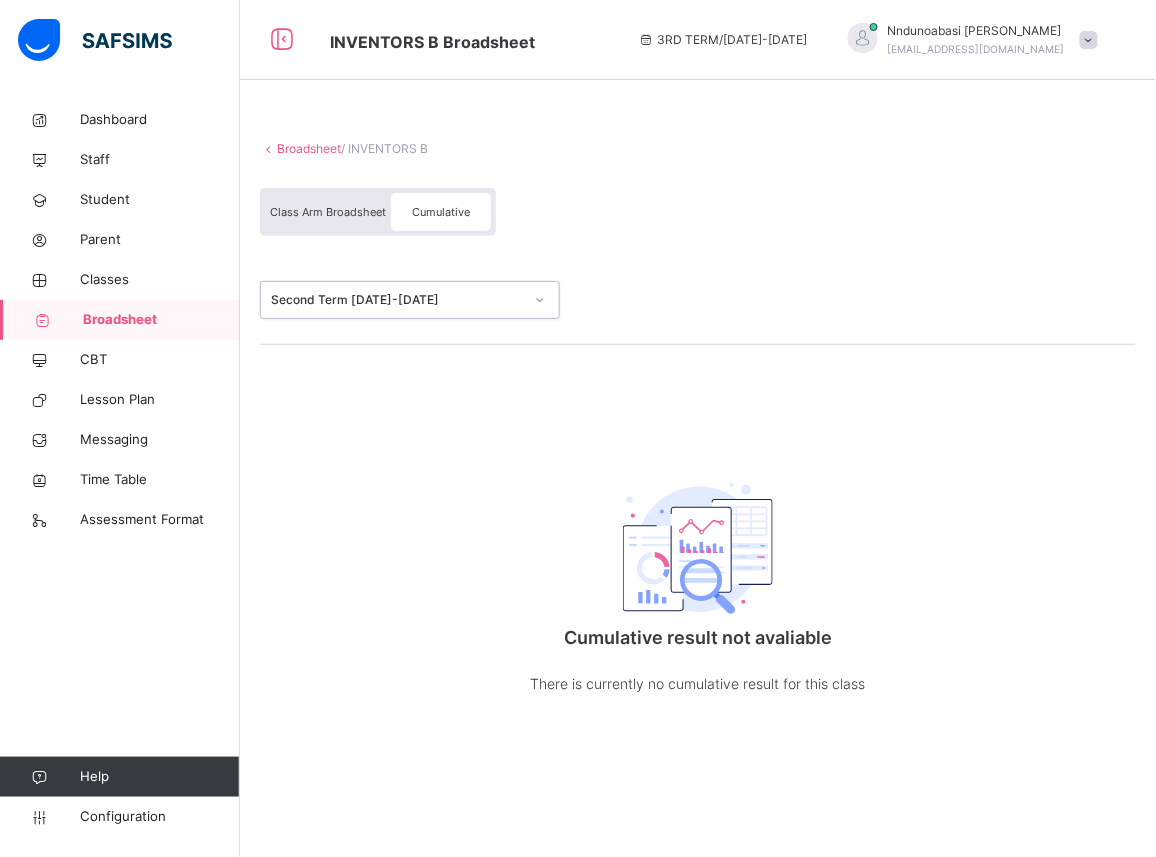 click 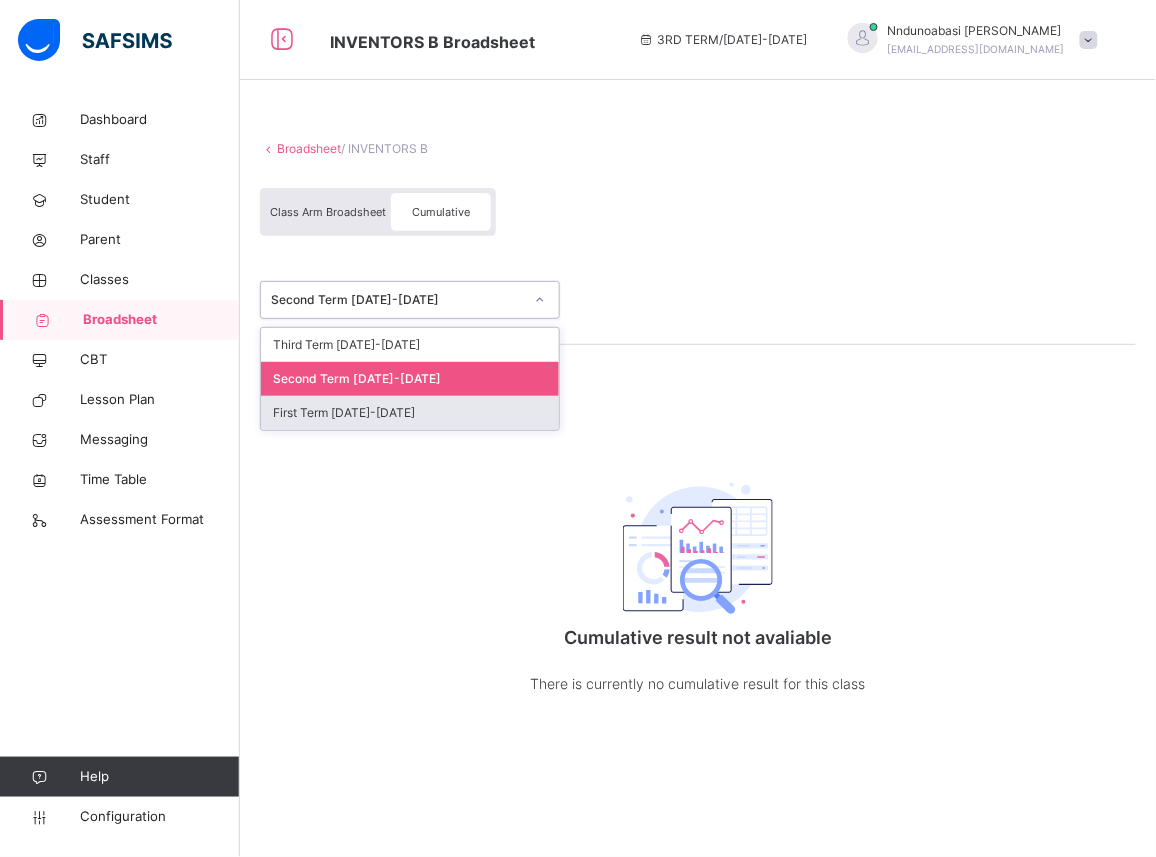 click on "First Term 2024-2025" at bounding box center [410, 413] 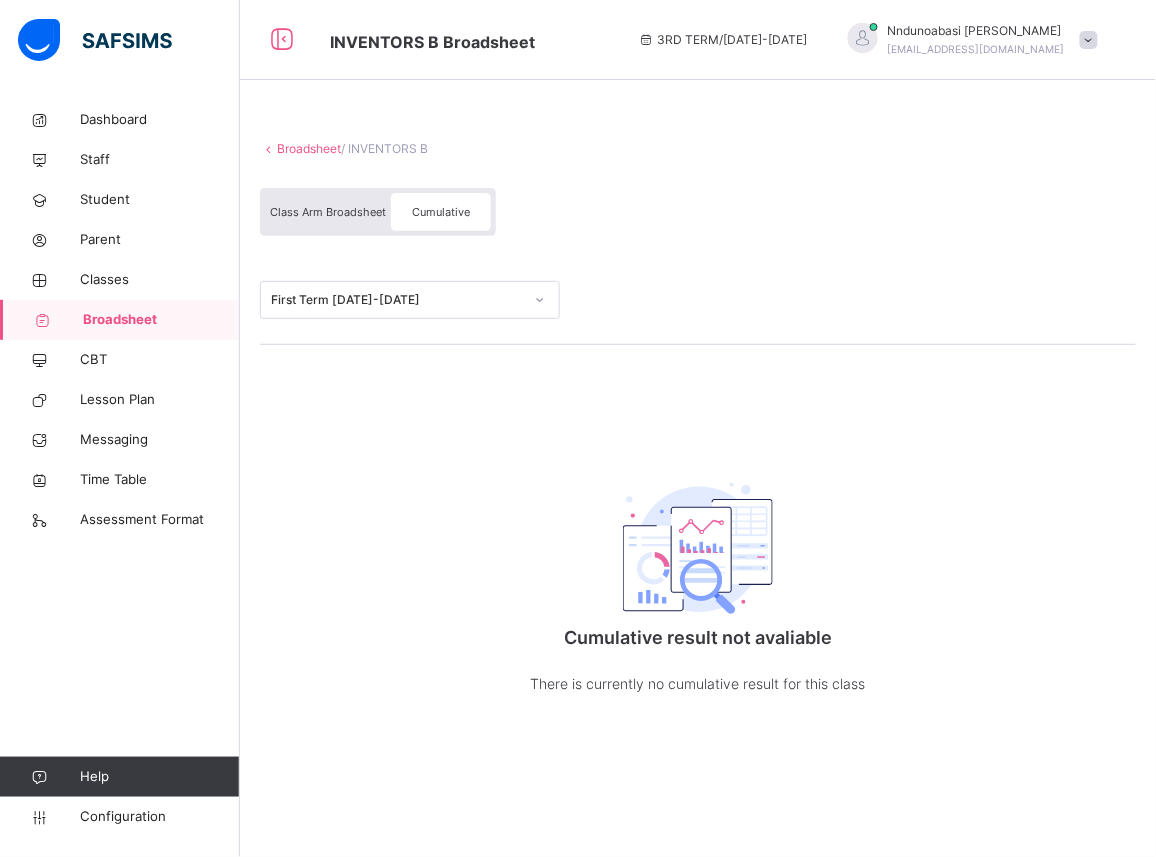 click on "Cumulative" at bounding box center [441, 212] 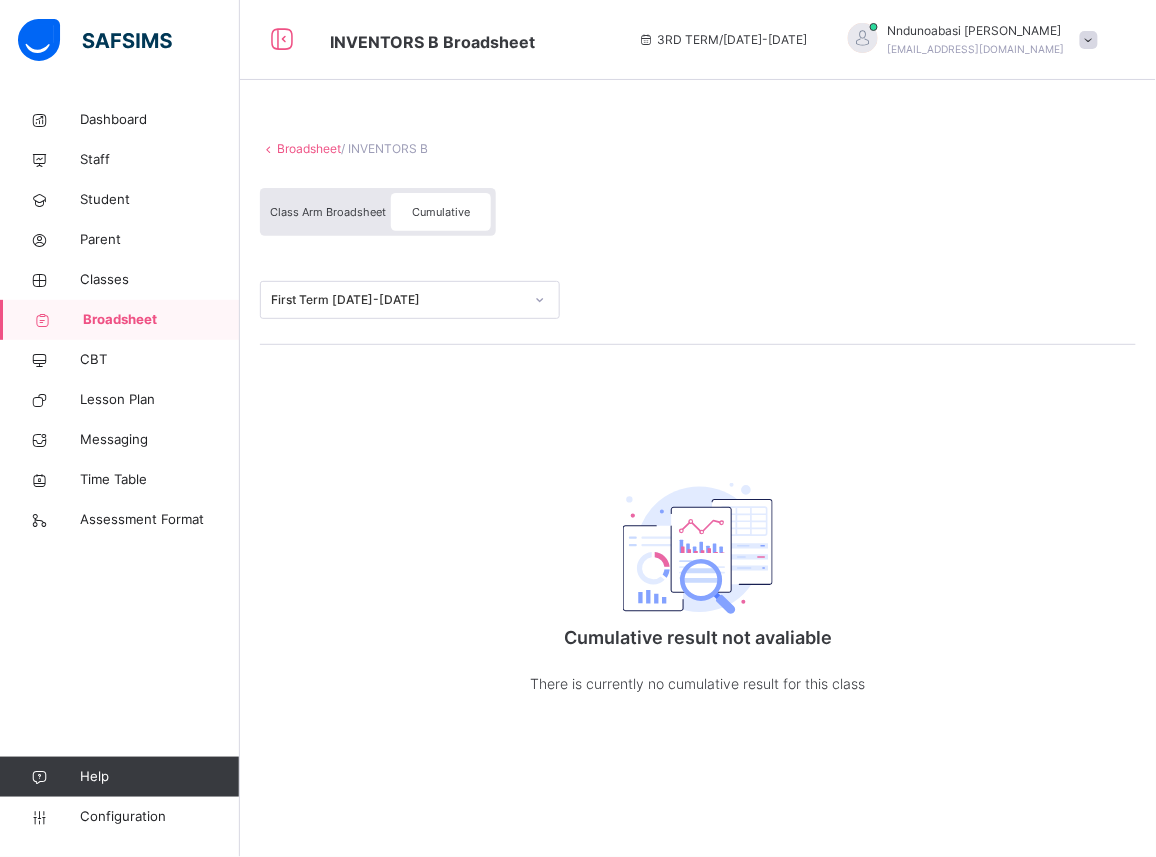 click on "Class Arm Broadsheet" at bounding box center [328, 212] 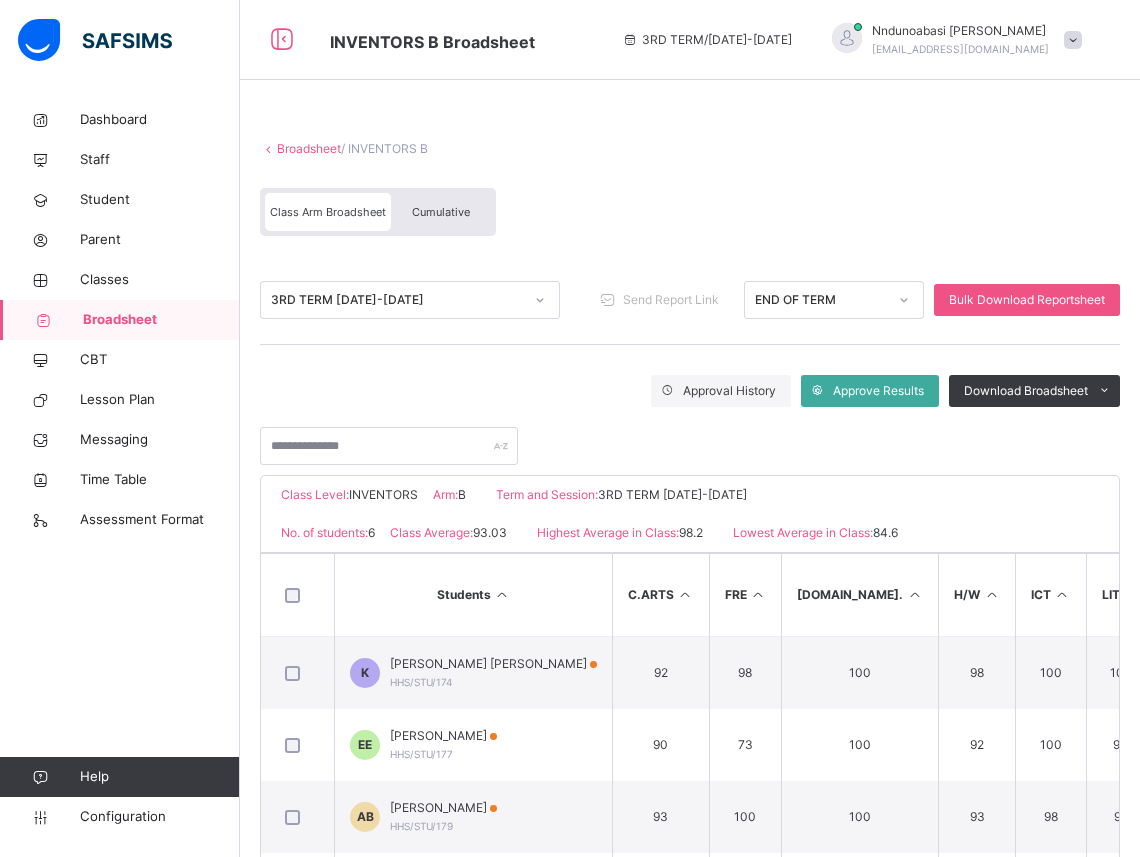 click on "Cumulative" at bounding box center (441, 212) 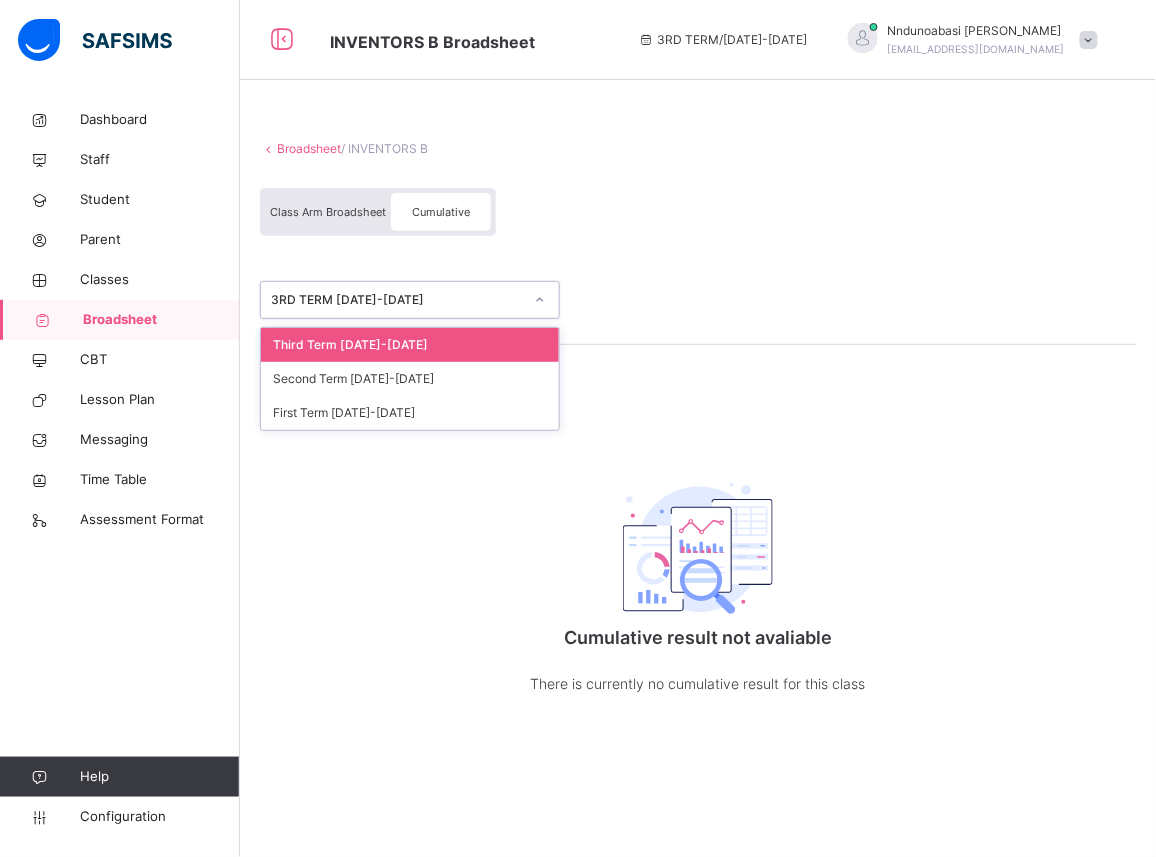 click at bounding box center (540, 300) 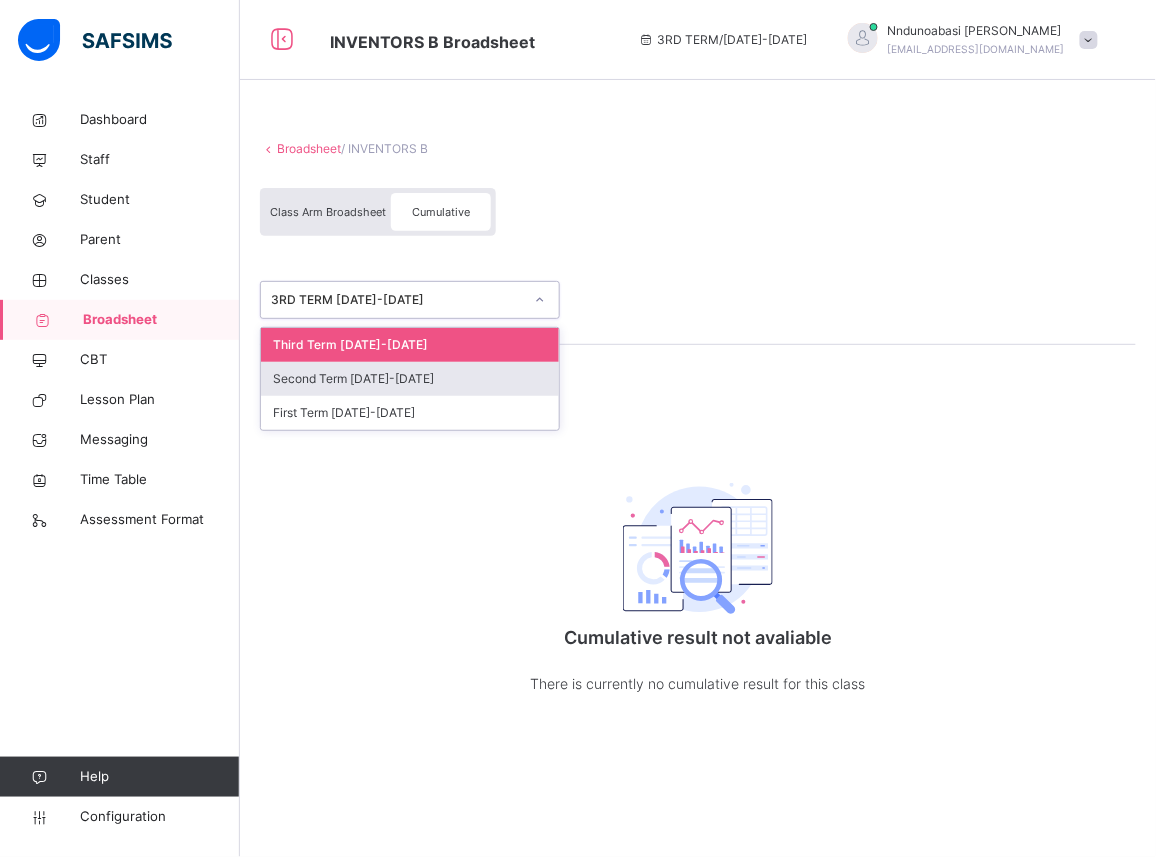 click on "Second Term 2024-2025" at bounding box center [410, 379] 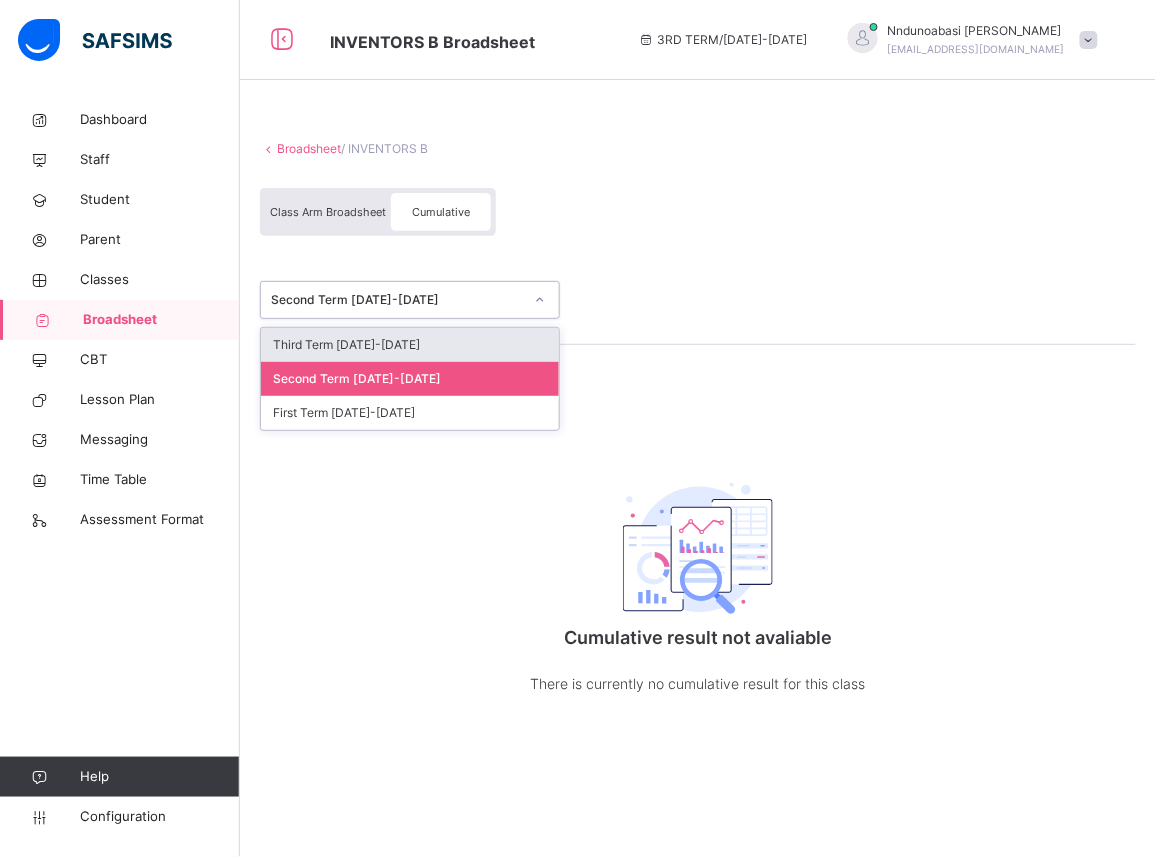 click at bounding box center (540, 300) 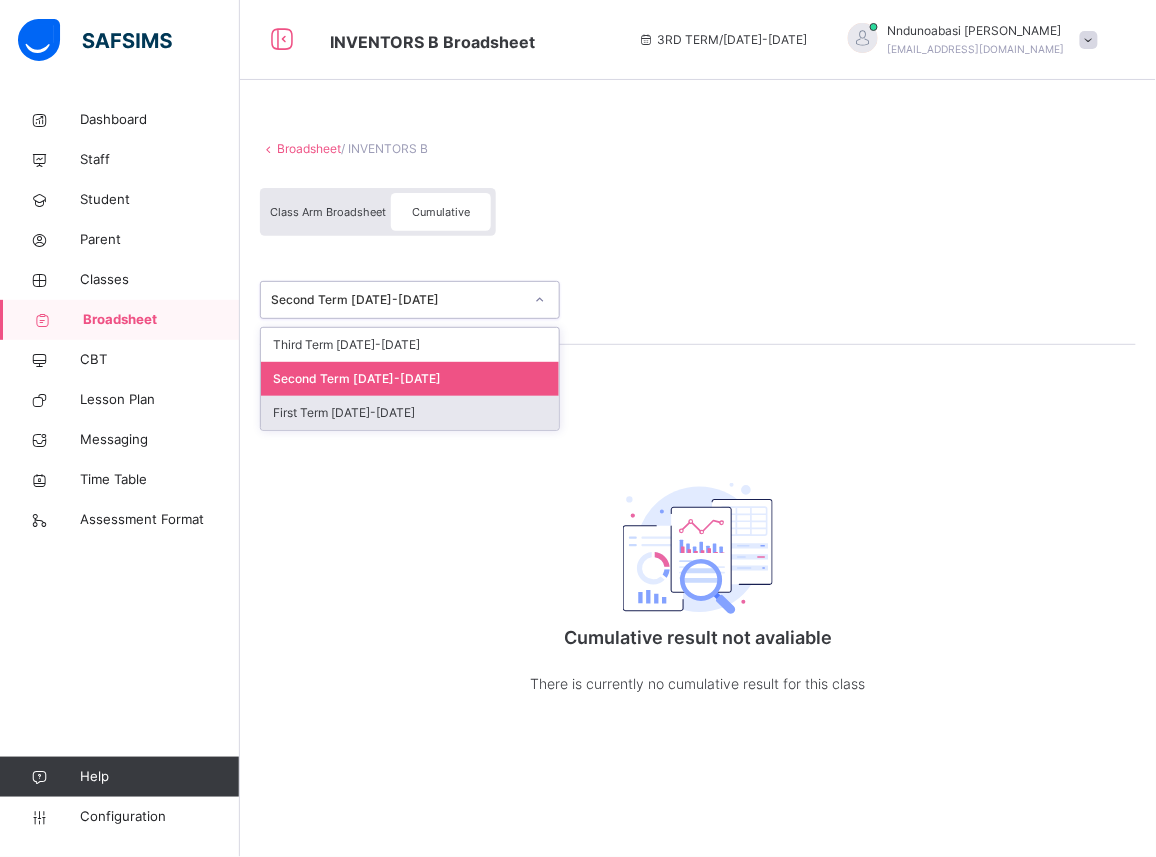 click on "First Term 2024-2025" at bounding box center (410, 413) 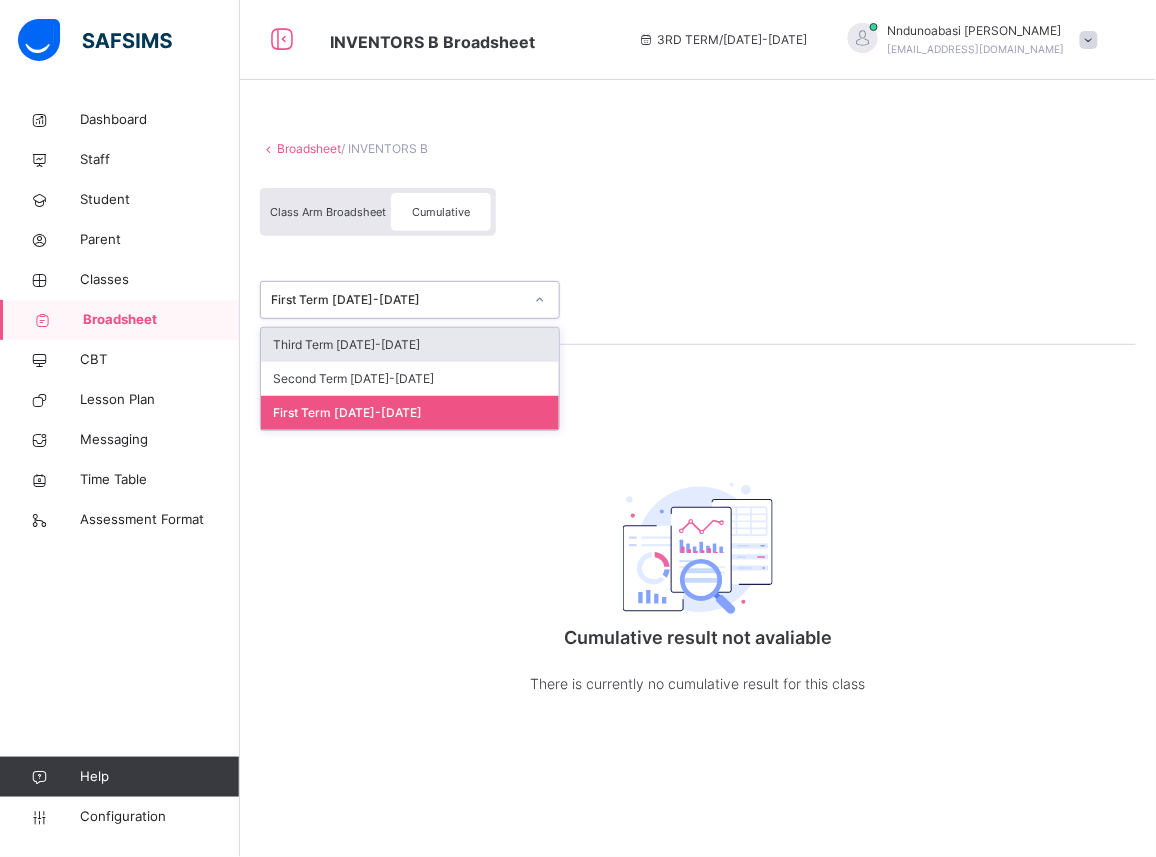 click 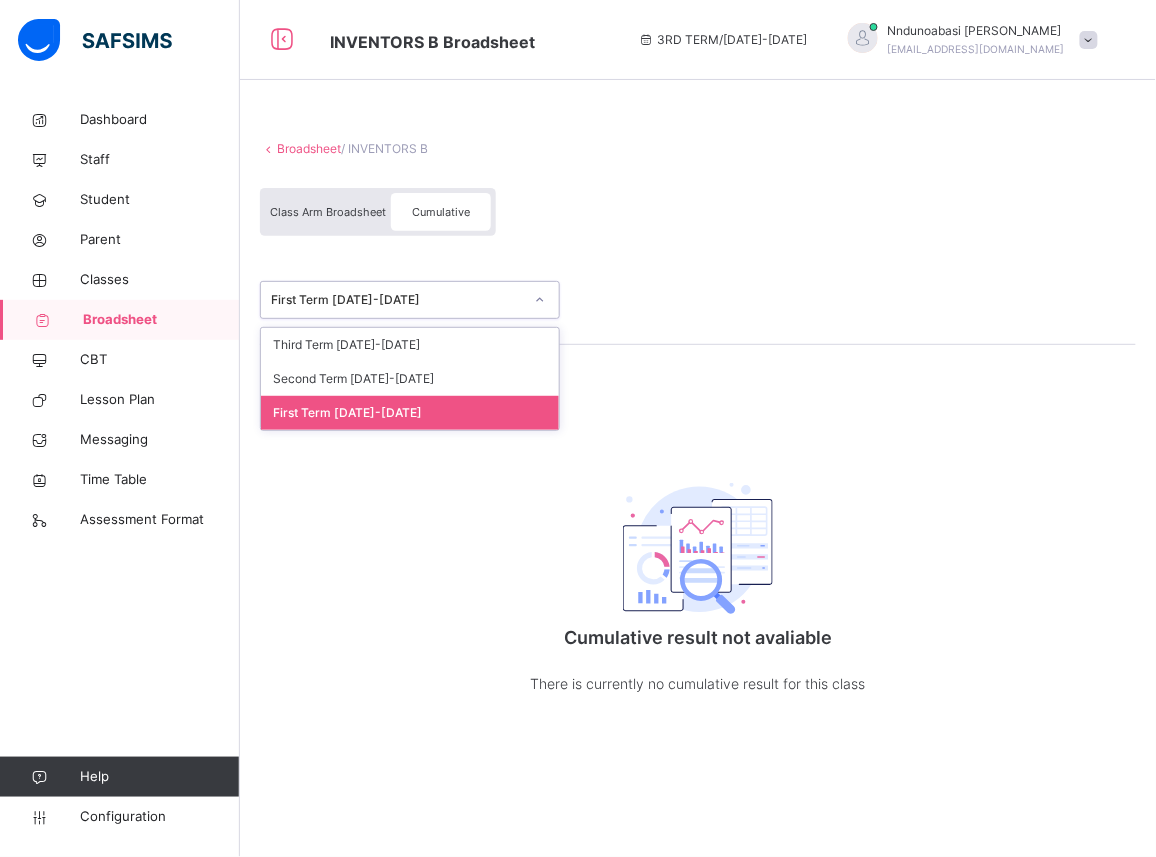 click on "First Term 2024-2025" at bounding box center (410, 413) 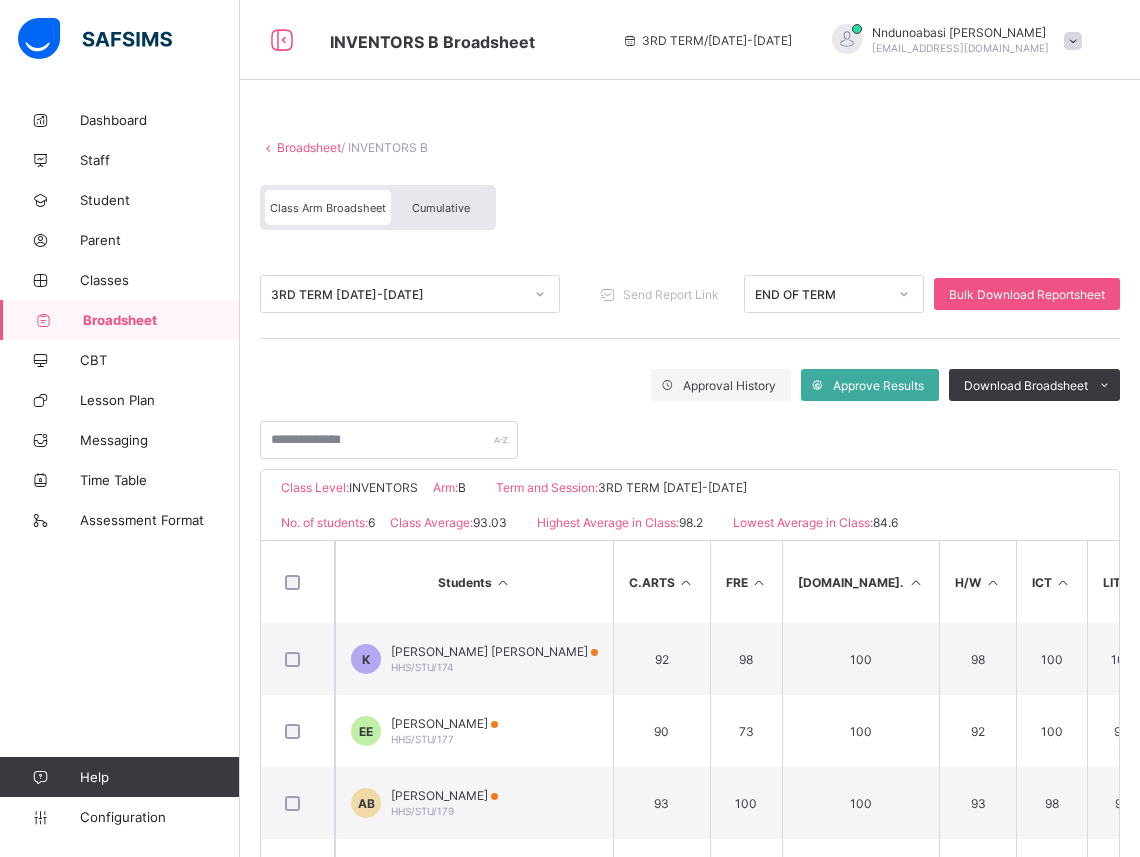 scroll, scrollTop: 0, scrollLeft: 0, axis: both 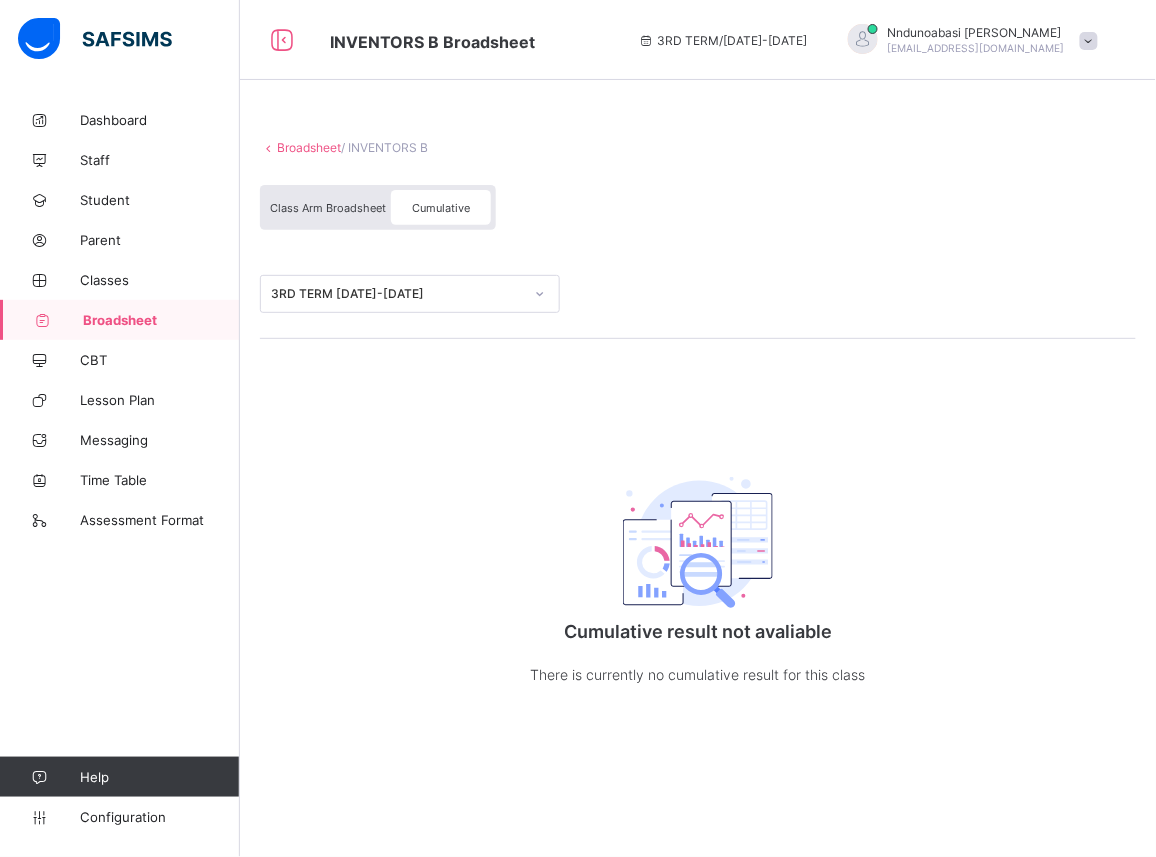 click 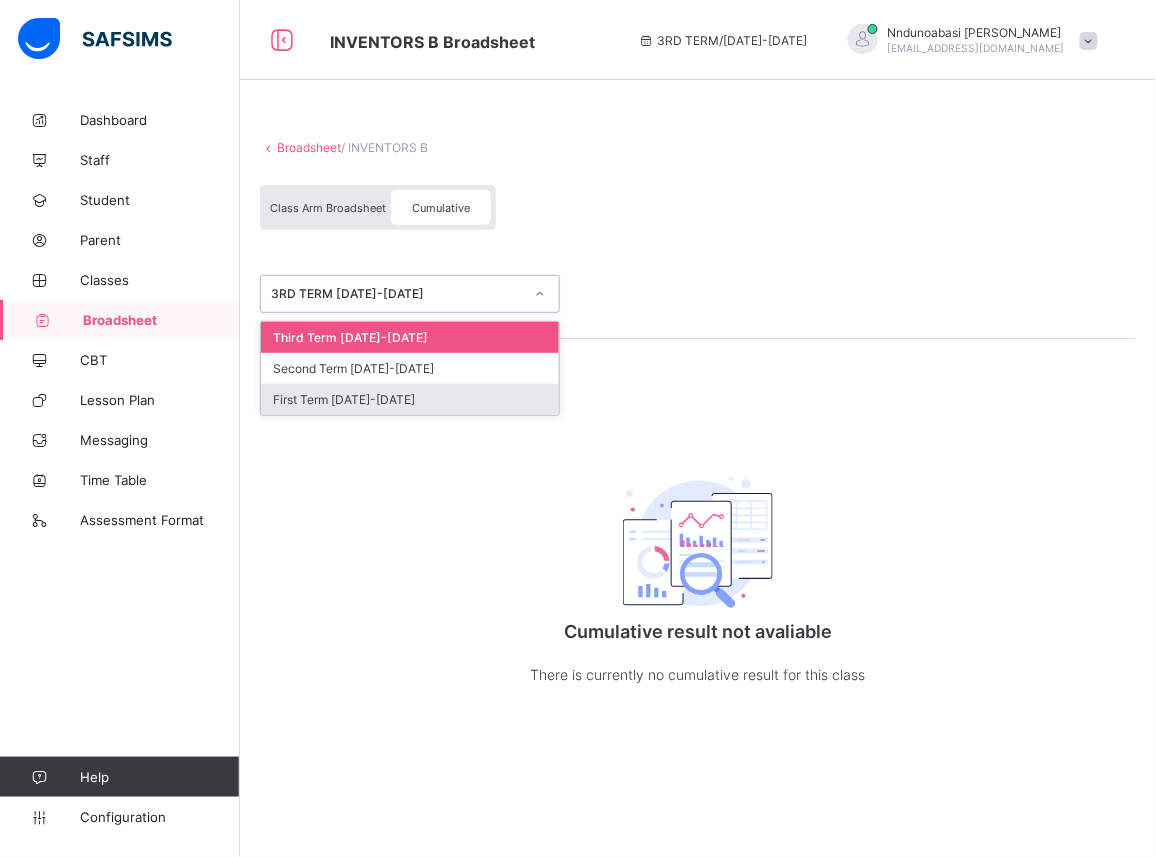 click on "First Term [DATE]-[DATE]" at bounding box center [410, 399] 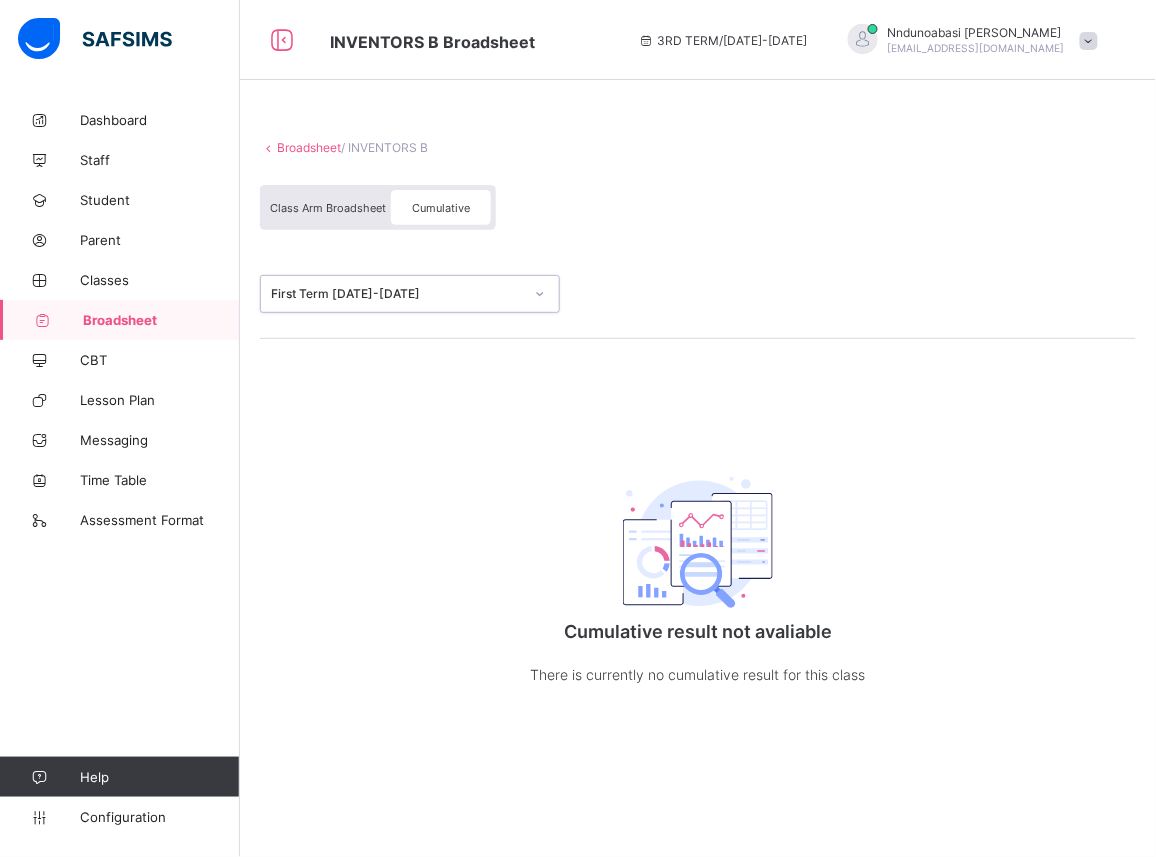 click 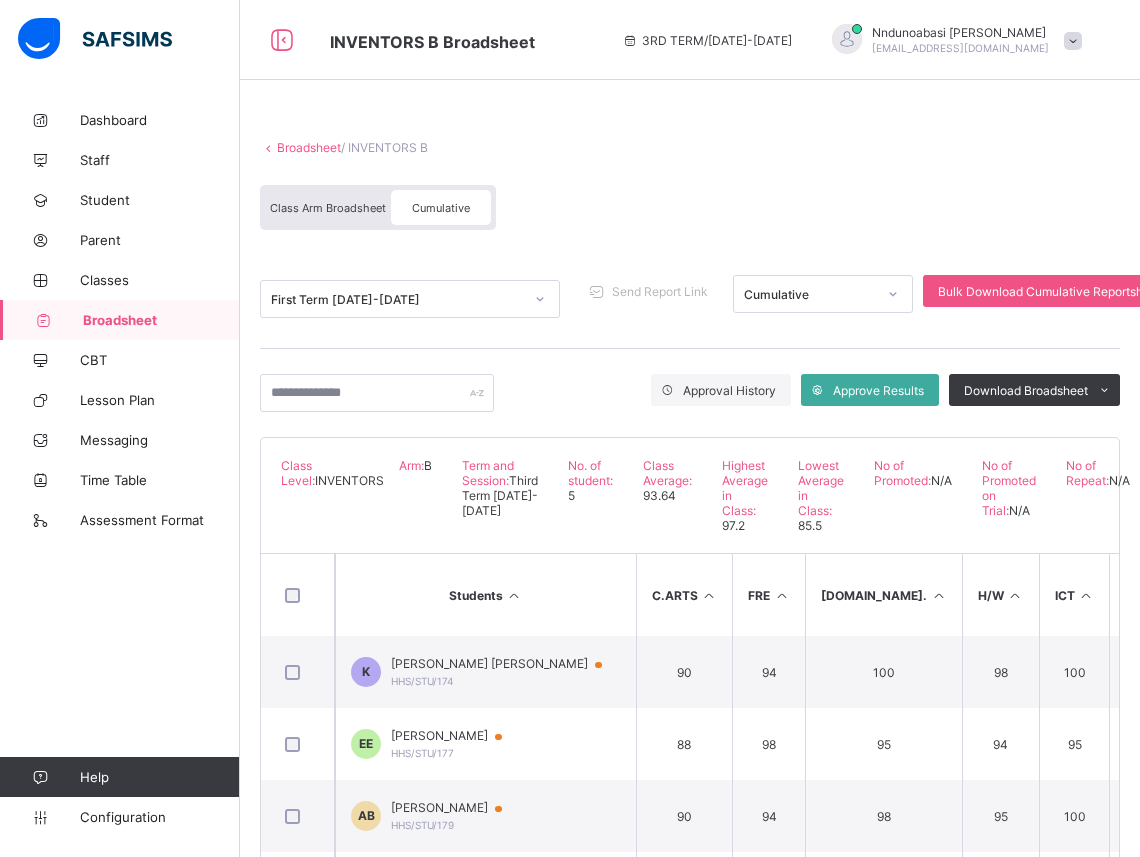 click on "Approval History  Approve Results Download Broadsheet PDF Excel sheet" at bounding box center [690, 393] 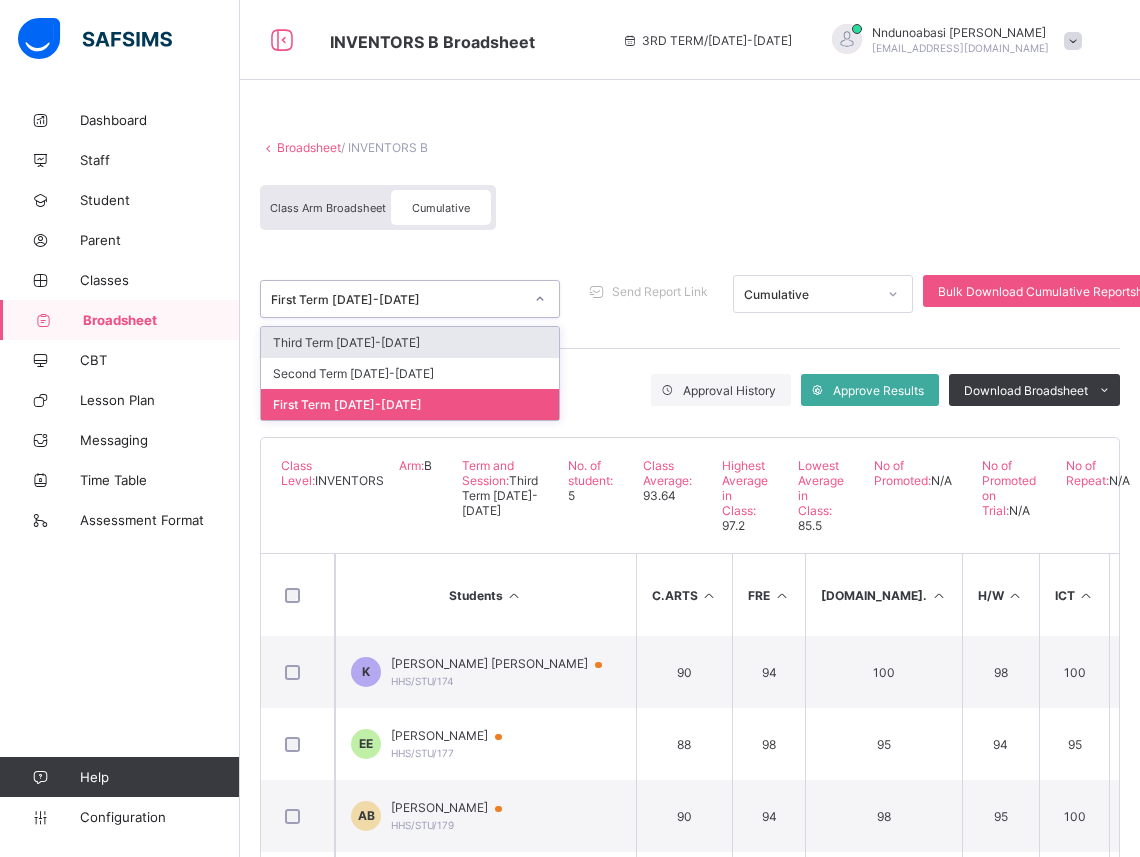 click 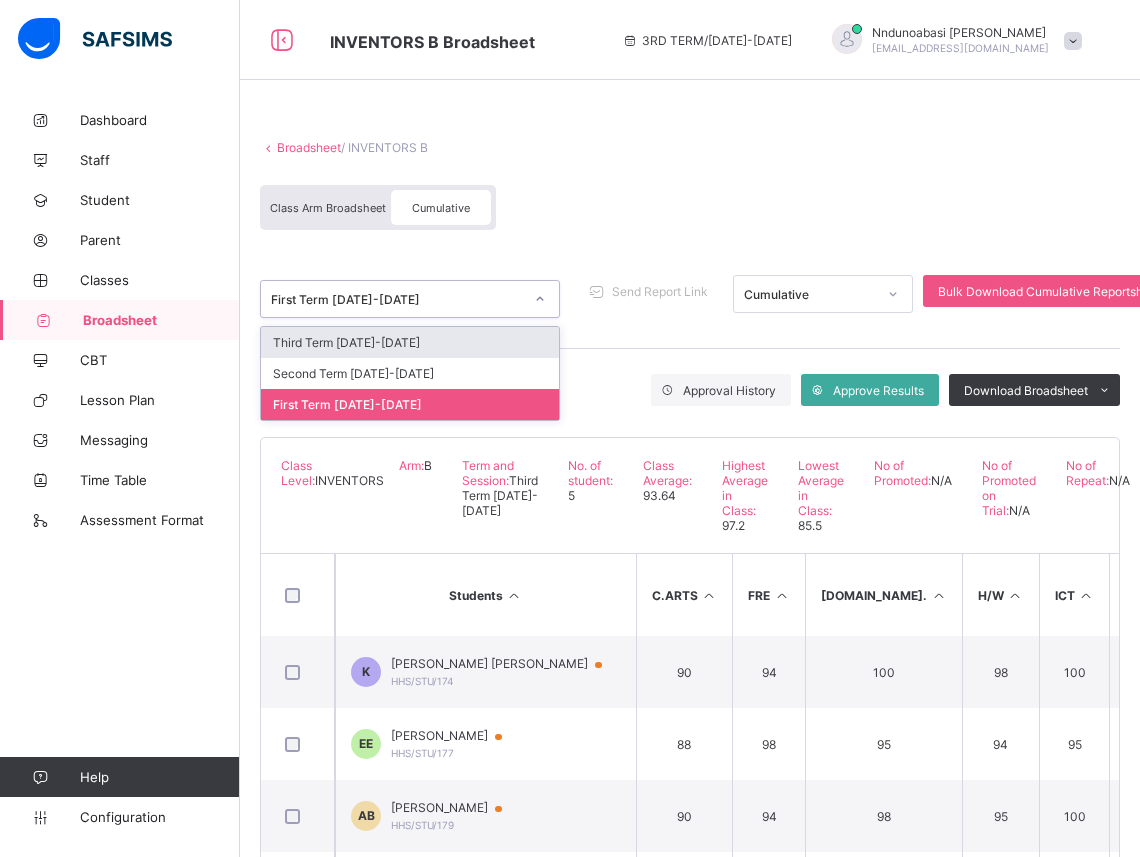 click on "Third Term [DATE]-[DATE]" at bounding box center [410, 342] 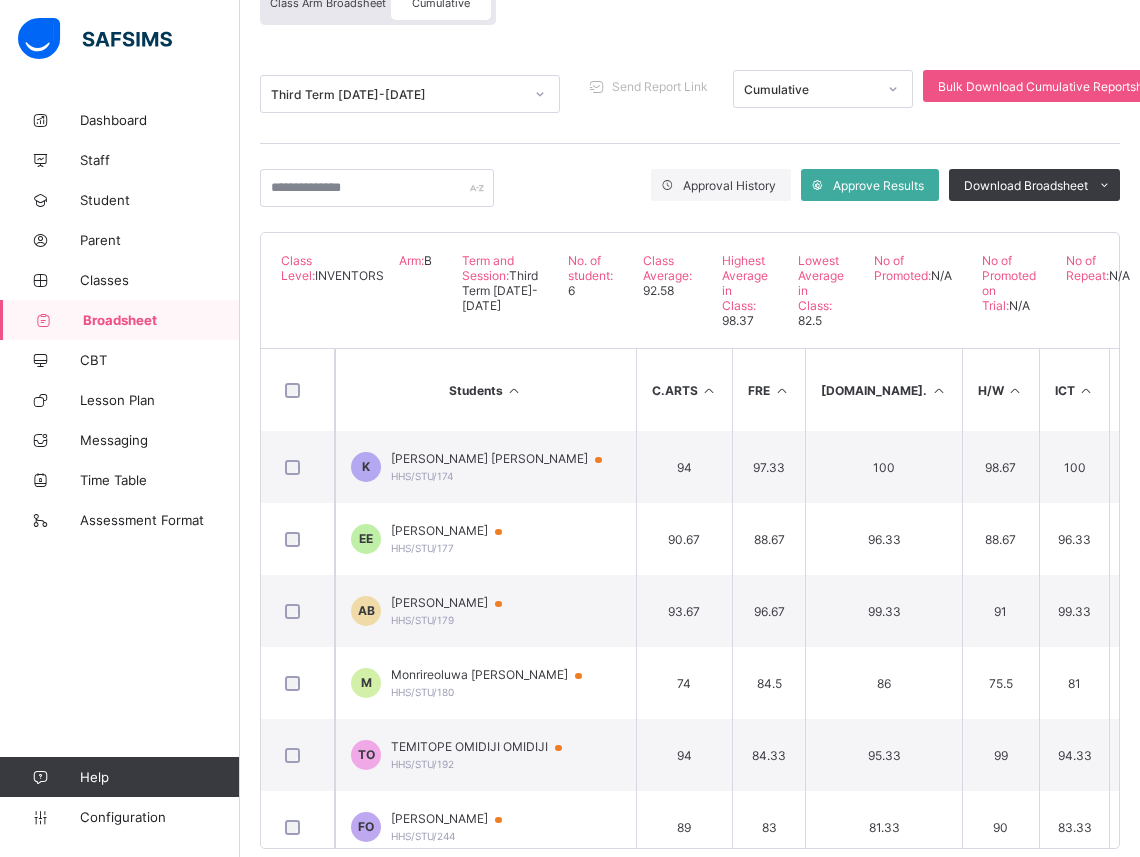 scroll, scrollTop: 217, scrollLeft: 0, axis: vertical 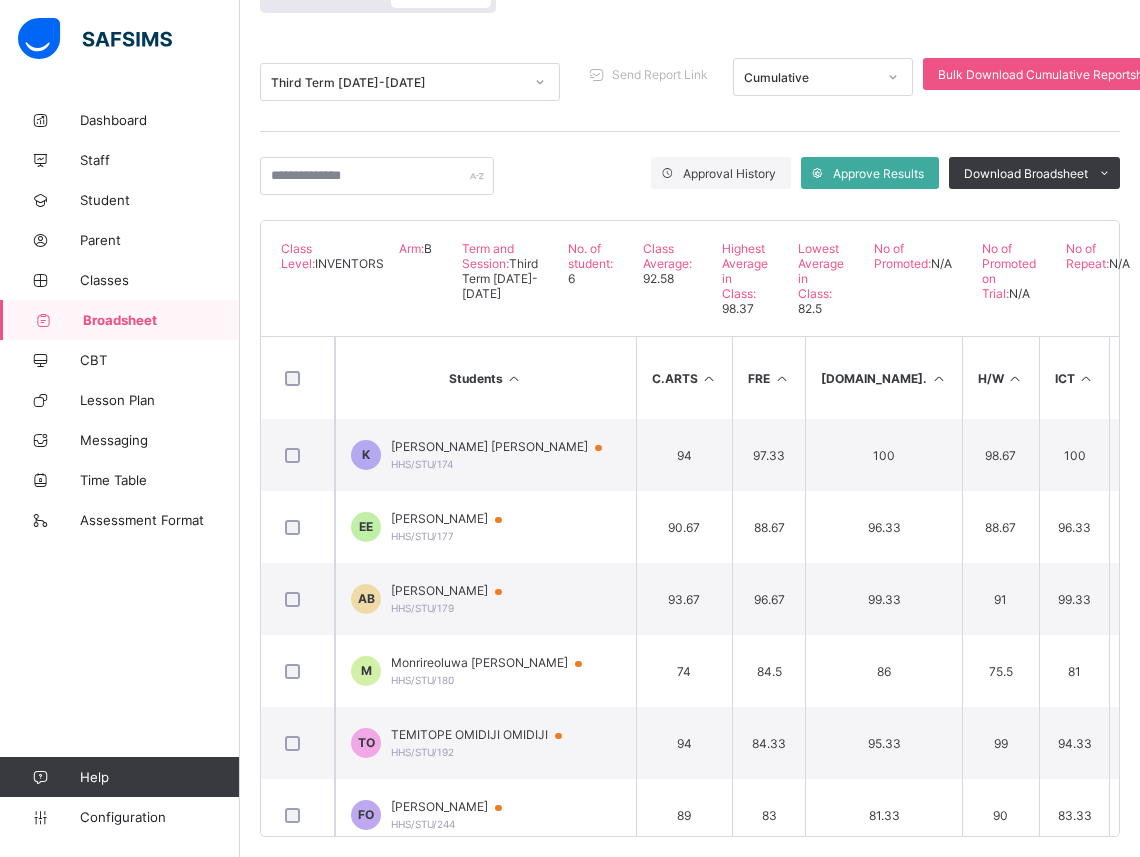 click on "Students   C.ARTS   FRE   G.ST.   H/W   ICT   LIT   NUM   Q.R   SCI   V.R   No. of Subjects TOTAL Average Position   Status Grade K KYLIE  CHIMAMANDA  NWAFOR-ECHEZONA      HHS/STU/174   94 97.33 100 98.67 100 99.33 98 96.67 100 99.67   10     2951     98.37     1st     N/A     A   EE Eliora  Odunayo Ewumi     HHS/STU/177   90.67 88.67 96.33 88.67 96.33 93.33 95.33 93.67 93.67 97.67   10     2803     93.43     4th     N/A     A   AB Almir  Ivan Bello     HHS/STU/179   93.67 96.67 99.33 91 99.33 98.67 98 99.67 100 99.67   10     2928     97.6     2nd     N/A     A   M Monrireoluwa  Micah Babarinde      HHS/STU/180   74 84.5 86 75.5 81 74.5 81 96.5 85.5 86.5   10     1650     82.5     6th     N/A     B   TO TEMITOPE OMIDIJI
OMIDIJI
HHS/STU/192   94 84.33 95.33 99 94.33 96.67 98.67 98 97.67 99.67   10     2873     95.77     3rd     N/A     A   FO Faizaan  Olorunfemi     HHS/STU/244   89 83 81.33 90 83.33 87.67 85.33 94.33 91.67 92.67   10     2635     87.83     5th     N/A     B" at bounding box center [690, 586] 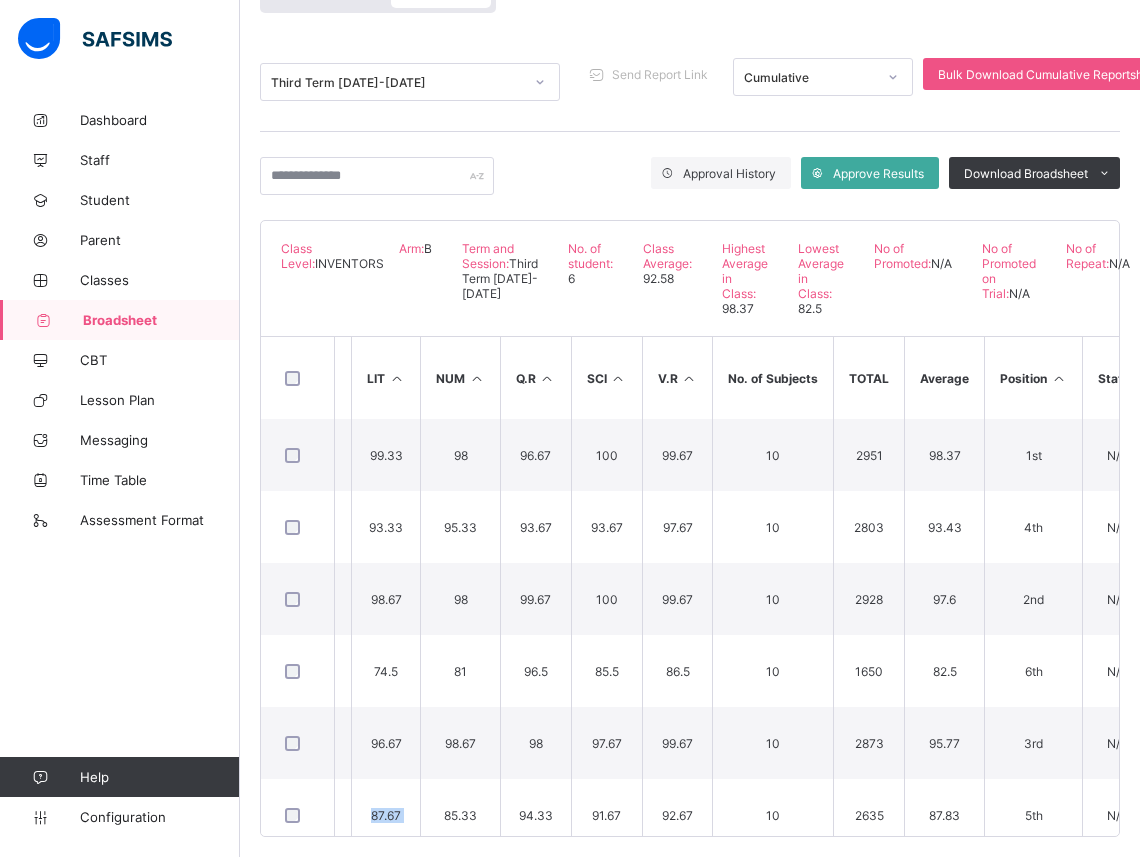 scroll, scrollTop: 0, scrollLeft: 820, axis: horizontal 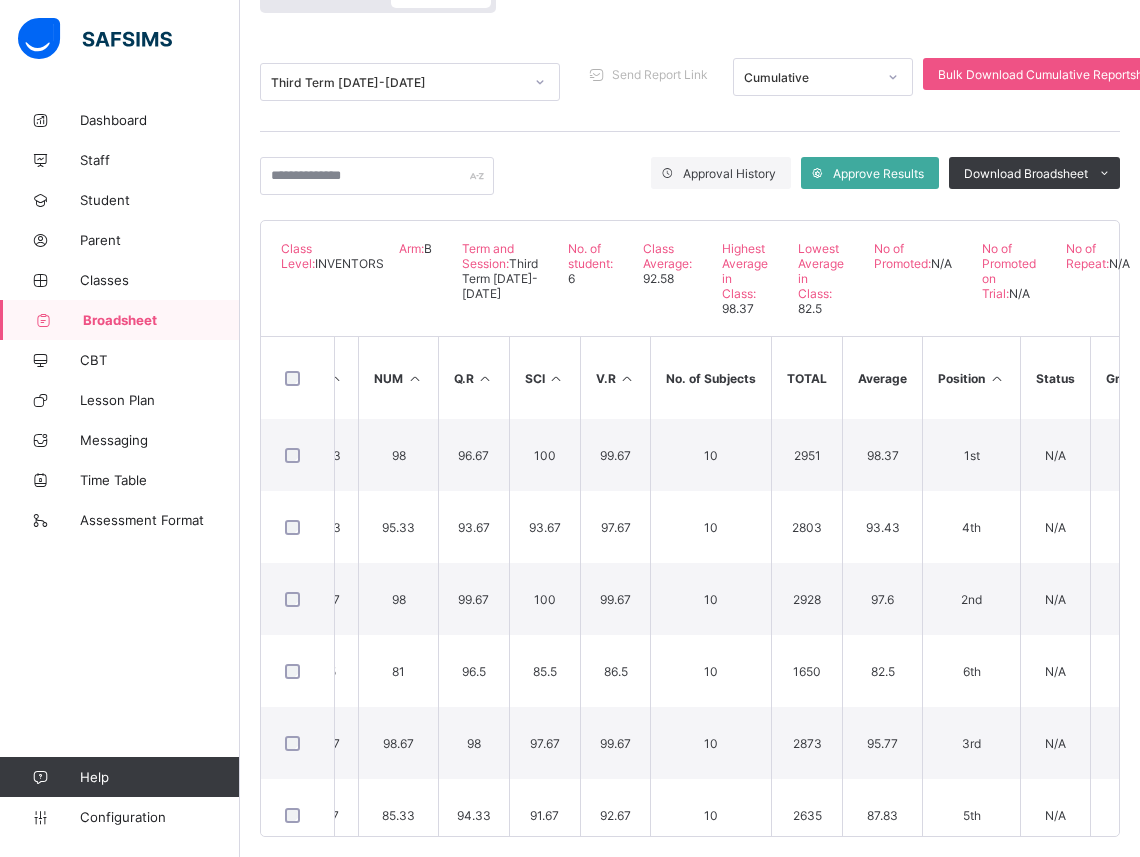 click on "Students   C.ARTS   FRE   [DOMAIN_NAME].   H/W   ICT   LIT   NUM   Q.R   SCI   V.R   No. of Subjects TOTAL Average Position   Status Grade K [PERSON_NAME]  [PERSON_NAME]      HHS/STU/174   94 97.33 100 98.67 100 99.33 98 96.67 100 99.67   10     2951     98.37     1st     N/A     A   EE [PERSON_NAME]     HHS/STU/177   90.67 88.67 96.33 88.67 96.33 93.33 95.33 93.67 93.67 97.67   10     2803     93.43     4th     N/A     A   AB [PERSON_NAME]     HHS/STU/179   93.67 96.67 99.33 91 99.33 98.67 98 99.67 100 99.67   10     2928     97.6     2nd     N/A     A   M Monrireoluwa  [PERSON_NAME]      HHS/STU/180   74 84.5 86 75.5 81 74.5 81 96.5 85.5 86.5   10     1650     82.5     6th     N/A     B   TO TEMITOPE OMIDIJI
OMIDIJI
HHS/STU/192   94 84.33 95.33 99 94.33 96.67 98.67 98 97.67 99.67   10     2873     95.77     3rd     N/A     A   FO [PERSON_NAME]     HHS/STU/244   89 83 81.33 90 83.33 87.67 85.33 94.33 91.67 92.67   10     2635     87.83     5th     N/A     B" at bounding box center (690, 586) 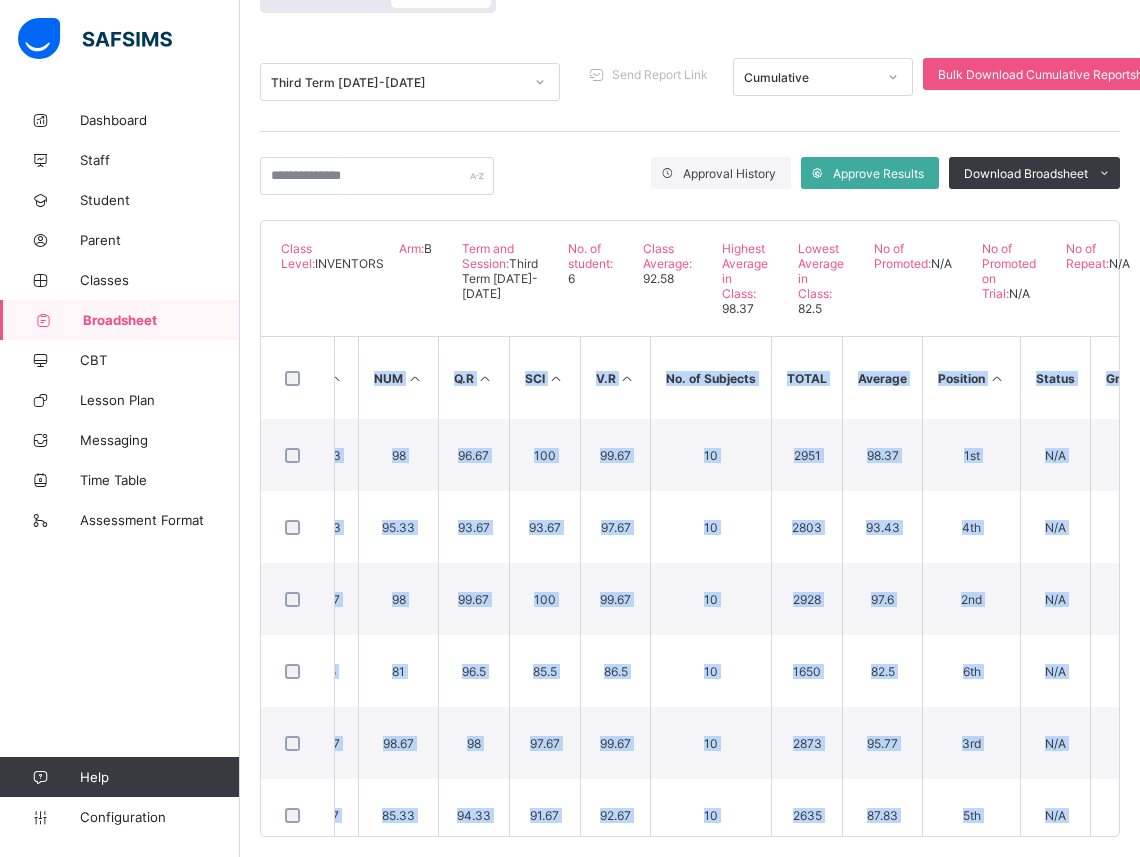 click on "Students   C.ARTS   FRE   [DOMAIN_NAME].   H/W   ICT   LIT   NUM   Q.R   SCI   V.R   No. of Subjects TOTAL Average Position   Status Grade K [PERSON_NAME]  [PERSON_NAME]      HHS/STU/174   94 97.33 100 98.67 100 99.33 98 96.67 100 99.67   10     2951     98.37     1st     N/A     A   EE [PERSON_NAME]     HHS/STU/177   90.67 88.67 96.33 88.67 96.33 93.33 95.33 93.67 93.67 97.67   10     2803     93.43     4th     N/A     A   AB [PERSON_NAME]     HHS/STU/179   93.67 96.67 99.33 91 99.33 98.67 98 99.67 100 99.67   10     2928     97.6     2nd     N/A     A   M Monrireoluwa  [PERSON_NAME]      HHS/STU/180   74 84.5 86 75.5 81 74.5 81 96.5 85.5 86.5   10     1650     82.5     6th     N/A     B   TO TEMITOPE OMIDIJI
OMIDIJI
HHS/STU/192   94 84.33 95.33 99 94.33 96.67 98.67 98 97.67 99.67   10     2873     95.77     3rd     N/A     A   FO [PERSON_NAME]     HHS/STU/244   89 83 81.33 90 83.33 87.67 85.33 94.33 91.67 92.67   10     2635     87.83     5th     N/A     B" at bounding box center [690, 586] 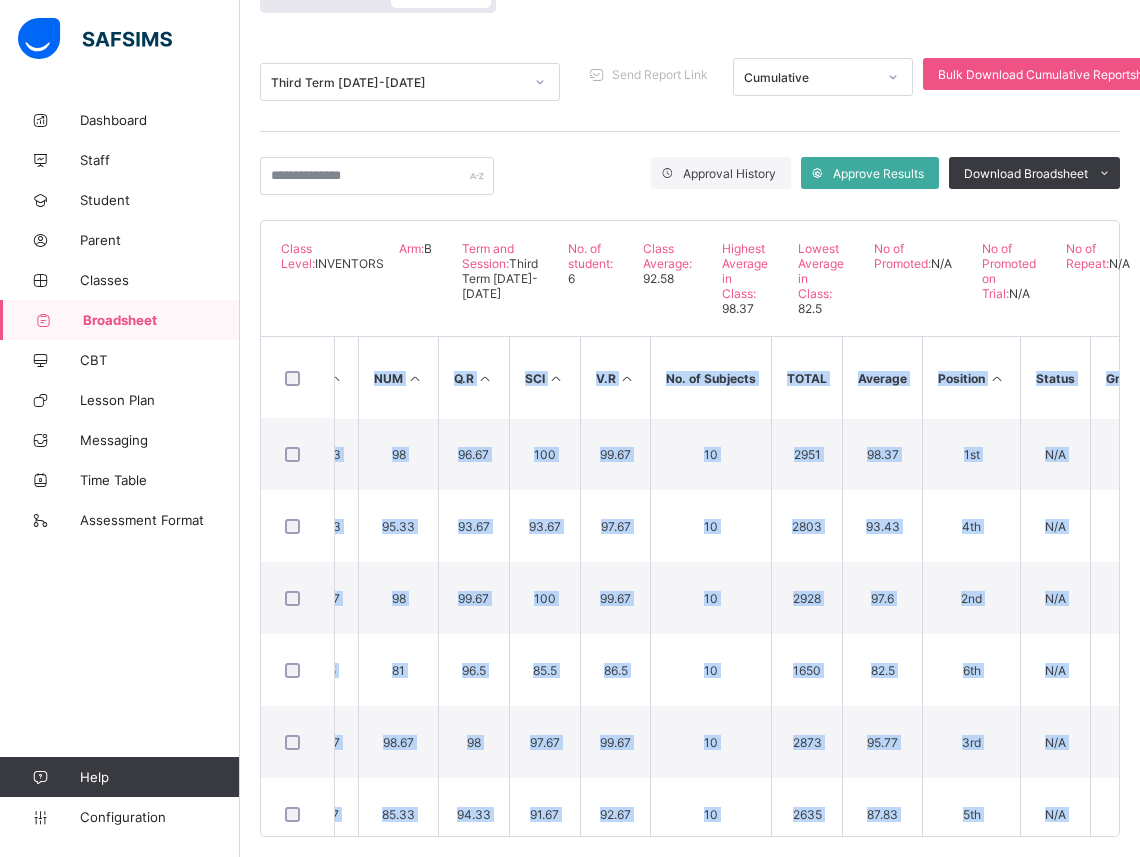 scroll, scrollTop: 0, scrollLeft: 820, axis: horizontal 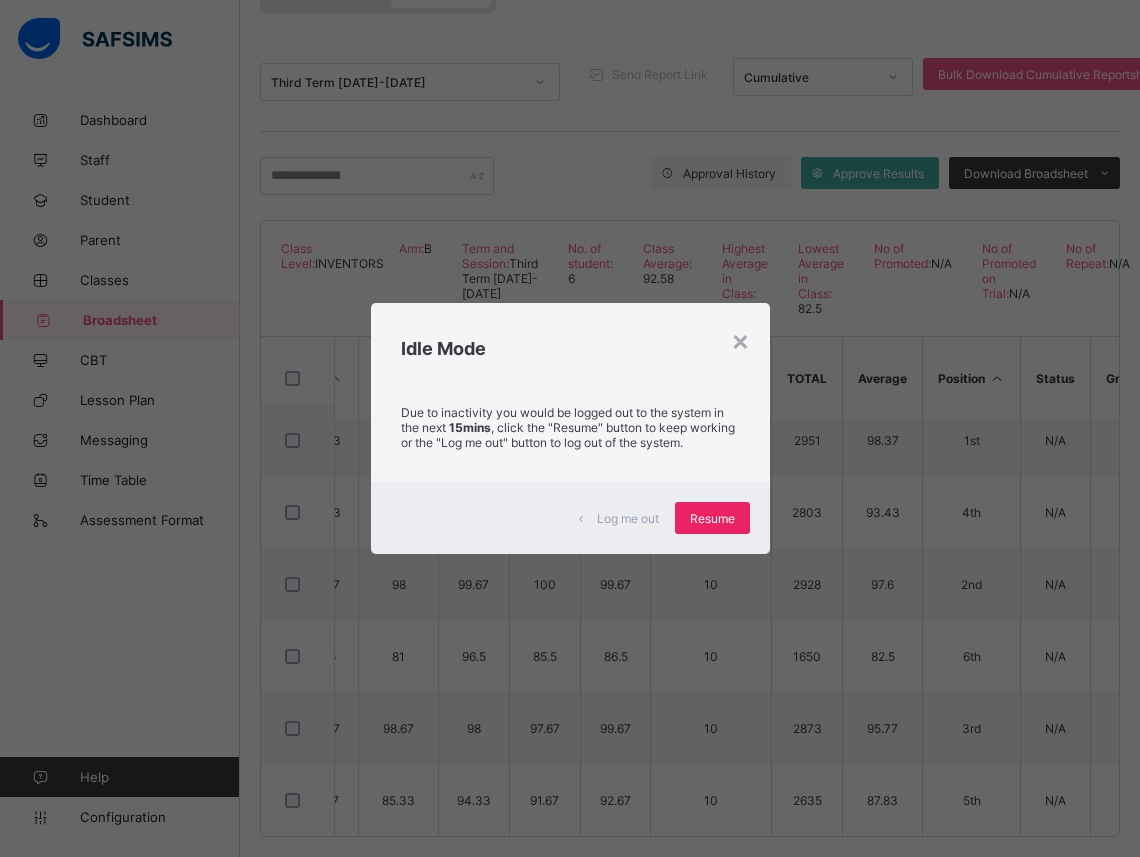 click on "Resume" at bounding box center (712, 518) 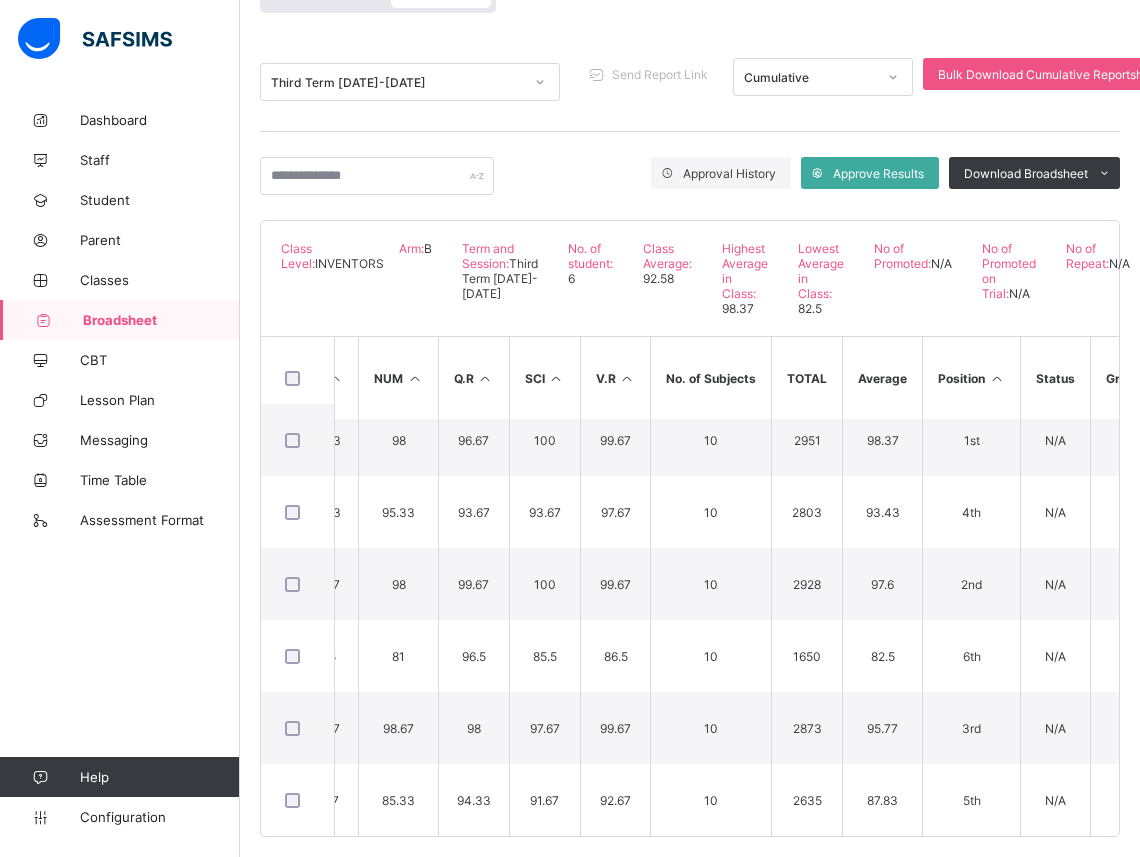 click on "10" at bounding box center (710, 512) 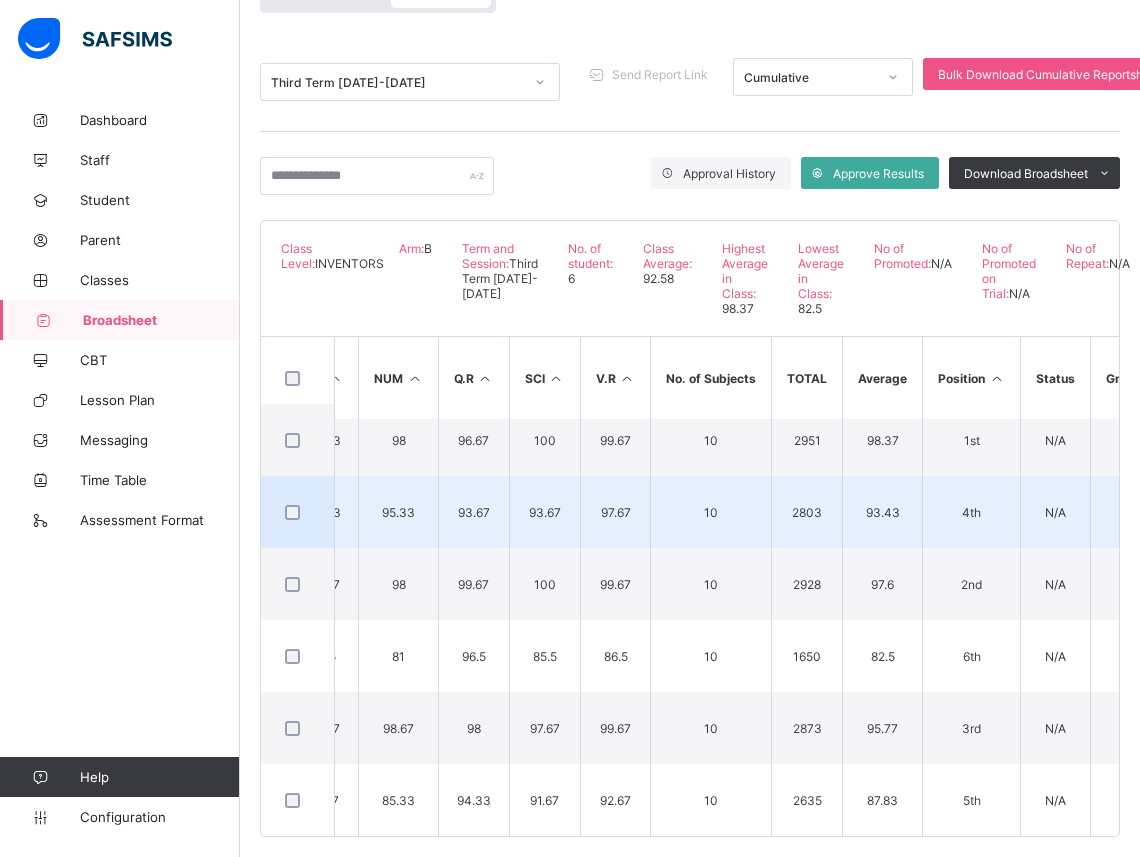 click on "10" at bounding box center [710, 512] 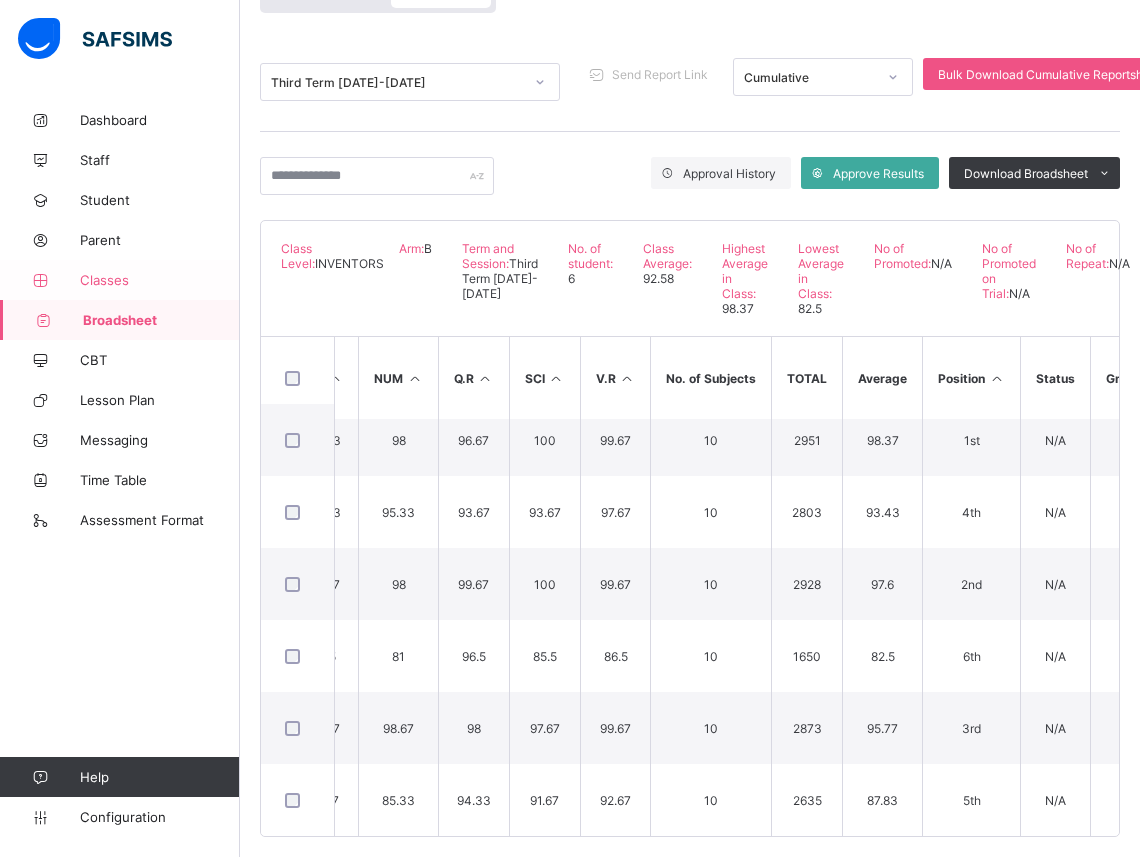 click on "Classes" at bounding box center (160, 280) 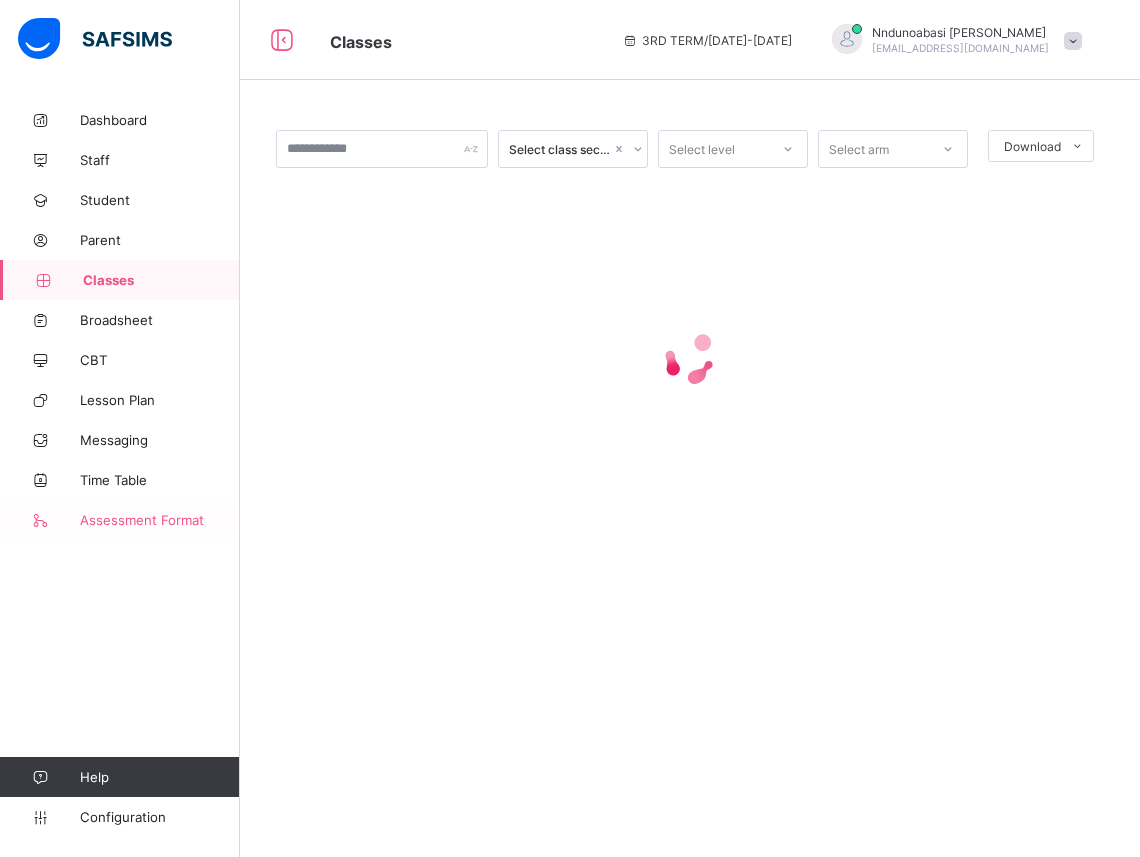 scroll, scrollTop: 0, scrollLeft: 0, axis: both 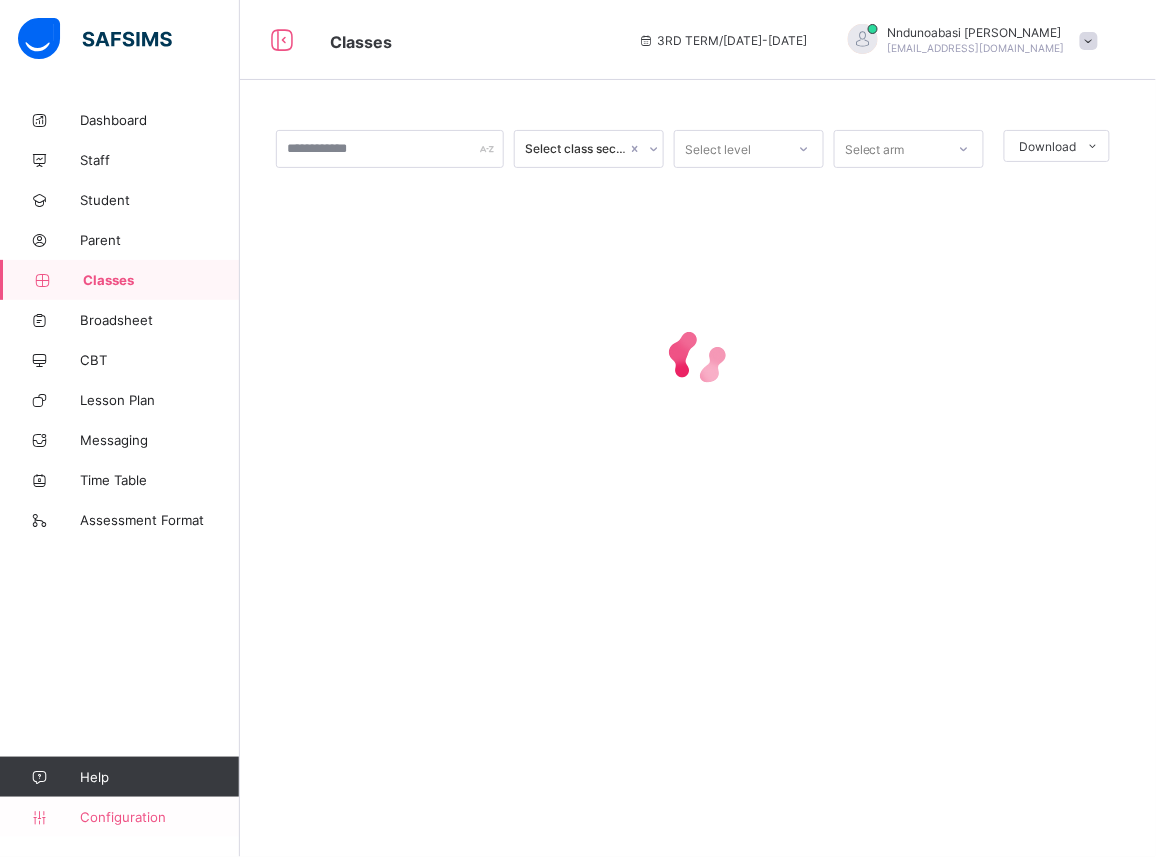 click on "Configuration" at bounding box center (159, 817) 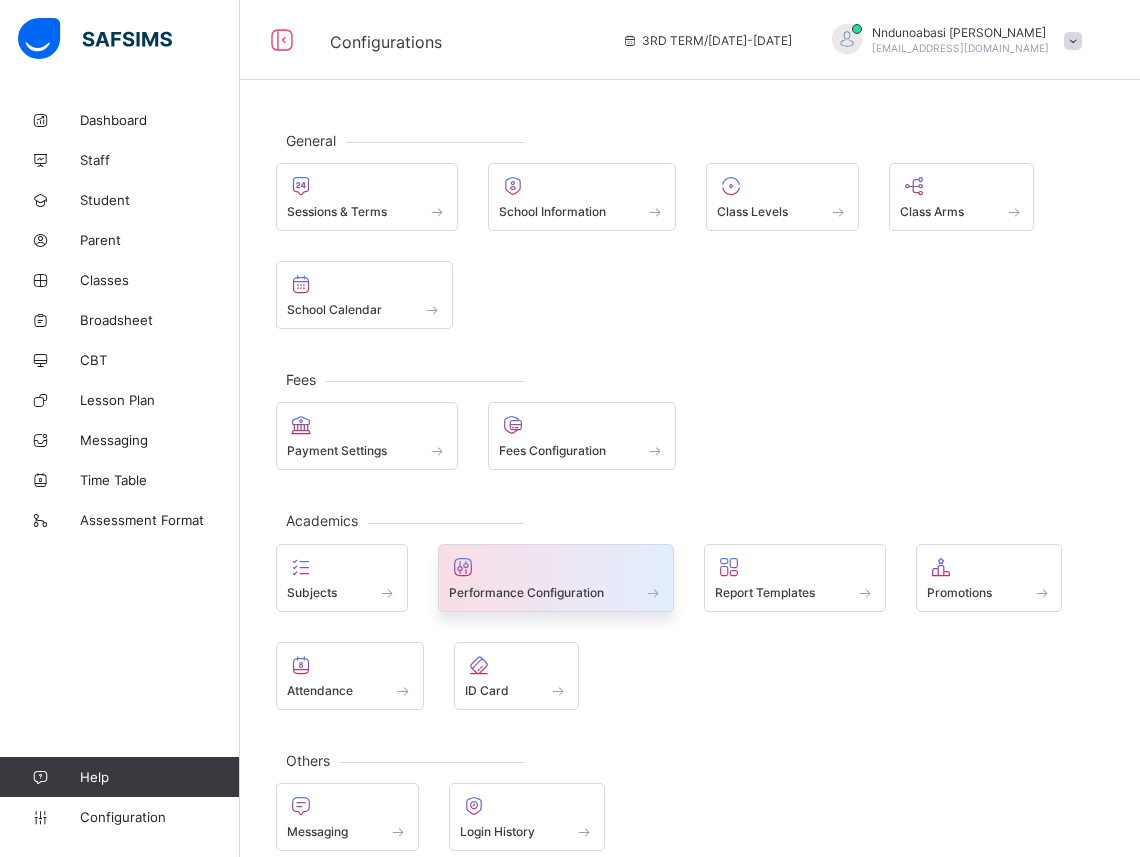 click on "Performance Configuration" at bounding box center (526, 592) 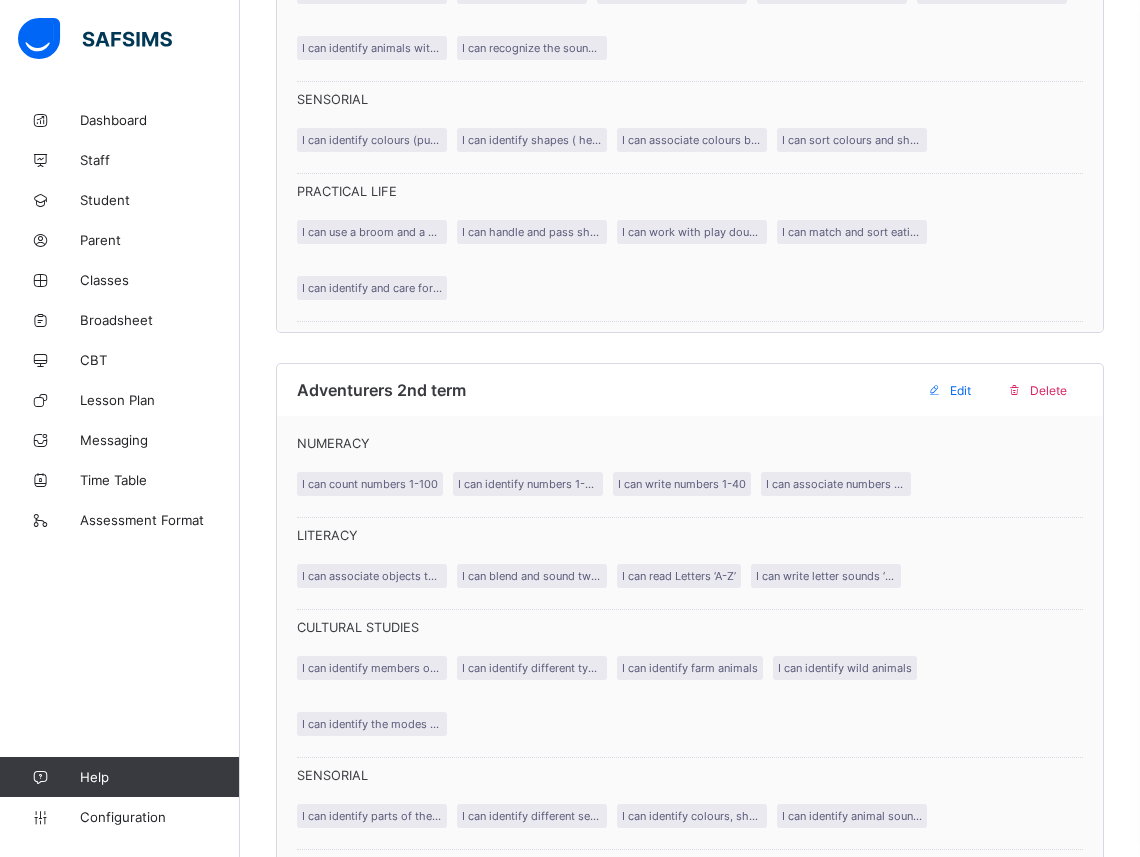 scroll, scrollTop: 3750, scrollLeft: 0, axis: vertical 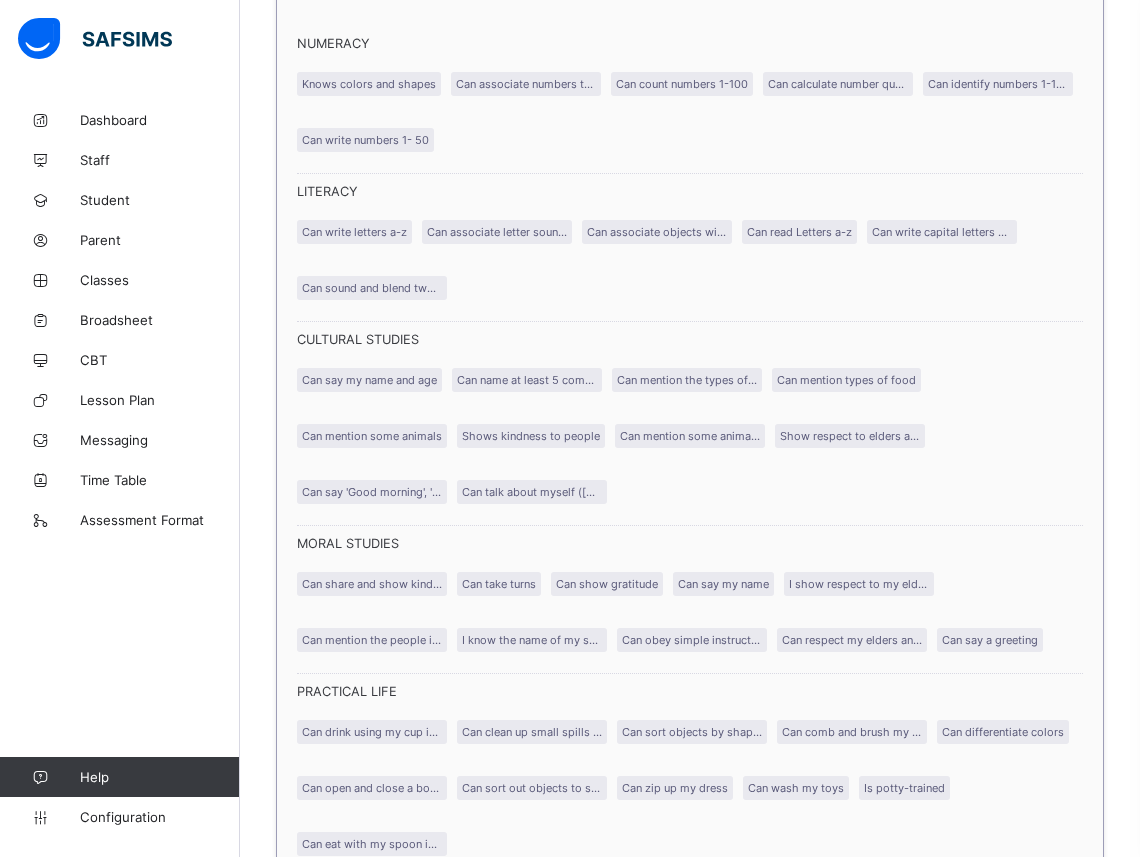 click on "Adventurers 1st term 2024/2025     Edit     Delete   Numeracy Can count numbers 1 - 50 Can identify numbers 1 - 20 Can trace and write numbers 1 - 3 Can write numbers 1-10 Literacy Can identify ‘a– u’ Can write letter sound ‘a-f’ Can say sound letters ‘a–z’ Can trace letter sounds ‘a-c’ Can associate objects with letter sounds CULTURAL STUDIES Can take turns Can show gratitude Can say the ‘magic’ words Can say the name of my country and the colour of my country’s flag Can say my name and age Can say the meaning of each colour of the traffic light	 Can share and show kindness PRACTICAL LIFE Can walk on a line Can carry a chair Can dust a table Can thread beads SENSORIAL  Can build the pink towers Can identify my shapes Can identify the colours - red, blue, yellow, pink, white   Navigators 1st term 2024/2025     Edit     Delete   PRACTICAL – LIFE Can use a potty with some help Can carry an empty tray Can use a spoon to eat Can clean up toys after playing Can throw and catch a ball" at bounding box center (690, -1246) 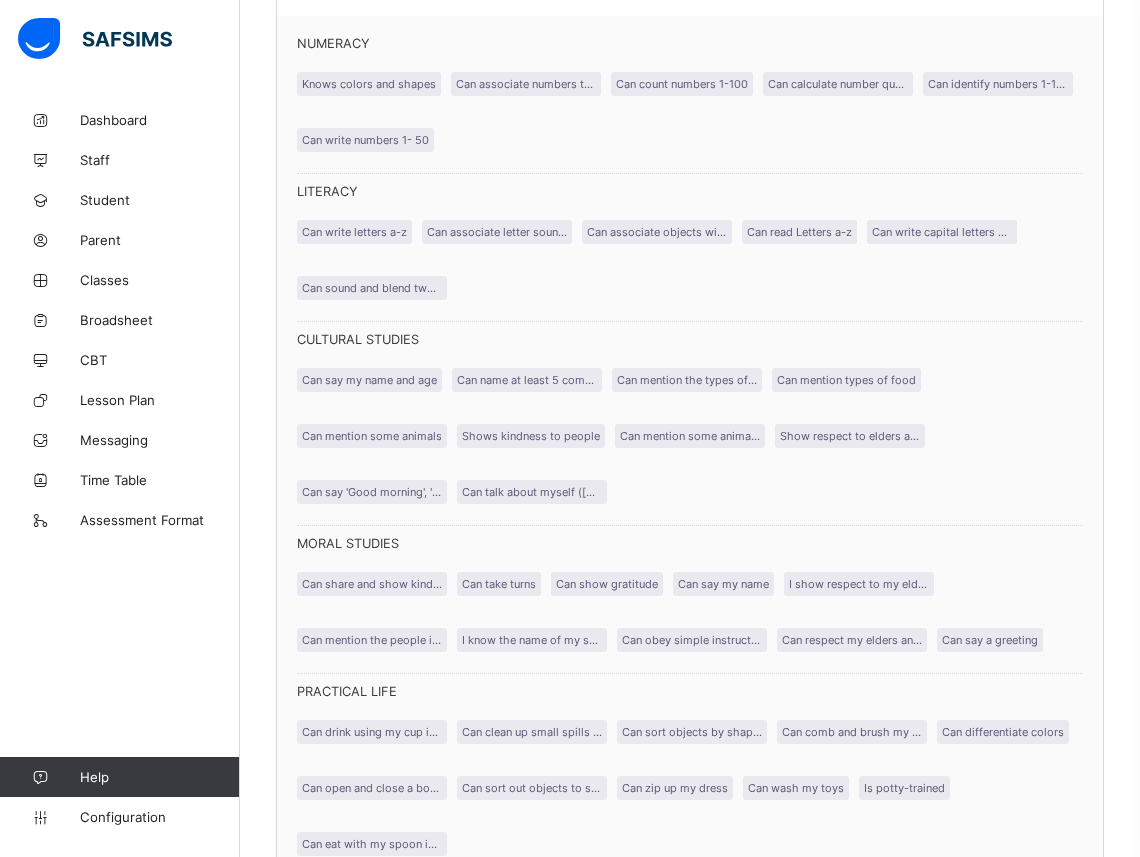 scroll, scrollTop: 3270, scrollLeft: 0, axis: vertical 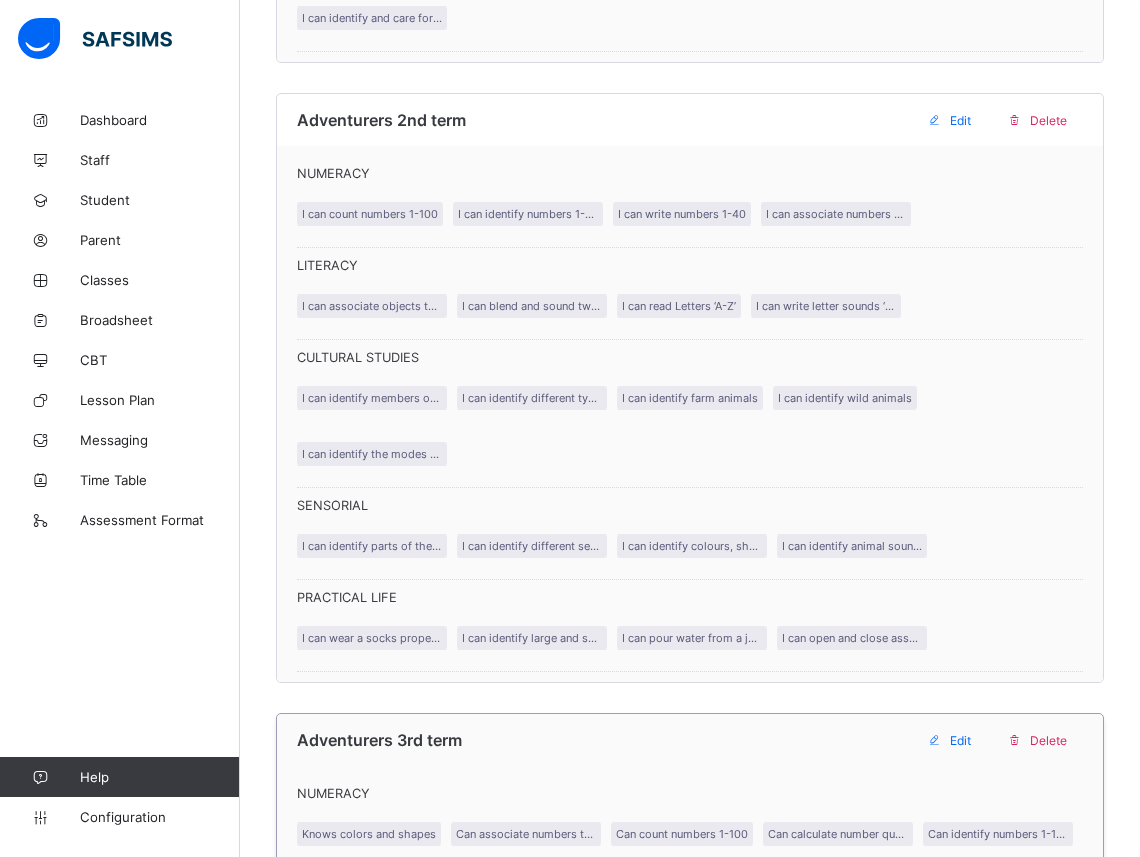 click on "NUMERACY Knows colors and shapes Can associate numbers to objects.1-10 Can count numbers 1-100 Can calculate number quantity Can identify numbers 1-100 Can write numbers 1- 50" at bounding box center [690, 850] 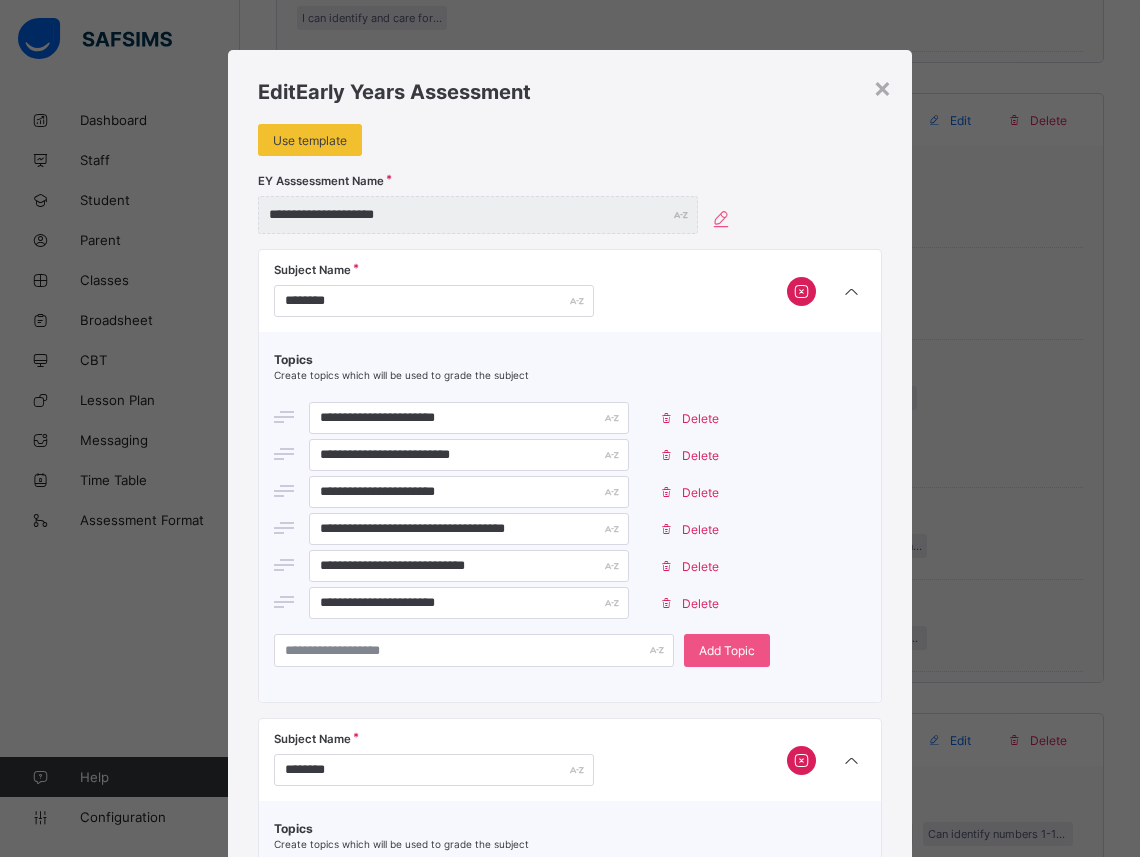 click on "**********" at bounding box center (570, 1809) 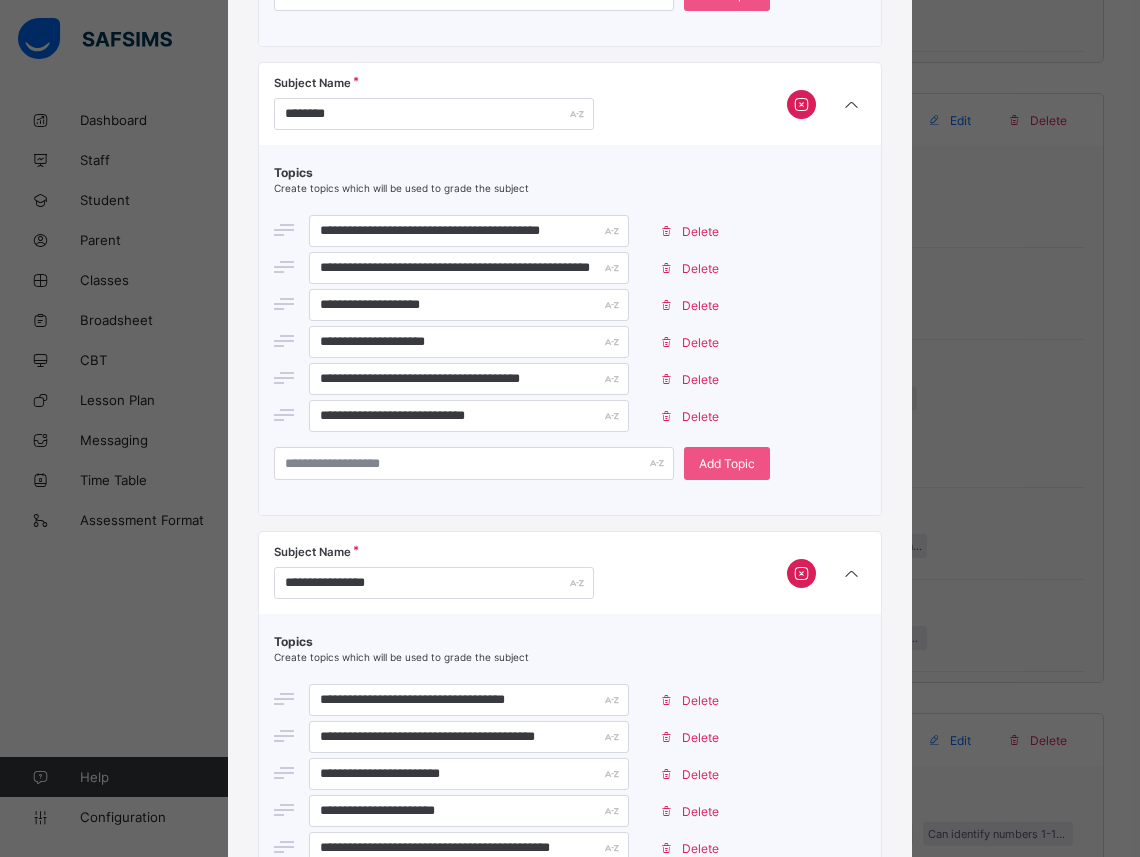 scroll, scrollTop: 652, scrollLeft: 0, axis: vertical 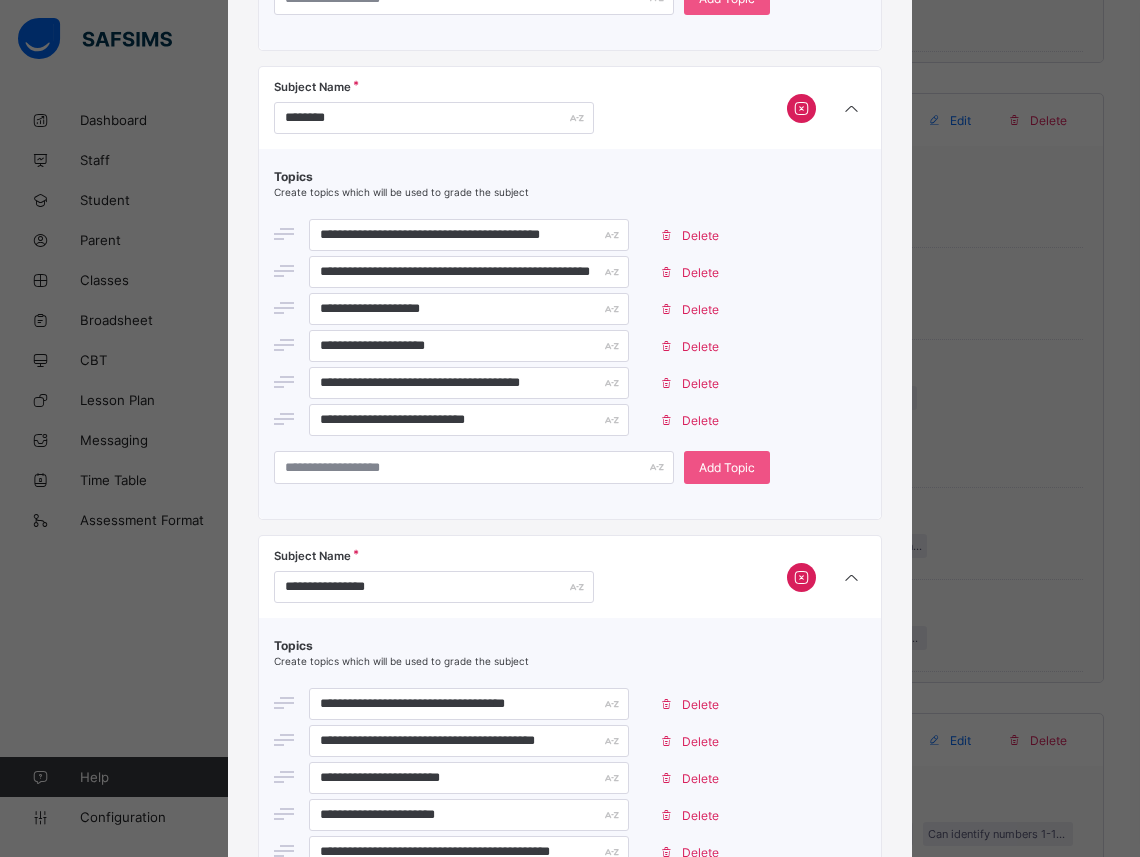 drag, startPoint x: 980, startPoint y: 605, endPoint x: 950, endPoint y: 585, distance: 36.05551 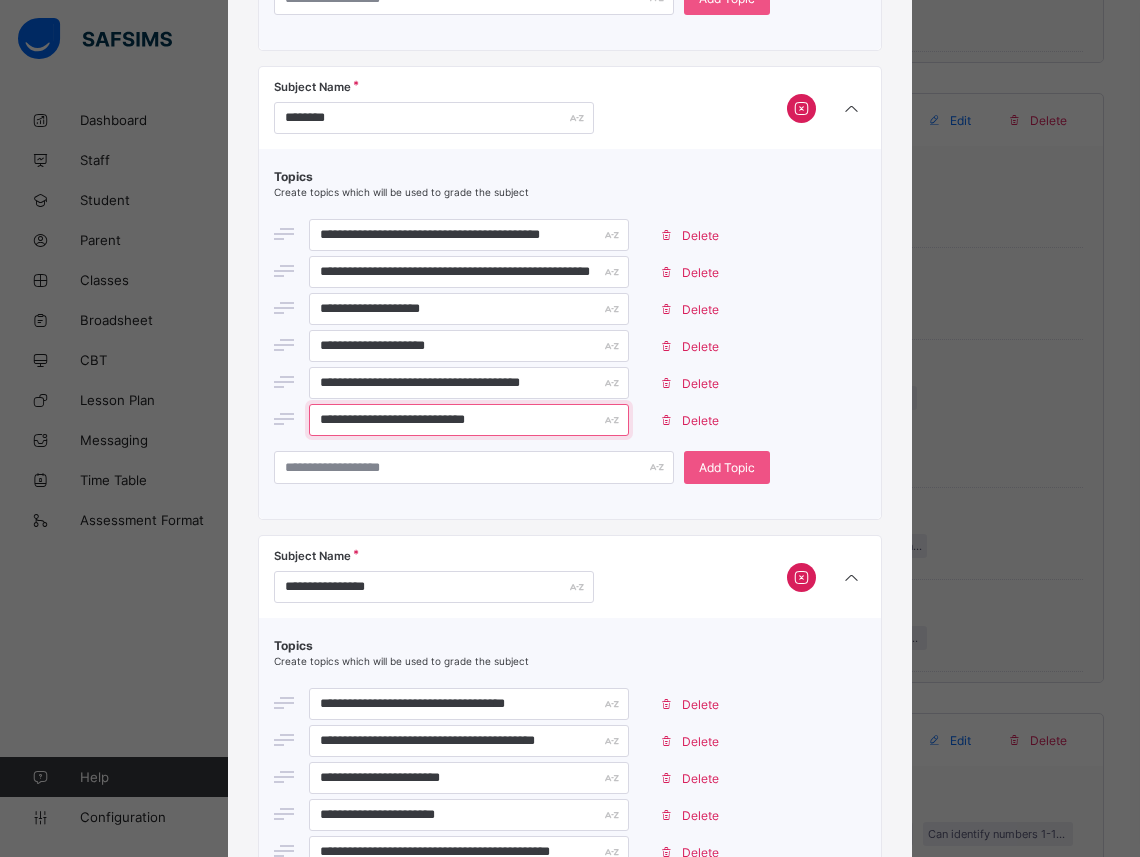 click on "**********" at bounding box center (469, 420) 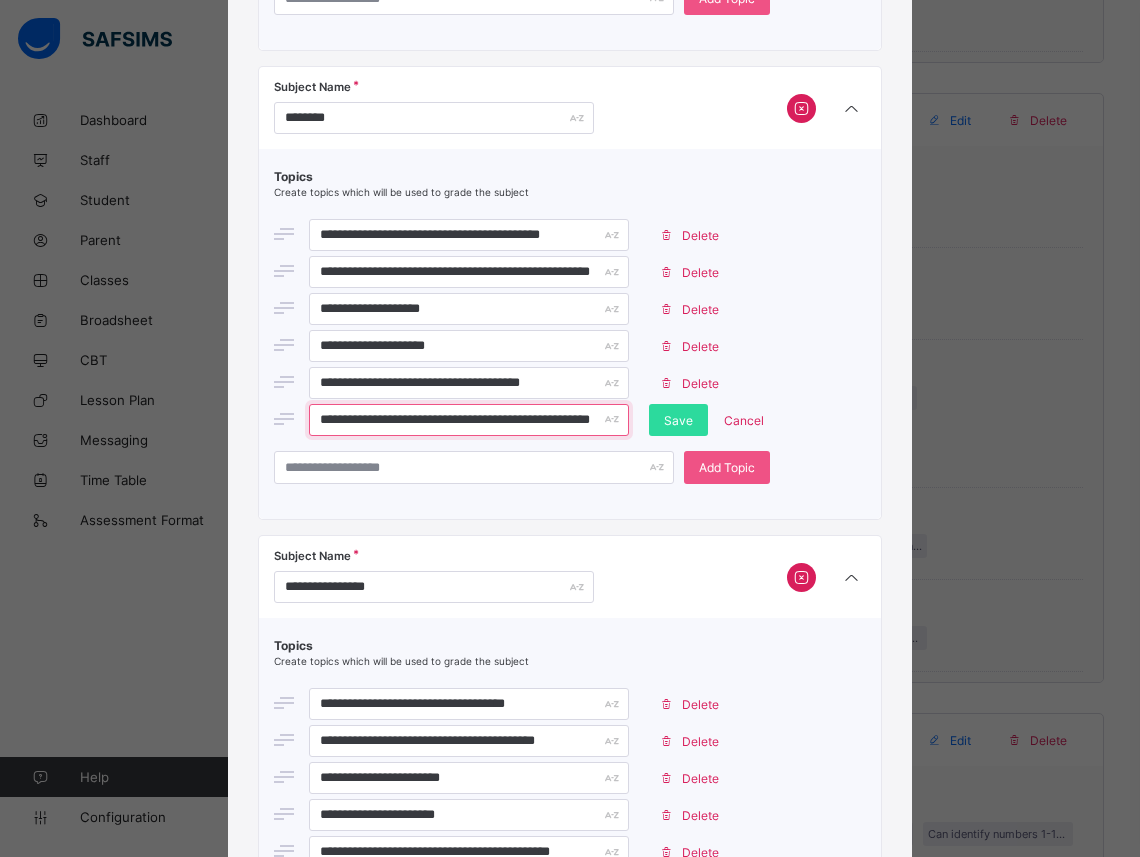 scroll, scrollTop: 0, scrollLeft: 24, axis: horizontal 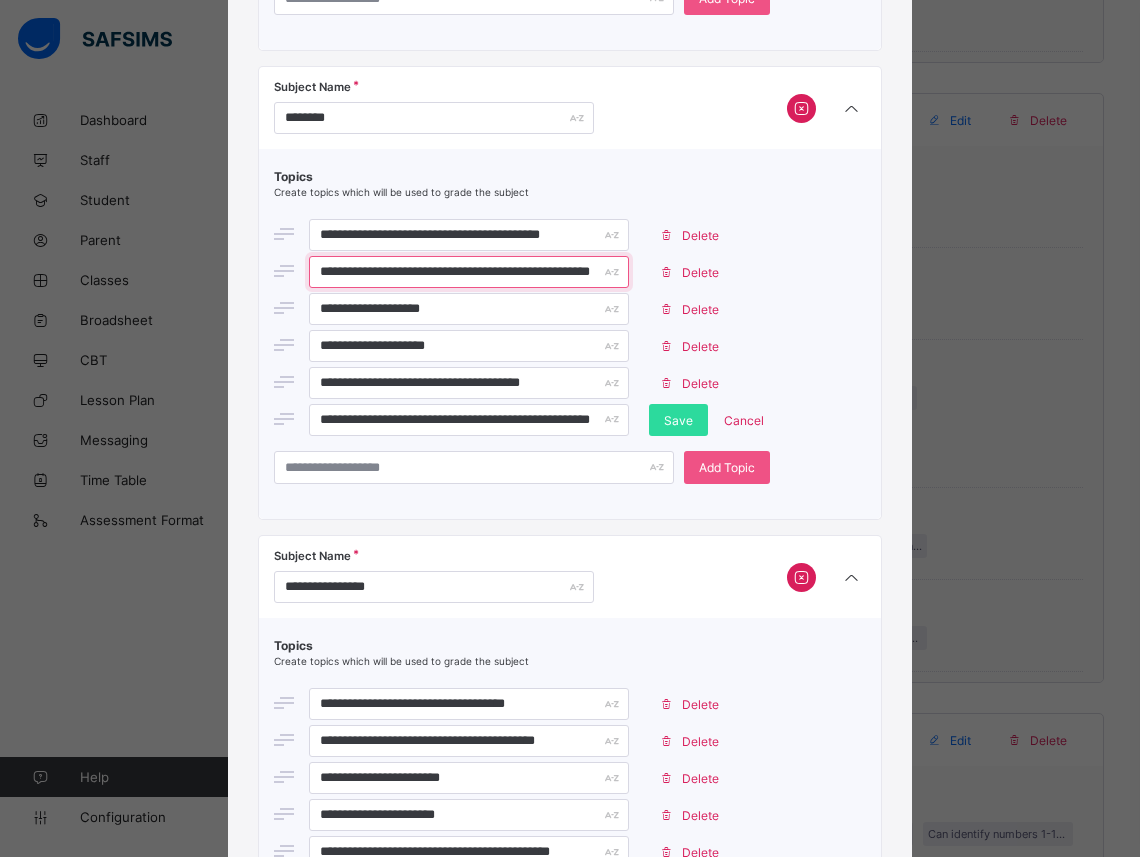 click on "**********" at bounding box center (469, 272) 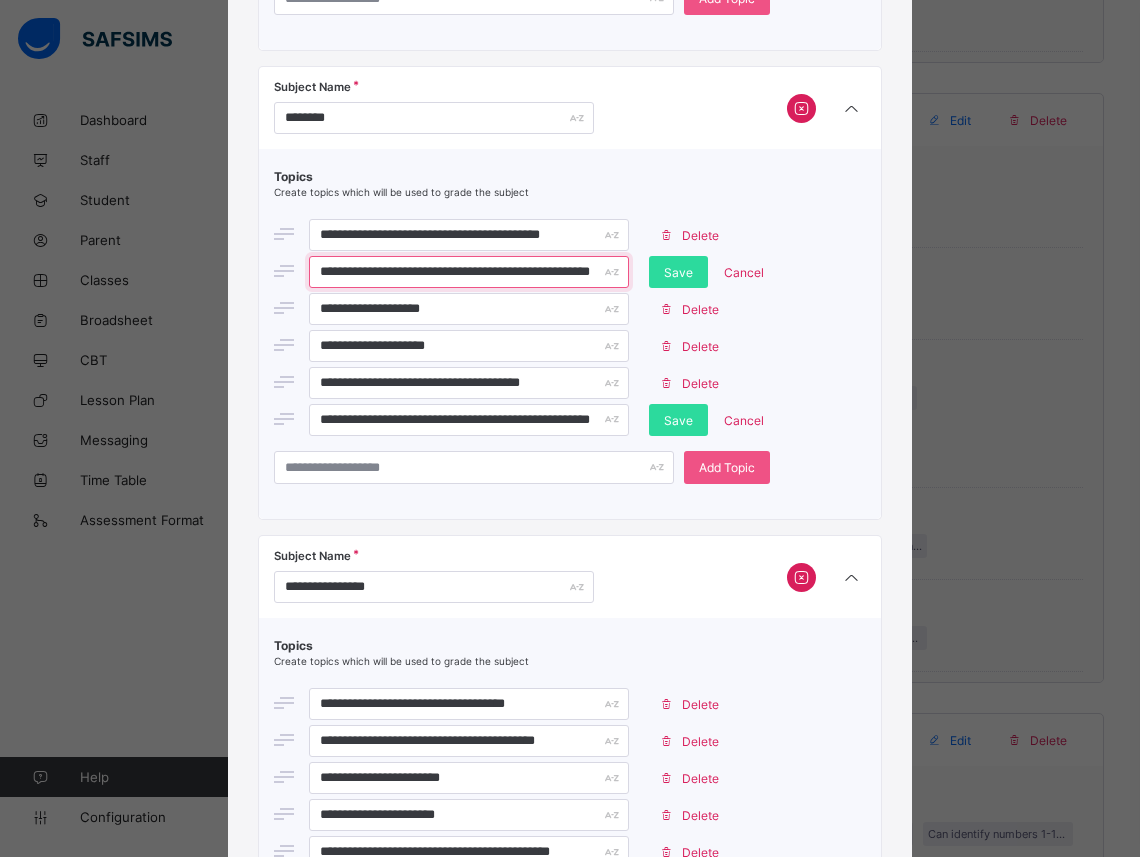 click on "**********" at bounding box center [469, 272] 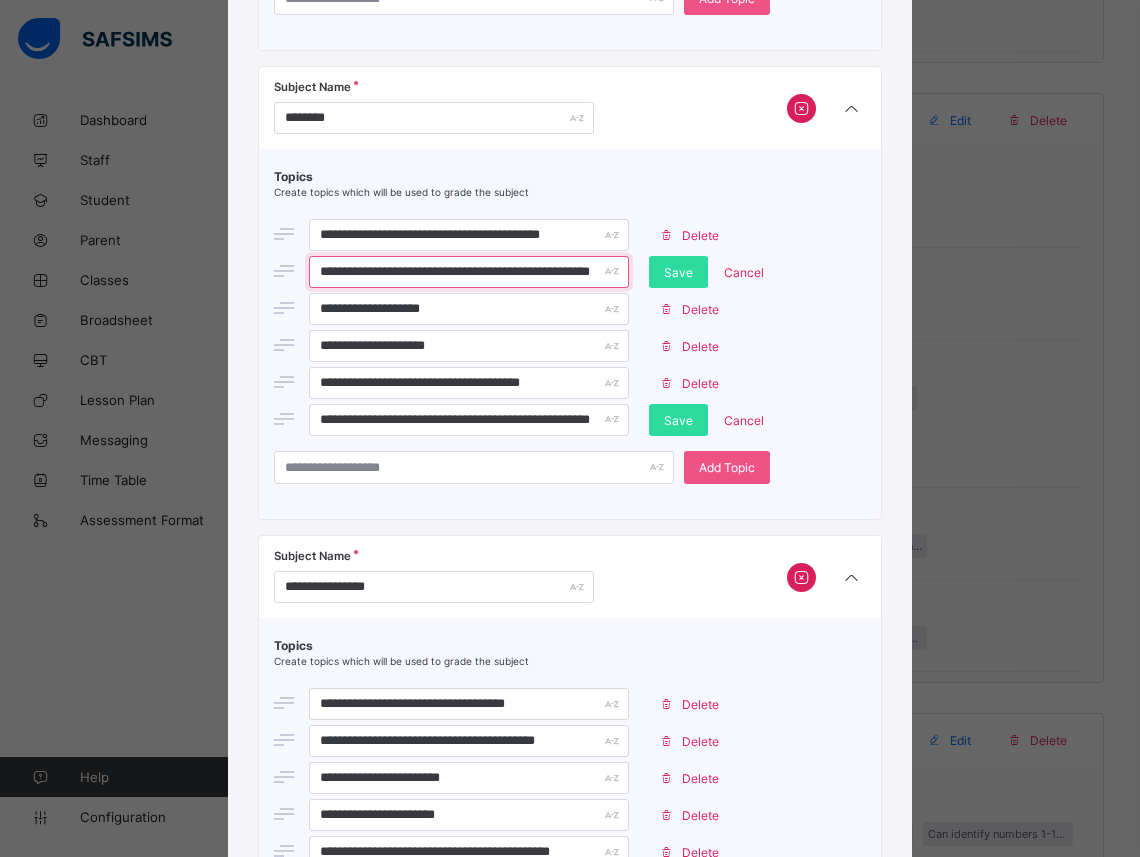 scroll, scrollTop: 0, scrollLeft: 21, axis: horizontal 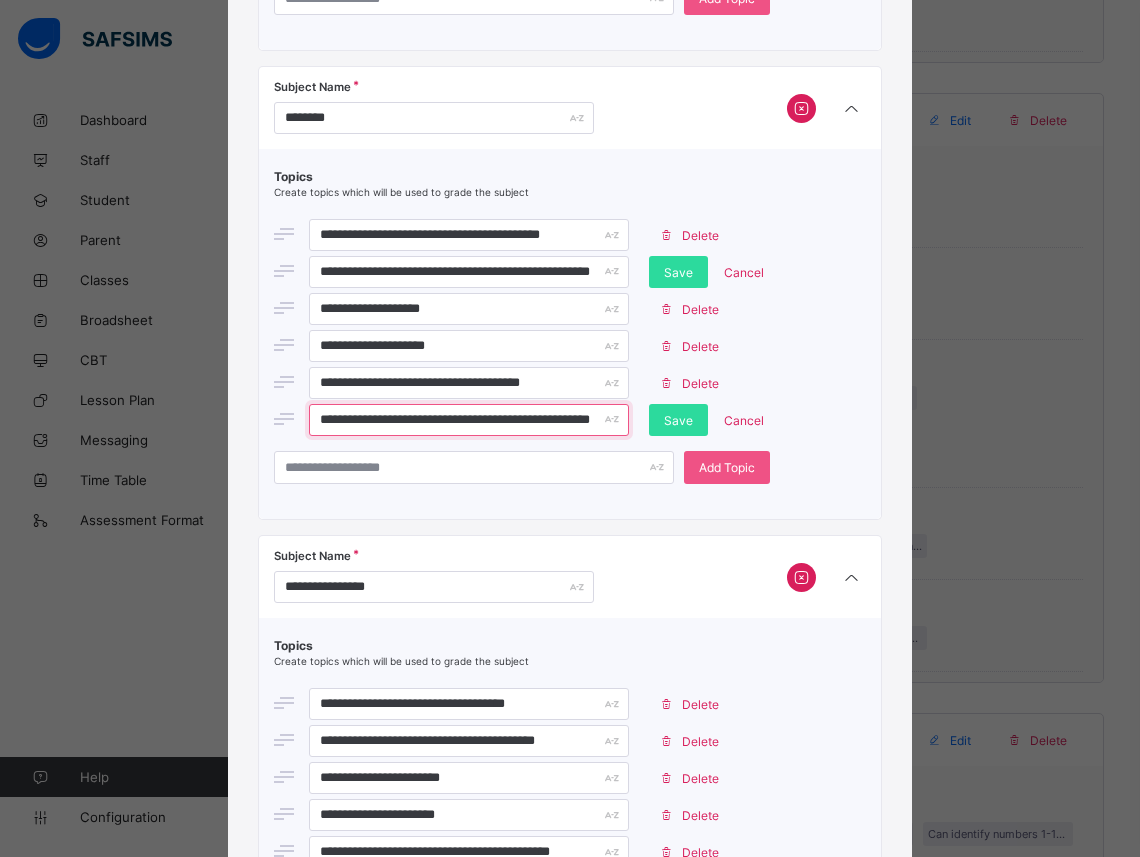 click on "**********" at bounding box center (469, 420) 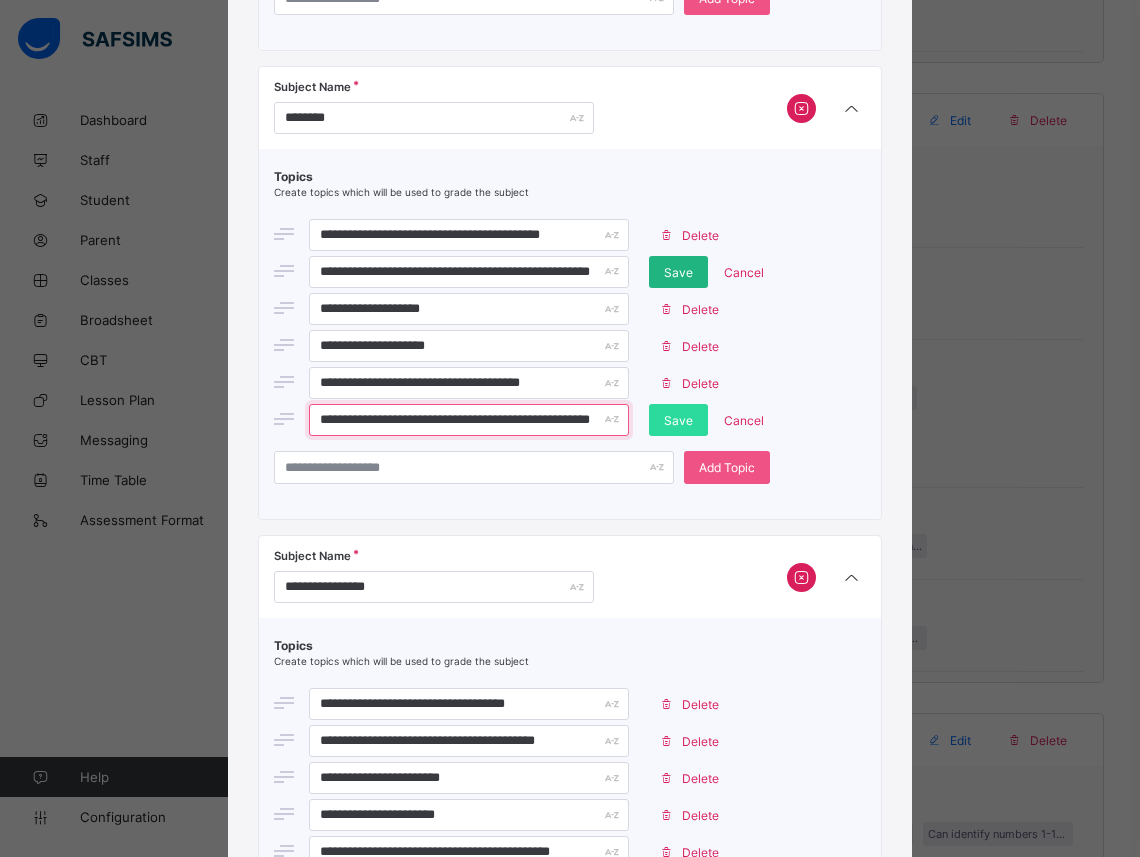 type on "**********" 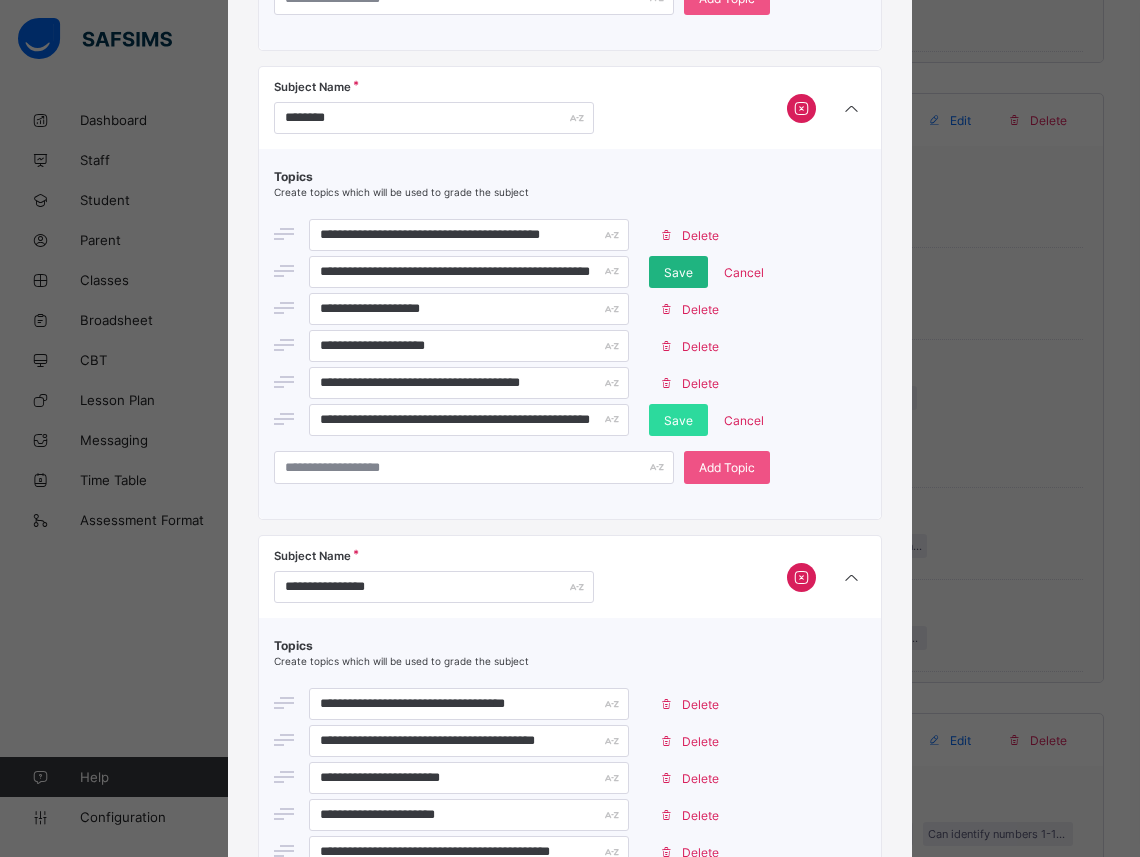 click on "Save" at bounding box center [678, 272] 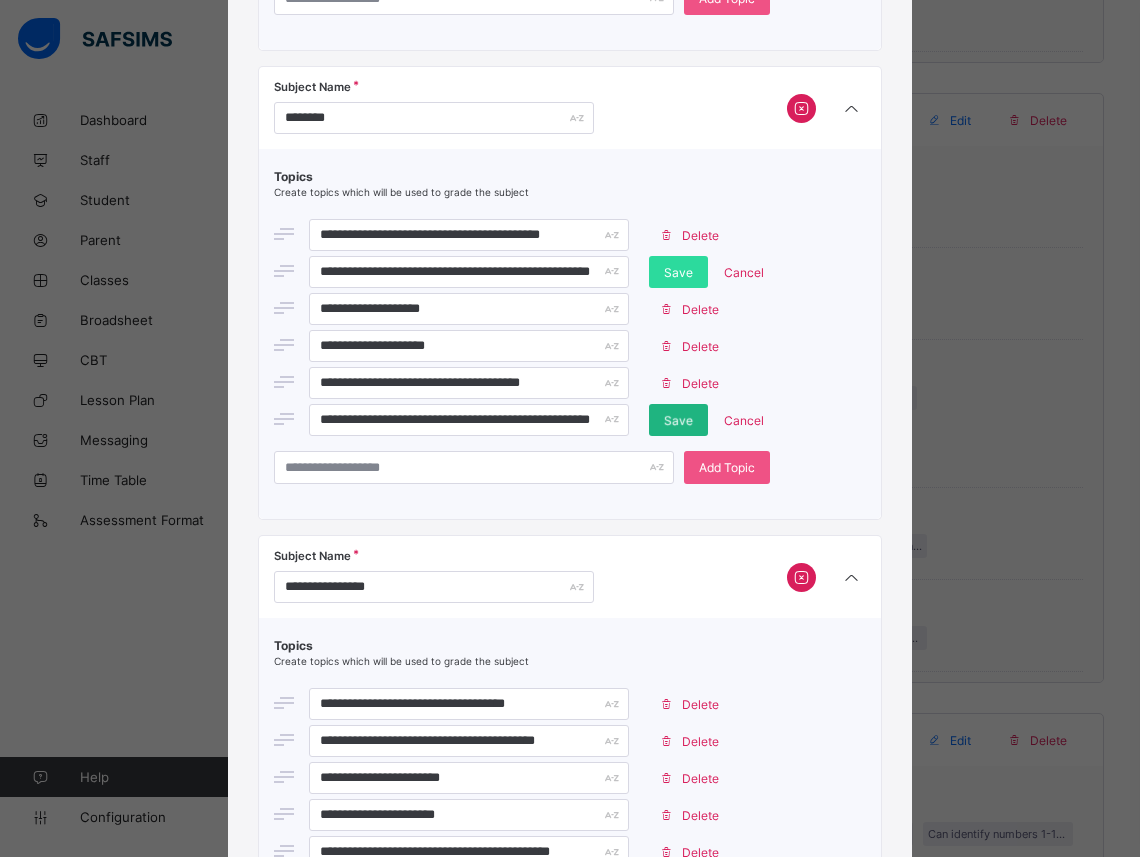 scroll, scrollTop: 118, scrollLeft: 0, axis: vertical 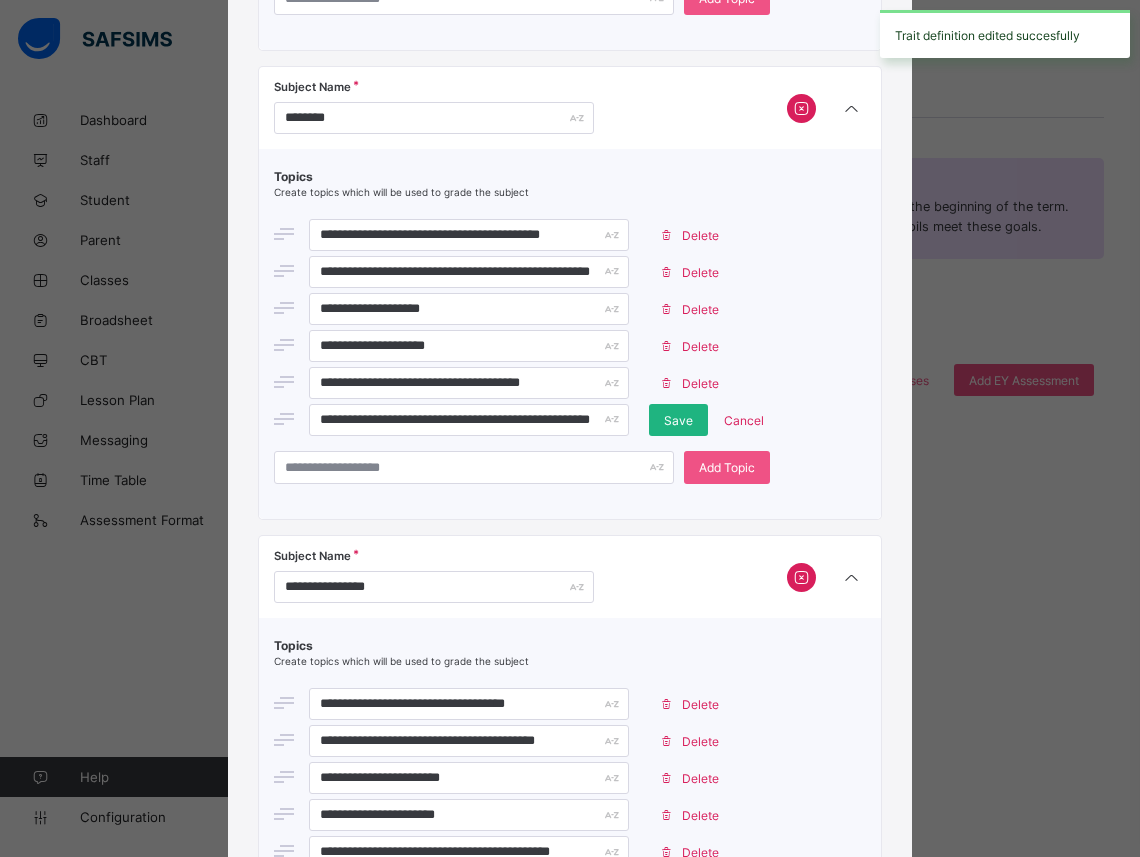 click on "Save" at bounding box center [678, 420] 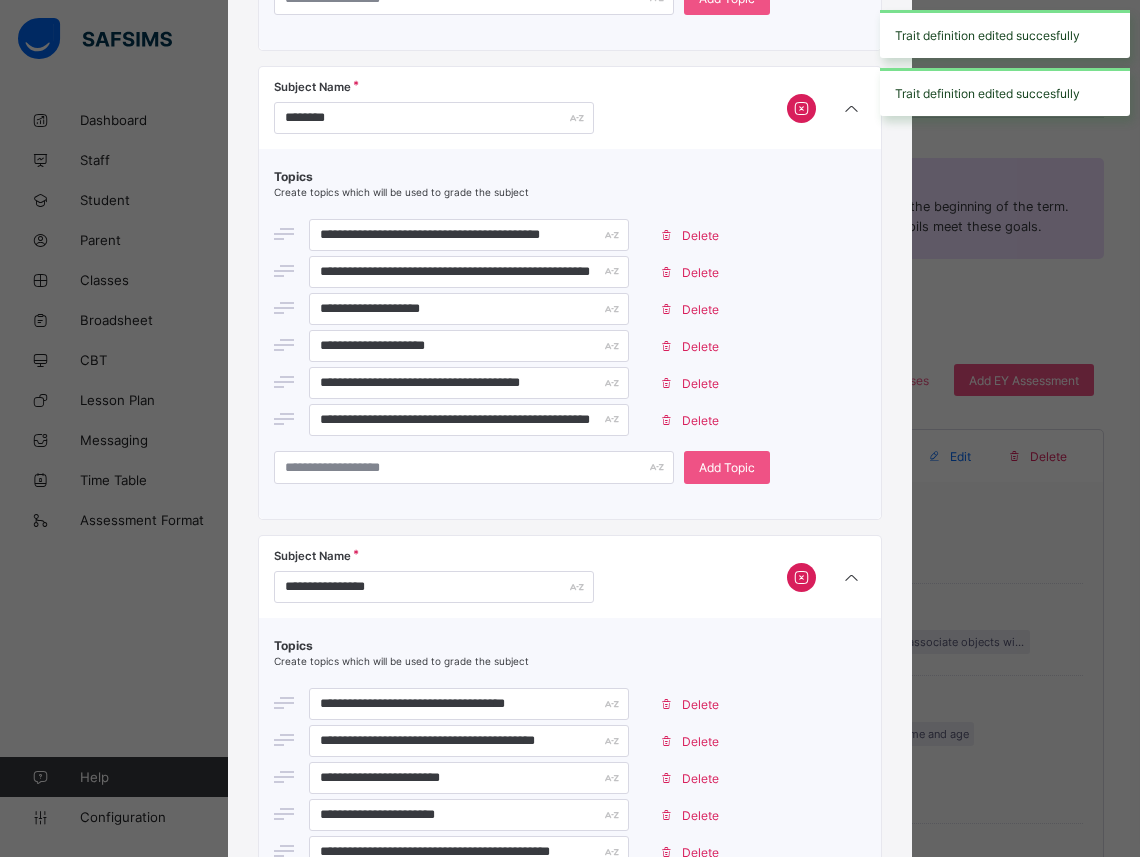 scroll, scrollTop: 3270, scrollLeft: 0, axis: vertical 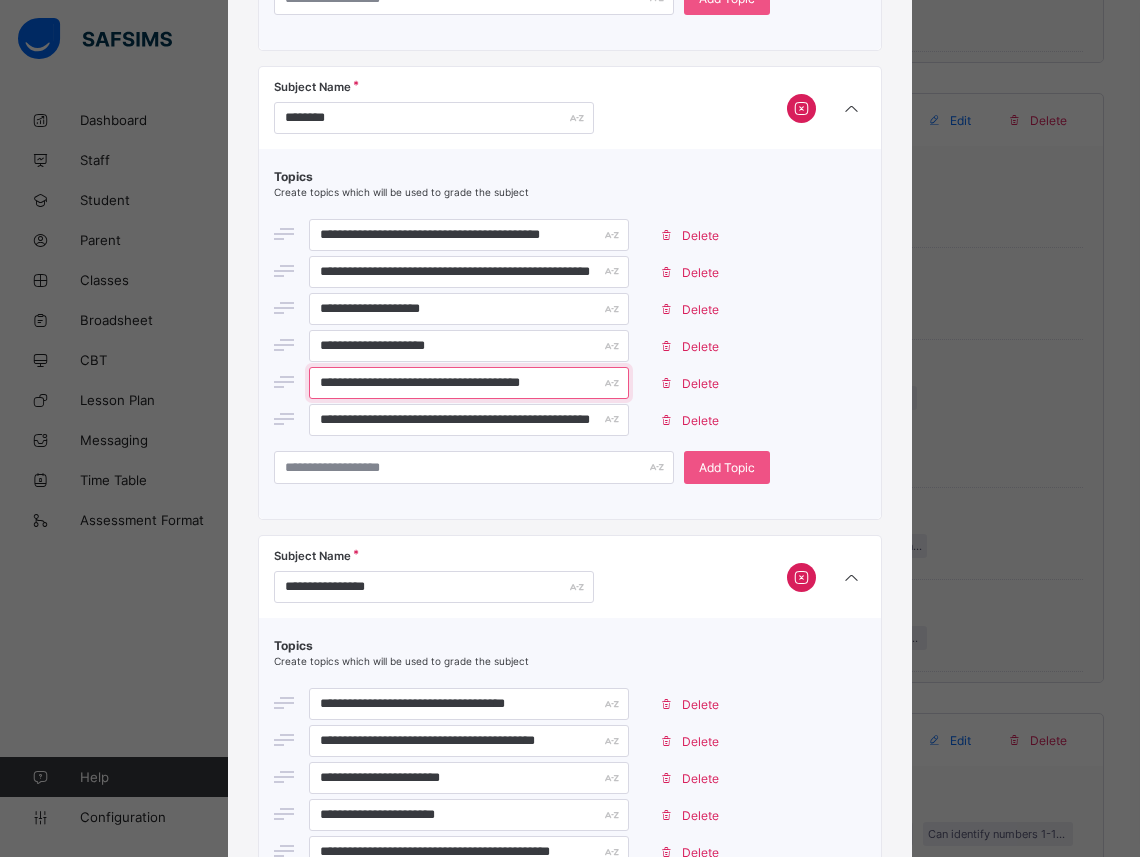click on "**********" at bounding box center (469, 383) 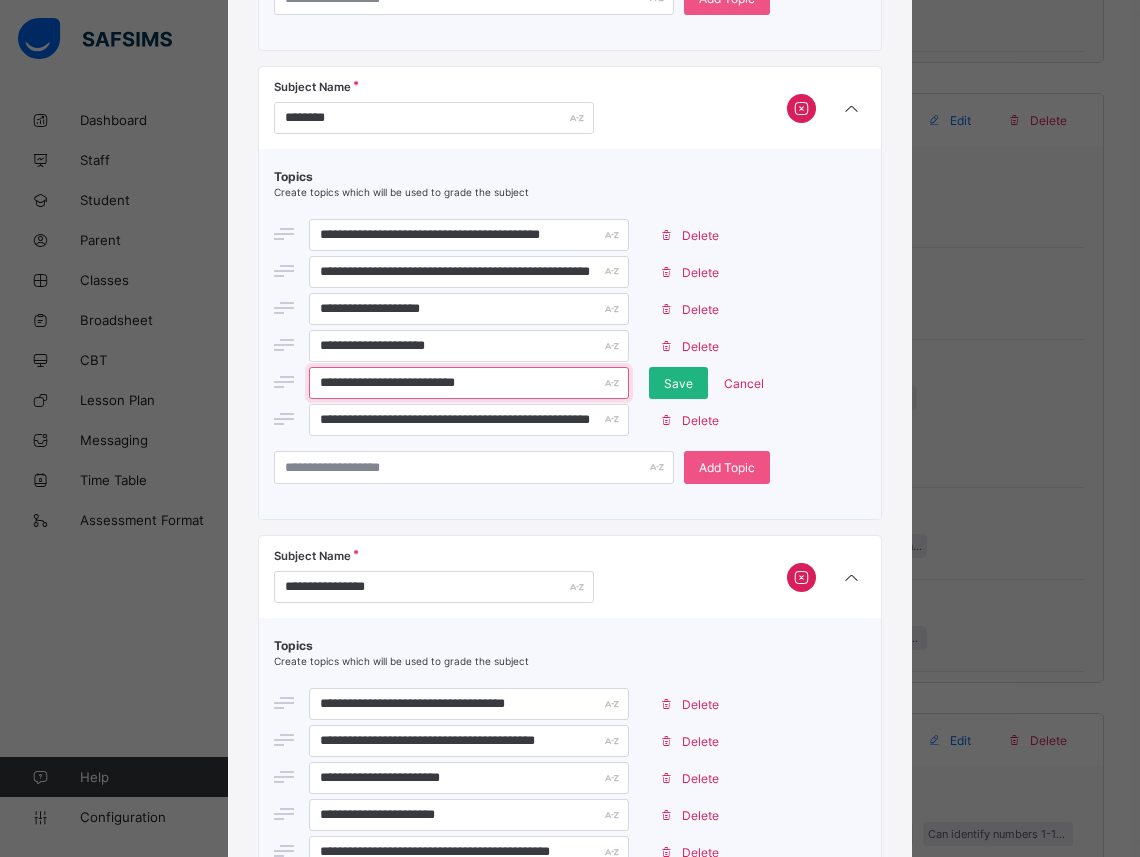type on "**********" 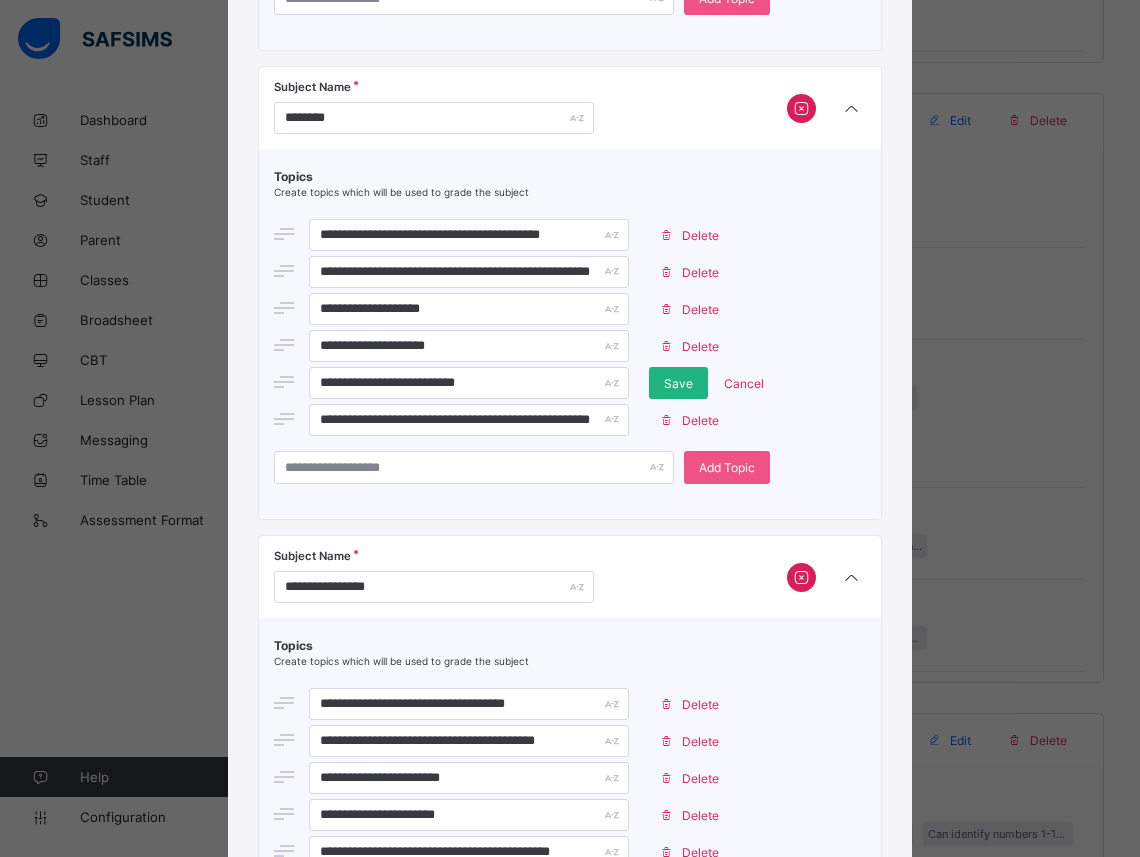 click on "Save" at bounding box center [678, 383] 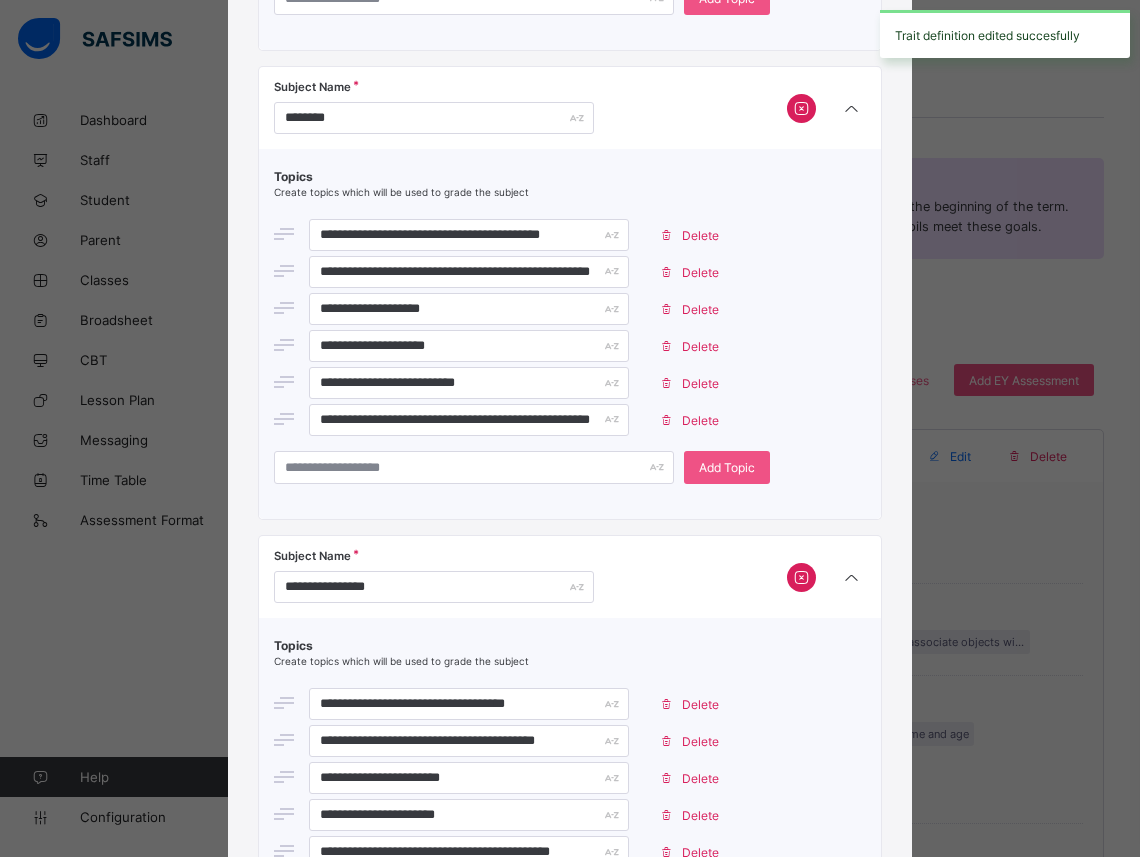scroll, scrollTop: 3270, scrollLeft: 0, axis: vertical 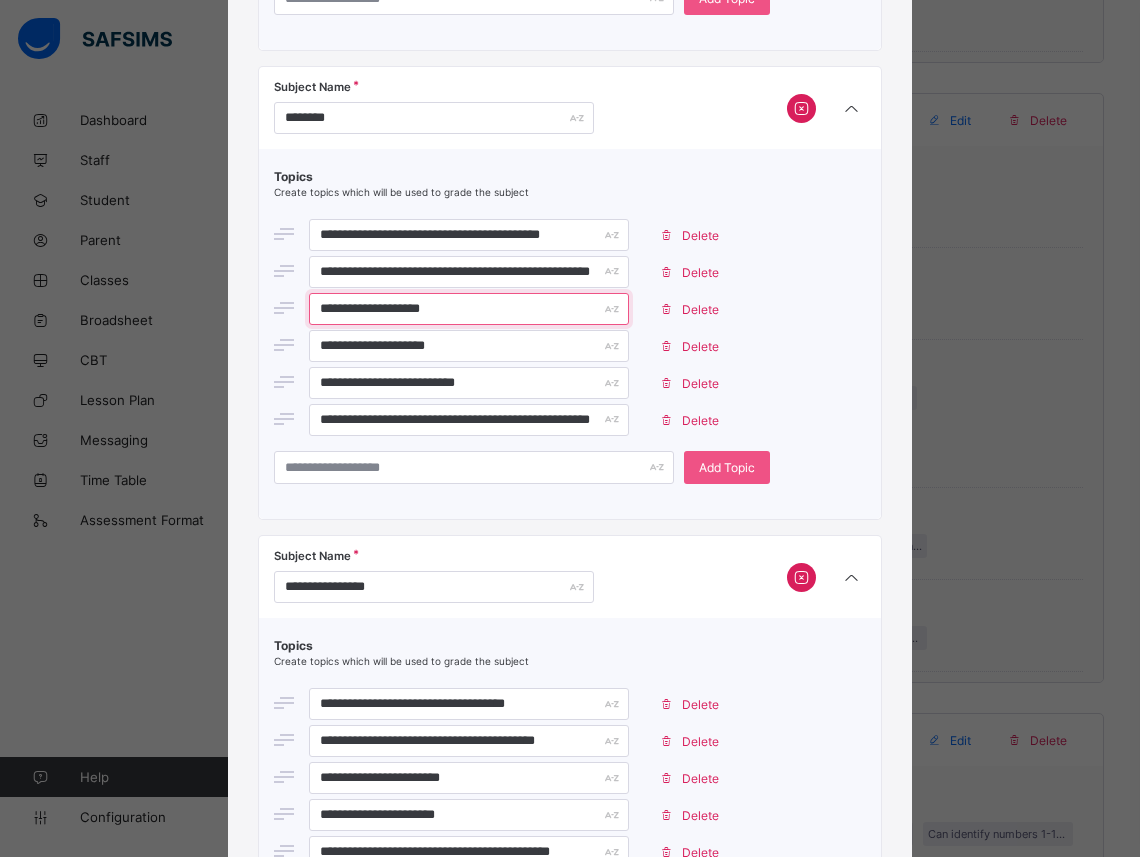click on "**********" at bounding box center [469, 309] 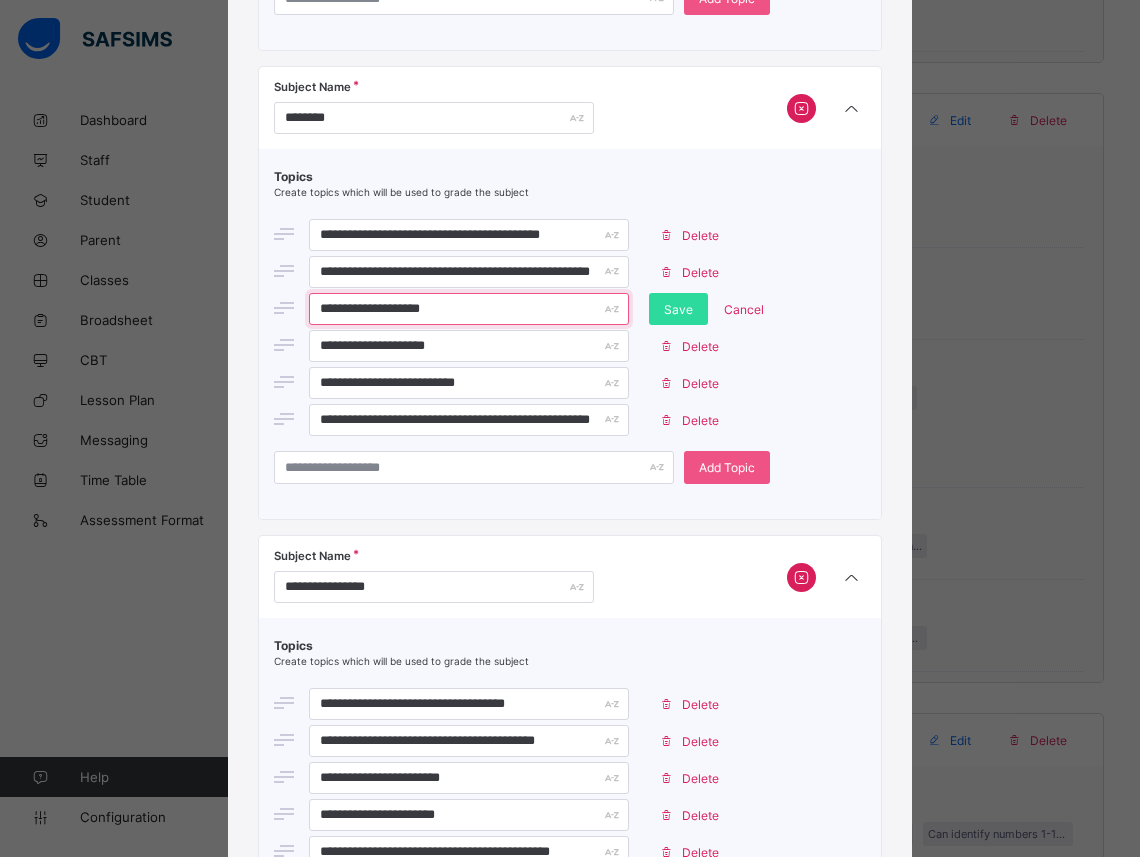 click on "**********" at bounding box center [469, 309] 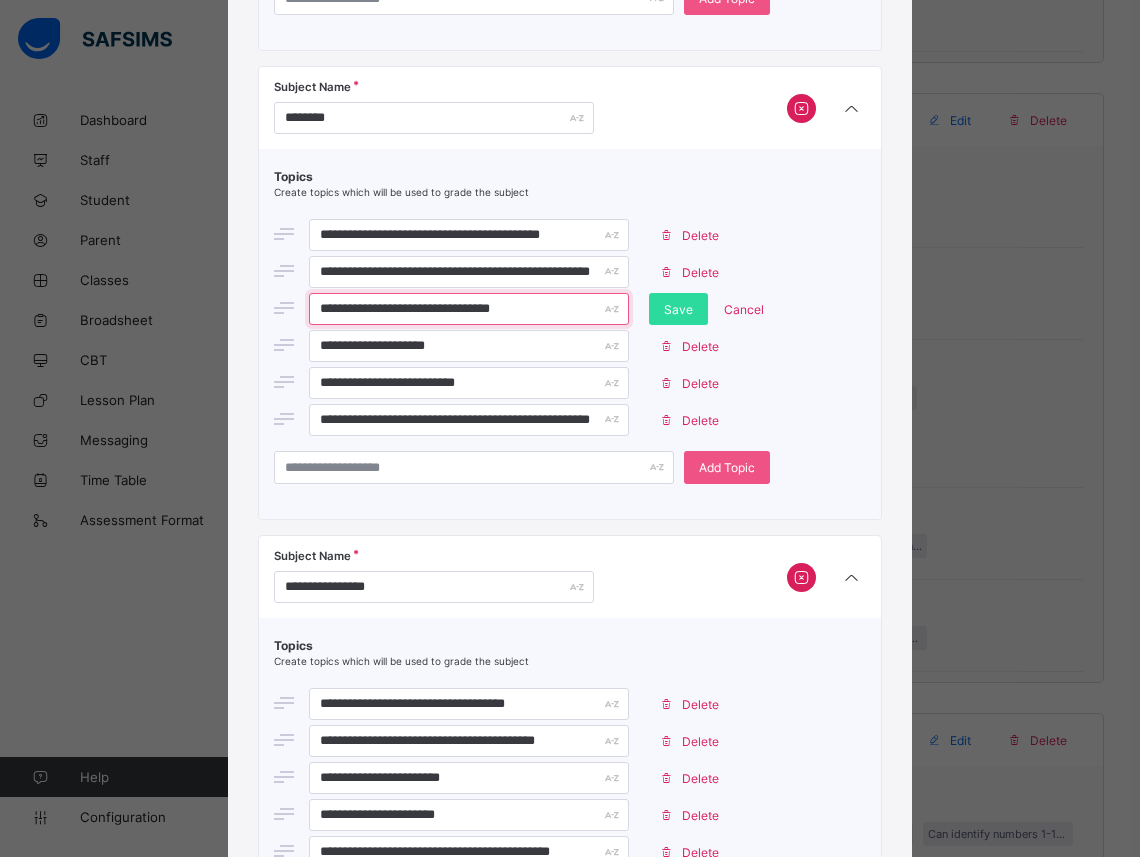 type on "**********" 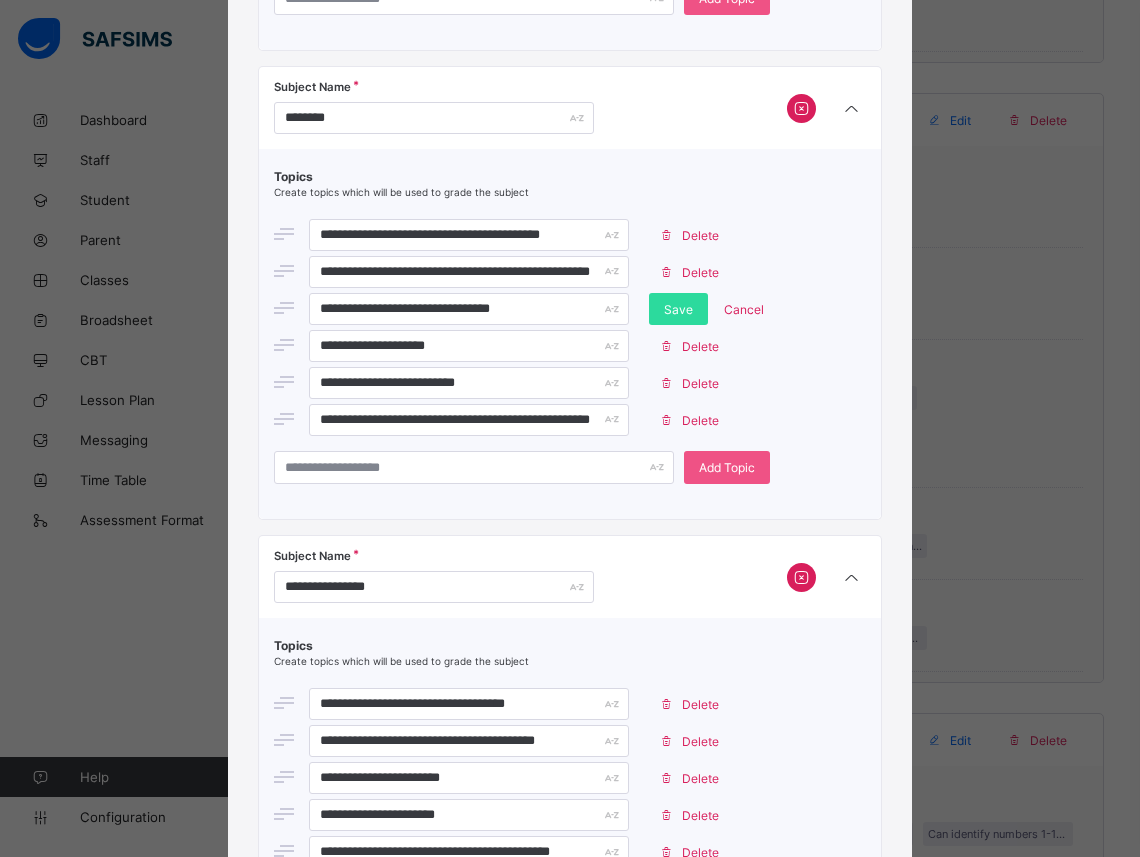 click at bounding box center (666, 346) 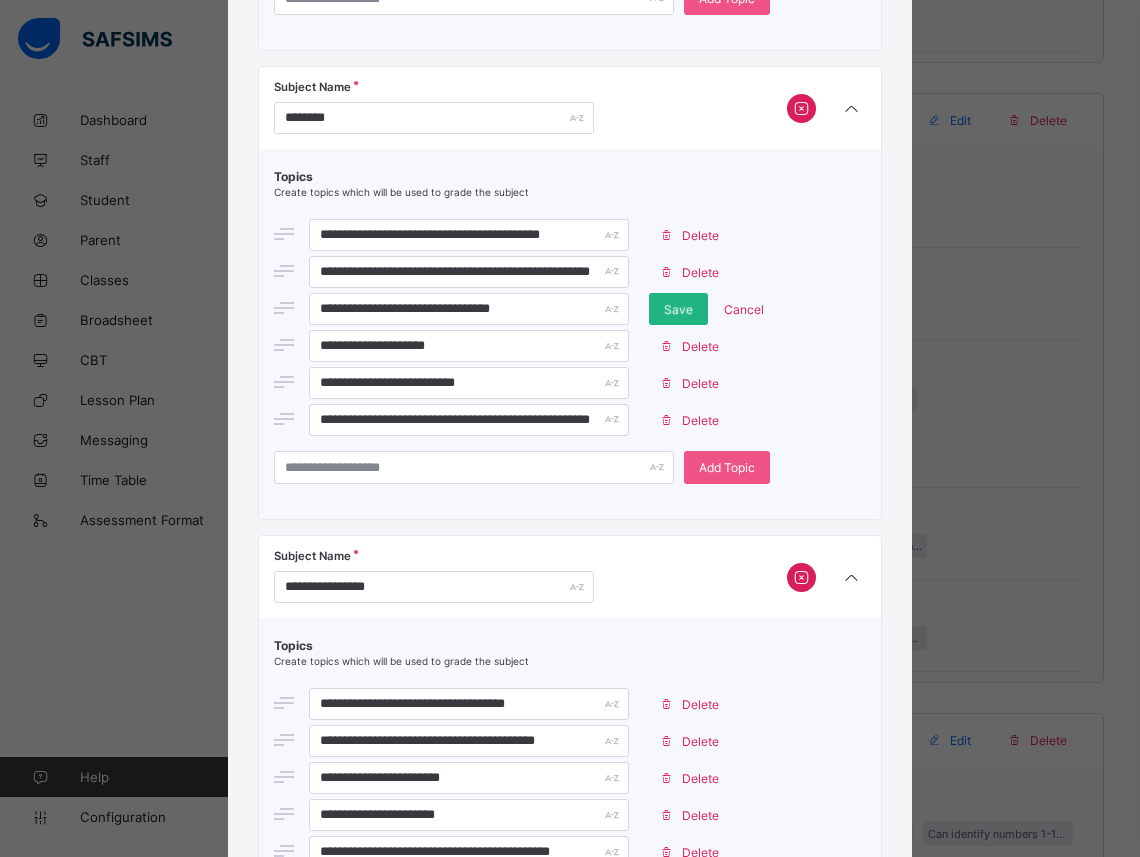 click on "Save" at bounding box center [678, 309] 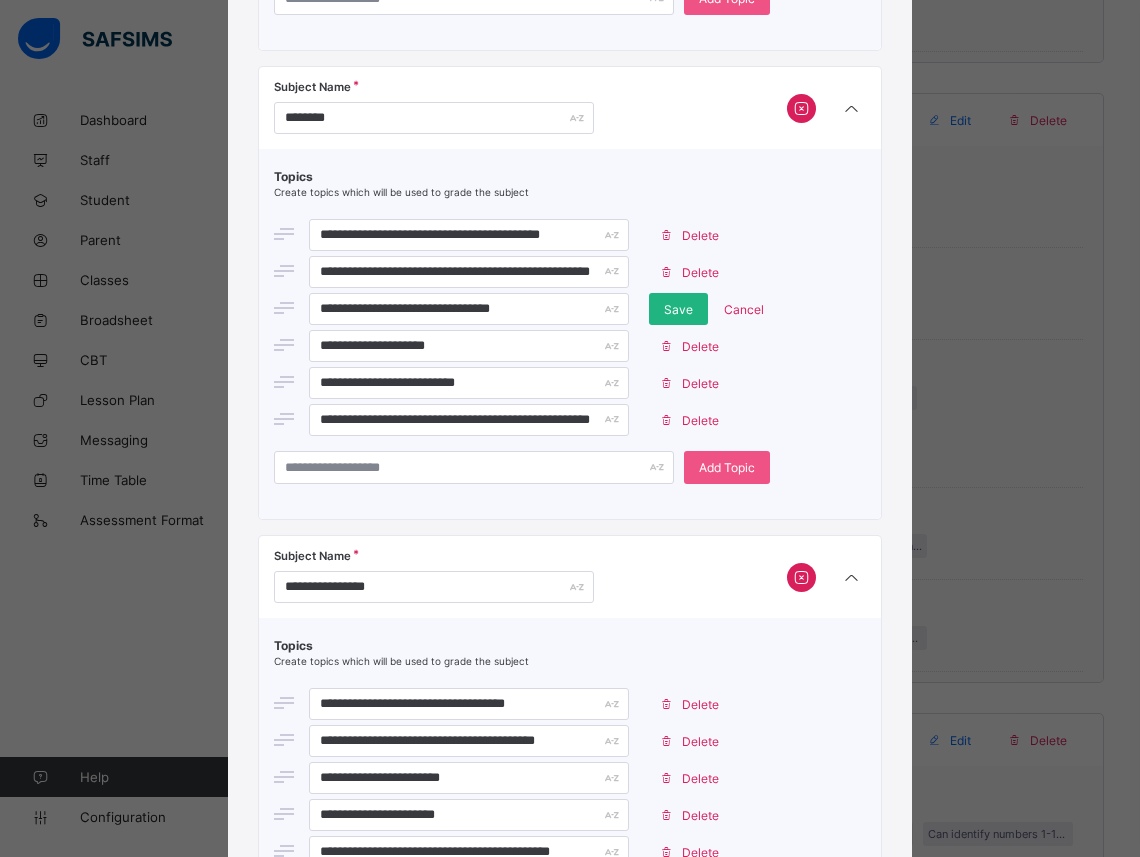 click on "Save" at bounding box center (678, 309) 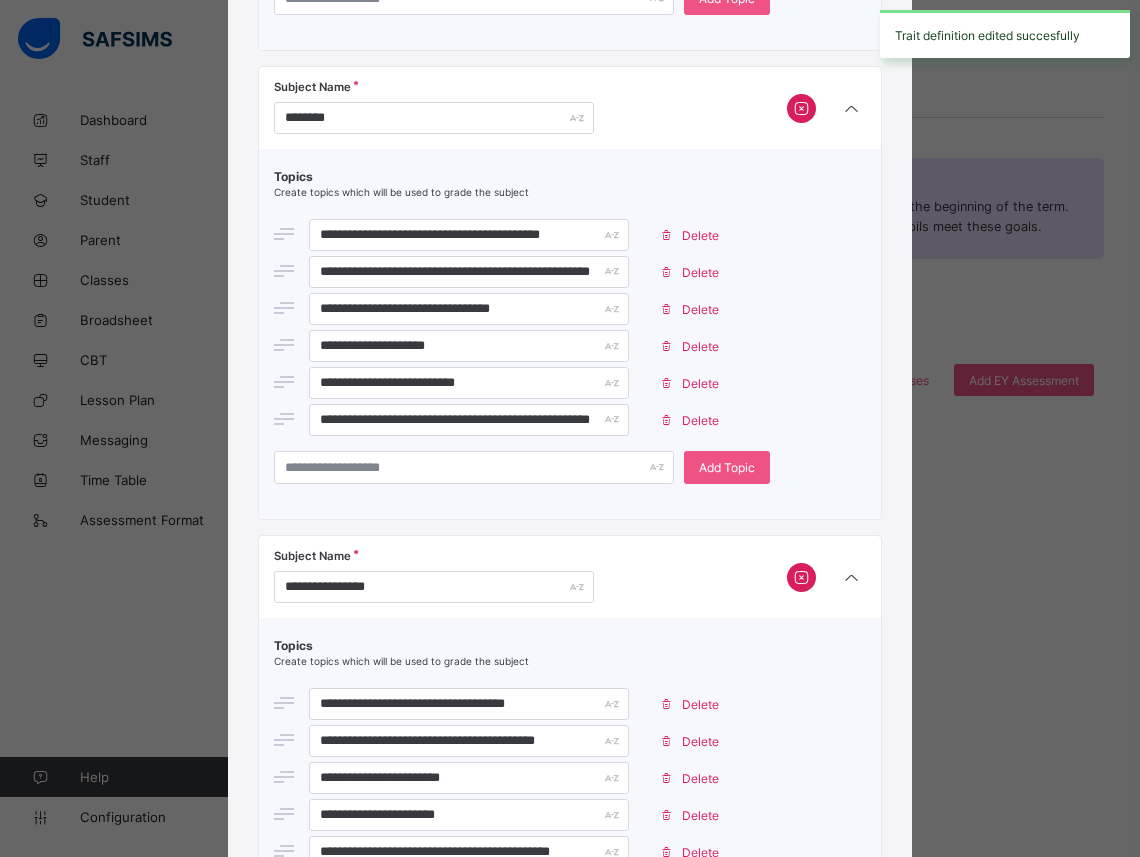 scroll, scrollTop: 3270, scrollLeft: 0, axis: vertical 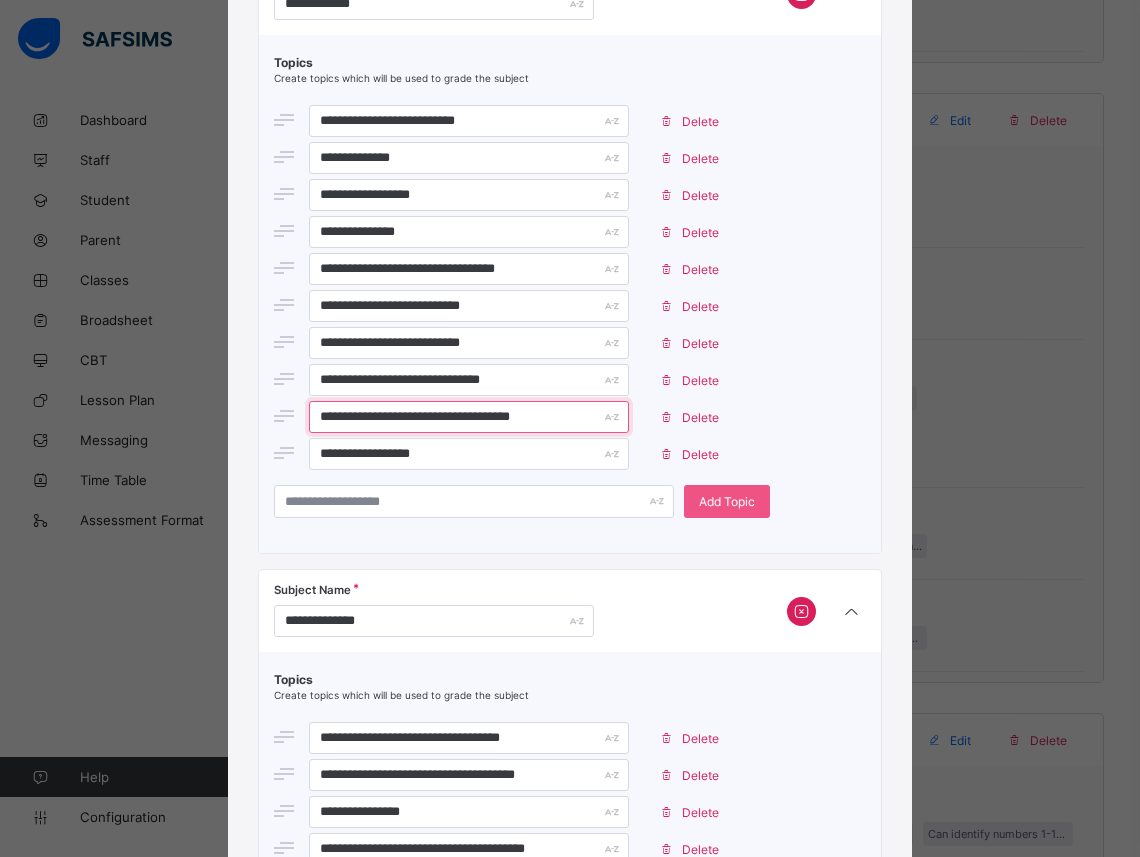 click on "**********" at bounding box center (469, 417) 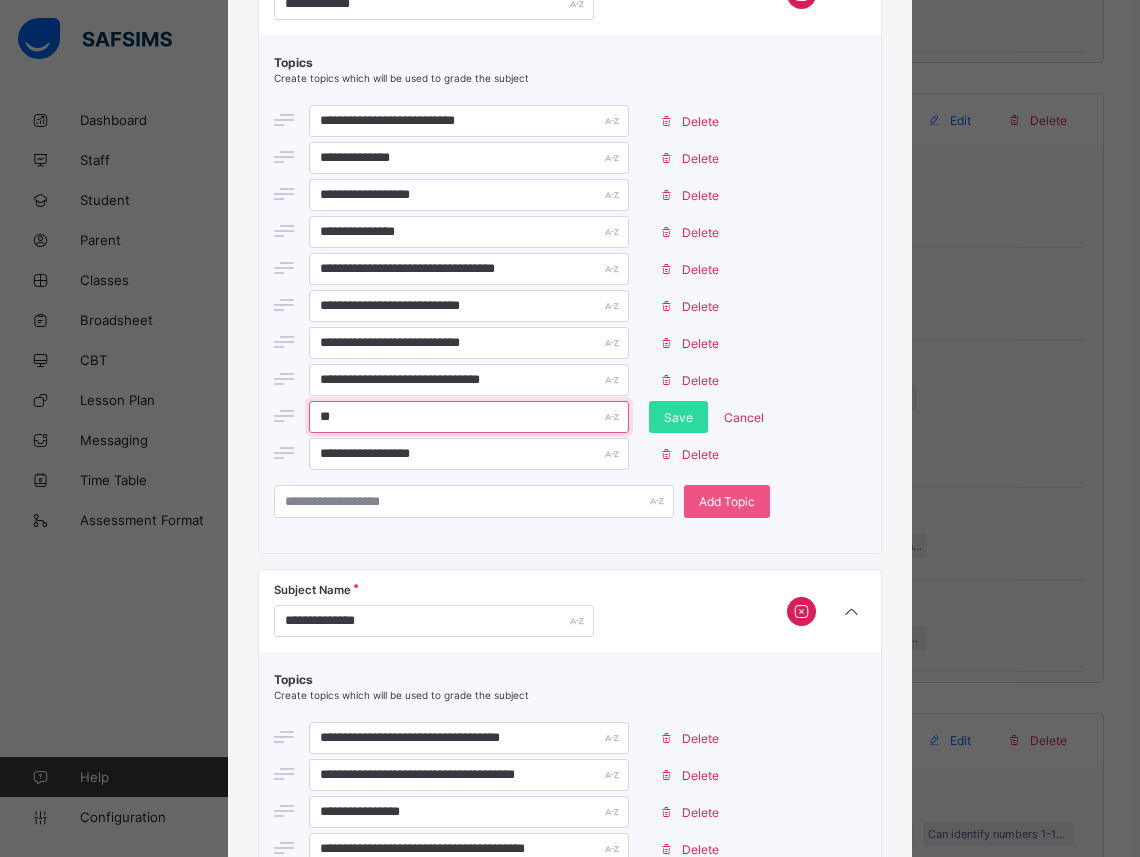 type on "*" 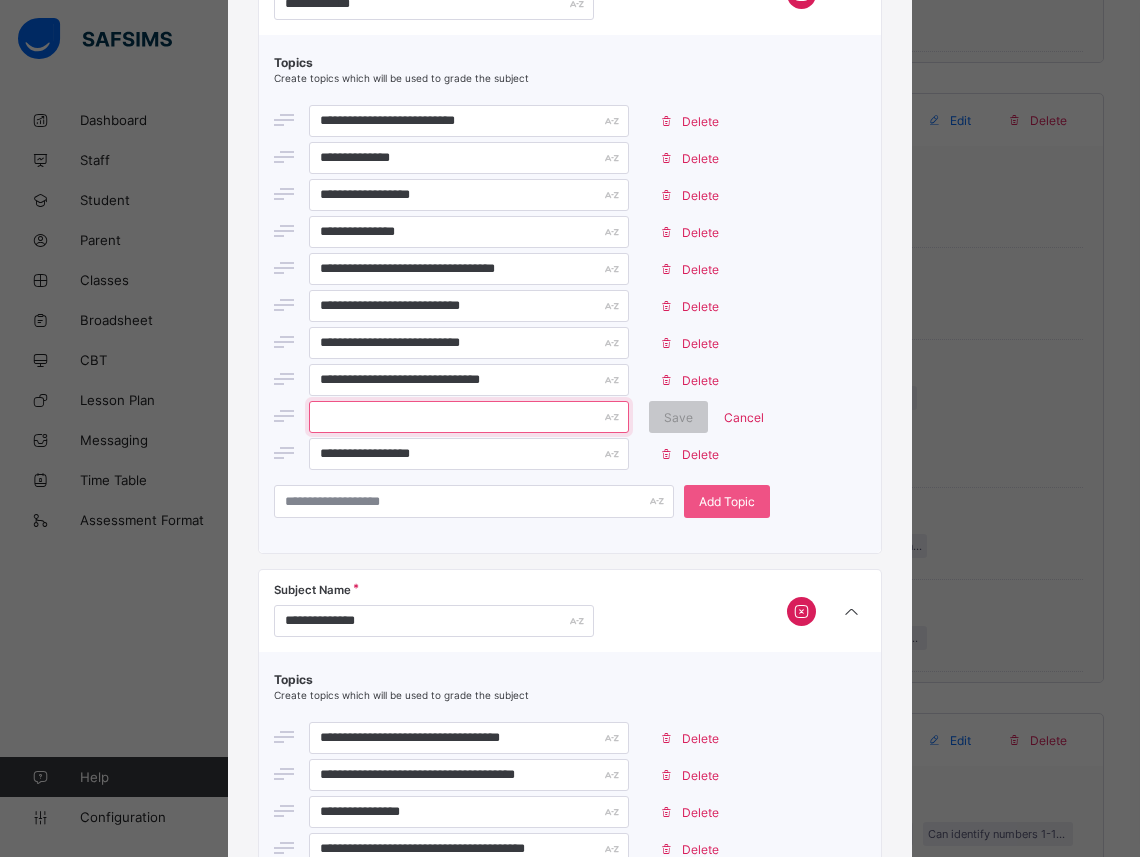 type on "*" 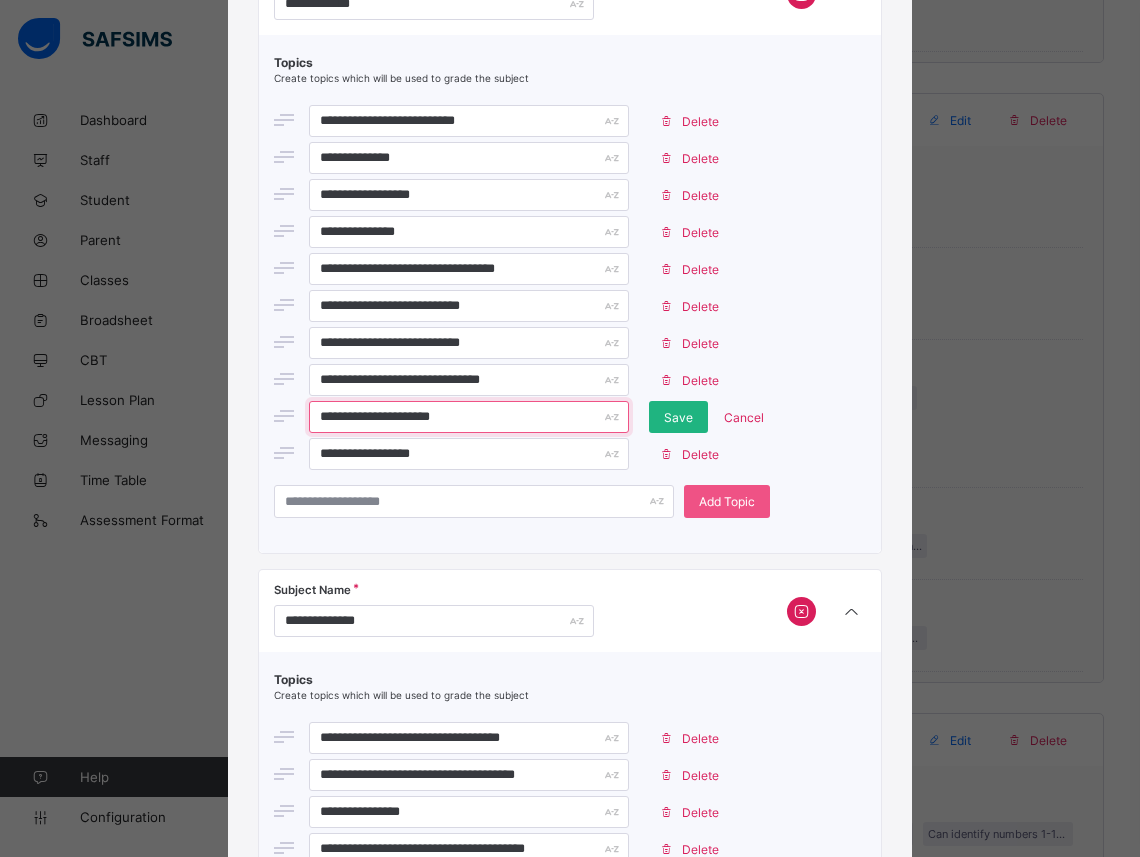 type on "**********" 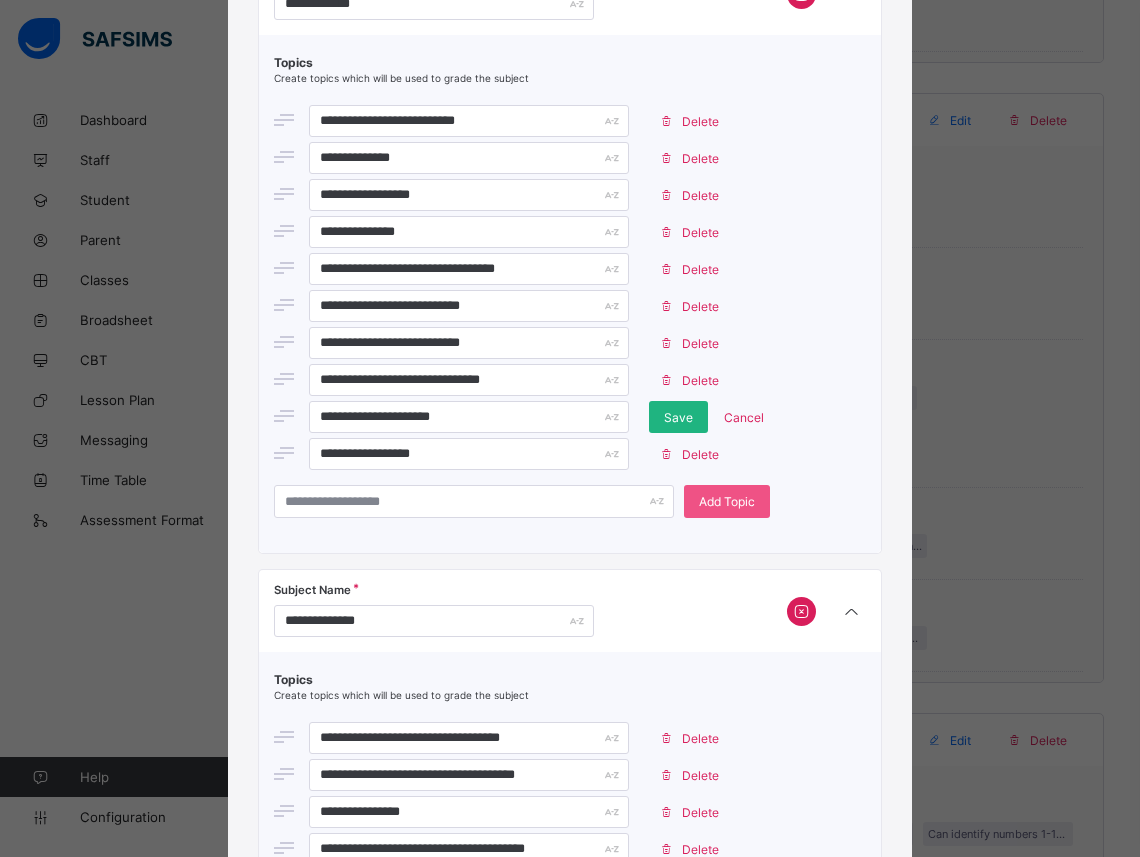 drag, startPoint x: 693, startPoint y: 410, endPoint x: 683, endPoint y: 407, distance: 10.440307 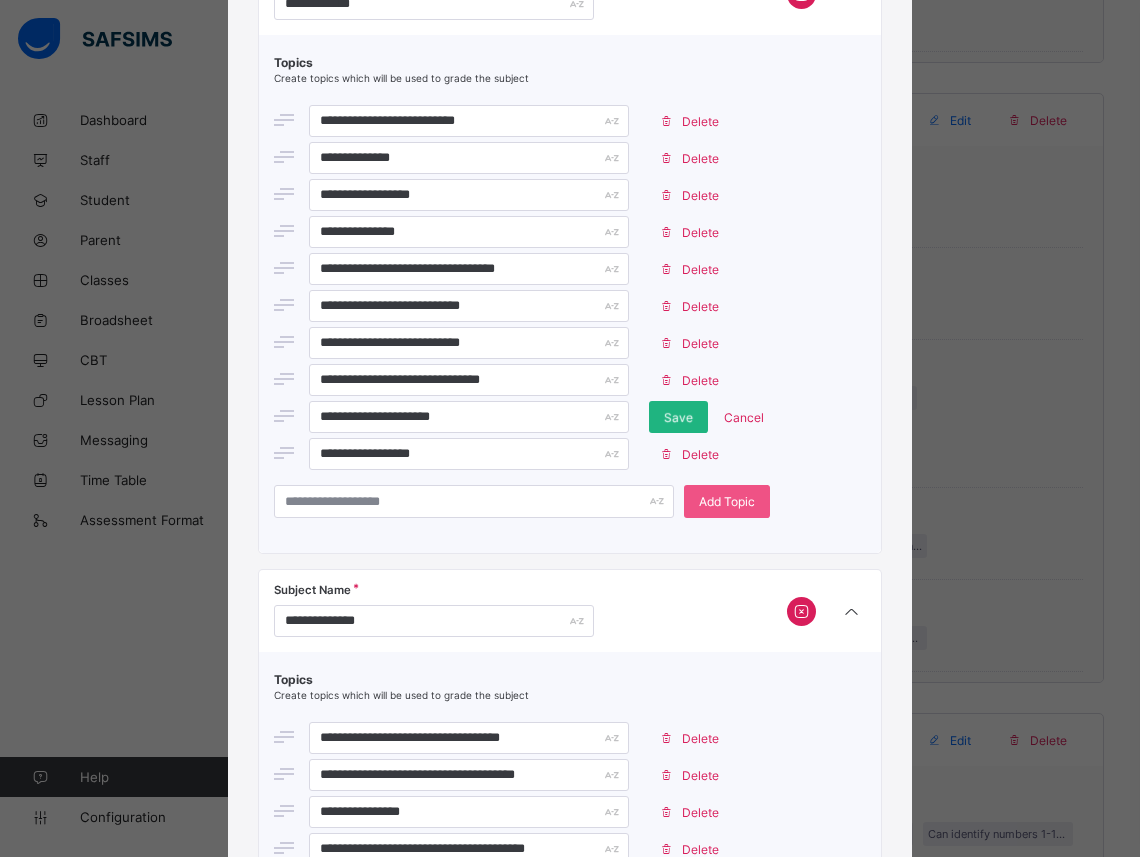 click on "Save" at bounding box center (678, 417) 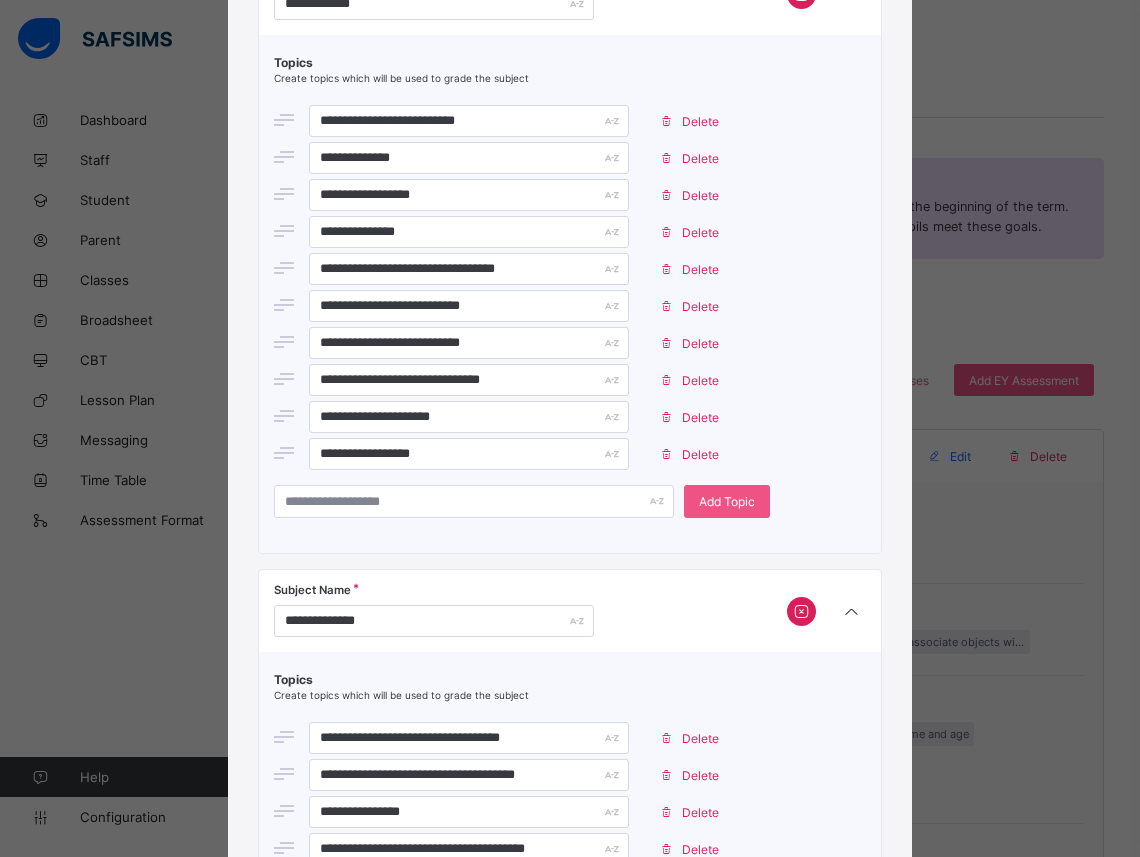 scroll, scrollTop: 3270, scrollLeft: 0, axis: vertical 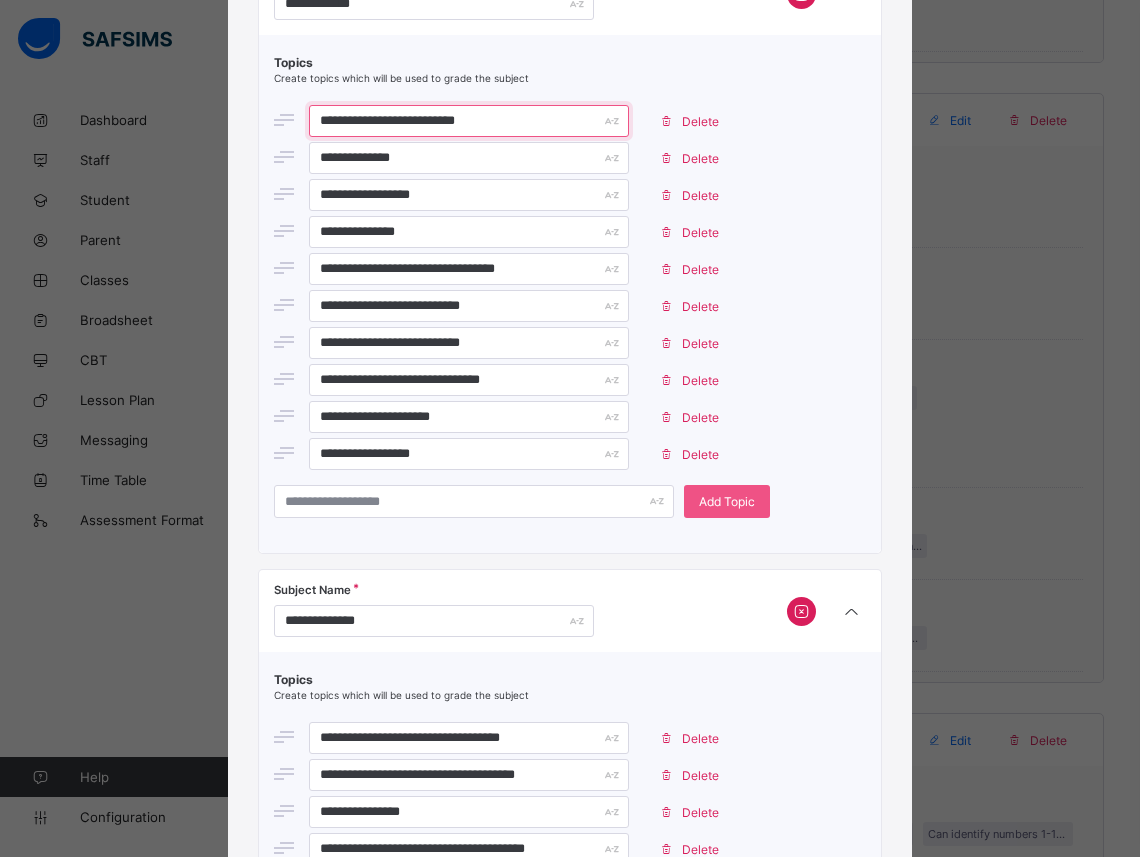 click on "**********" at bounding box center [469, 121] 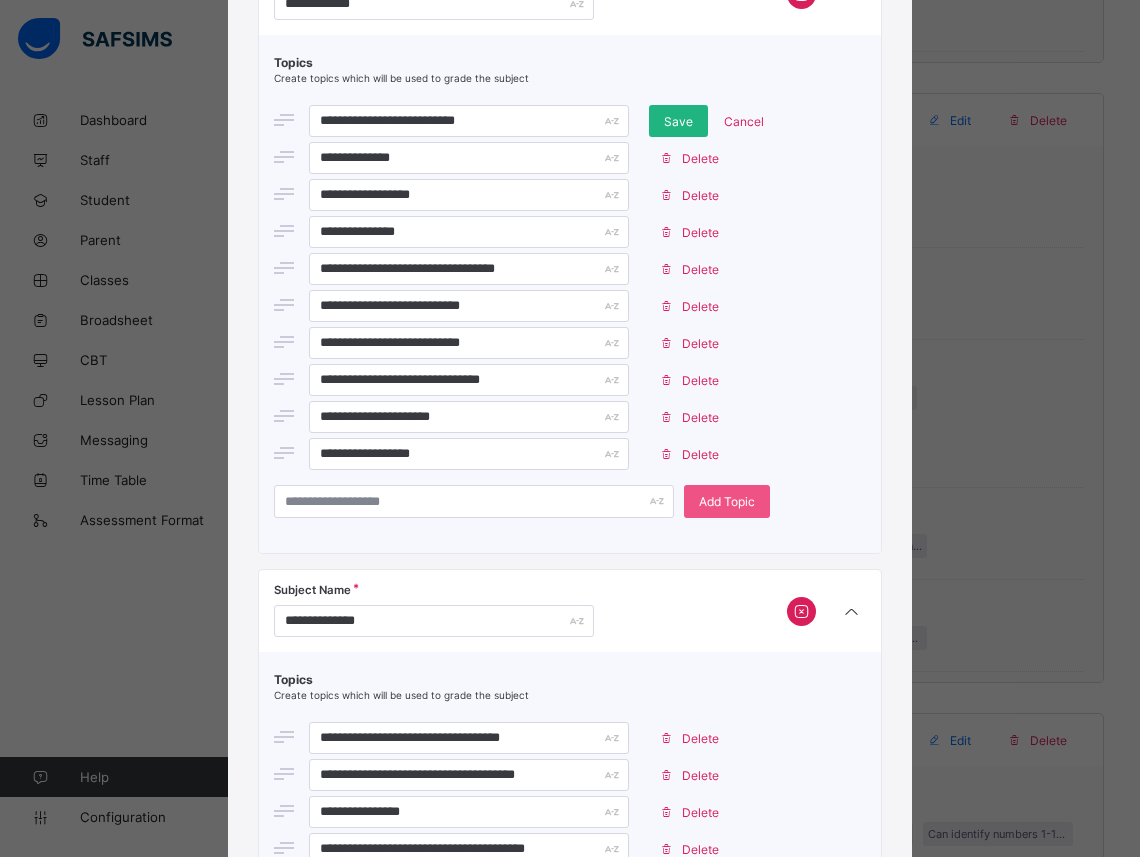 click on "Save" at bounding box center (678, 121) 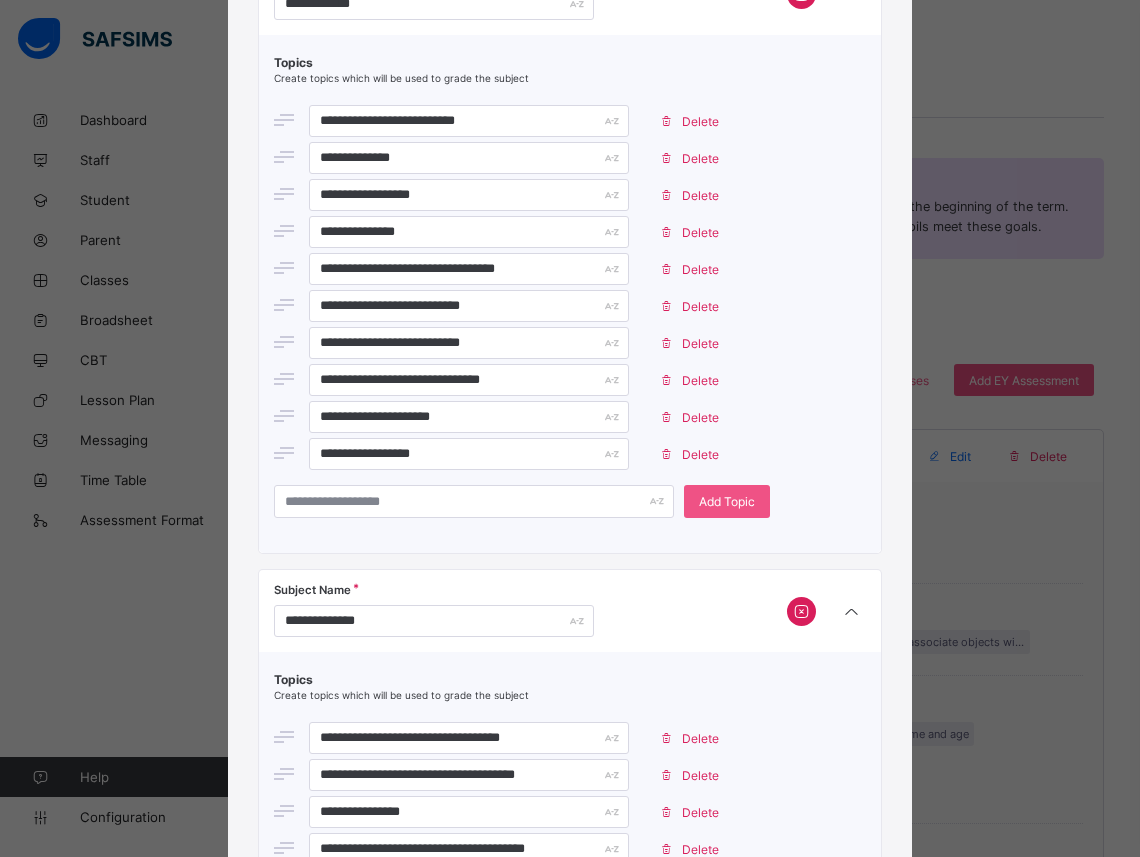 scroll, scrollTop: 3270, scrollLeft: 0, axis: vertical 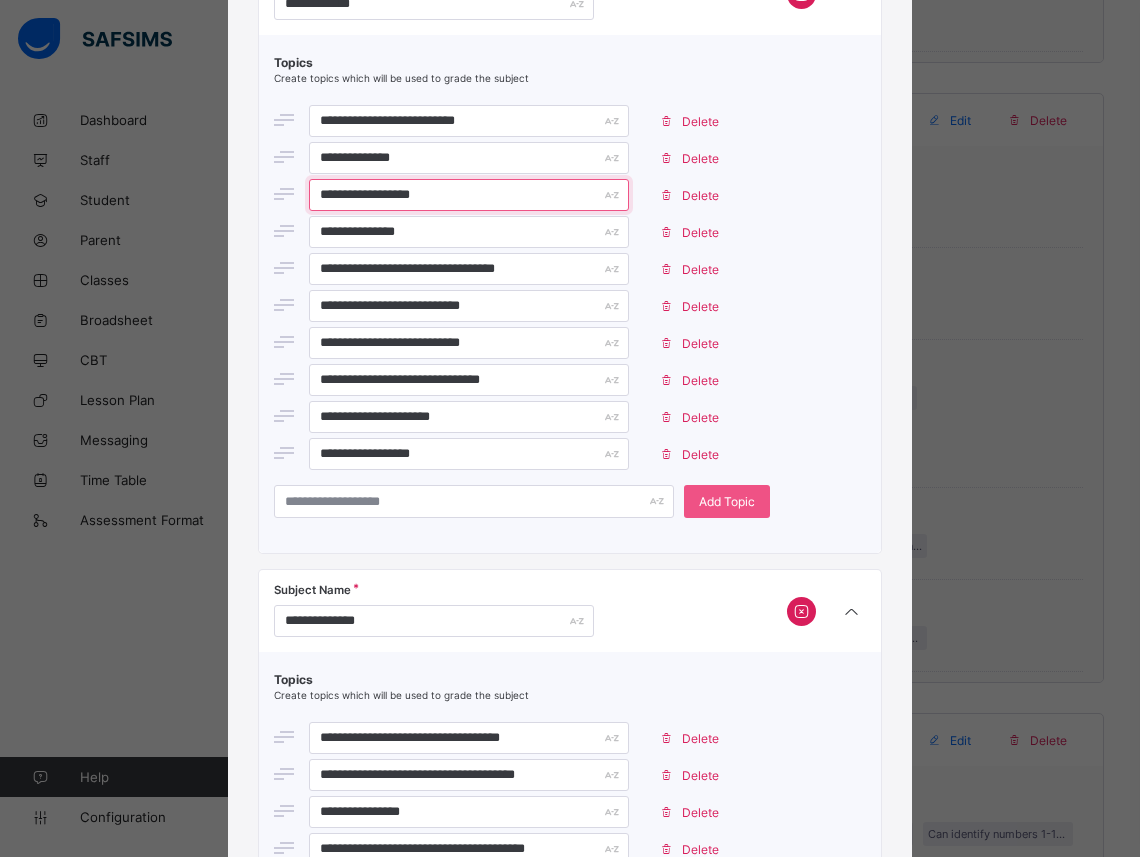click on "**********" at bounding box center (469, 195) 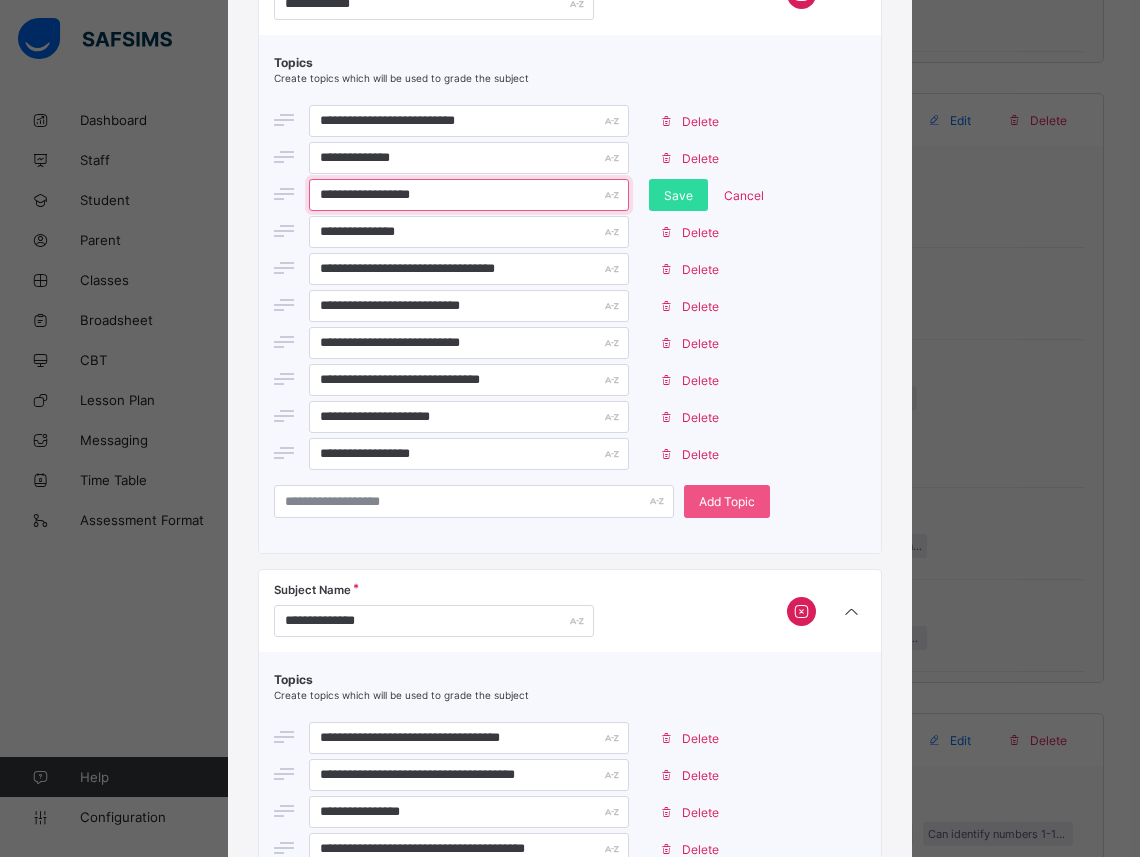 click on "**********" at bounding box center (469, 195) 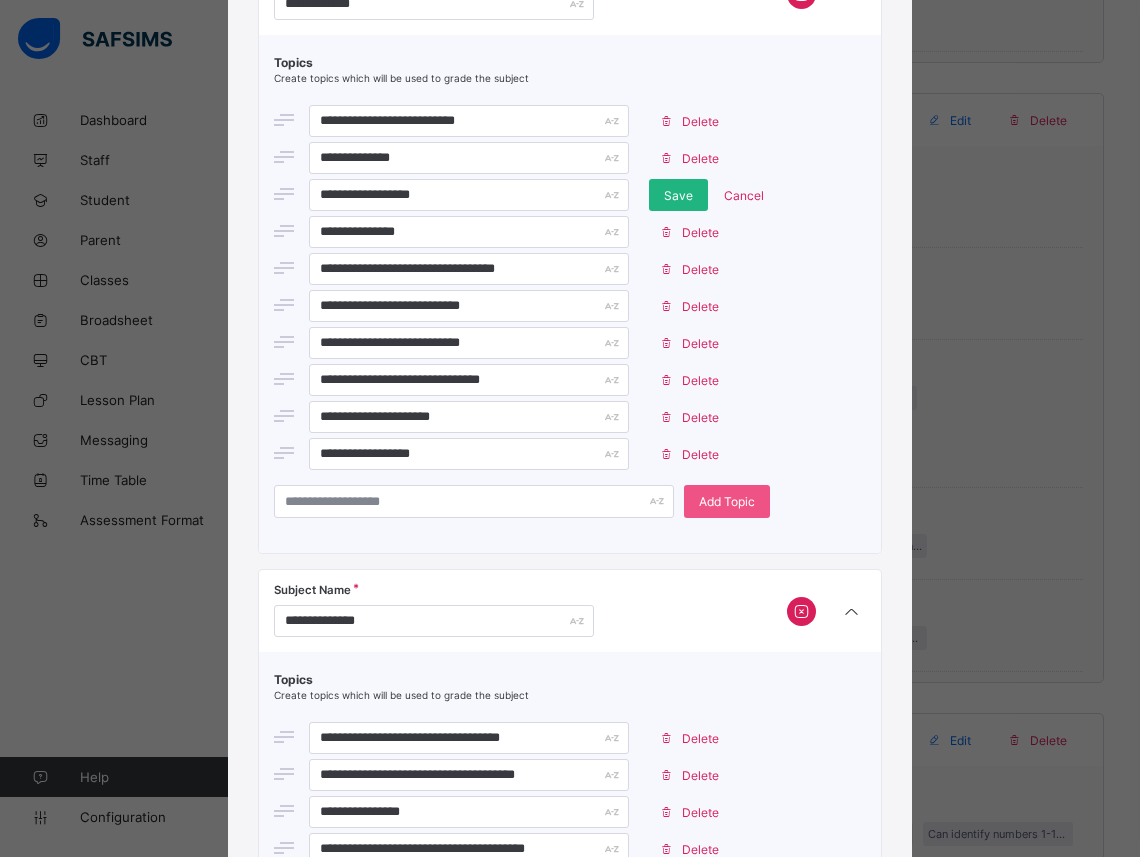 click on "Save" at bounding box center [678, 195] 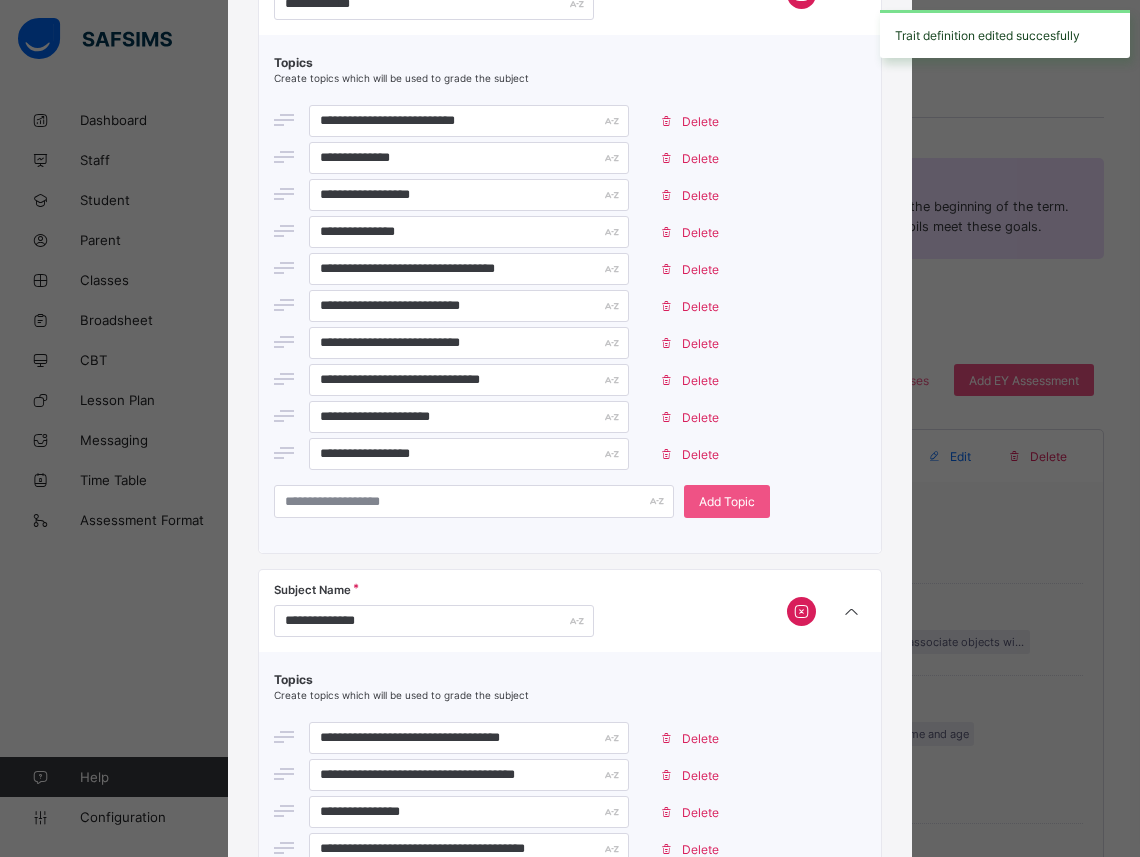 scroll, scrollTop: 3270, scrollLeft: 0, axis: vertical 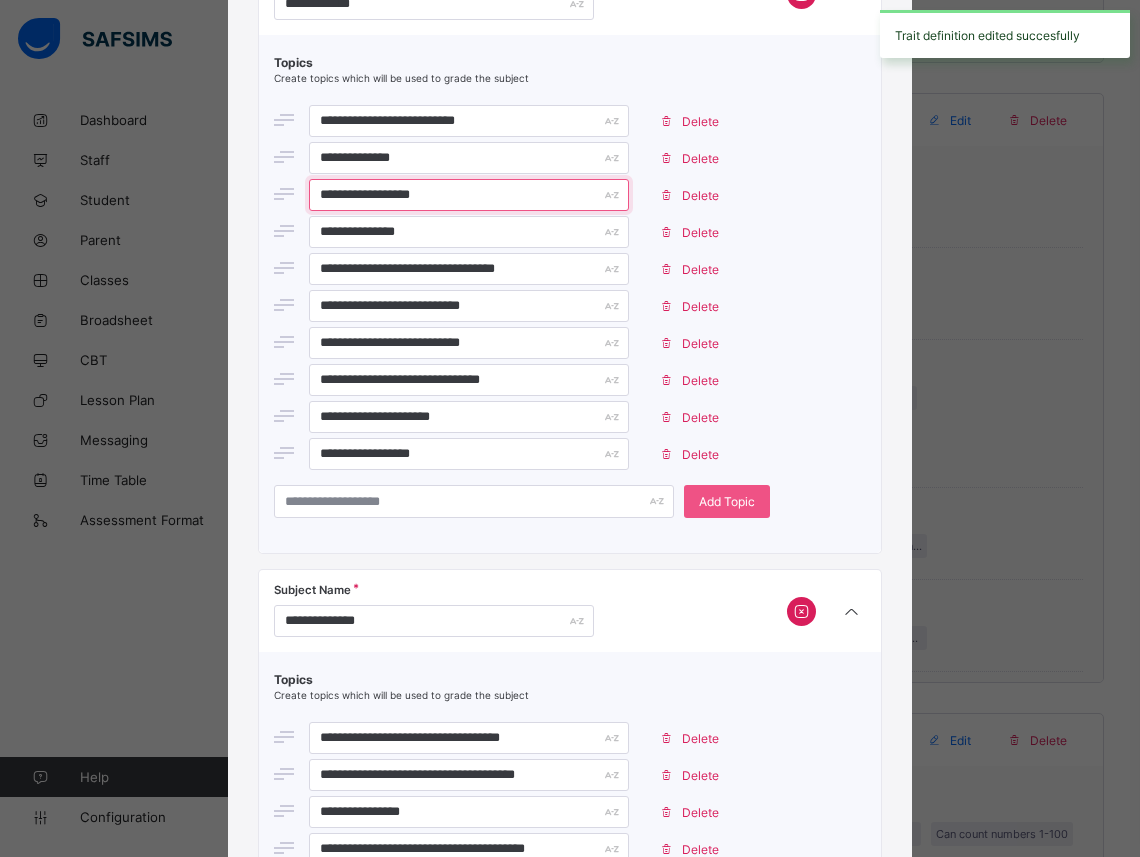 click on "**********" at bounding box center [469, 195] 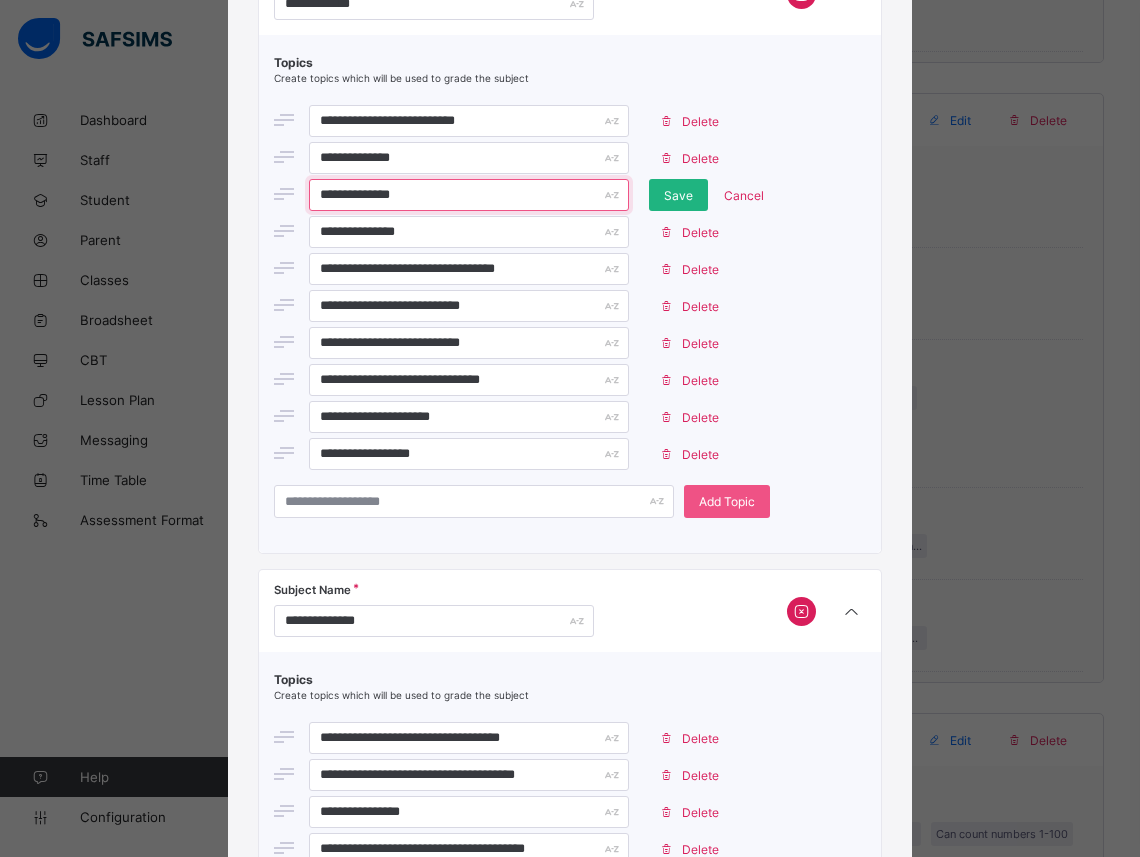 type on "**********" 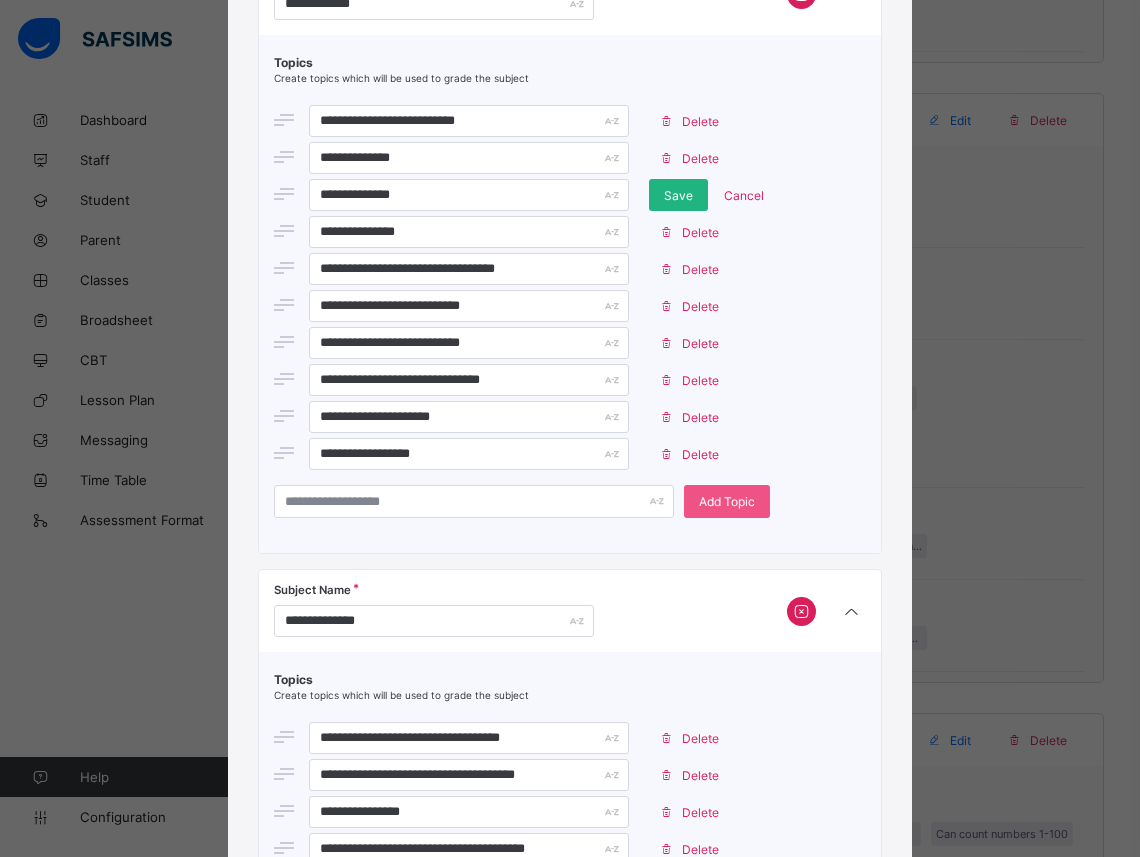 click on "Save" at bounding box center (678, 195) 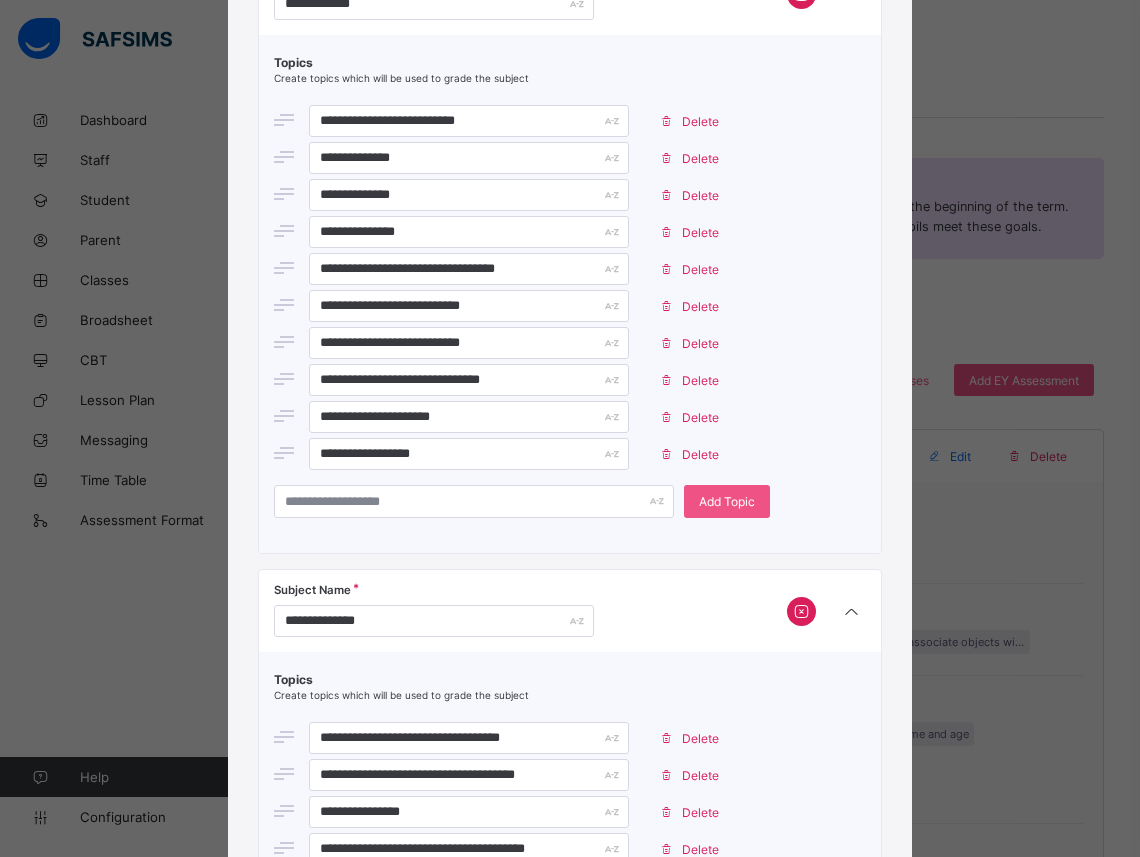 scroll, scrollTop: 3270, scrollLeft: 0, axis: vertical 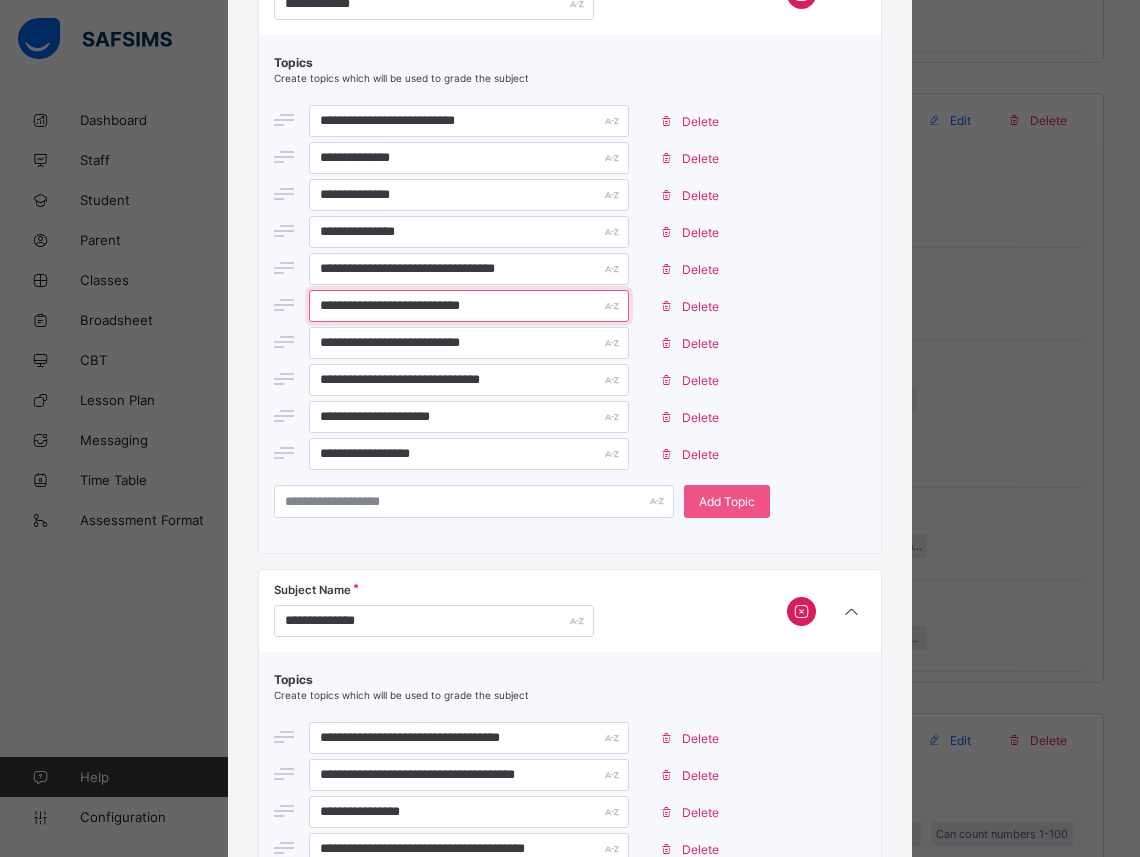click on "**********" at bounding box center [469, 306] 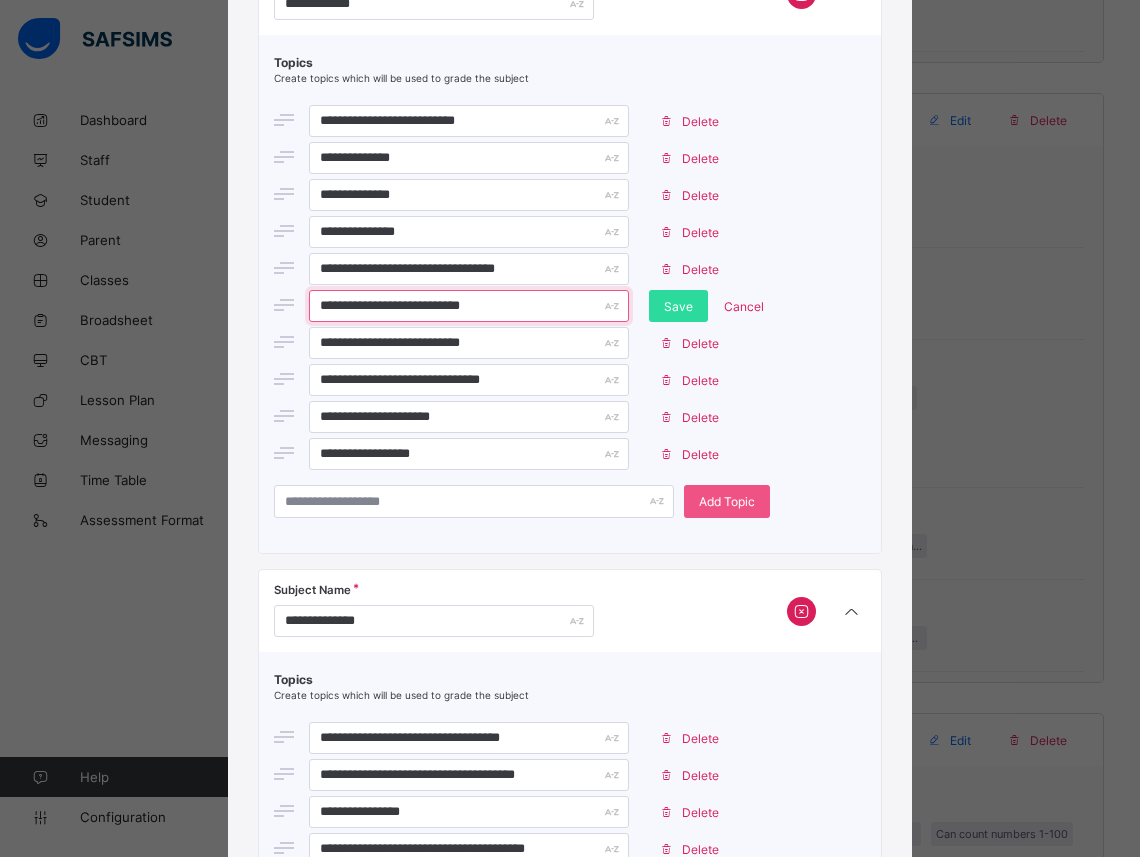 click on "**********" at bounding box center [469, 306] 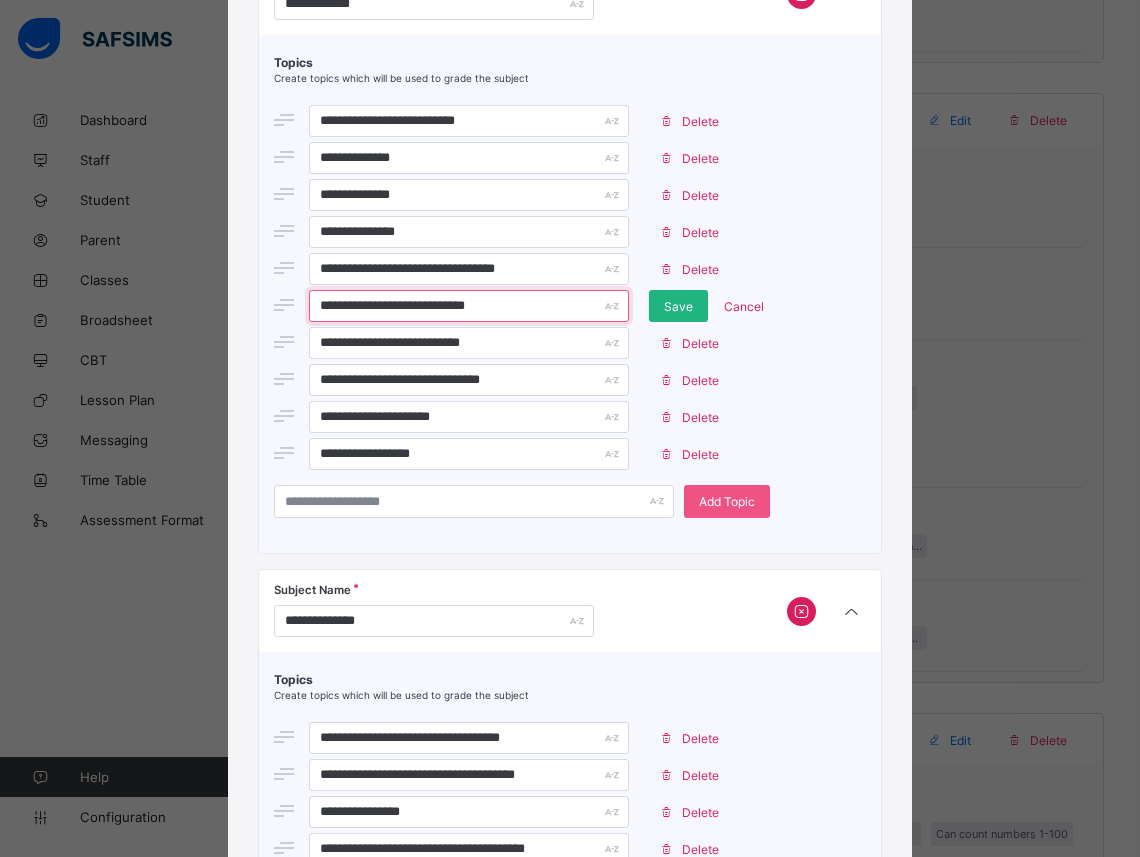 type on "**********" 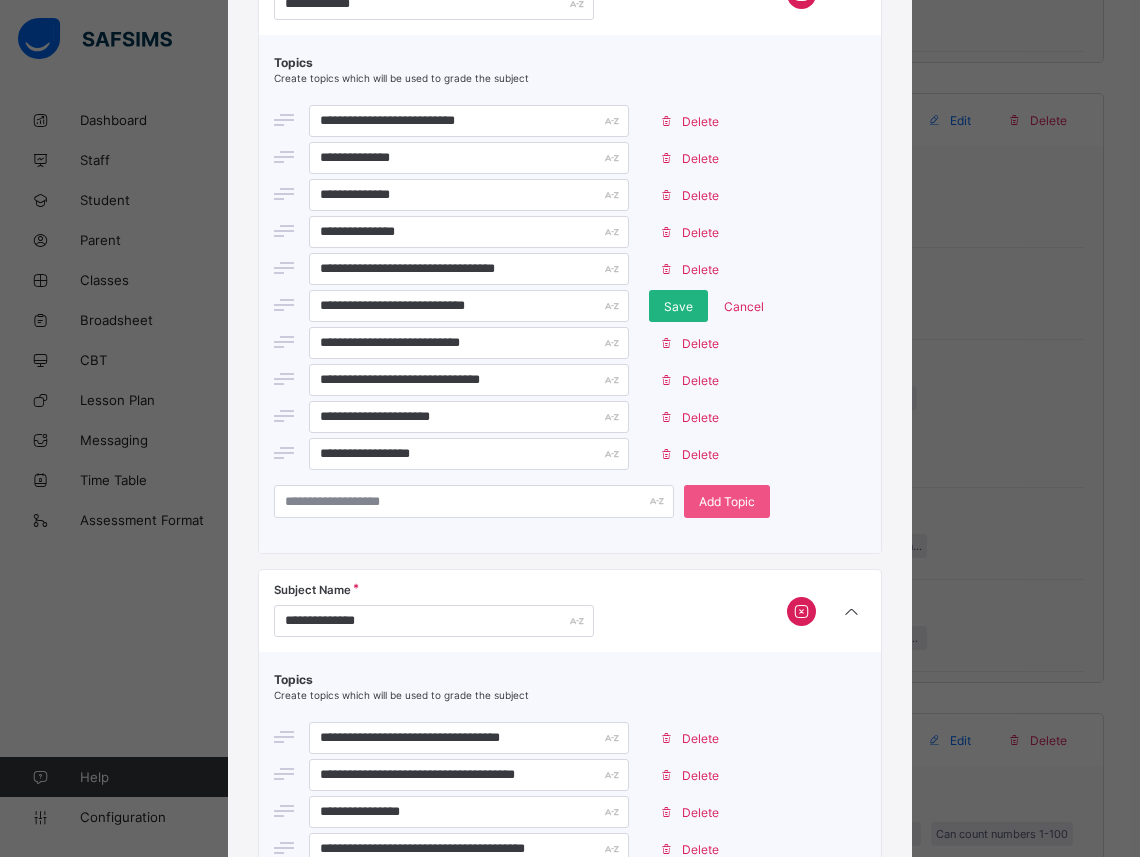 click on "Save" at bounding box center (678, 306) 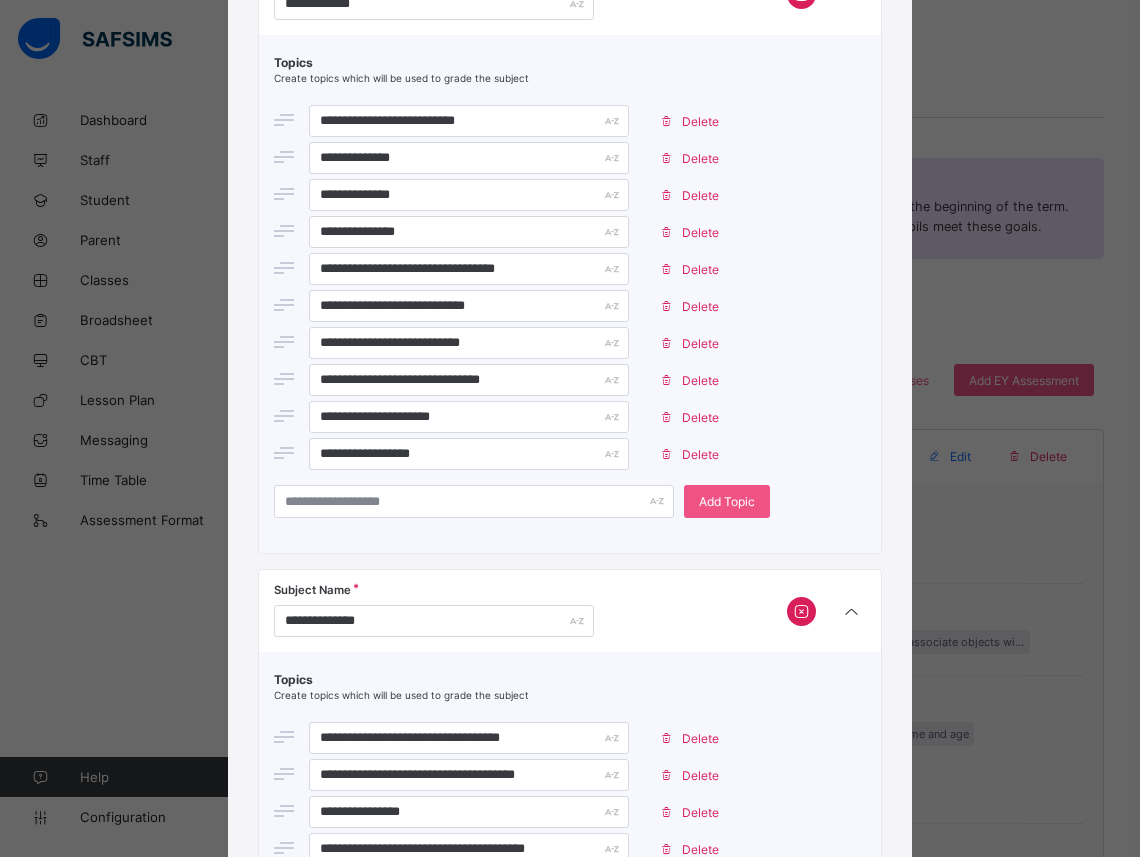 scroll, scrollTop: 3270, scrollLeft: 0, axis: vertical 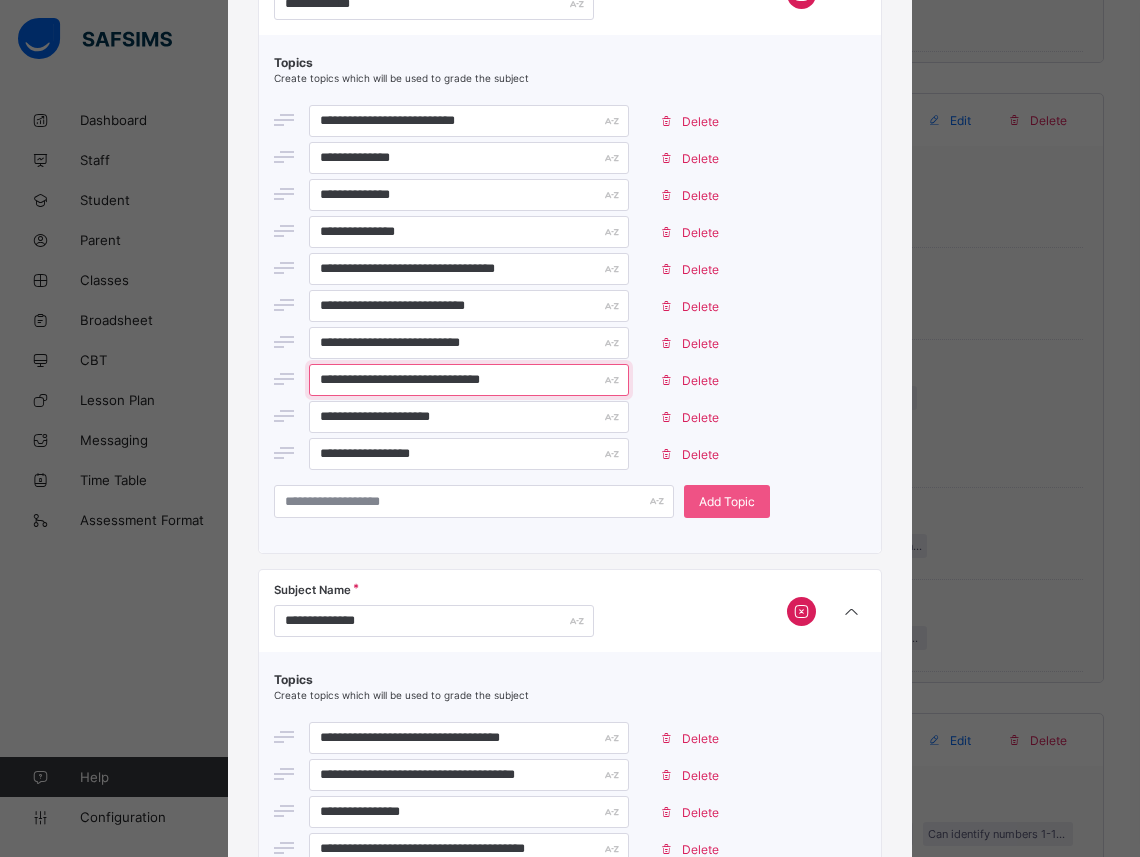 click on "**********" at bounding box center [469, 380] 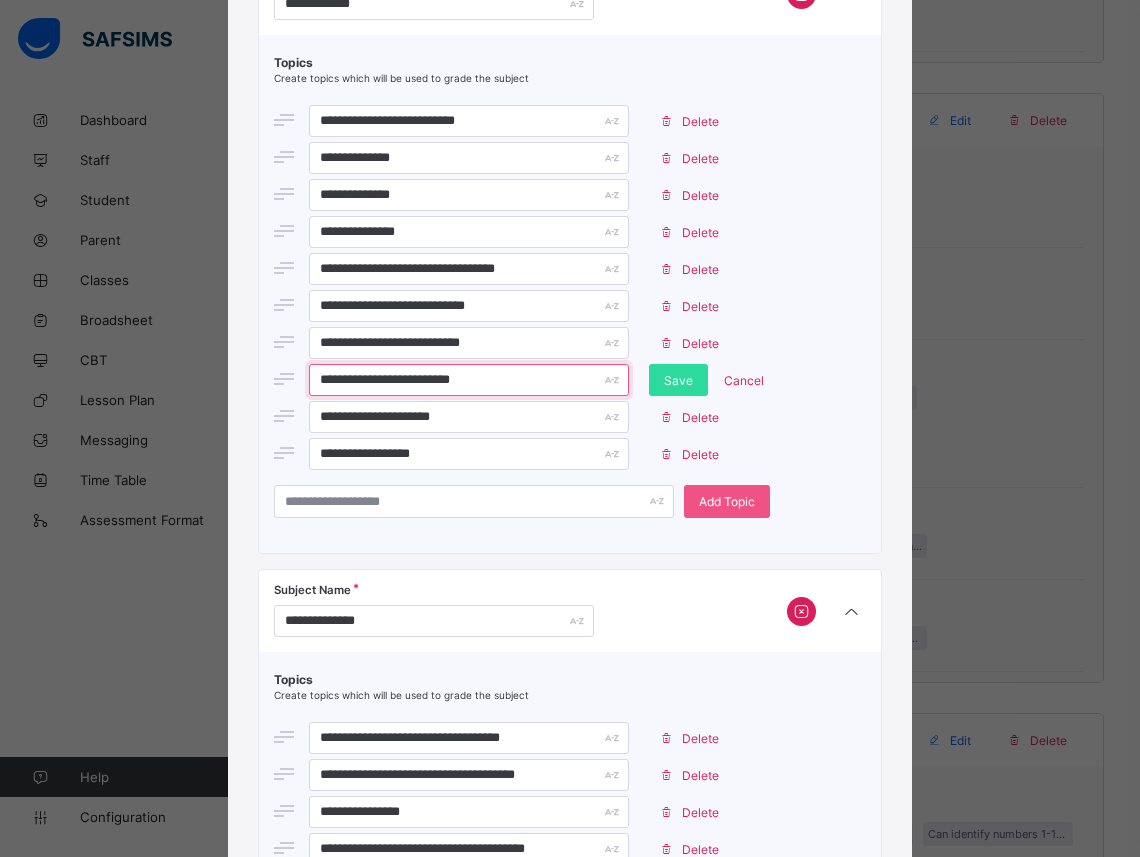 click on "**********" at bounding box center [469, 380] 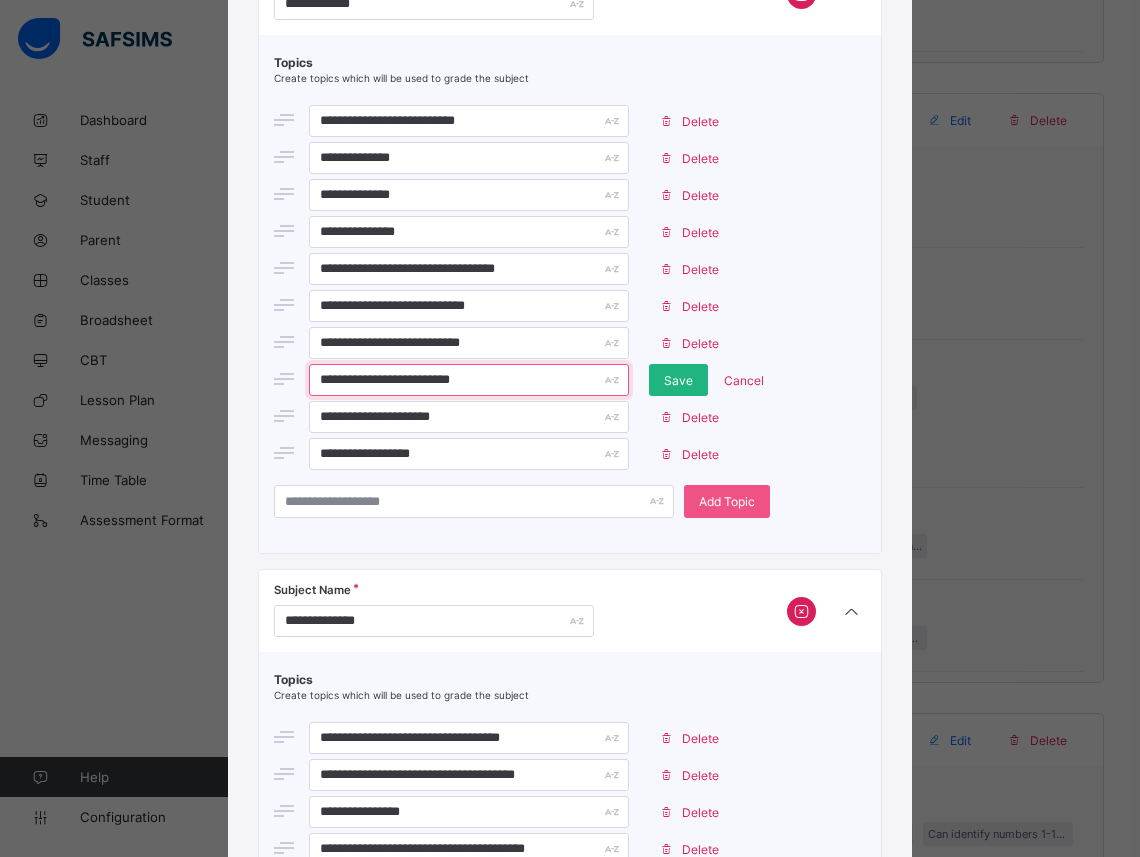 type on "**********" 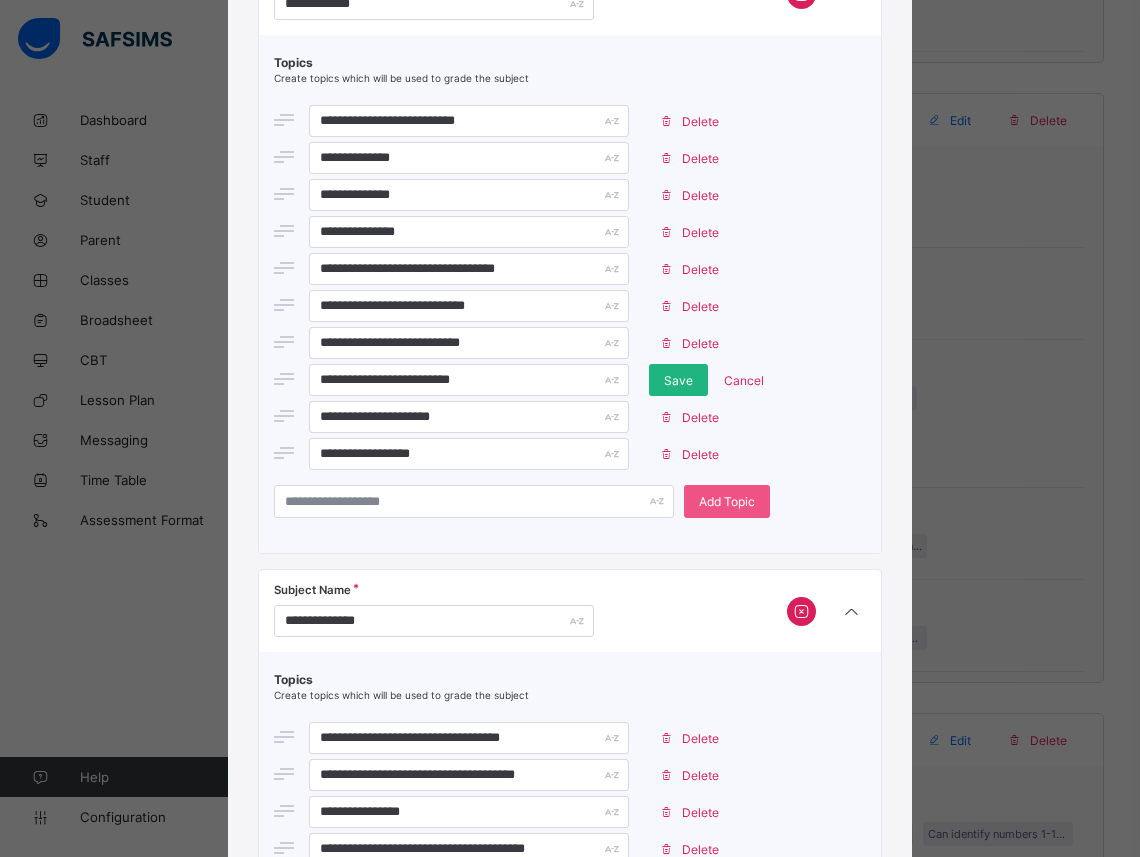 click on "Save" at bounding box center (678, 380) 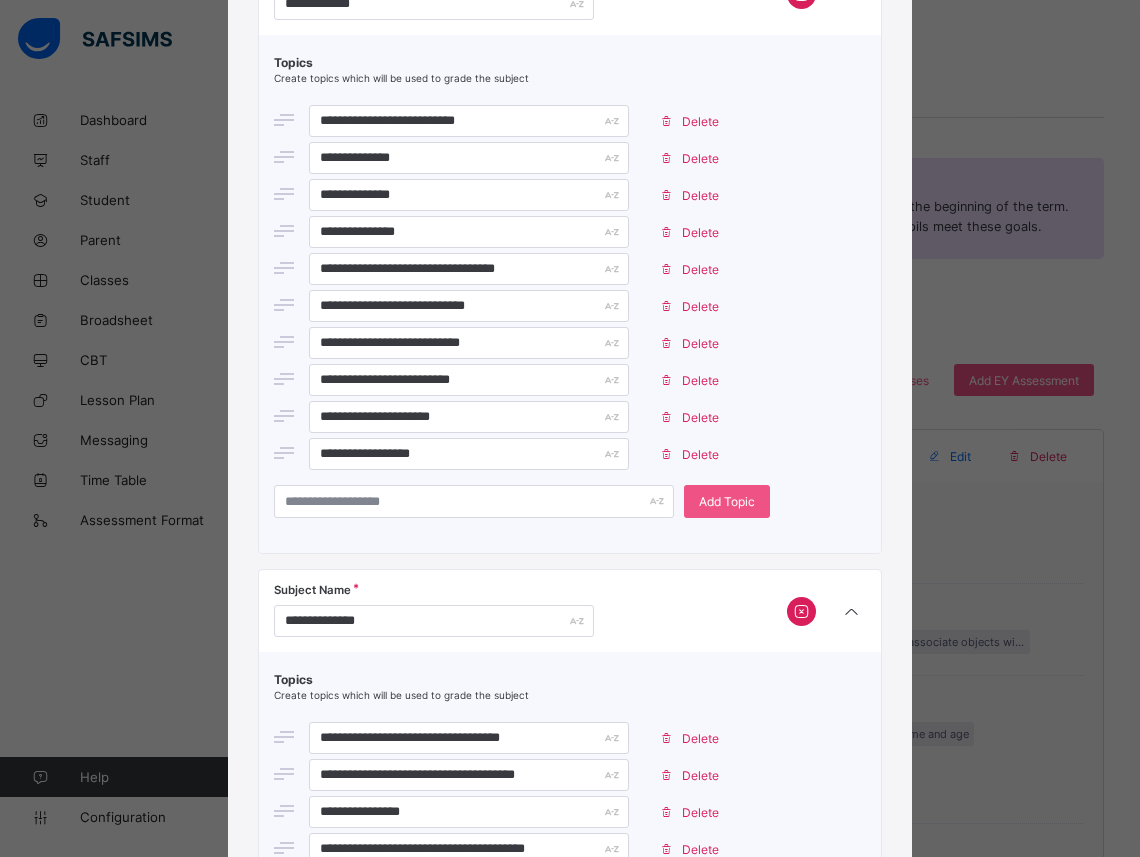 scroll, scrollTop: 3270, scrollLeft: 0, axis: vertical 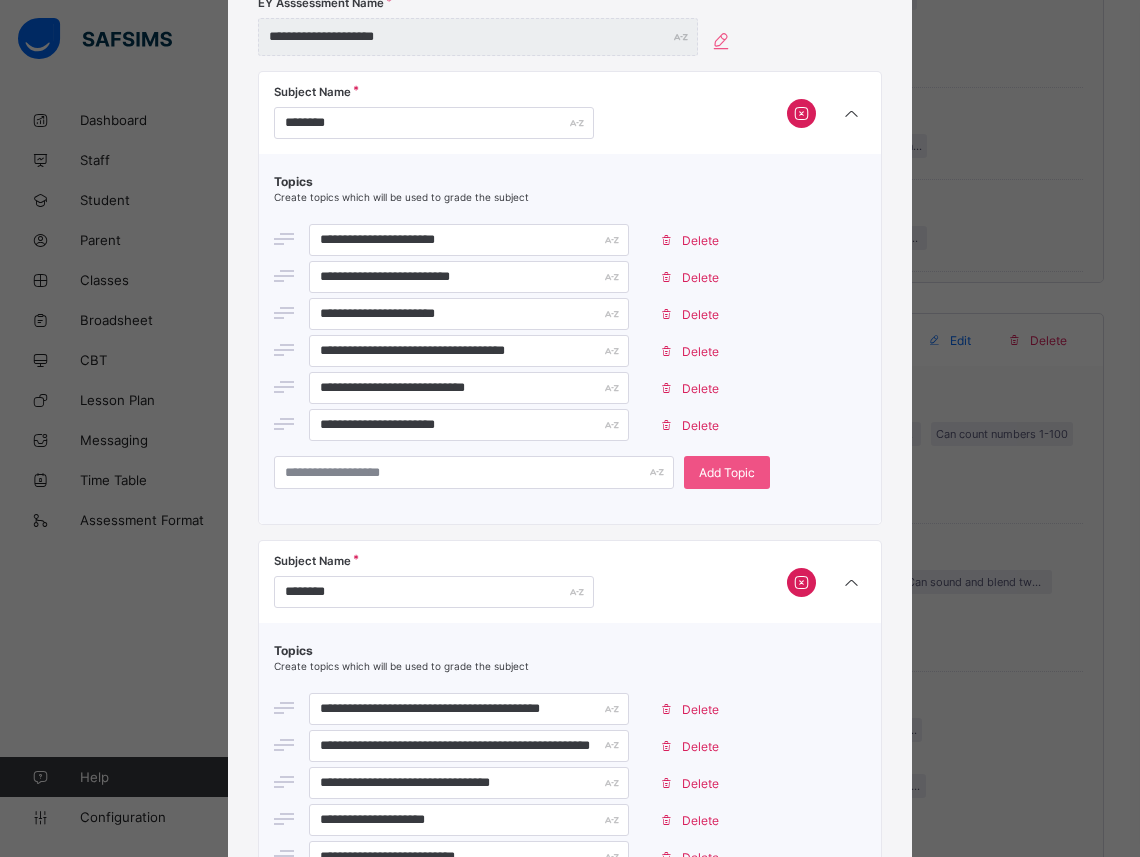drag, startPoint x: 664, startPoint y: 373, endPoint x: 650, endPoint y: 354, distance: 23.600847 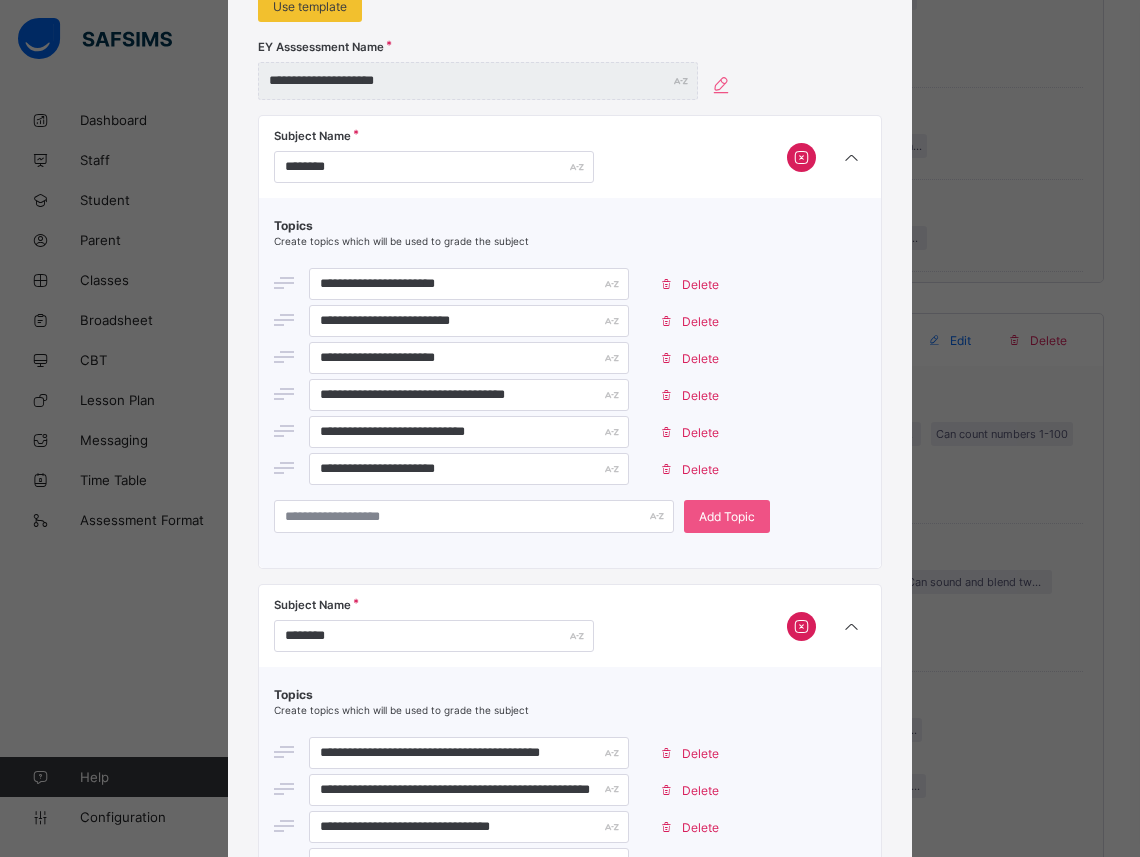 scroll, scrollTop: 0, scrollLeft: 0, axis: both 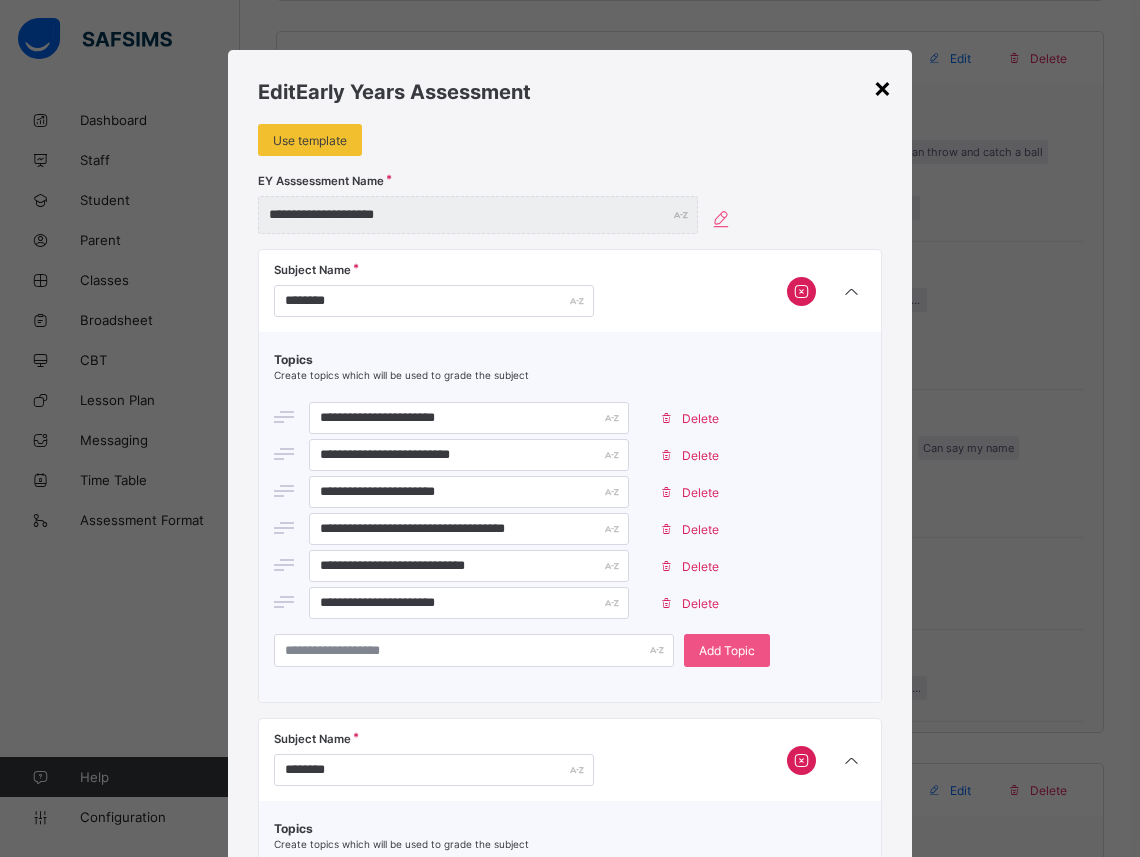 click on "×" at bounding box center (882, 87) 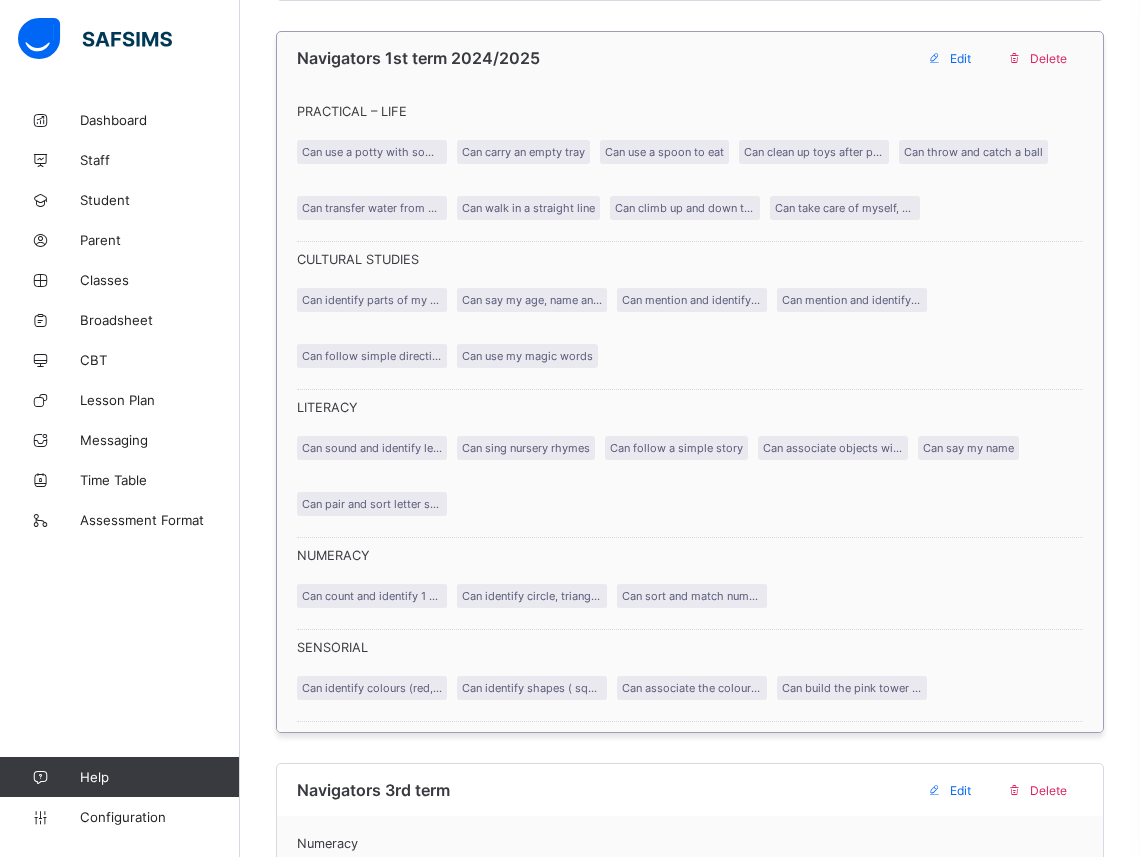 click on "Navigators 1st term 2024/2025     Edit     Delete   PRACTICAL – LIFE Can use a potty with some help Can carry an empty tray Can use a spoon to eat Can clean up toys after playing Can throw and catch a ball Can transfer water from one cup to another Can walk in a straight line Can climb up and down the stairs Can take care of myself, and wash my hands CULTURAL STUDIES Can identify parts of my body Can say my age, name and sex Can mention and identify objects in the classroom Can mention and identify objects in the house Can follow simple directions Can use my magic words LITERACY Can sound and identify letter sounds a-g Can sing nursery rhymes Can follow a simple story Can associate objects with letter sounds Can say my name Can pair and sort letter sounds a - g NUMERACY Can count and identify 1 -10 Can identify circle, triangel, square and rectangle shapes Can sort and match numbers 1 -10 SENSORIAL Can identify colours (red, blue and yellow) Can identify shapes ( square, triangle, circle and rectangle)" at bounding box center (690, 382) 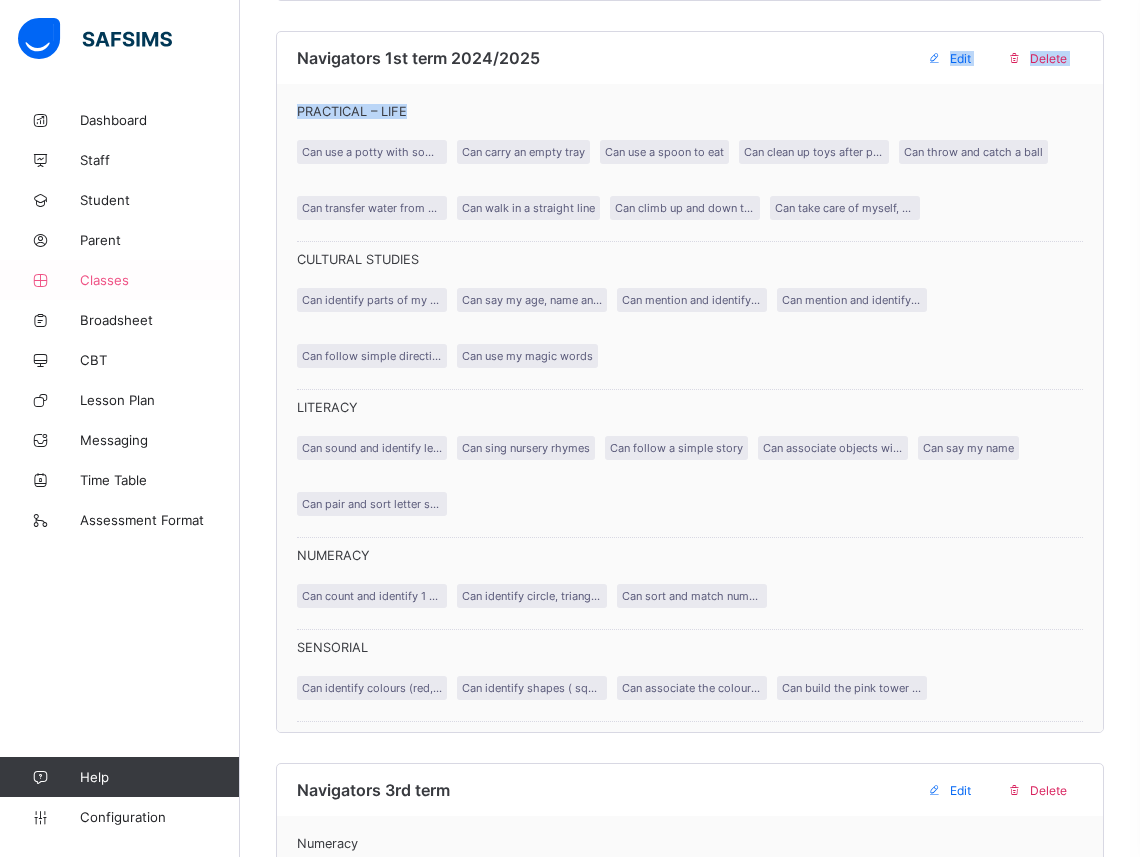 click on "Classes" at bounding box center (120, 280) 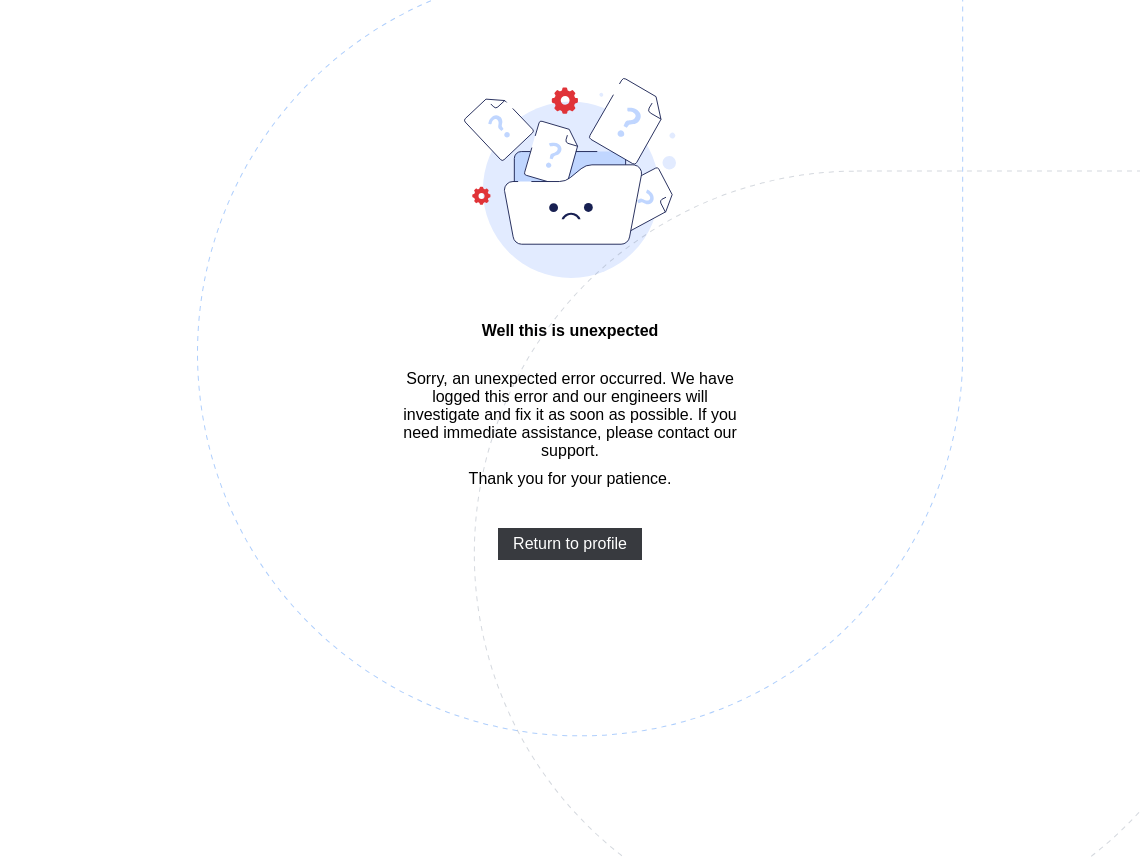 scroll, scrollTop: 60, scrollLeft: 0, axis: vertical 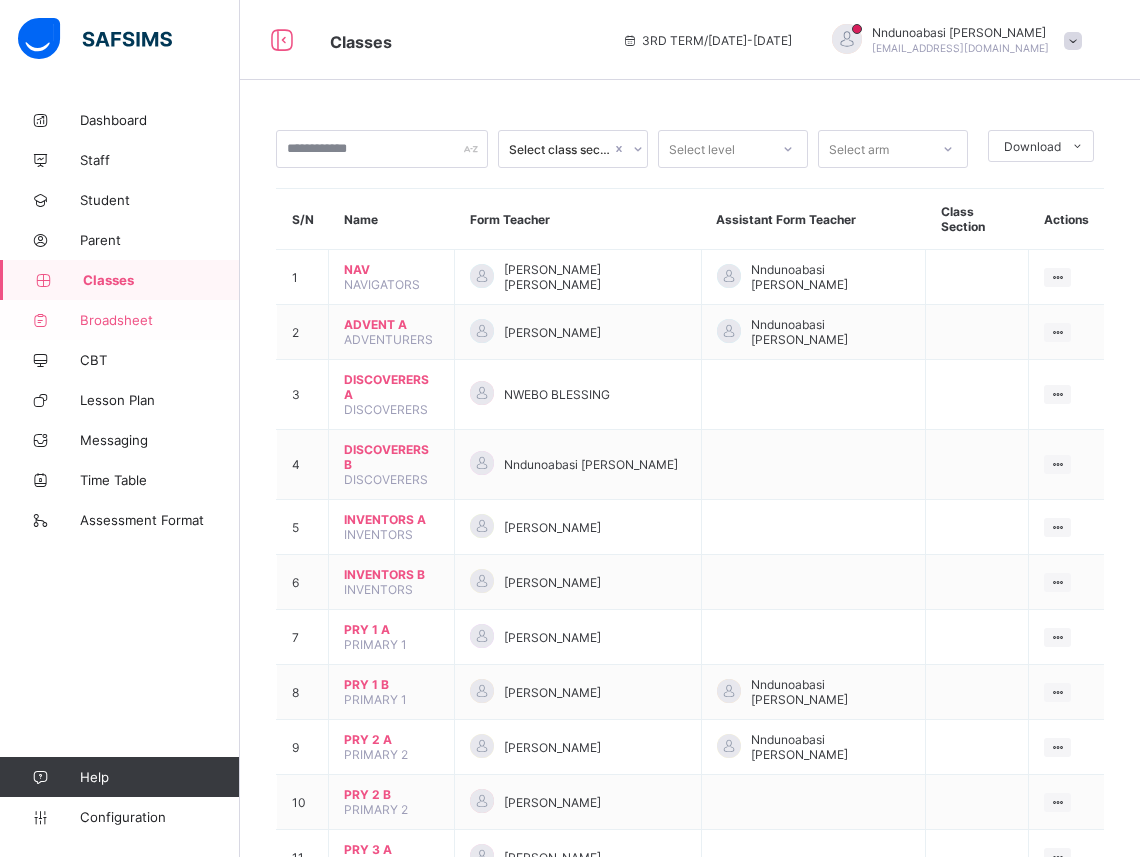 click on "Broadsheet" at bounding box center [160, 320] 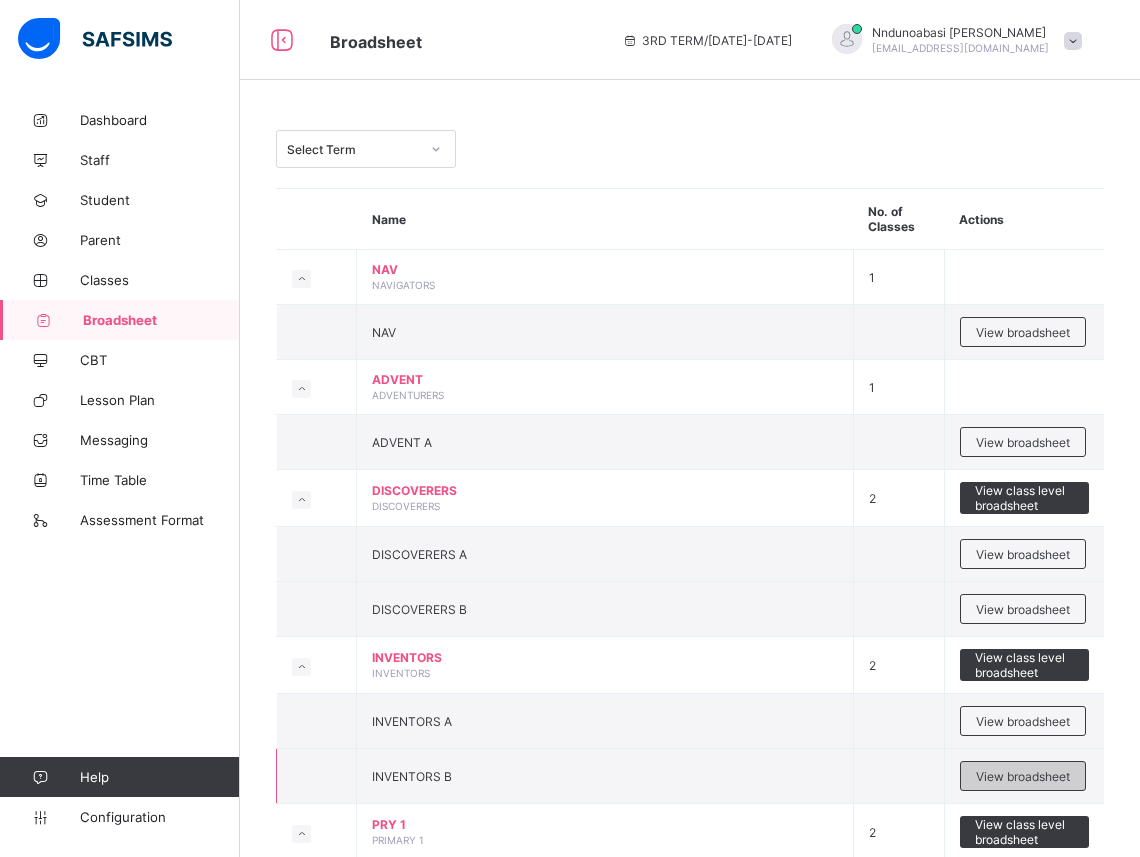 click on "View broadsheet" at bounding box center [1023, 776] 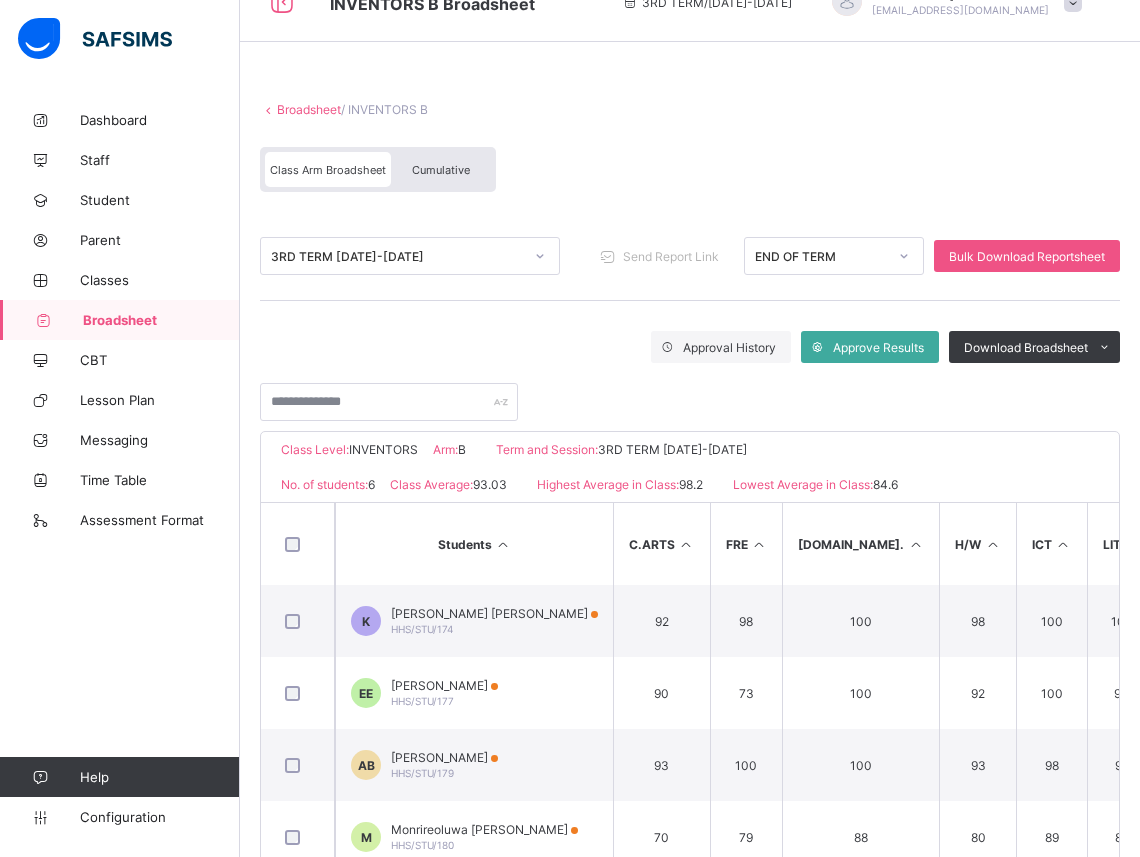 scroll, scrollTop: 44, scrollLeft: 0, axis: vertical 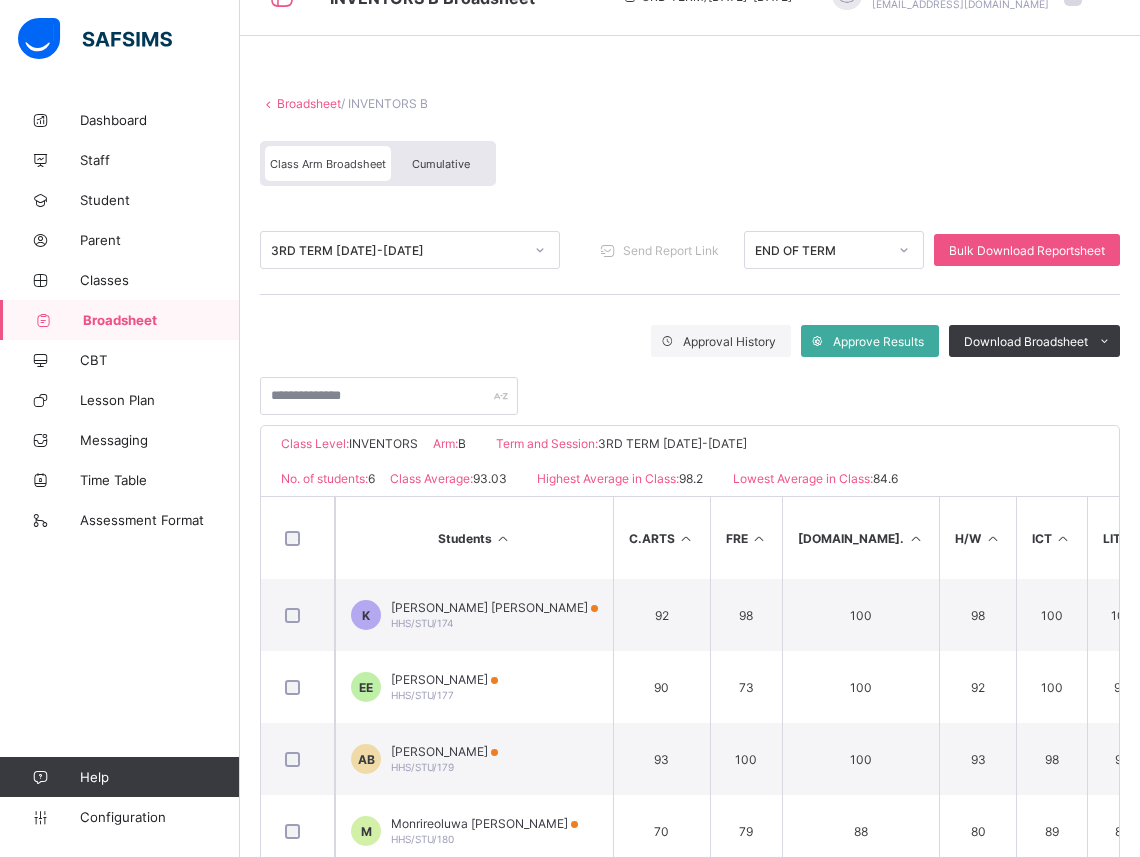click on "Cumulative" at bounding box center (441, 163) 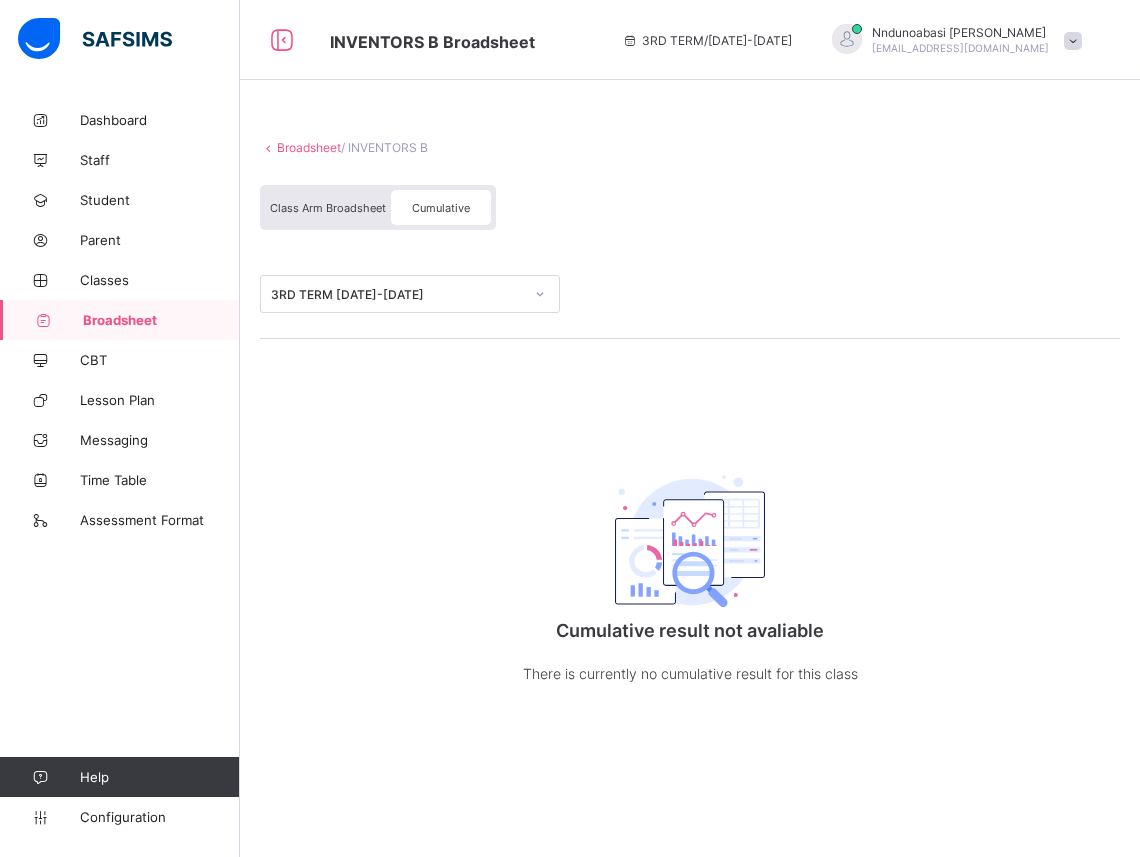 scroll, scrollTop: 0, scrollLeft: 0, axis: both 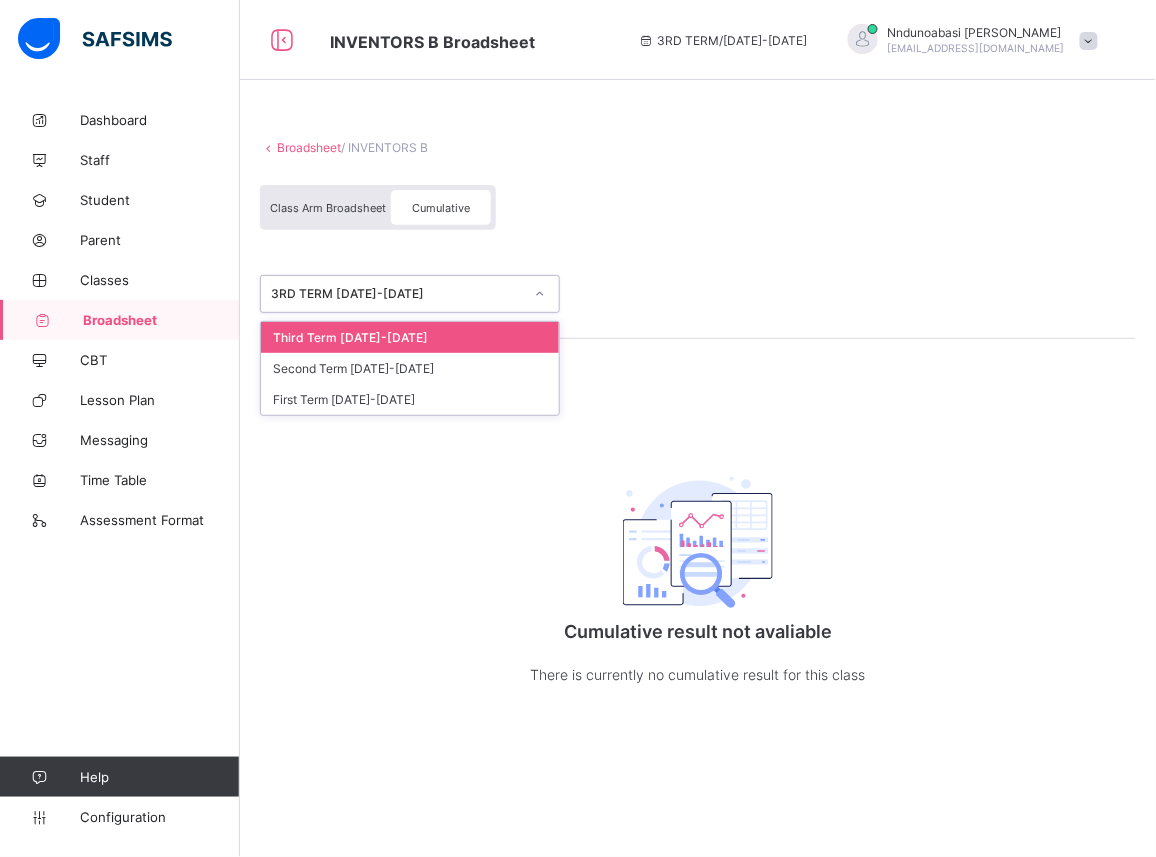 click at bounding box center [540, 294] 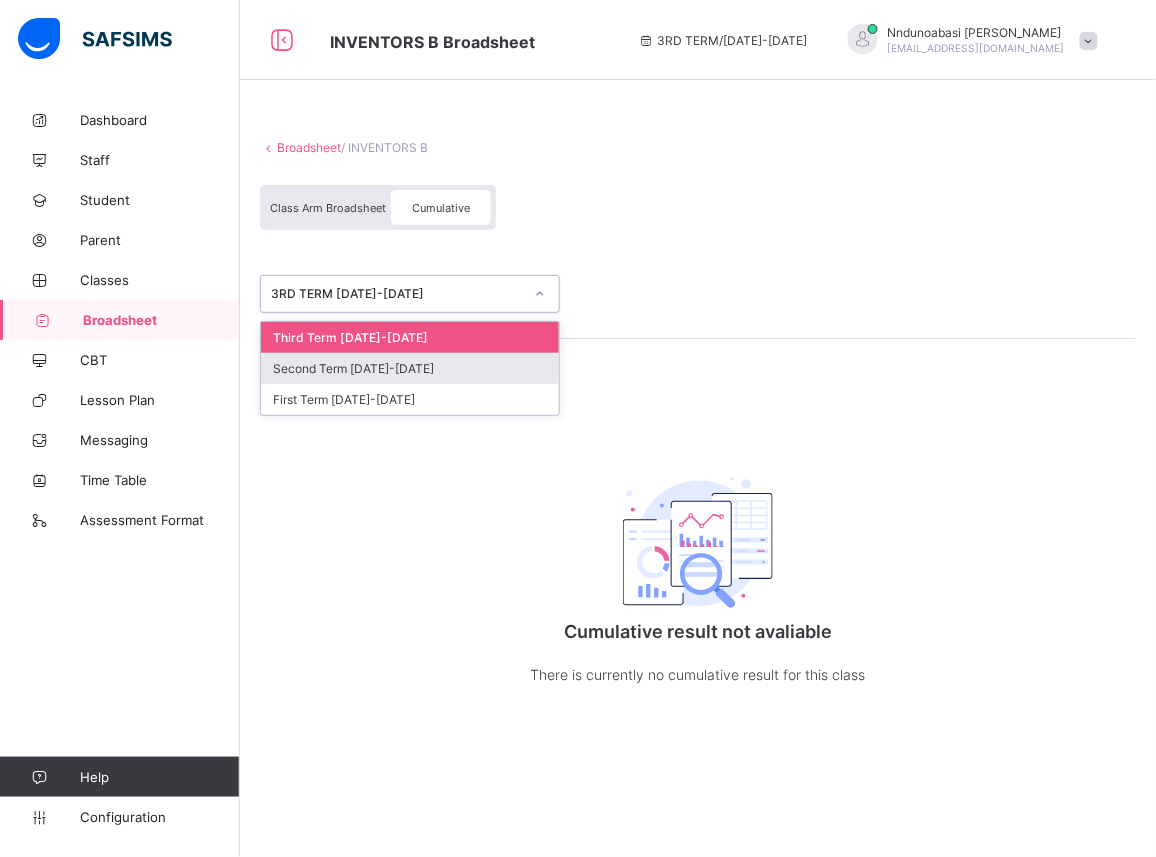 click on "Second Term [DATE]-[DATE]" at bounding box center [410, 368] 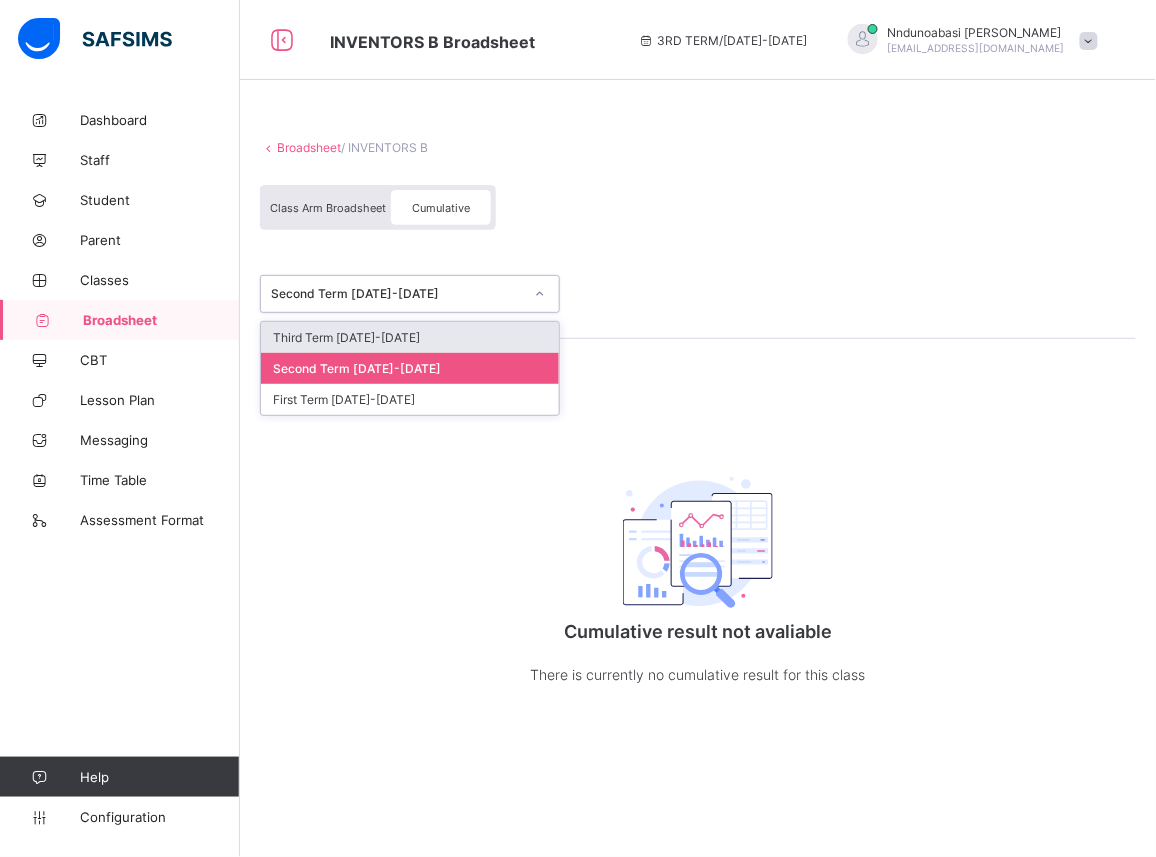 click at bounding box center [540, 294] 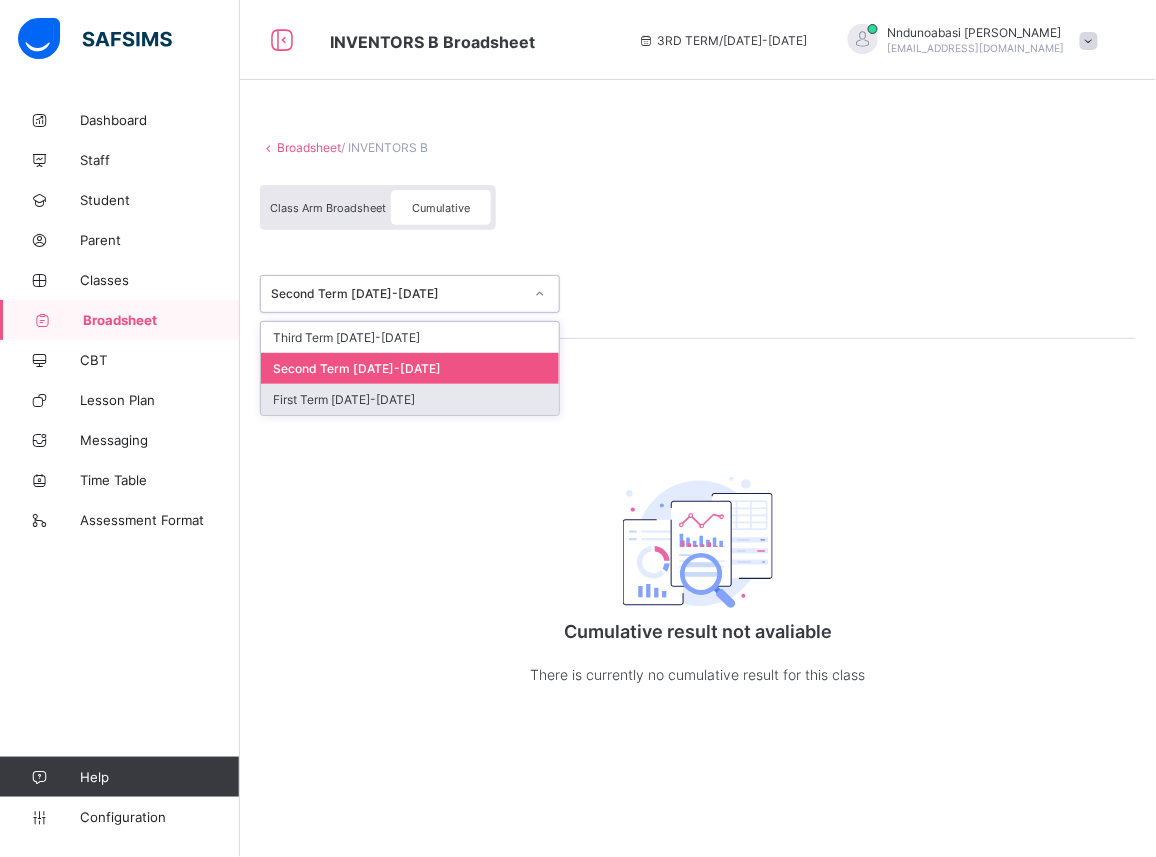click on "First Term [DATE]-[DATE]" at bounding box center [410, 399] 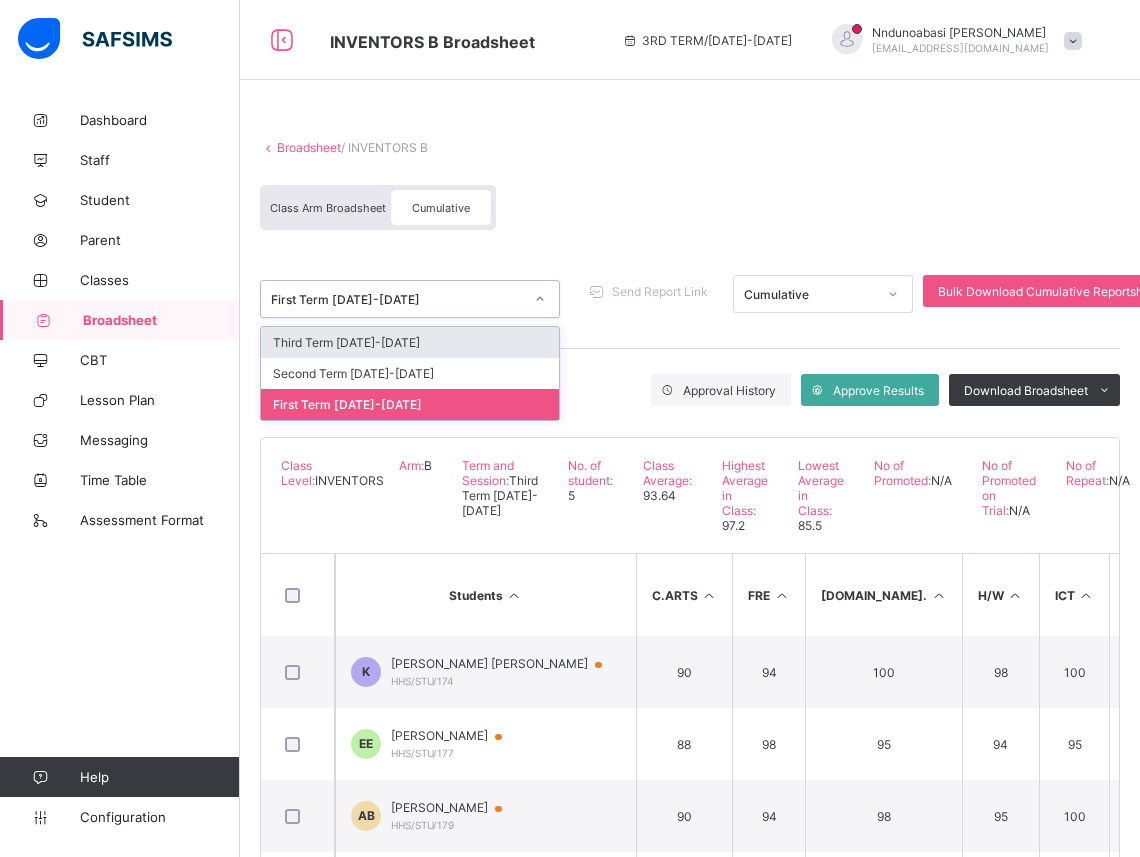 click 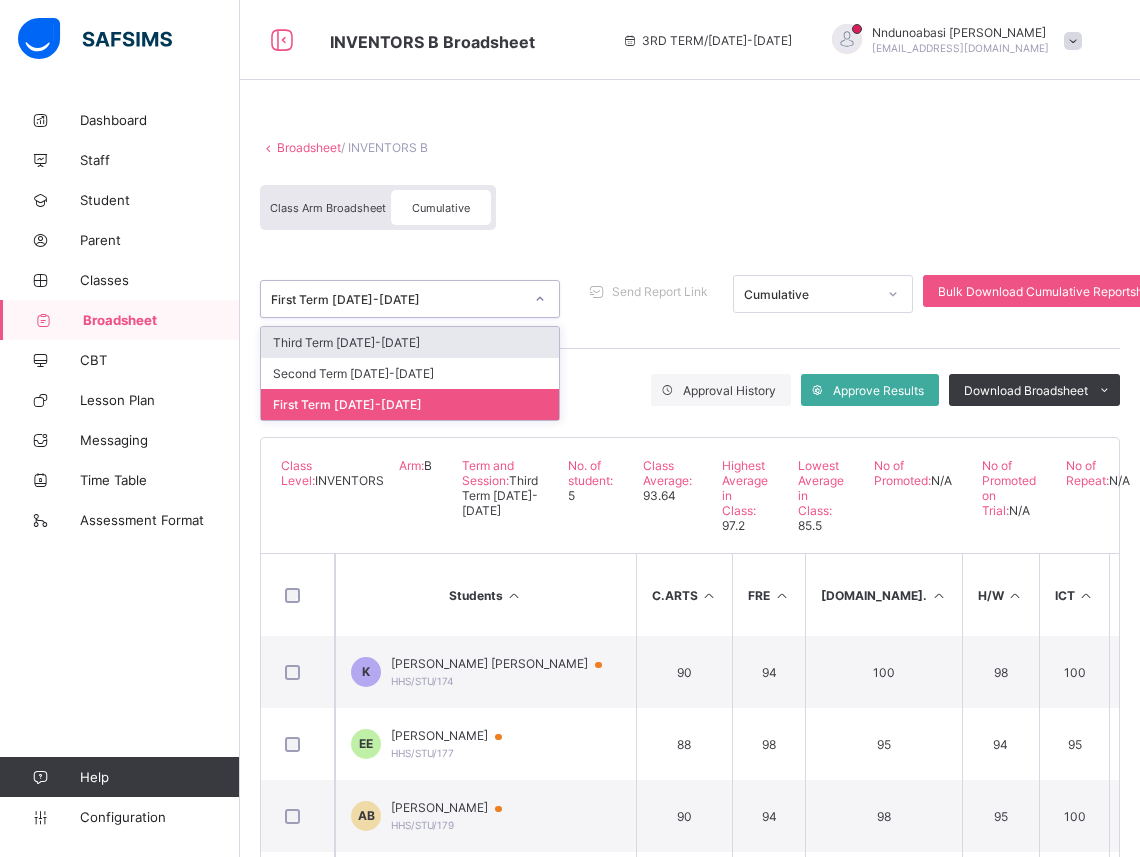 click on "Third Term [DATE]-[DATE]" at bounding box center (410, 342) 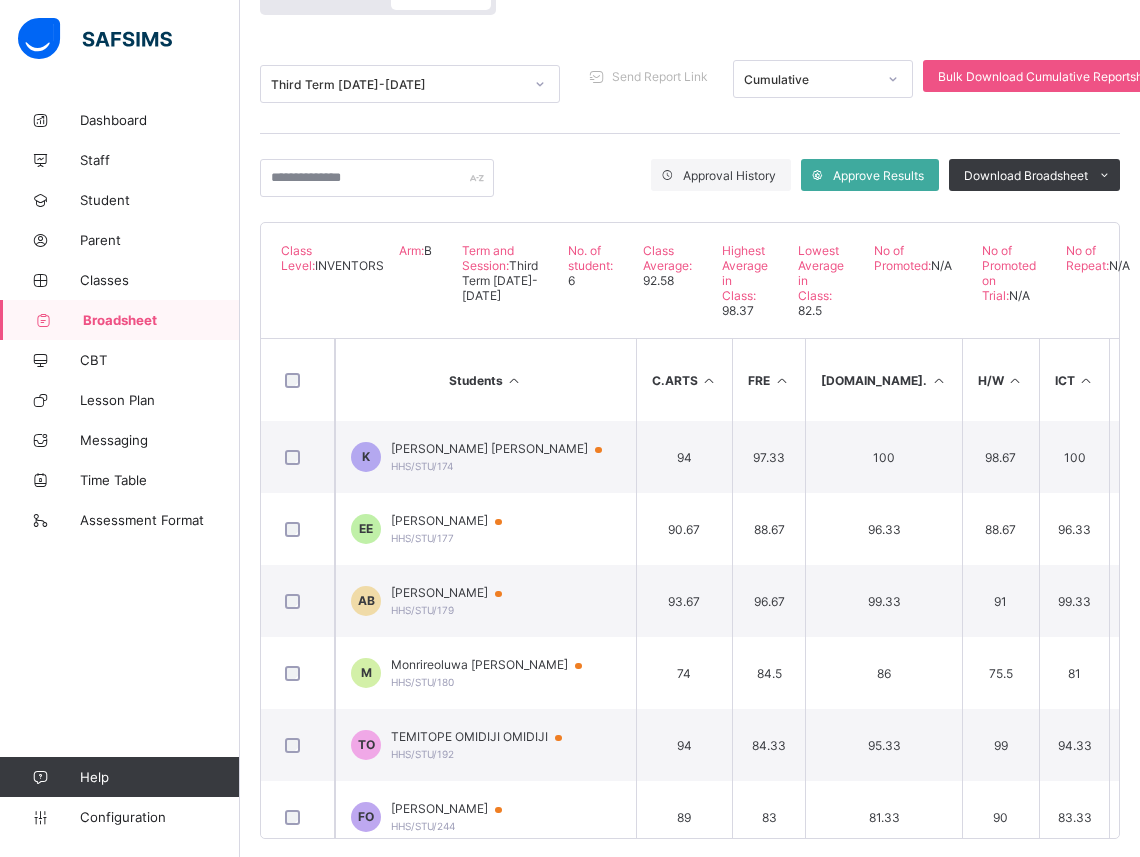 scroll, scrollTop: 217, scrollLeft: 0, axis: vertical 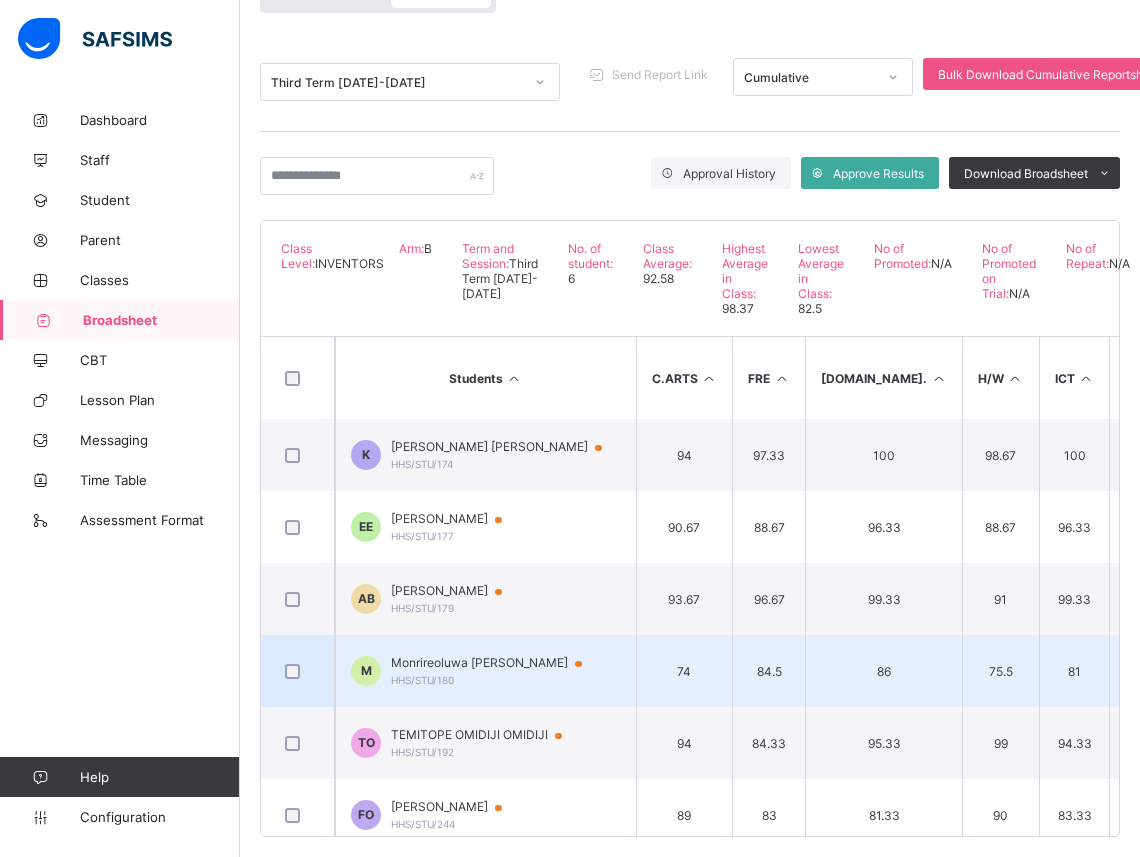 click on "86" at bounding box center (883, 671) 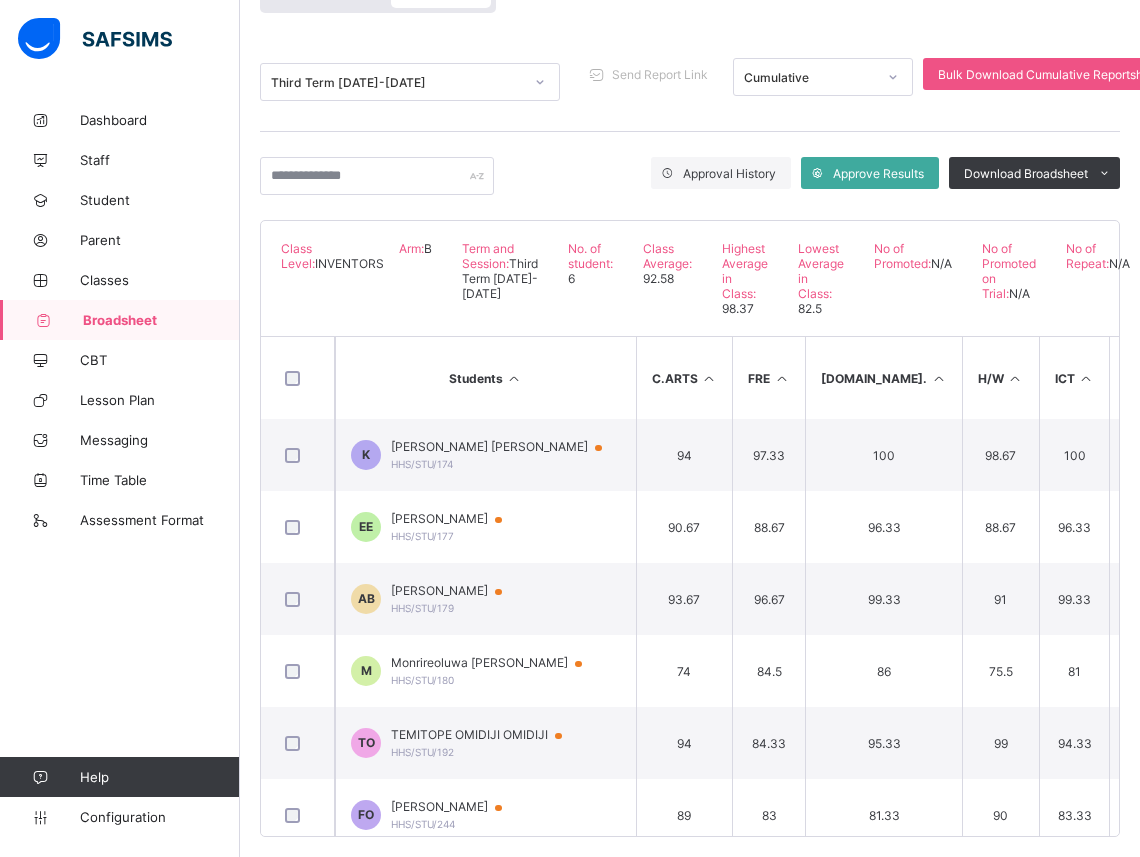 click on "Students   C.ARTS   FRE   [DOMAIN_NAME].   H/W   ICT   LIT   NUM   Q.R   SCI   V.R   No. of Subjects TOTAL Average Position   Status Grade K [PERSON_NAME]  [PERSON_NAME]      HHS/STU/174   94 97.33 100 98.67 100 99.33 98 96.67 100 99.67   10     2951     98.37     1st     N/A     A   EE [PERSON_NAME]     HHS/STU/177   90.67 88.67 96.33 88.67 96.33 93.33 95.33 93.67 93.67 97.67   10     2803     93.43     4th     N/A     A   AB [PERSON_NAME]     HHS/STU/179   93.67 96.67 99.33 91 99.33 98.67 98 99.67 100 99.67   10     2928     97.6     2nd     N/A     A   M Monrireoluwa  [PERSON_NAME]      HHS/STU/180   74 84.5 86 75.5 81 74.5 81 96.5 85.5 86.5   10     1650     82.5     6th     N/A     B   TO TEMITOPE OMIDIJI
OMIDIJI
HHS/STU/192   94 84.33 95.33 99 94.33 96.67 98.67 98 97.67 99.67   10     2873     95.77     3rd     N/A     A   FO [PERSON_NAME]     HHS/STU/244   89 83 81.33 90 83.33 87.67 85.33 94.33 91.67 92.67   10     2635     87.83     5th     N/A     B" at bounding box center (690, 586) 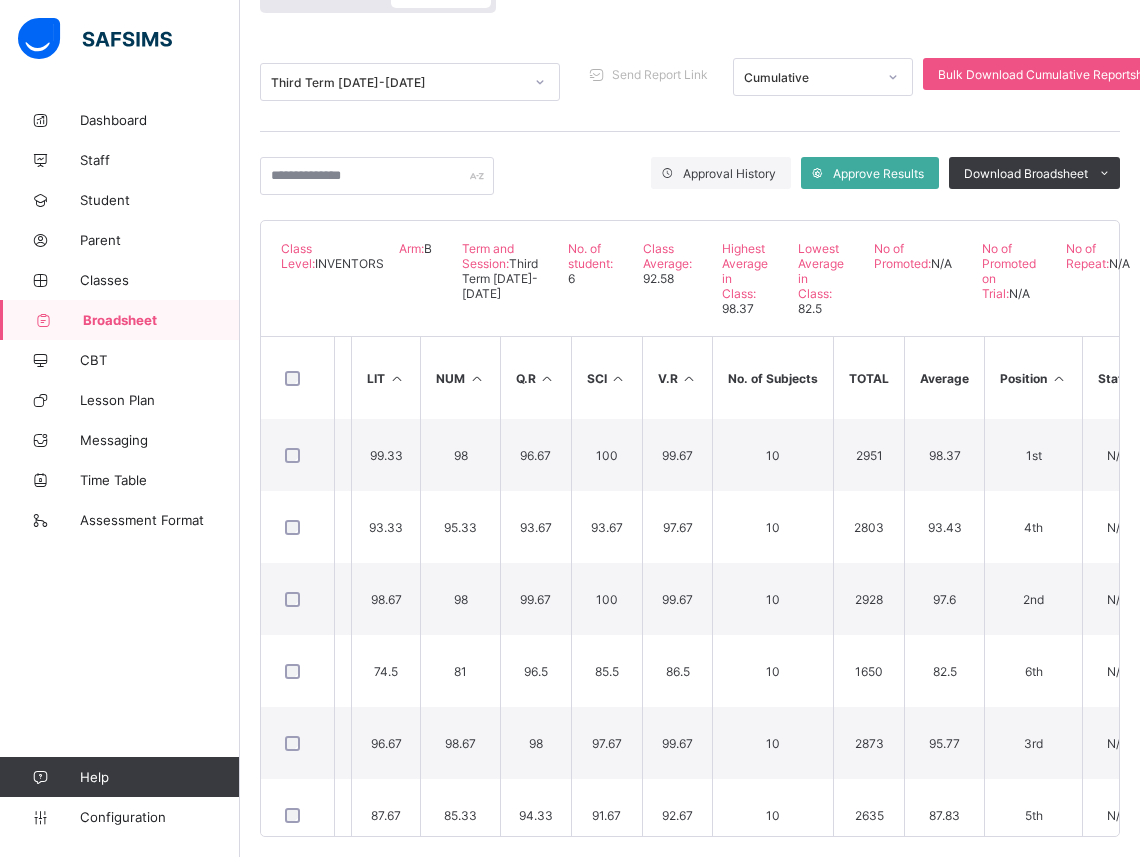 scroll, scrollTop: 0, scrollLeft: 820, axis: horizontal 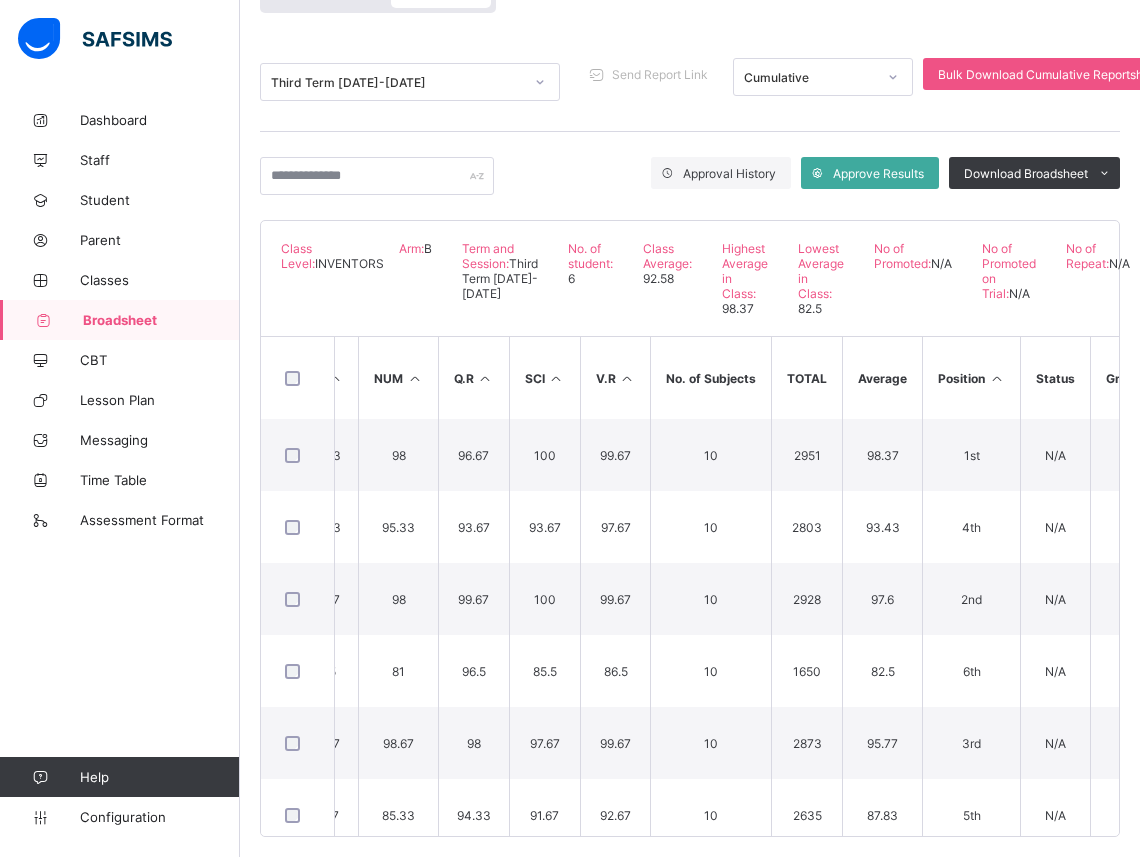 click on "Students   C.ARTS   FRE   [DOMAIN_NAME].   H/W   ICT   LIT   NUM   Q.R   SCI   V.R   No. of Subjects TOTAL Average Position   Status Grade K [PERSON_NAME]  [PERSON_NAME]      HHS/STU/174   94 97.33 100 98.67 100 99.33 98 96.67 100 99.67   10     2951     98.37     1st     N/A     A   EE [PERSON_NAME]     HHS/STU/177   90.67 88.67 96.33 88.67 96.33 93.33 95.33 93.67 93.67 97.67   10     2803     93.43     4th     N/A     A   AB [PERSON_NAME]     HHS/STU/179   93.67 96.67 99.33 91 99.33 98.67 98 99.67 100 99.67   10     2928     97.6     2nd     N/A     A   M Monrireoluwa  [PERSON_NAME]      HHS/STU/180   74 84.5 86 75.5 81 74.5 81 96.5 85.5 86.5   10     1650     82.5     6th     N/A     B   TO TEMITOPE OMIDIJI
OMIDIJI
HHS/STU/192   94 84.33 95.33 99 94.33 96.67 98.67 98 97.67 99.67   10     2873     95.77     3rd     N/A     A   FO [PERSON_NAME]     HHS/STU/244   89 83 81.33 90 83.33 87.67 85.33 94.33 91.67 92.67   10     2635     87.83     5th     N/A     B" at bounding box center [690, 586] 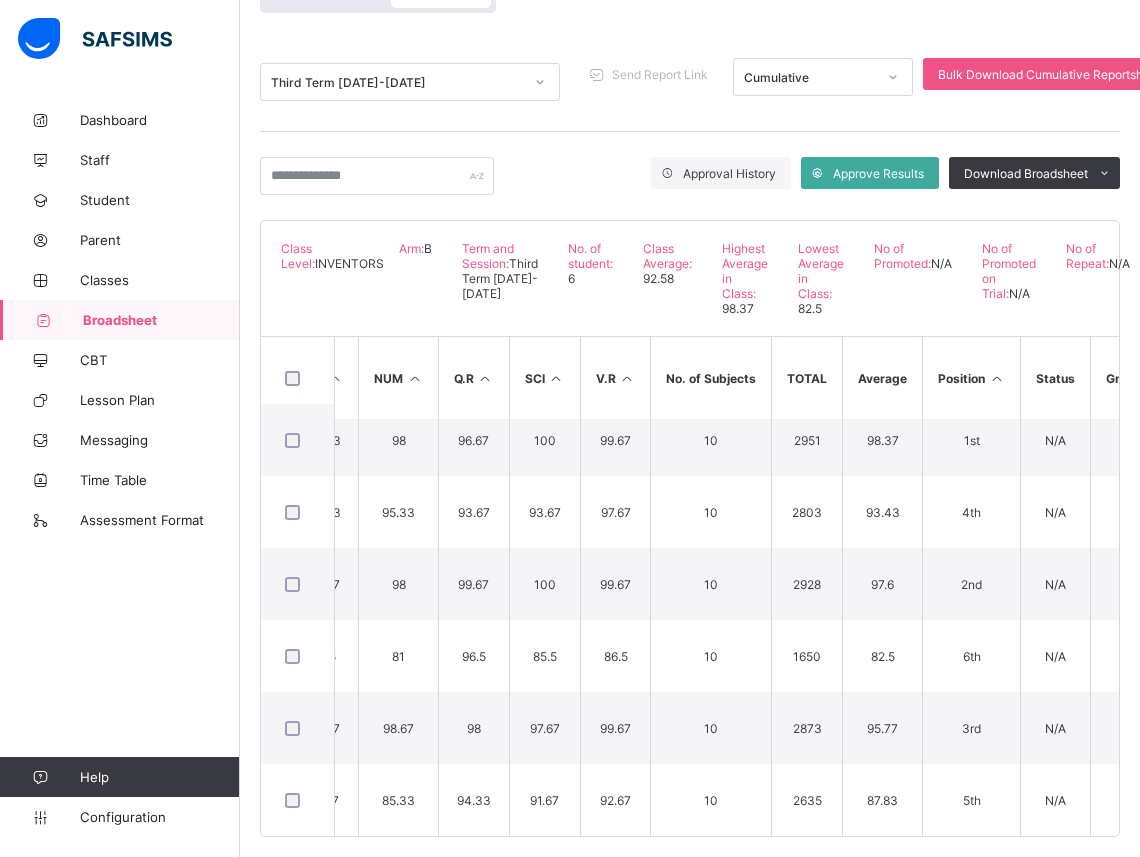 scroll, scrollTop: 0, scrollLeft: 820, axis: horizontal 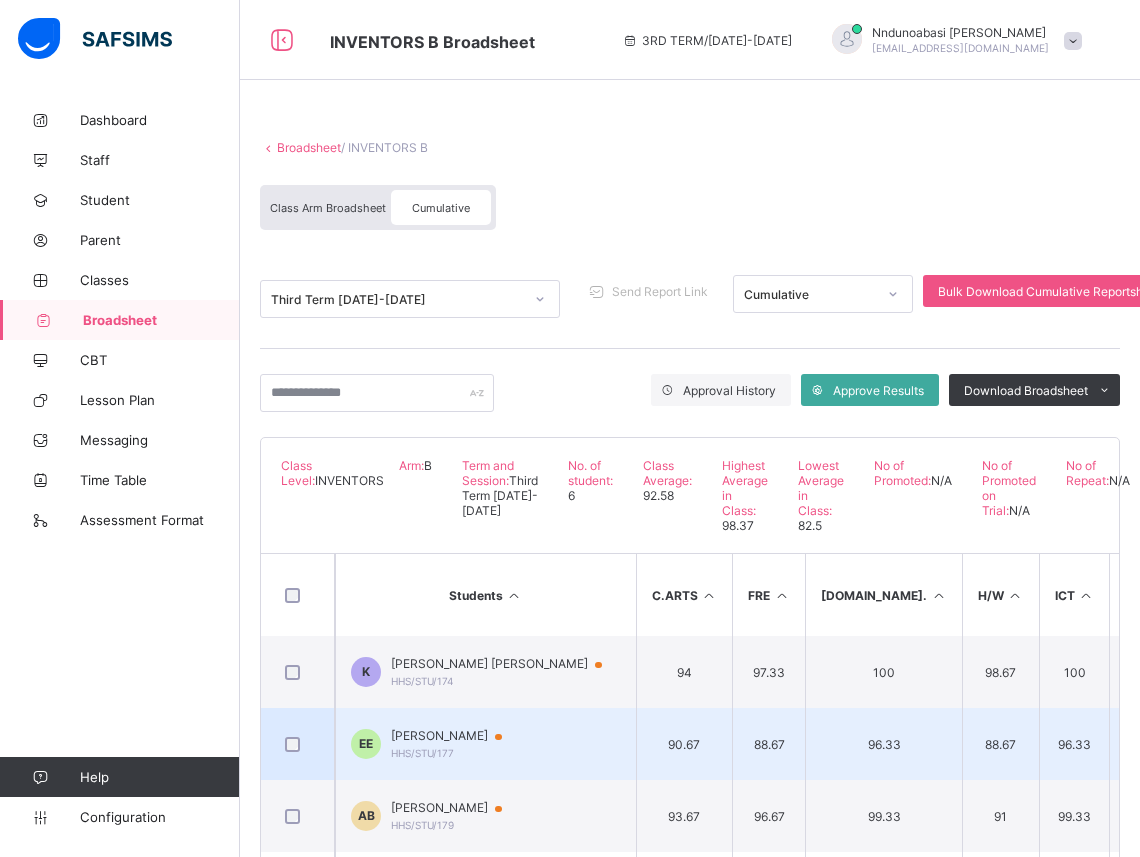 drag, startPoint x: 697, startPoint y: 741, endPoint x: 665, endPoint y: 716, distance: 40.60788 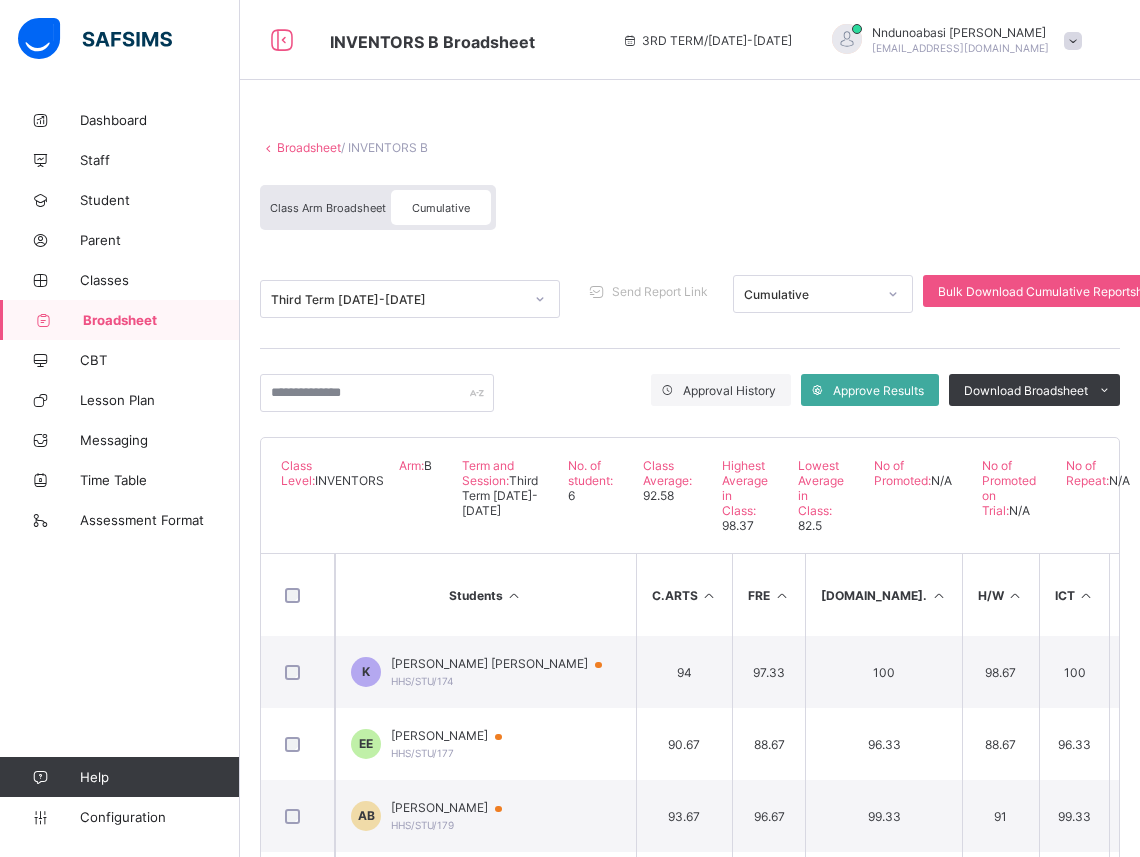 click on "Broadsheet" at bounding box center [309, 147] 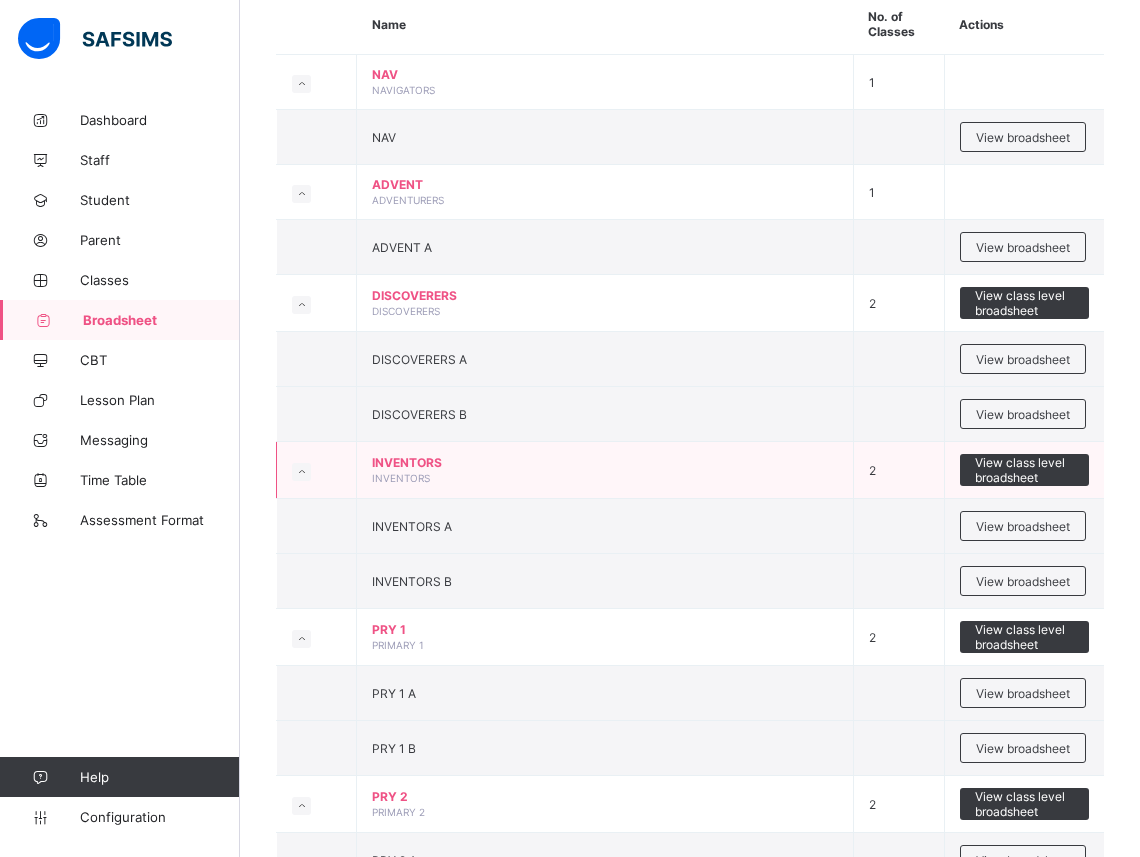 scroll, scrollTop: 400, scrollLeft: 0, axis: vertical 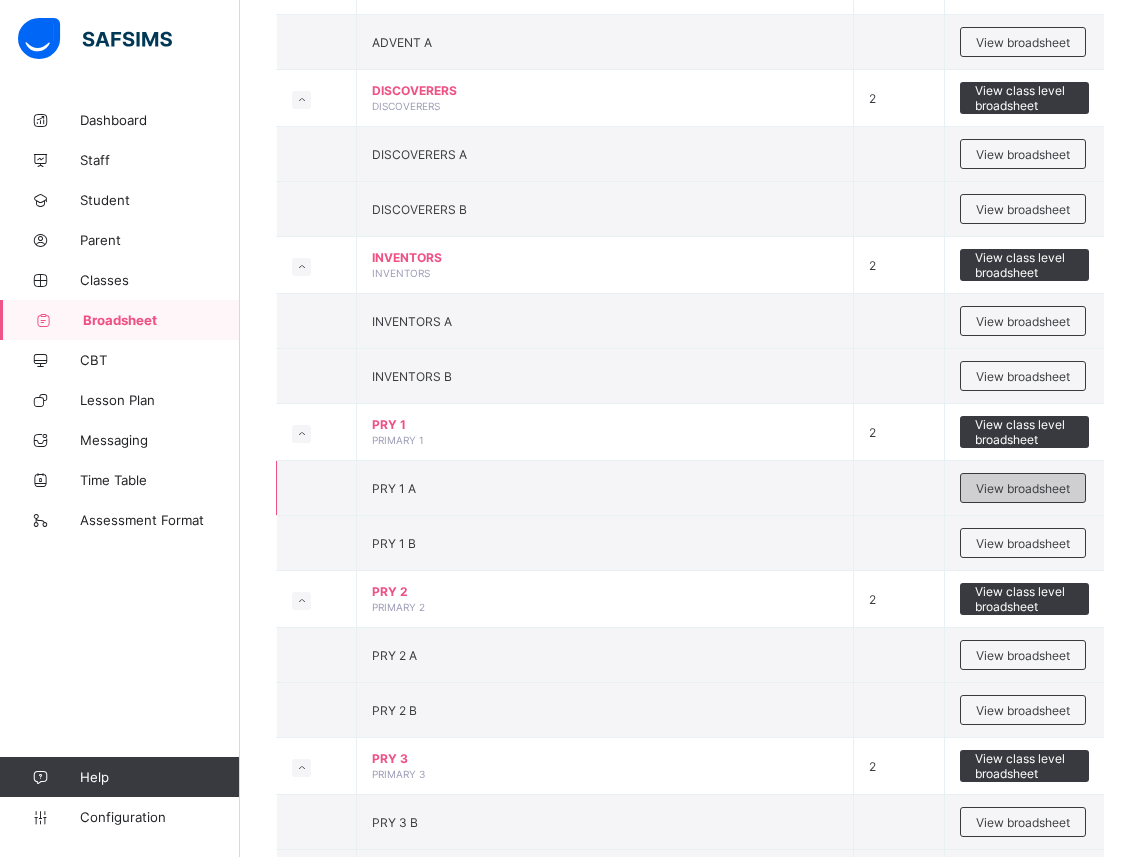 click on "View broadsheet" at bounding box center (1023, 488) 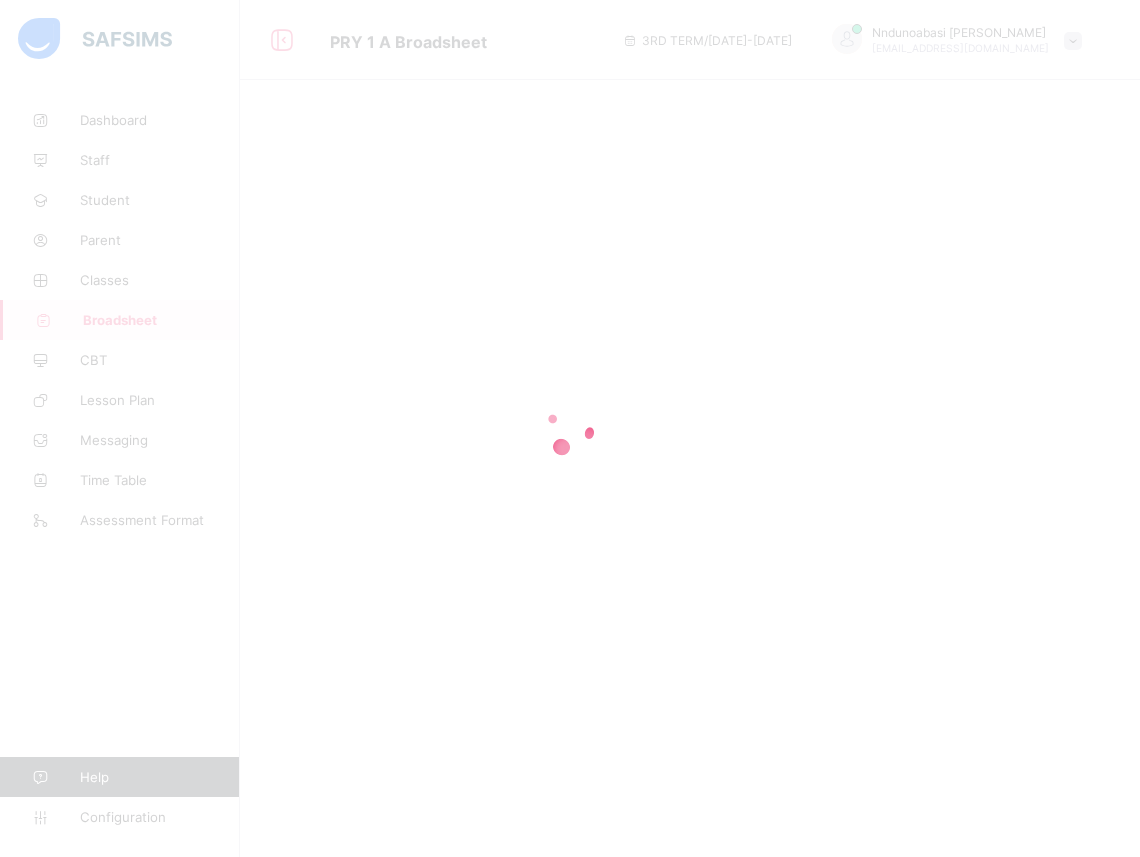 scroll, scrollTop: 0, scrollLeft: 0, axis: both 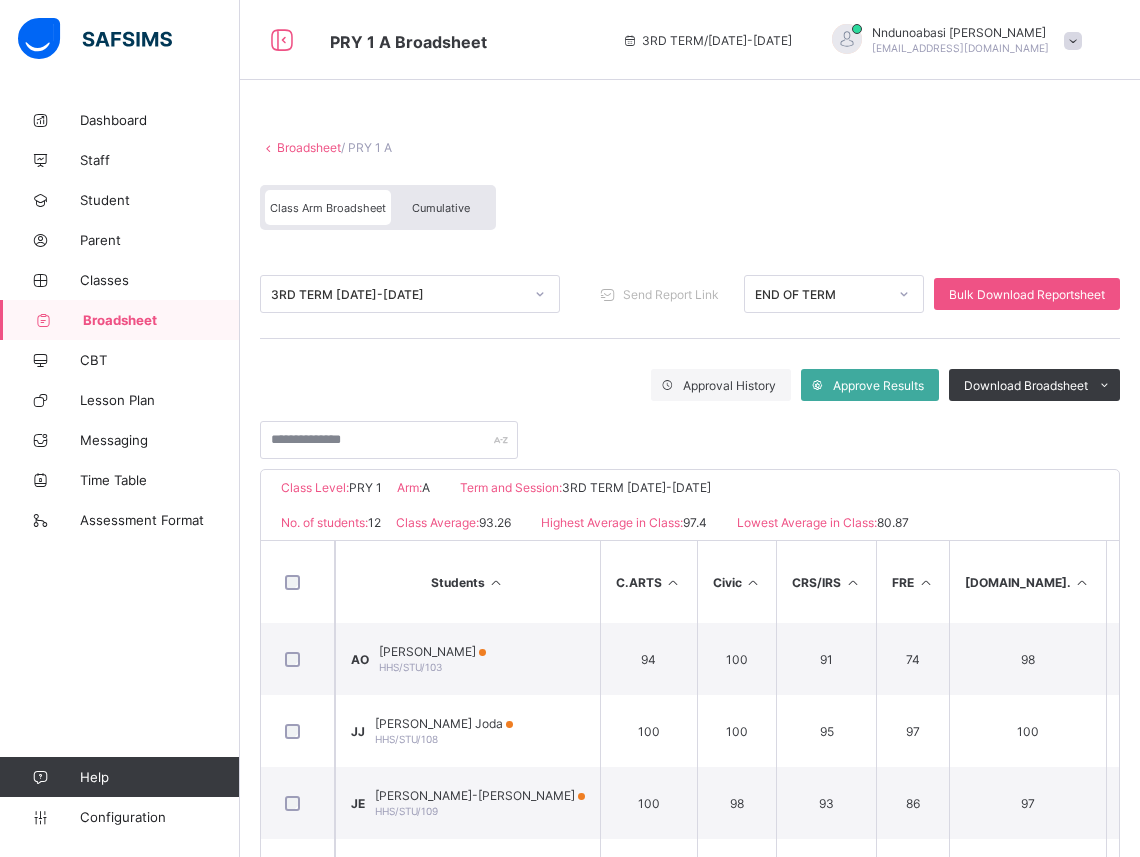 click at bounding box center (690, 430) 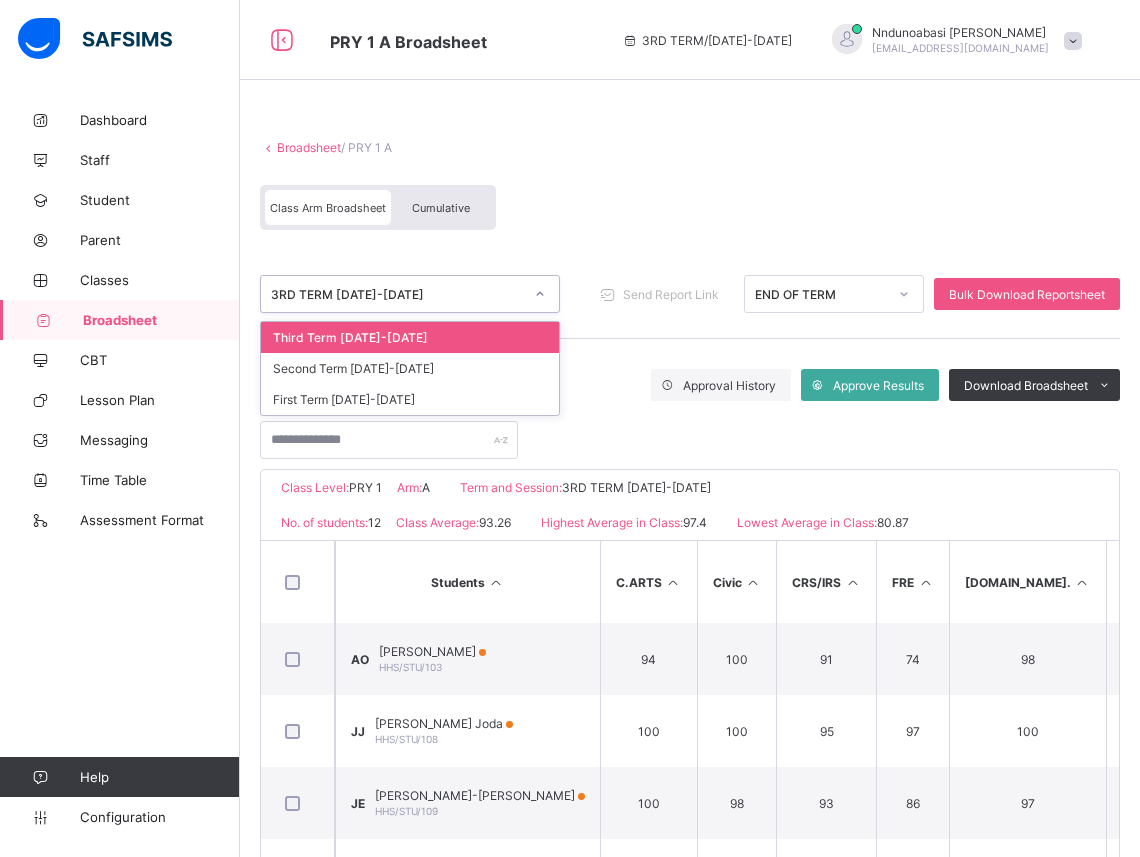 click on "Cumulative" at bounding box center (441, 207) 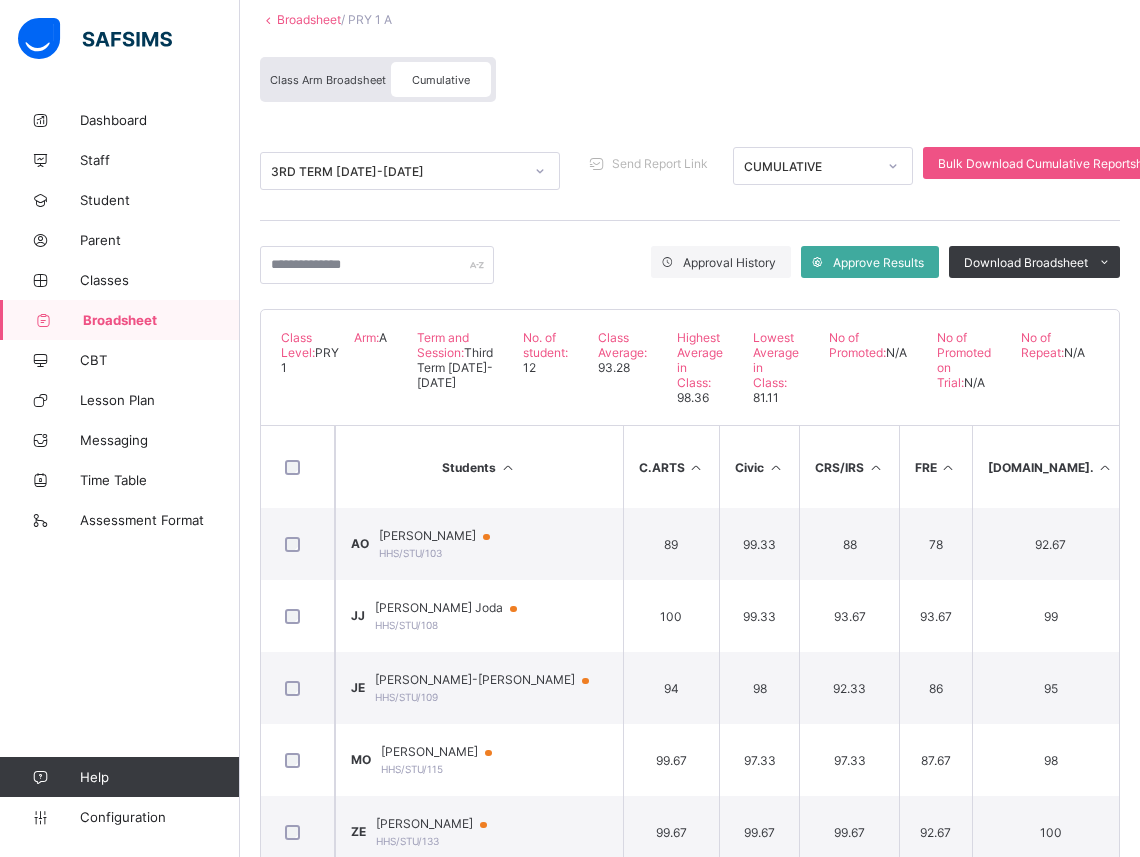 scroll, scrollTop: 217, scrollLeft: 0, axis: vertical 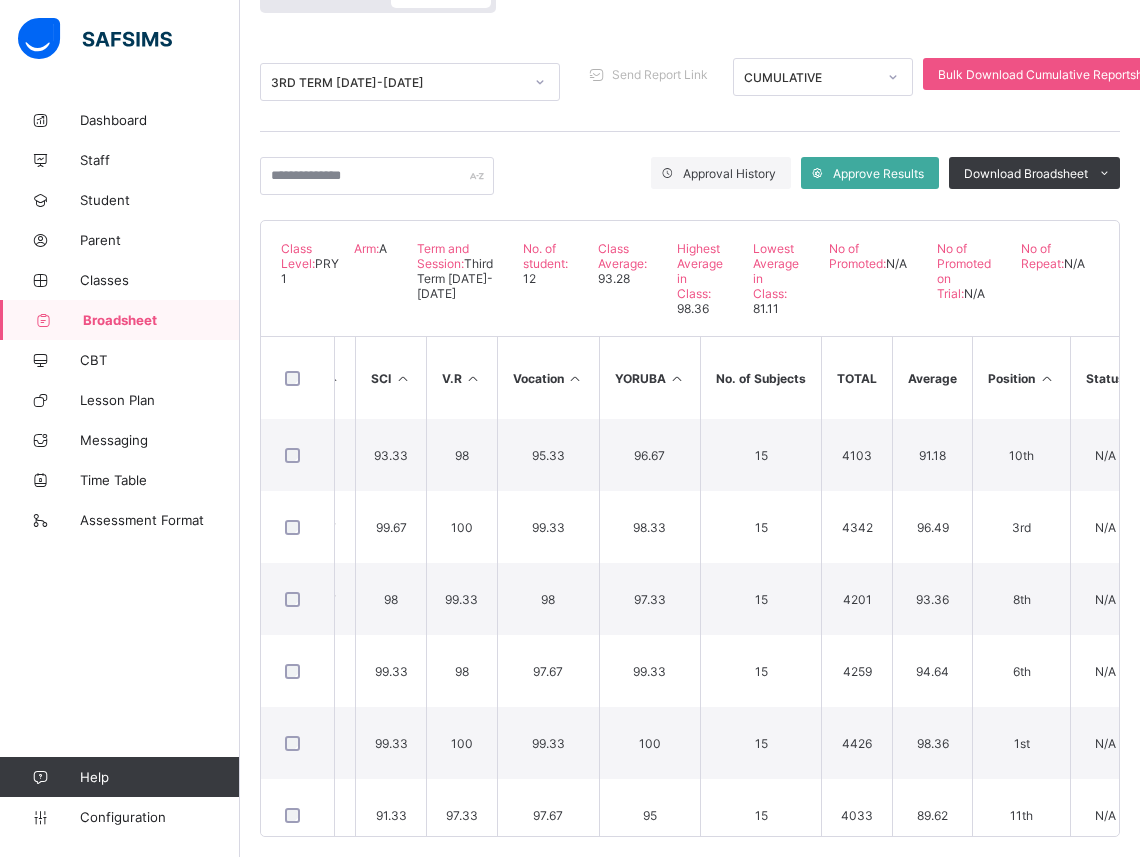 click on "Students   C.ARTS   Civic   CRS/IRS   FRE   [DOMAIN_NAME].   ICT   IGBO   LIT   MUSIC   NUM   Q.R   SCI   V.R   Vocation   YORUBA   No. of Subjects TOTAL Average Position   Status Grade AO Ayodimeji  Omidiji     HHS/STU/103   89 99.33 88 78 92.67 81.33 82 92.33 85.33 98.67 97.67 93.33 98 95.33 96.67   15     4103     91.18     10th     N/A     A   [PERSON_NAME] [PERSON_NAME] Diekokolaoluwa Joda     HHS/STU/108   100 99.33 93.67 93.67 99 89.33 91.33 99.33 85.67 99 99.67 99.67 100 99.33 98.33   15     4342     96.49     3rd     N/A     A   [PERSON_NAME] [PERSON_NAME]-[PERSON_NAME]     HHS/STU/109   94 98 92.33 86 95 90 88 96.67 75 94 98.67 98 99.33 98 97.33   15     4201     93.36     8th     N/A     A   MO Makayla  Oha     HHS/STU/115   99.67 97.33 97.33 87.67 98 85.33 80 94.67 87.33 98 100 99.33 98 97.67 99.33   15     4259     94.64     6th     N/A     A   ZE [PERSON_NAME]     HHS/STU/133   99.67 99.67 99.67 92.67 100 91.67 97.33 98.67 97.67 99.67 100 99.33 100 99.33 100   15     4426     98.36     1st     N/A     A   ZO [PERSON_NAME]     HHS/STU/198" at bounding box center (690, 586) 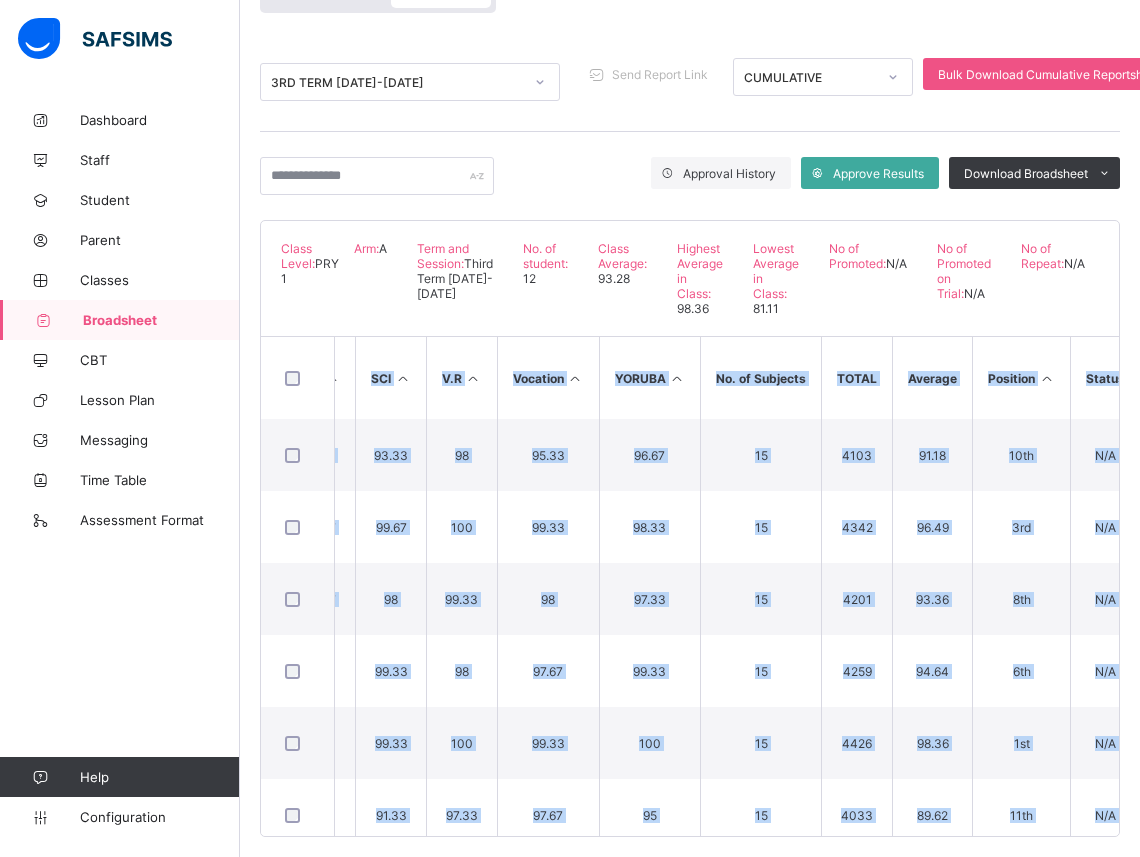 click on "Students   C.ARTS   Civic   CRS/IRS   FRE   [DOMAIN_NAME].   ICT   IGBO   LIT   MUSIC   NUM   Q.R   SCI   V.R   Vocation   YORUBA   No. of Subjects TOTAL Average Position   Status Grade AO Ayodimeji  Omidiji     HHS/STU/103   89 99.33 88 78 92.67 81.33 82 92.33 85.33 98.67 97.67 93.33 98 95.33 96.67   15     4103     91.18     10th     N/A     A   [PERSON_NAME] [PERSON_NAME] Diekokolaoluwa Joda     HHS/STU/108   100 99.33 93.67 93.67 99 89.33 91.33 99.33 85.67 99 99.67 99.67 100 99.33 98.33   15     4342     96.49     3rd     N/A     A   [PERSON_NAME] [PERSON_NAME]-[PERSON_NAME]     HHS/STU/109   94 98 92.33 86 95 90 88 96.67 75 94 98.67 98 99.33 98 97.33   15     4201     93.36     8th     N/A     A   MO Makayla  Oha     HHS/STU/115   99.67 97.33 97.33 87.67 98 85.33 80 94.67 87.33 98 100 99.33 98 97.67 99.33   15     4259     94.64     6th     N/A     A   ZE [PERSON_NAME]     HHS/STU/133   99.67 99.67 99.67 92.67 100 91.67 97.33 98.67 97.67 99.67 100 99.33 100 99.33 100   15     4426     98.36     1st     N/A     A   ZO [PERSON_NAME]     HHS/STU/198" at bounding box center [690, 586] 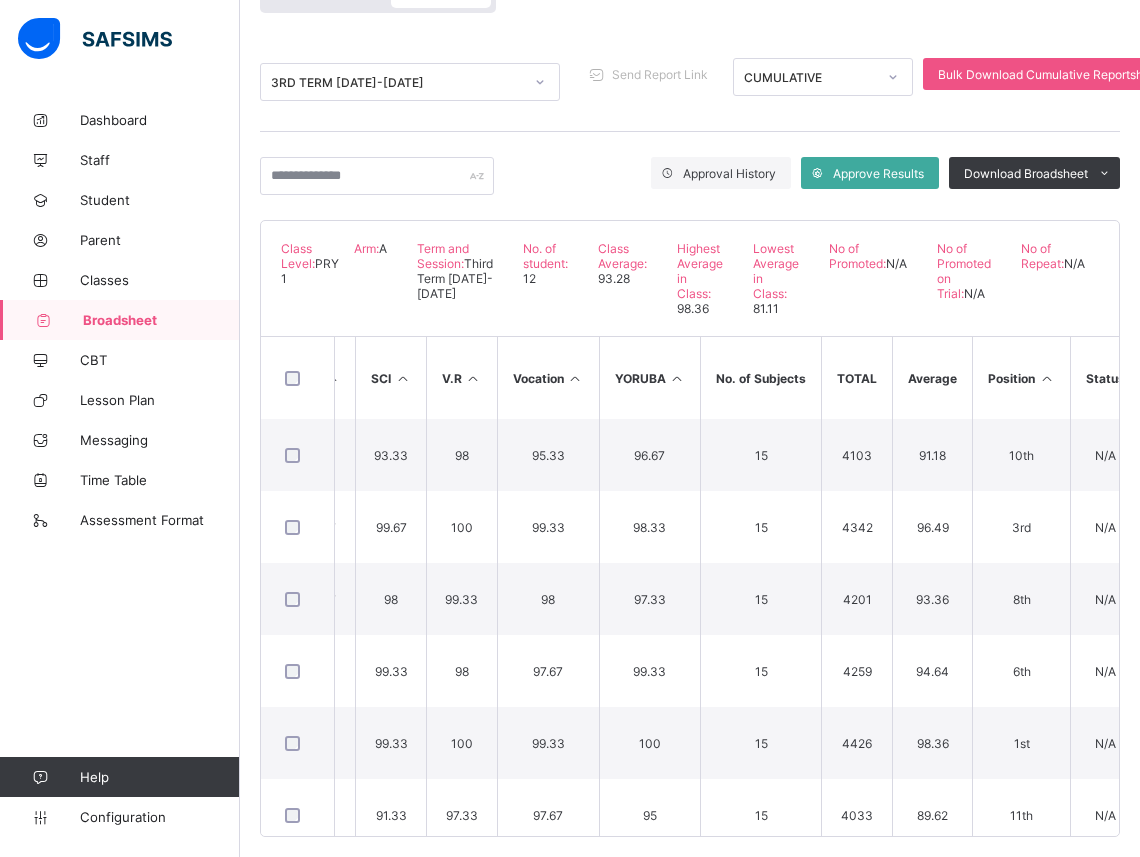 click on "Students   C.ARTS   Civic   CRS/IRS   FRE   [DOMAIN_NAME].   ICT   IGBO   LIT   MUSIC   NUM   Q.R   SCI   V.R   Vocation   YORUBA   No. of Subjects TOTAL Average Position   Status Grade AO Ayodimeji  Omidiji     HHS/STU/103   89 99.33 88 78 92.67 81.33 82 92.33 85.33 98.67 97.67 93.33 98 95.33 96.67   15     4103     91.18     10th     N/A     A   [PERSON_NAME] [PERSON_NAME] Diekokolaoluwa Joda     HHS/STU/108   100 99.33 93.67 93.67 99 89.33 91.33 99.33 85.67 99 99.67 99.67 100 99.33 98.33   15     4342     96.49     3rd     N/A     A   [PERSON_NAME] [PERSON_NAME]-[PERSON_NAME]     HHS/STU/109   94 98 92.33 86 95 90 88 96.67 75 94 98.67 98 99.33 98 97.33   15     4201     93.36     8th     N/A     A   MO Makayla  Oha     HHS/STU/115   99.67 97.33 97.33 87.67 98 85.33 80 94.67 87.33 98 100 99.33 98 97.67 99.33   15     4259     94.64     6th     N/A     A   ZE [PERSON_NAME]     HHS/STU/133   99.67 99.67 99.67 92.67 100 91.67 97.33 98.67 97.67 99.67 100 99.33 100 99.33 100   15     4426     98.36     1st     N/A     A   ZO [PERSON_NAME]     HHS/STU/198" at bounding box center (690, 586) 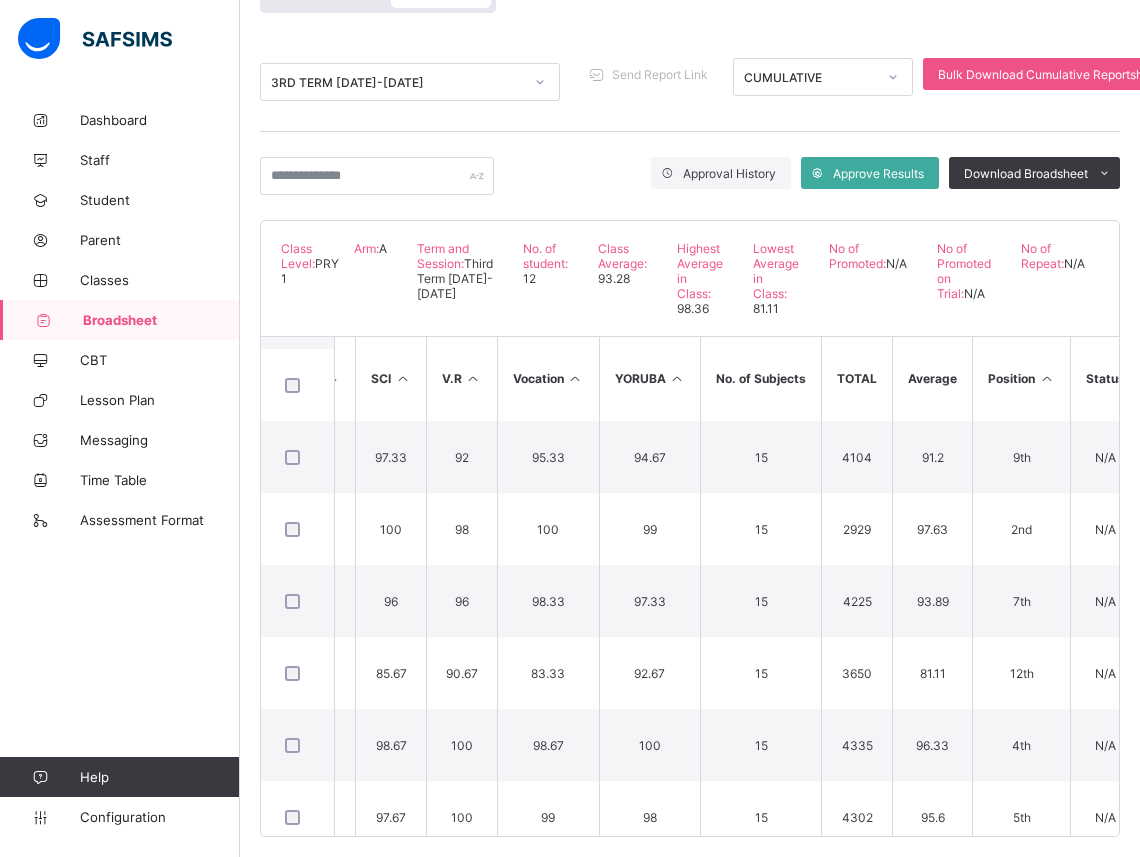 scroll, scrollTop: 454, scrollLeft: 1234, axis: both 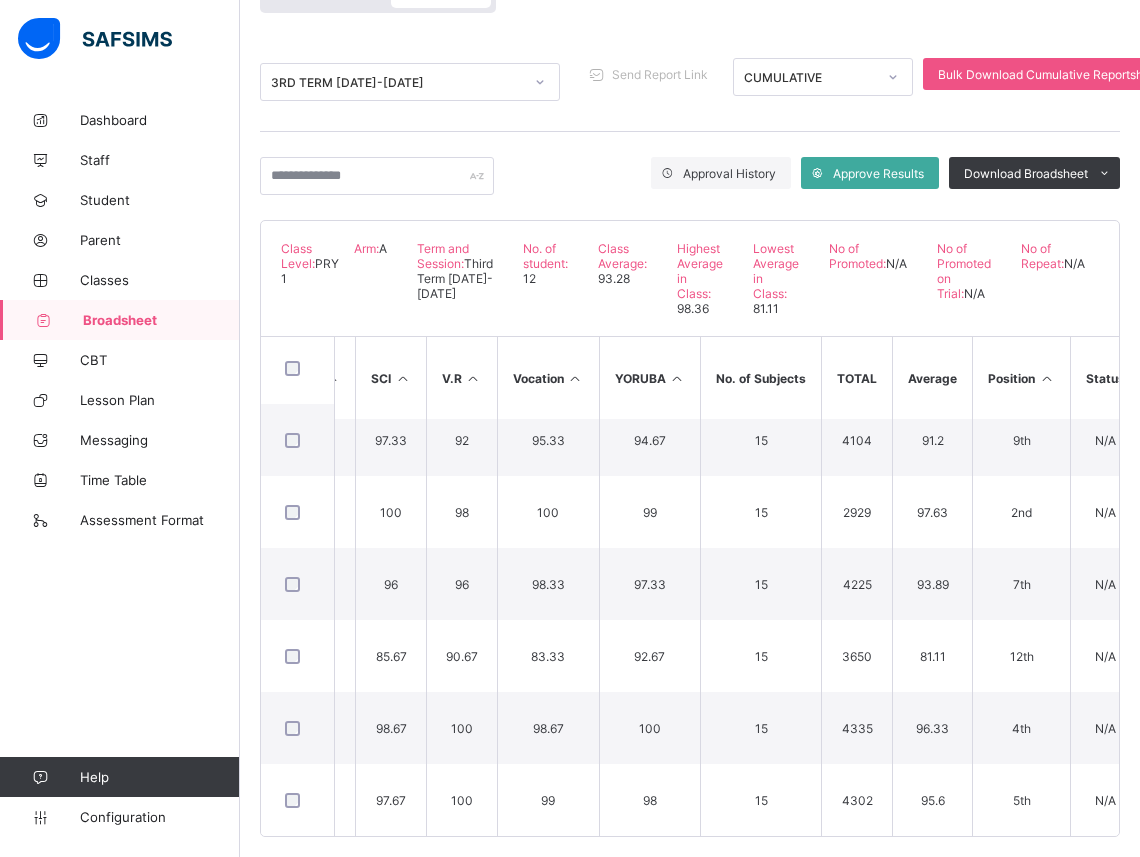 click on "Broadsheet  / PRY 1 A Class Arm Broadsheet Cumulative 3RD TERM [DATE]-[DATE] Send Report Link CUMULATIVE Bulk Download Cumulative Reportsheet  Approval History  Approve Results Download Broadsheet PDF Excel sheet Happy Hearts School Date: [DATE] 11:30:18 am  Class Level:  PRY 1  Arm:  A  Term and Session:  Third Term [DATE]-[DATE]  No. of student:    12    Class Average:    93.28  Highest Average in Class:    98.36    Lowest Average in Class:    81.11    No of Promoted:   N/A   No of Promoted on Trial:   N/A   No of Repeat:   N/A  S/NO Admission No. Full Name C.ARTS Civic CRS/IRS FRE [DOMAIN_NAME]. ICT IGBO LIT MUSIC NUM Q.R SCI V.R Vocation YORUBA No. of Subjects TOTAL Average Position Status Grade 1 HHS/STU/103 Ayodimeji  Omidiji   89   99.33   88   78   92.67   81.33   82   92.33   85.33   98.67   97.67   93.33   98   95.33   96.67 15 4103 91.18 10th N/A A 2 HHS/STU/108 [PERSON_NAME] Joda   100   99.33   93.67   93.67   99   89.33   91.33   99.33   85.67   99   99.67   99.67   100   99.33   98.33 15 4342 3rd" at bounding box center (690, 380) 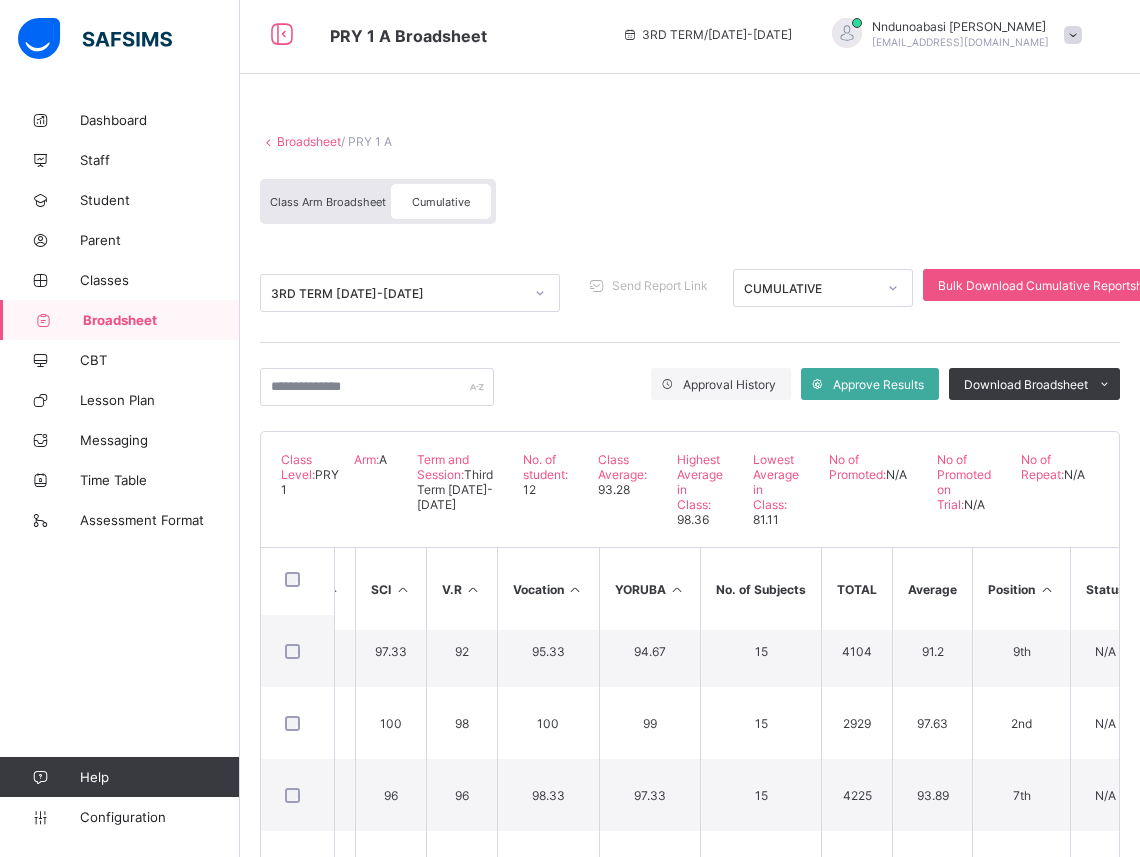 scroll, scrollTop: 0, scrollLeft: 0, axis: both 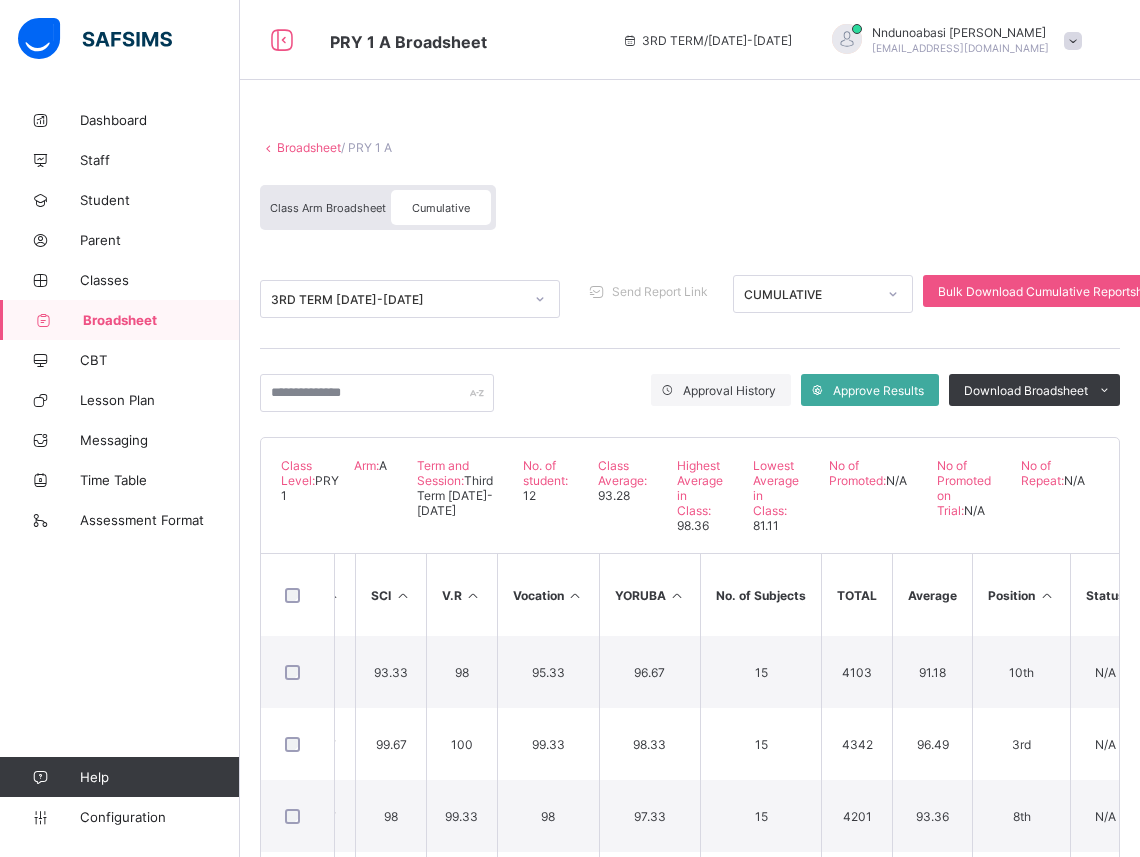 drag, startPoint x: 923, startPoint y: 633, endPoint x: 897, endPoint y: 531, distance: 105.26158 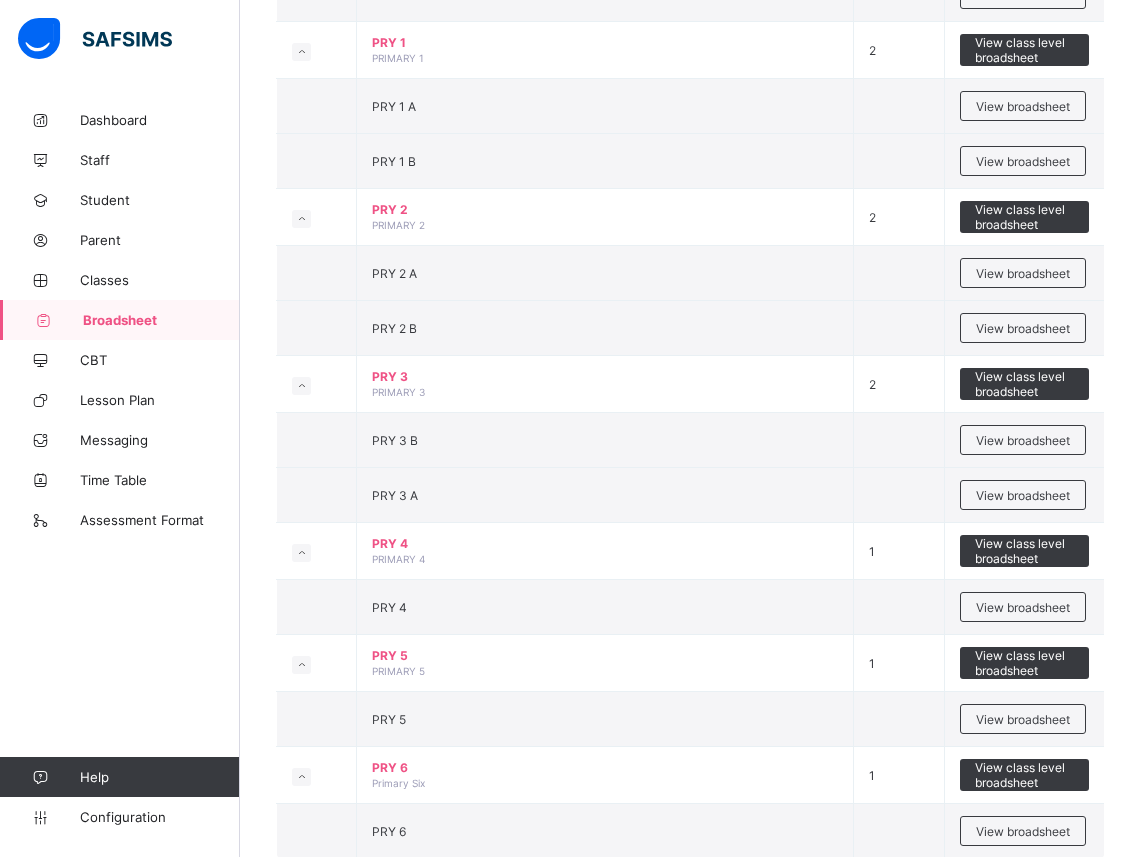 scroll, scrollTop: 800, scrollLeft: 0, axis: vertical 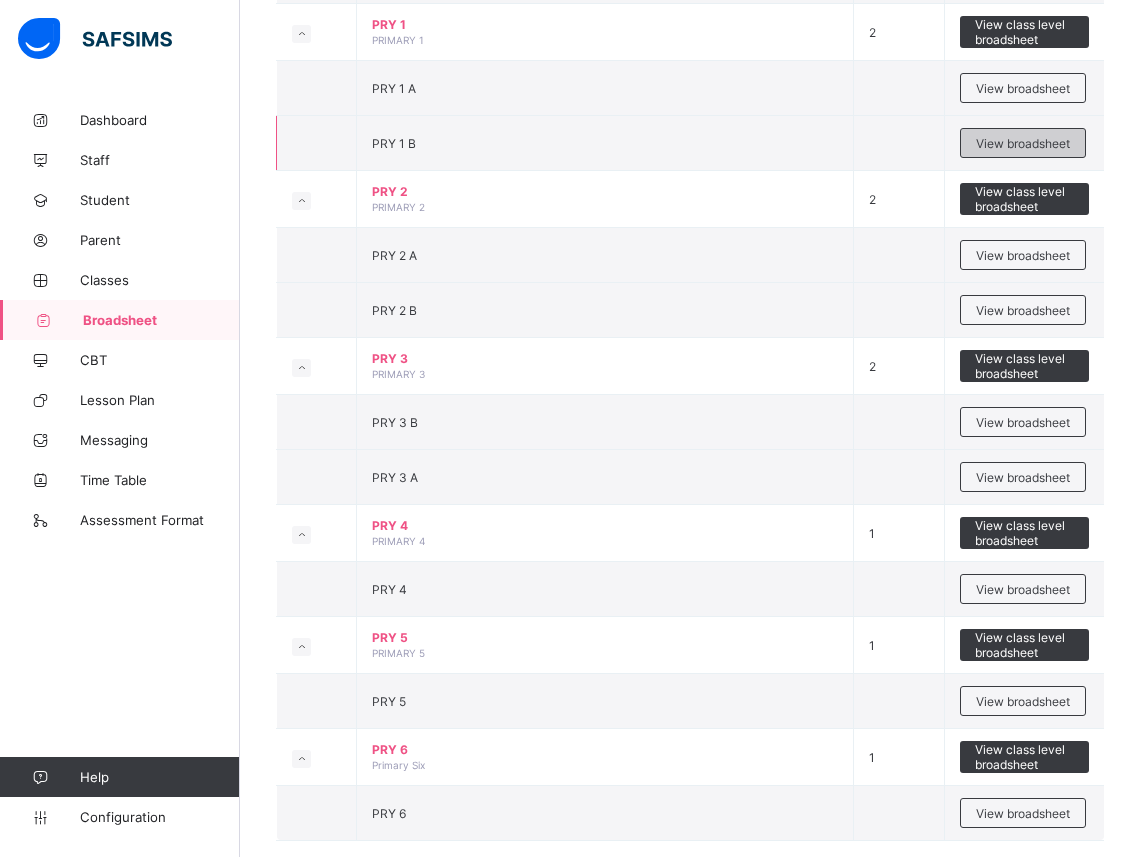 click on "View broadsheet" at bounding box center [1023, 143] 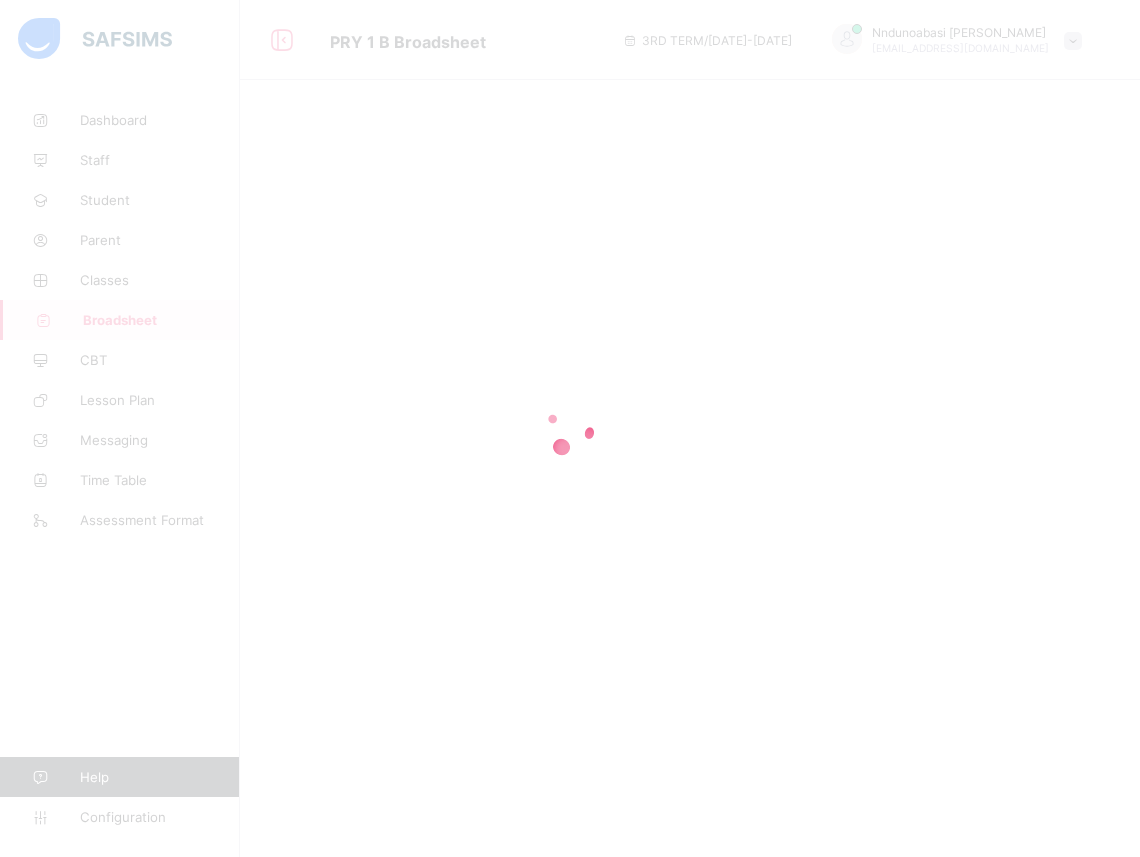 scroll, scrollTop: 0, scrollLeft: 0, axis: both 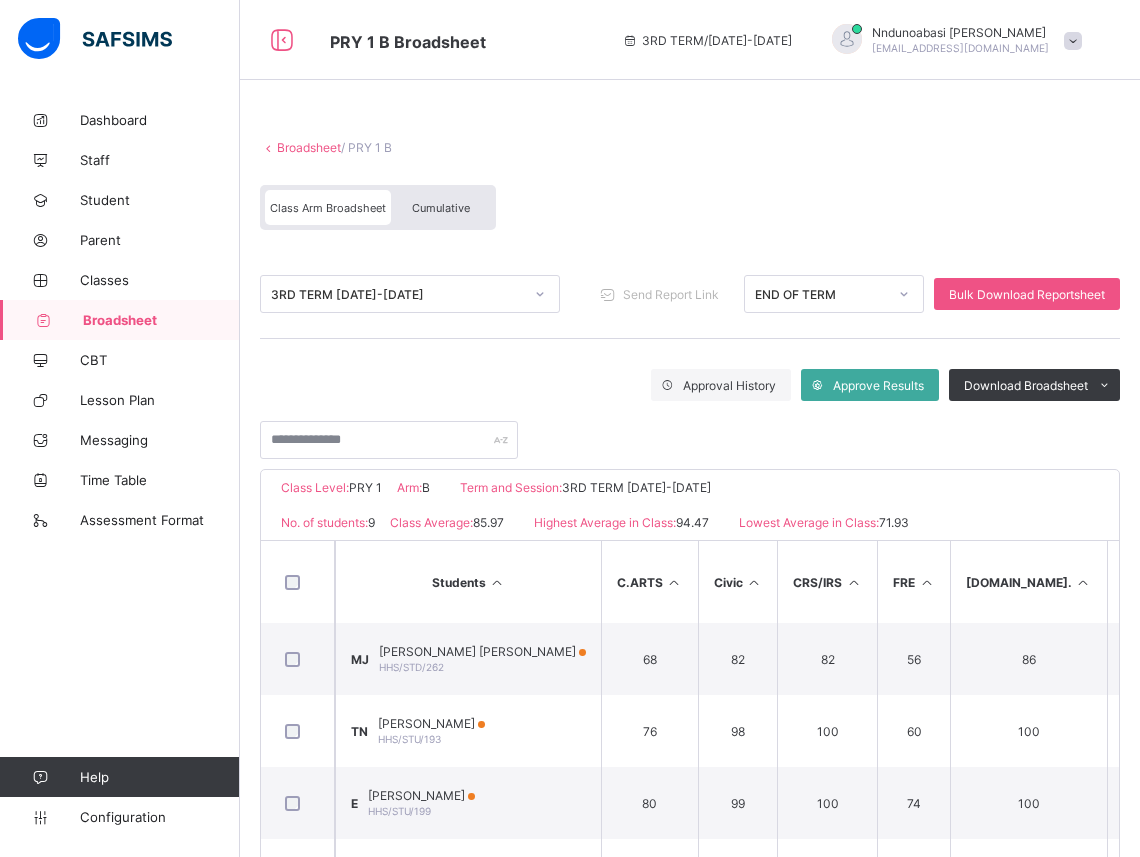 click on "Cumulative" at bounding box center (441, 208) 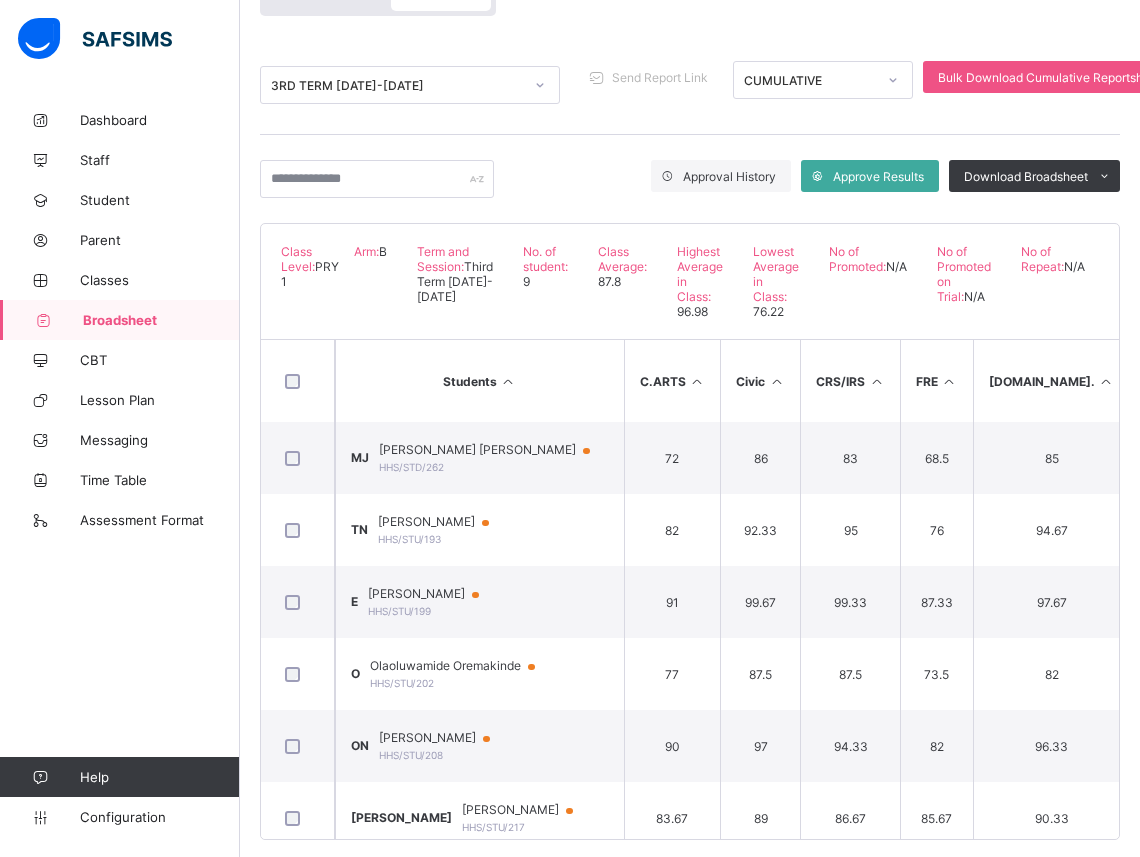 scroll, scrollTop: 217, scrollLeft: 0, axis: vertical 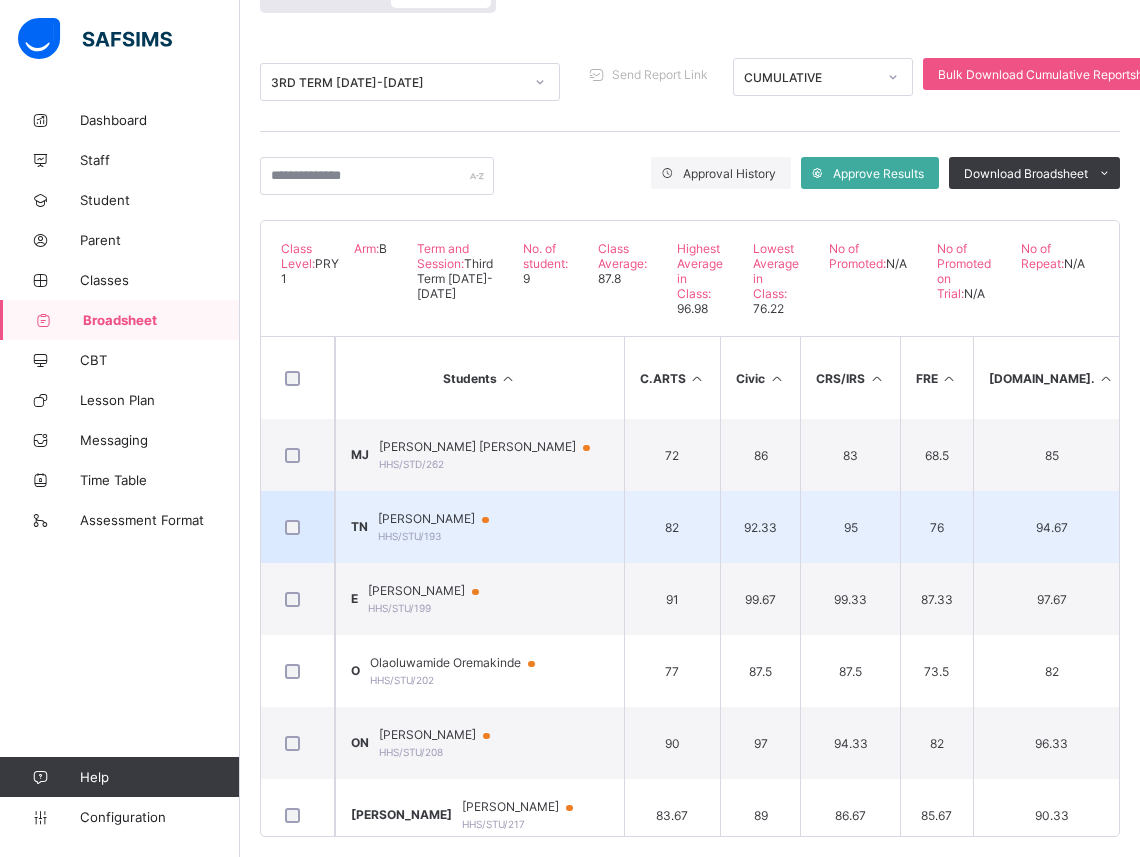 click on "TOBENNA BUCKNOR NNADI     HHS/STU/193" at bounding box center (443, 526) 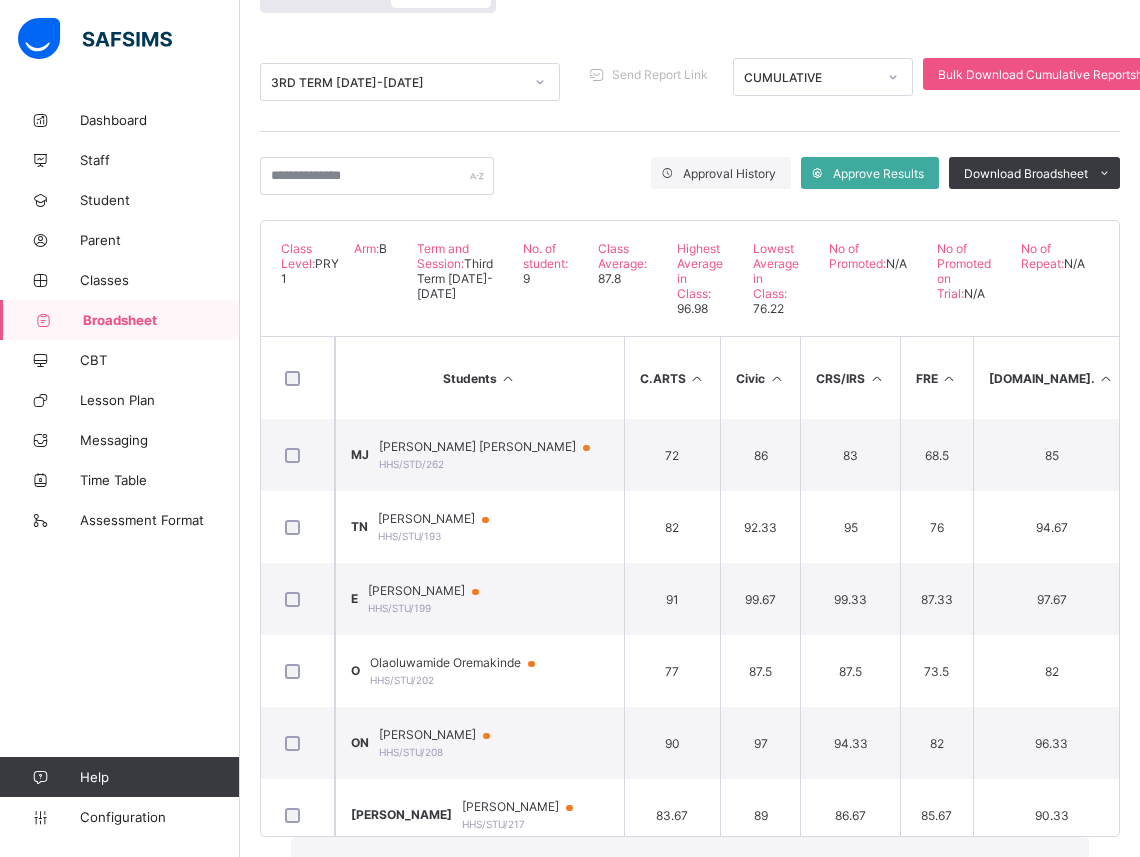 scroll, scrollTop: 510, scrollLeft: 0, axis: vertical 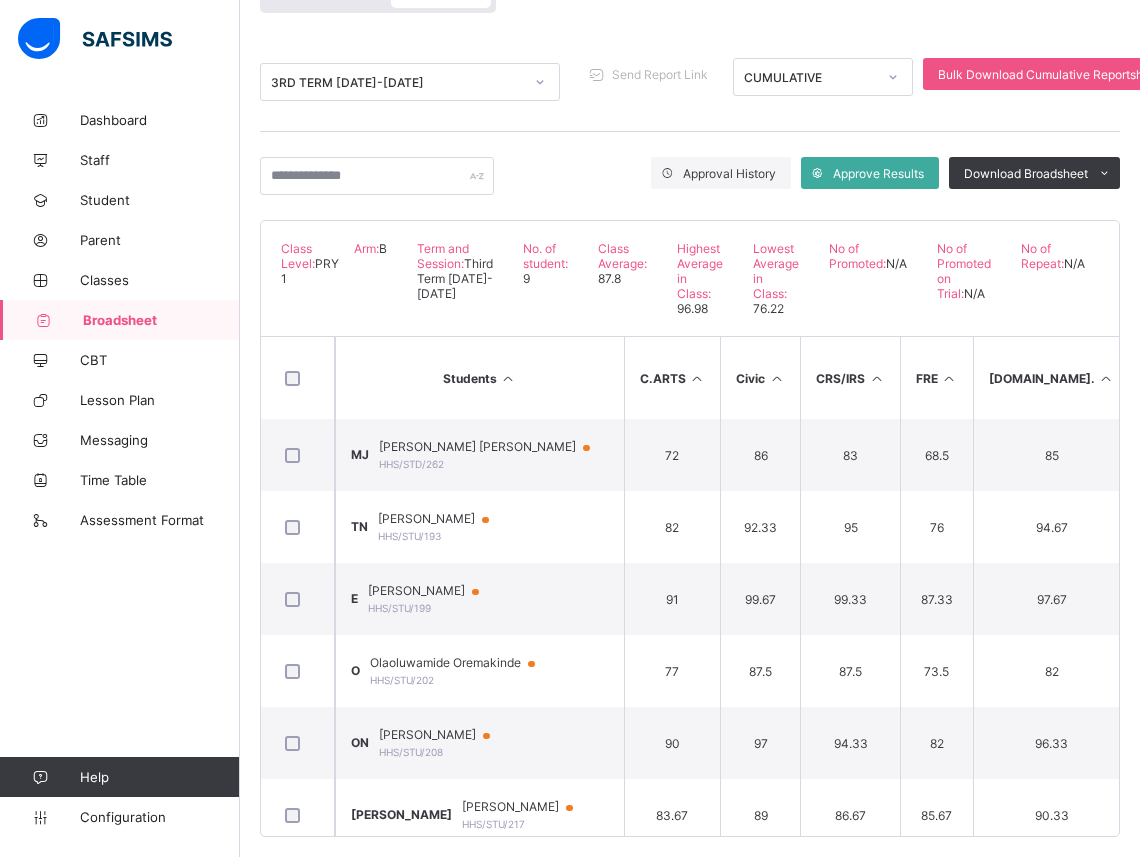 click on "Happy Hearts School Date: 14th Jul 2025, 11:40:10 am  Class Level:  PRY 1  Arm:  B  Term and Session:  Third Term 2024-2025  No. of student:    9    Class Average:    87.8  Highest Average in Class:    96.98    Lowest Average in Class:    76.22    No of Promoted:   N/A   No of Promoted on Trial:   N/A   No of Repeat:   N/A  S/NO Admission No. Full Name C.ARTS Civic CRS/IRS FRE G.ST. ICT IGBO LIT MUSIC NUM Q.R SCI V.R Vocation YORUBA No. of Subjects TOTAL Average Position Status Grade 1 HHS/STD/262 Meghan  Jephter   72   86   83   68.5   85   75   78   84   80   83.5   91.5   89.5   80.5   81.5   85.5 15 2447 81.57 8th N/A B 2 HHS/STU/193 TOBENNA BUCKNOR NNADI   82   92.33   95   76   94.67   88.33   92.33   92.67   92   94.67   94   94   91   90.67   83 15 4058 90.18 4th N/A A 3 HHS/STU/199 Elsa Serome Orbih    91   99.67   99.33   87.33   97.67   99.33   98   99.33   97   99.67   100   100   92   99   95.33 15 4364 96.98 1st N/A A 4 HHS/STU/202 Olaoluwamide   Oremakinde    77   87.5   87.5   73.5   82   85.5" at bounding box center (690, 528) 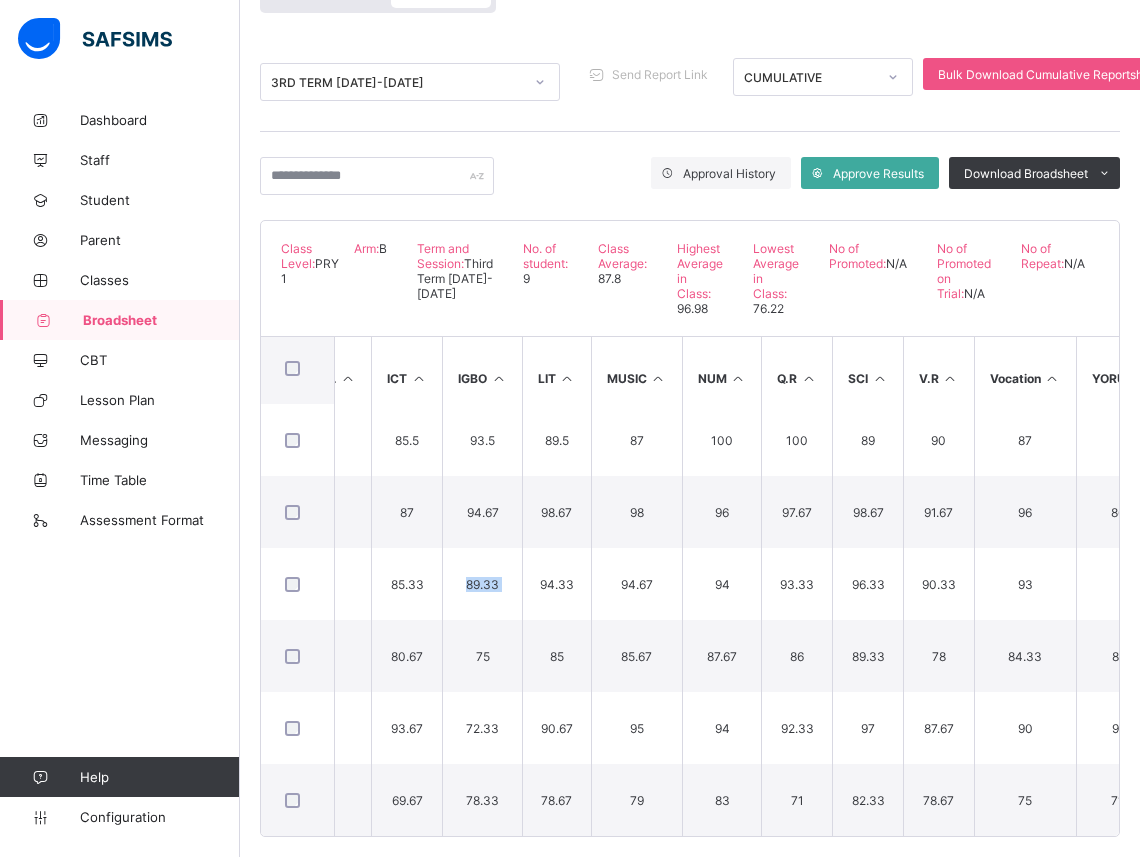 scroll, scrollTop: 238, scrollLeft: 1214, axis: both 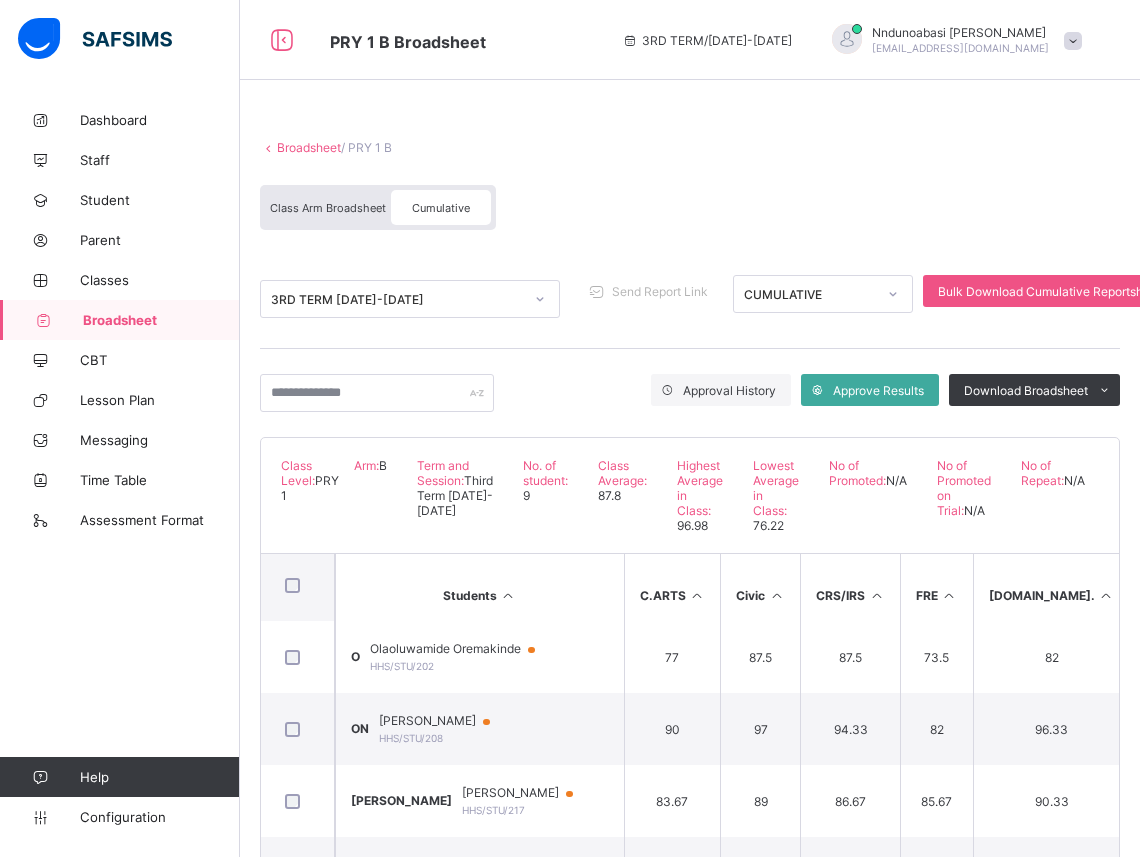 click on "Broadsheet  / PRY 1 B Class Arm Broadsheet Cumulative 3RD TERM 2024-2025 Send Report Link CUMULATIVE Bulk Download Cumulative Reportsheet  Approval History  Approve Results Download Broadsheet PDF Excel sheet Happy Hearts School Date: 14th Jul 2025, 11:40:10 am  Class Level:  PRY 1  Arm:  B  Term and Session:  Third Term 2024-2025  No. of student:    9    Class Average:    87.8  Highest Average in Class:    96.98    Lowest Average in Class:    76.22    No of Promoted:   N/A   No of Promoted on Trial:   N/A   No of Repeat:   N/A  S/NO Admission No. Full Name C.ARTS Civic CRS/IRS FRE G.ST. ICT IGBO LIT MUSIC NUM Q.R SCI V.R Vocation YORUBA No. of Subjects TOTAL Average Position Status Grade 1 HHS/STD/262 Meghan  Jephter   72   86   83   68.5   85   75   78   84   80   83.5   91.5   89.5   80.5   81.5   85.5 15 2447 81.57 8th N/A B 2 HHS/STU/193 TOBENNA BUCKNOR NNADI   82   92.33   95   76   94.67   88.33   92.33   92.67   92   94.67   94   94   91   90.67   83 15 4058 90.18 4th N/A A 3 HHS/STU/199   91   99.67" at bounding box center (690, 597) 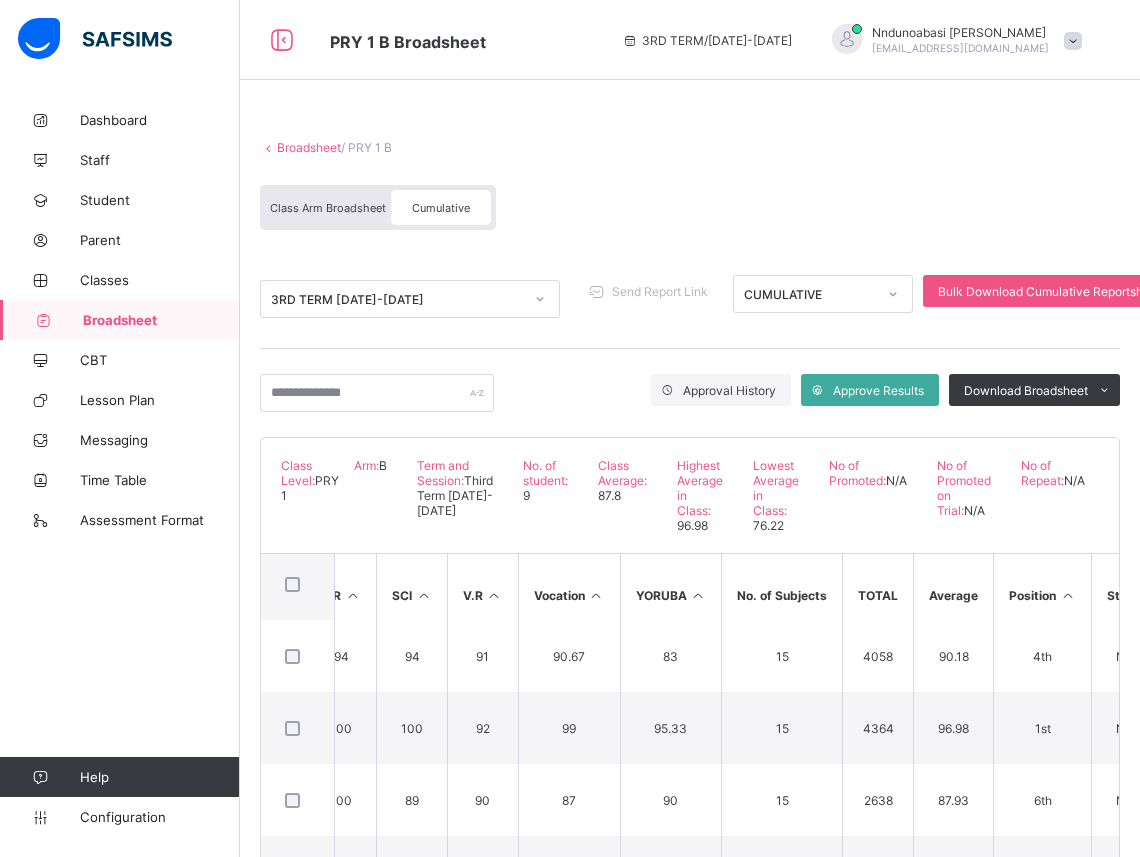 scroll, scrollTop: 225, scrollLeft: 1214, axis: both 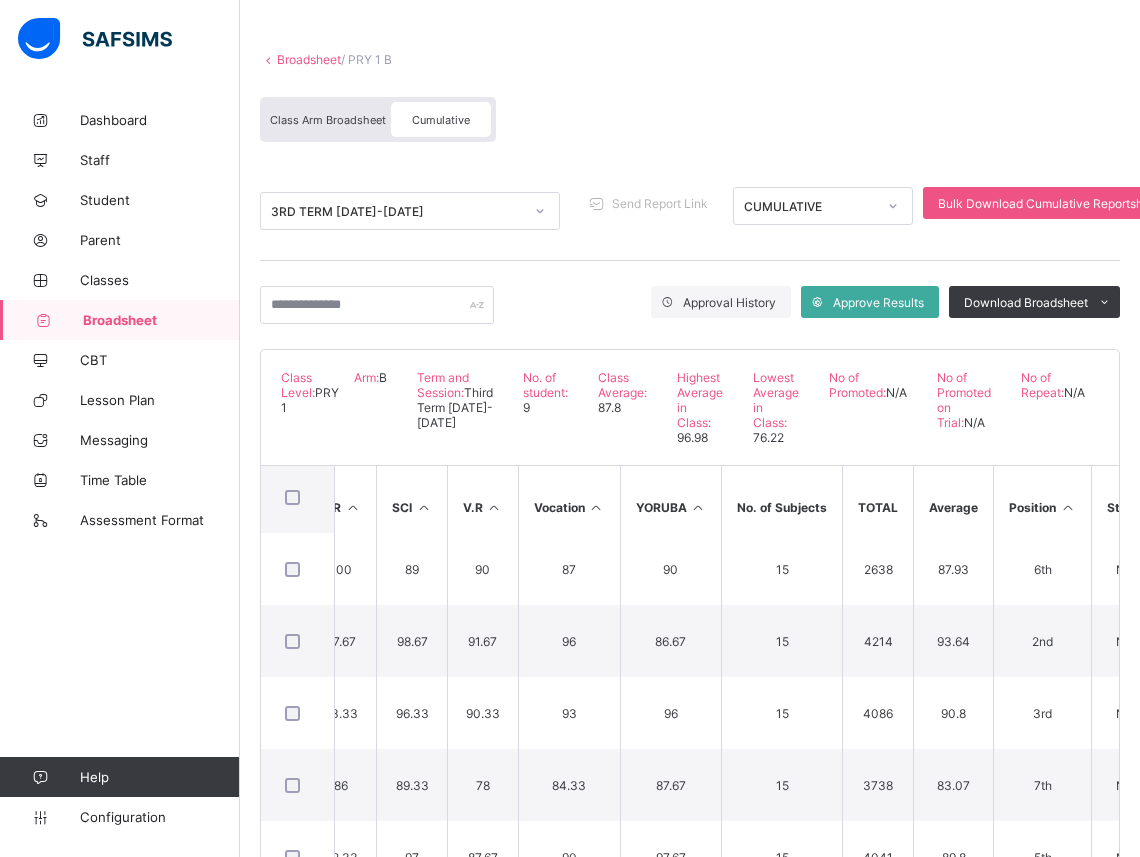 click on "Broadsheet" at bounding box center [309, 59] 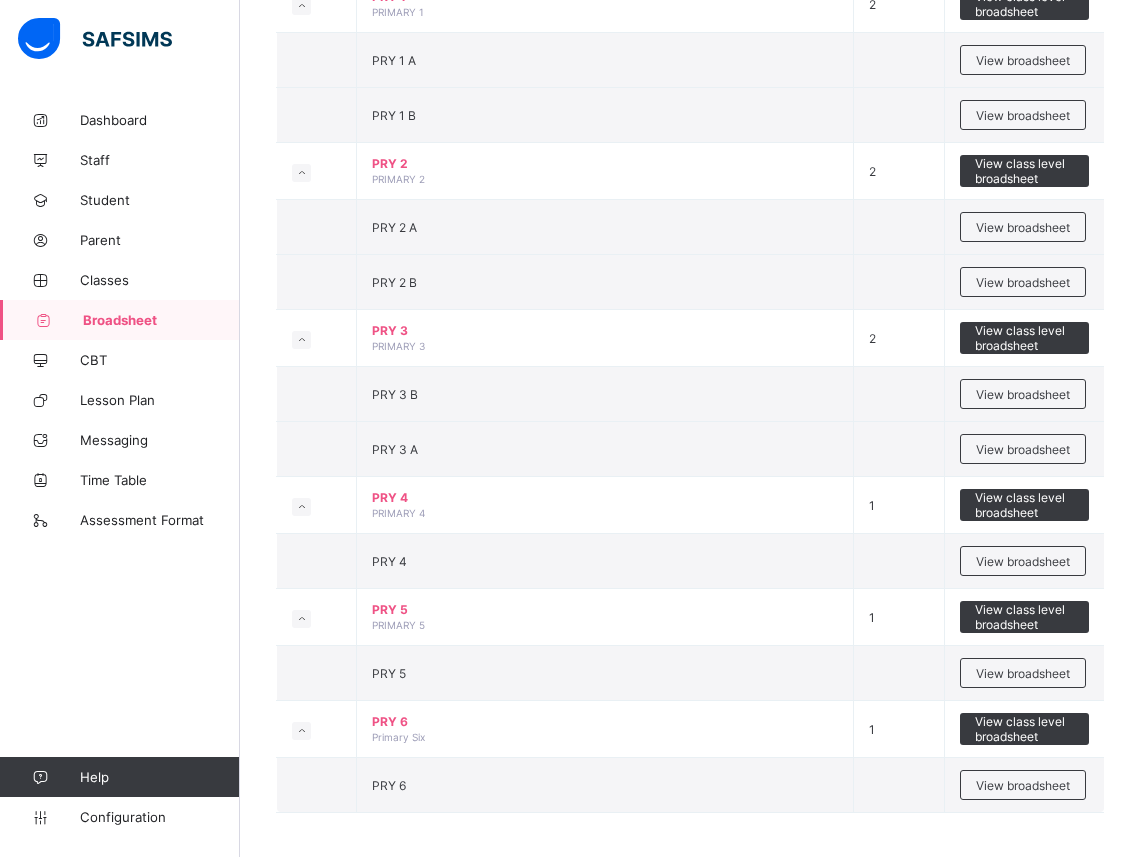 scroll, scrollTop: 832, scrollLeft: 0, axis: vertical 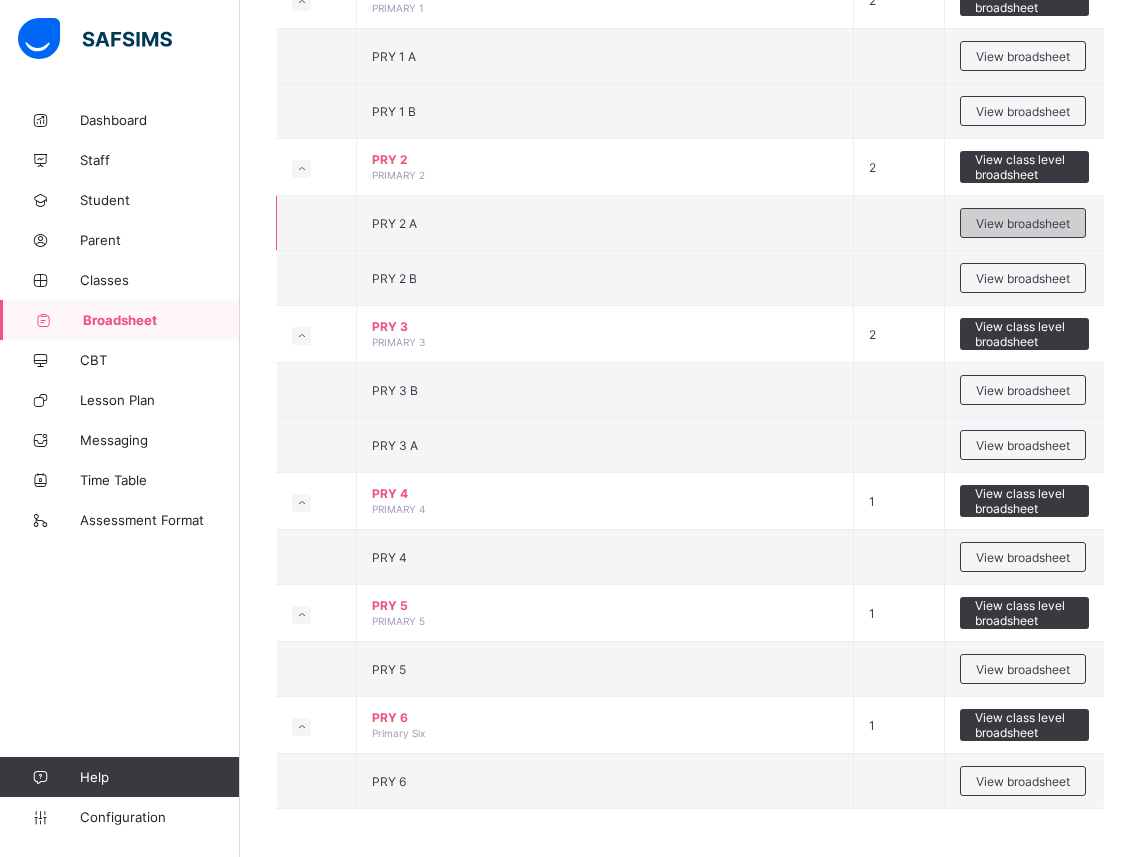 click on "View broadsheet" at bounding box center [1023, 223] 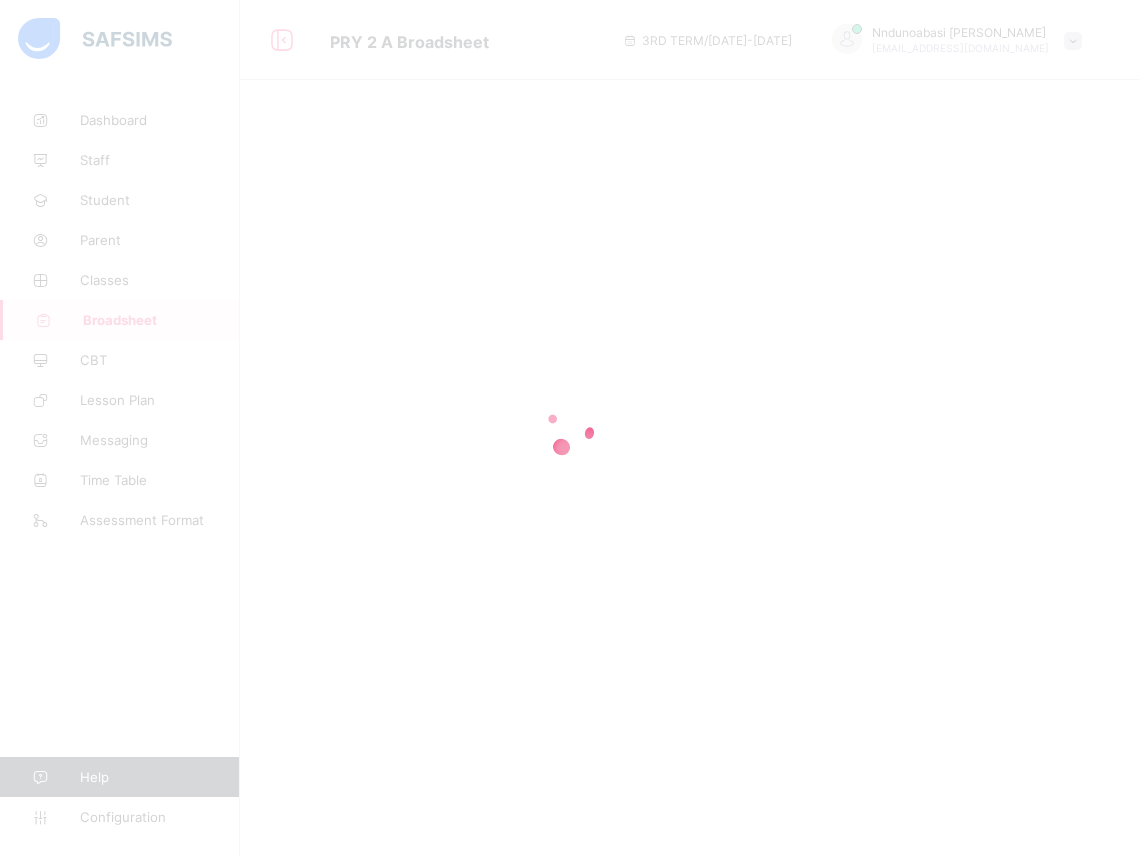 scroll, scrollTop: 0, scrollLeft: 0, axis: both 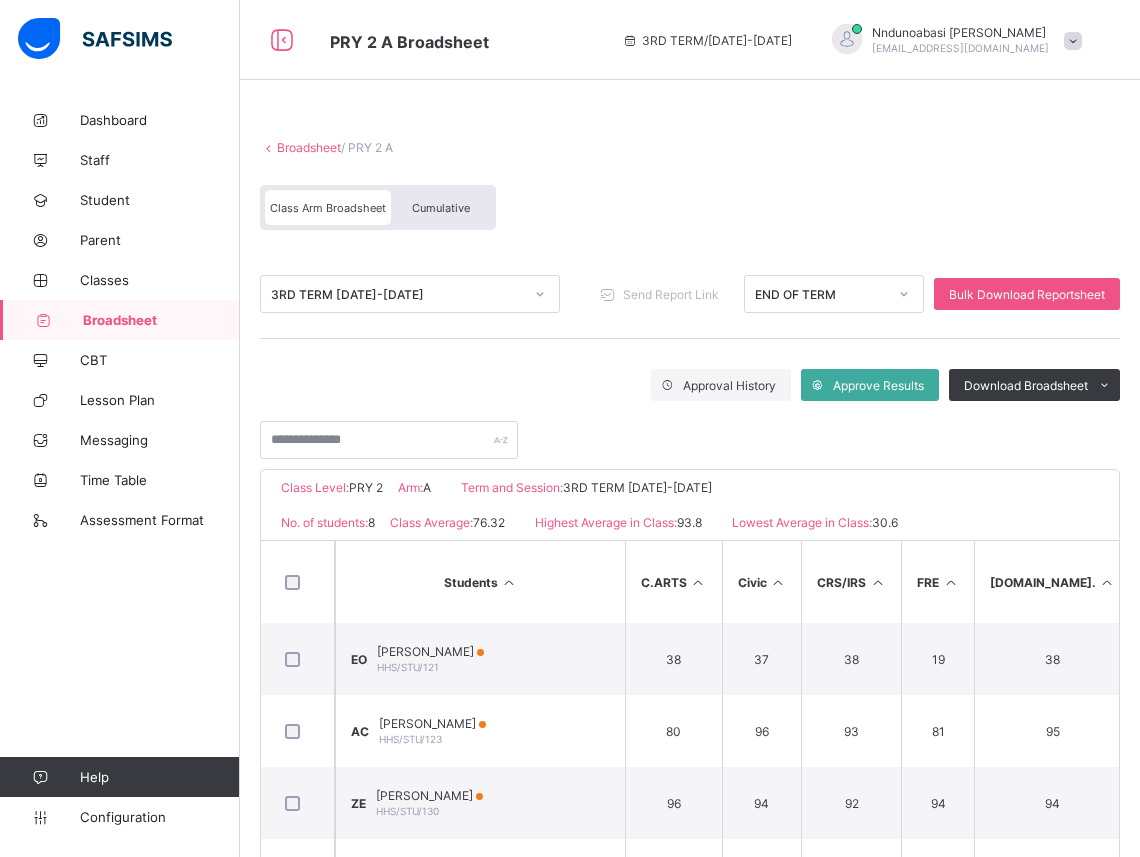 click on "Cumulative" at bounding box center [441, 207] 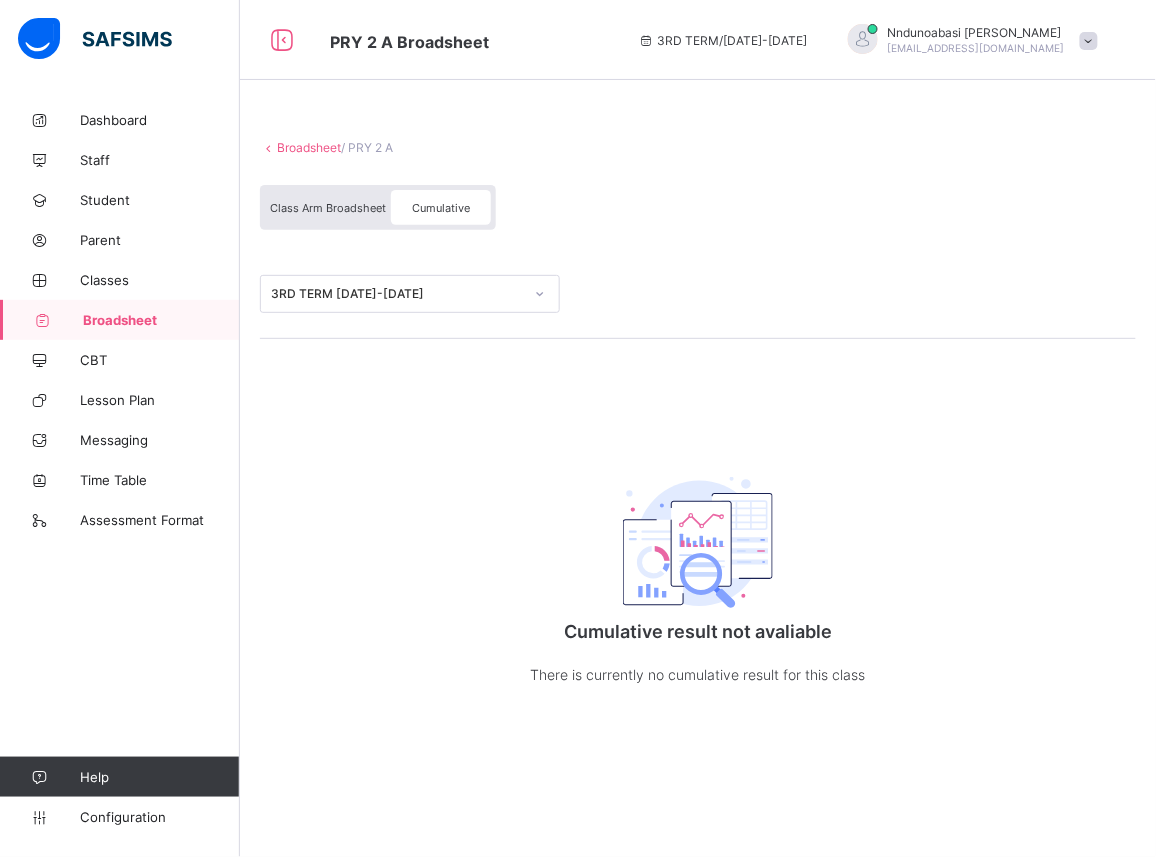 click at bounding box center [540, 294] 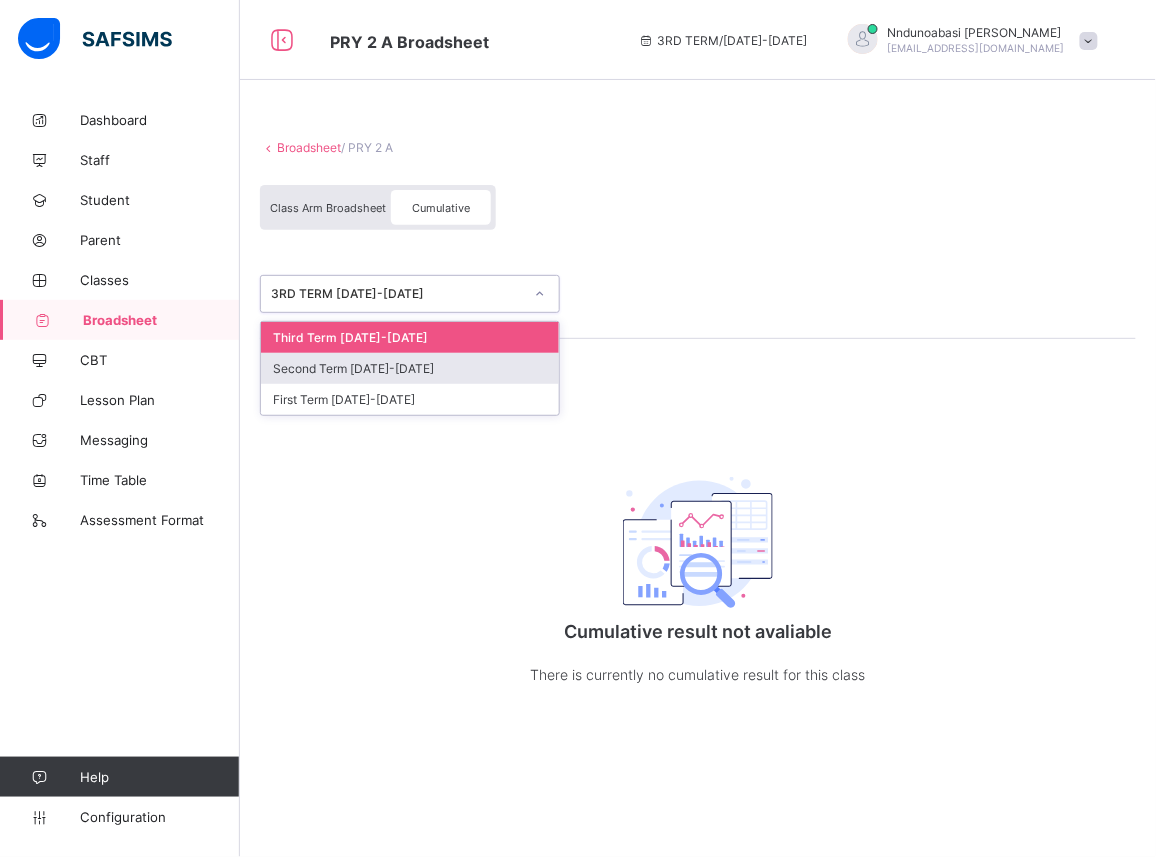 click on "Second Term 2024-2025" at bounding box center [410, 368] 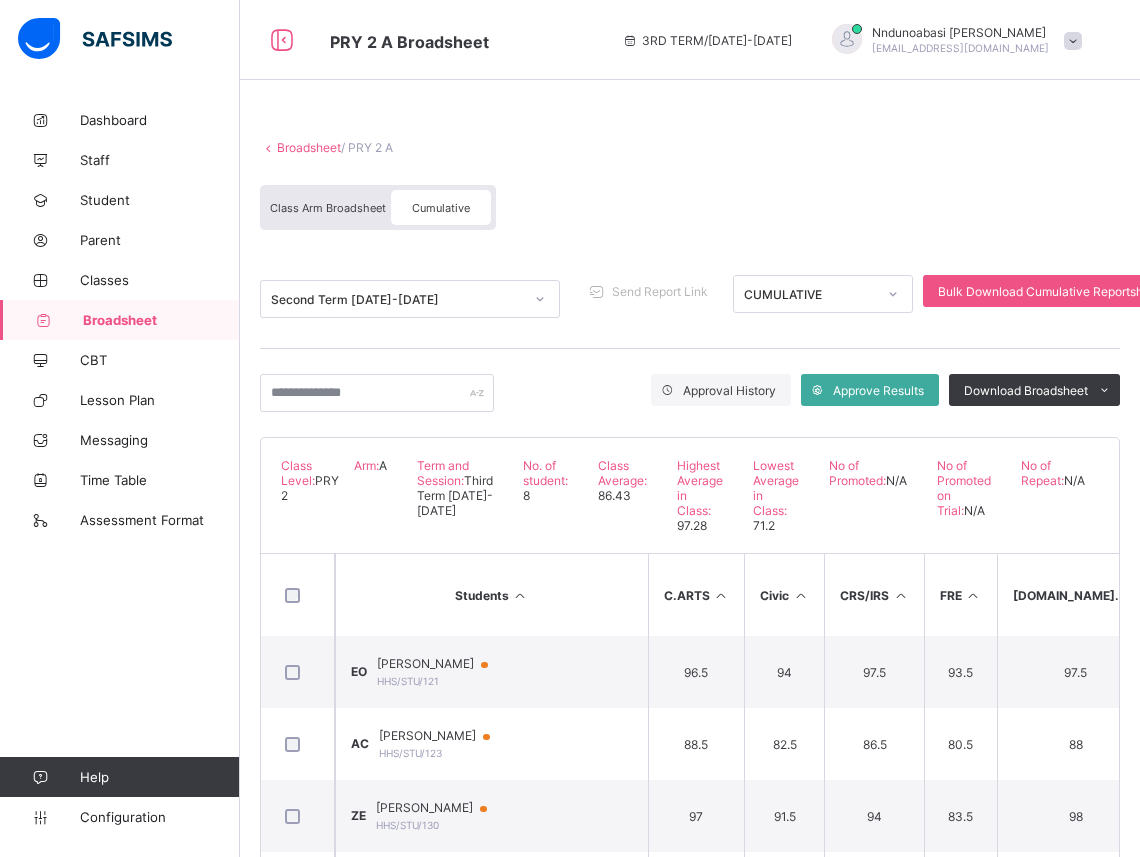 click 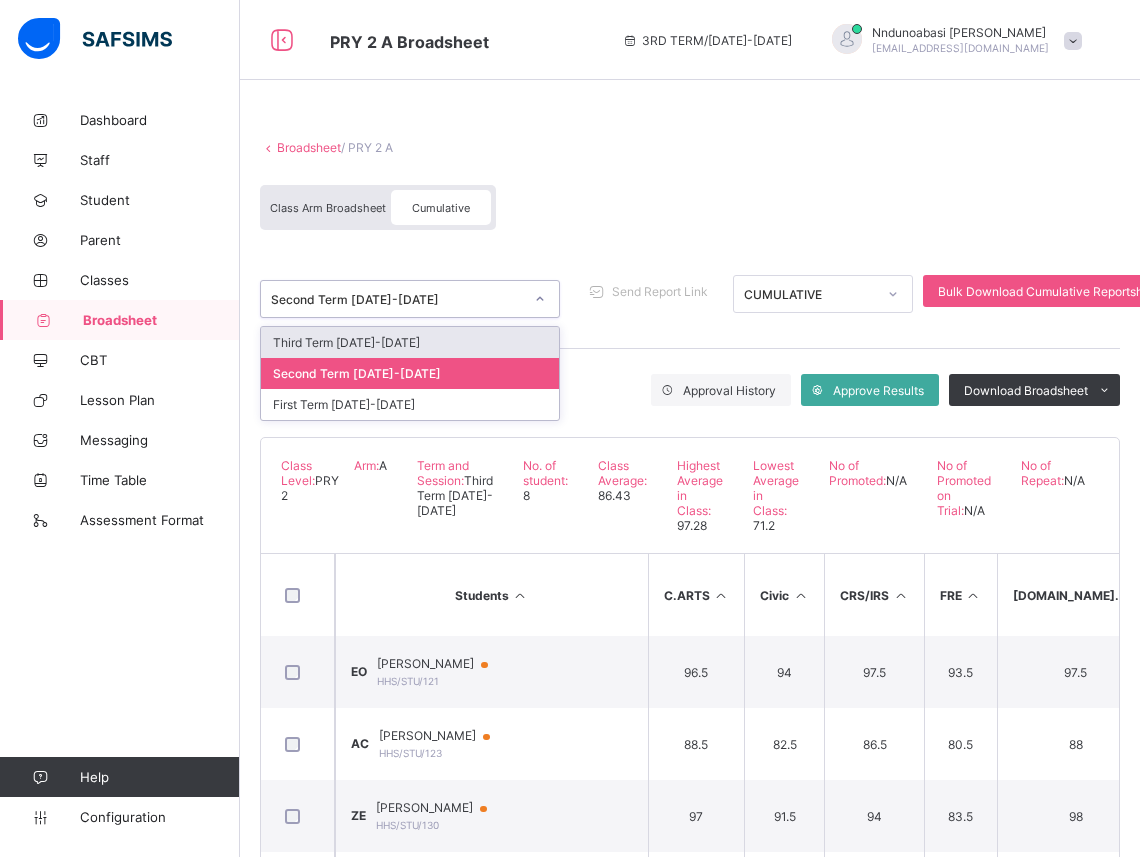 click at bounding box center [540, 299] 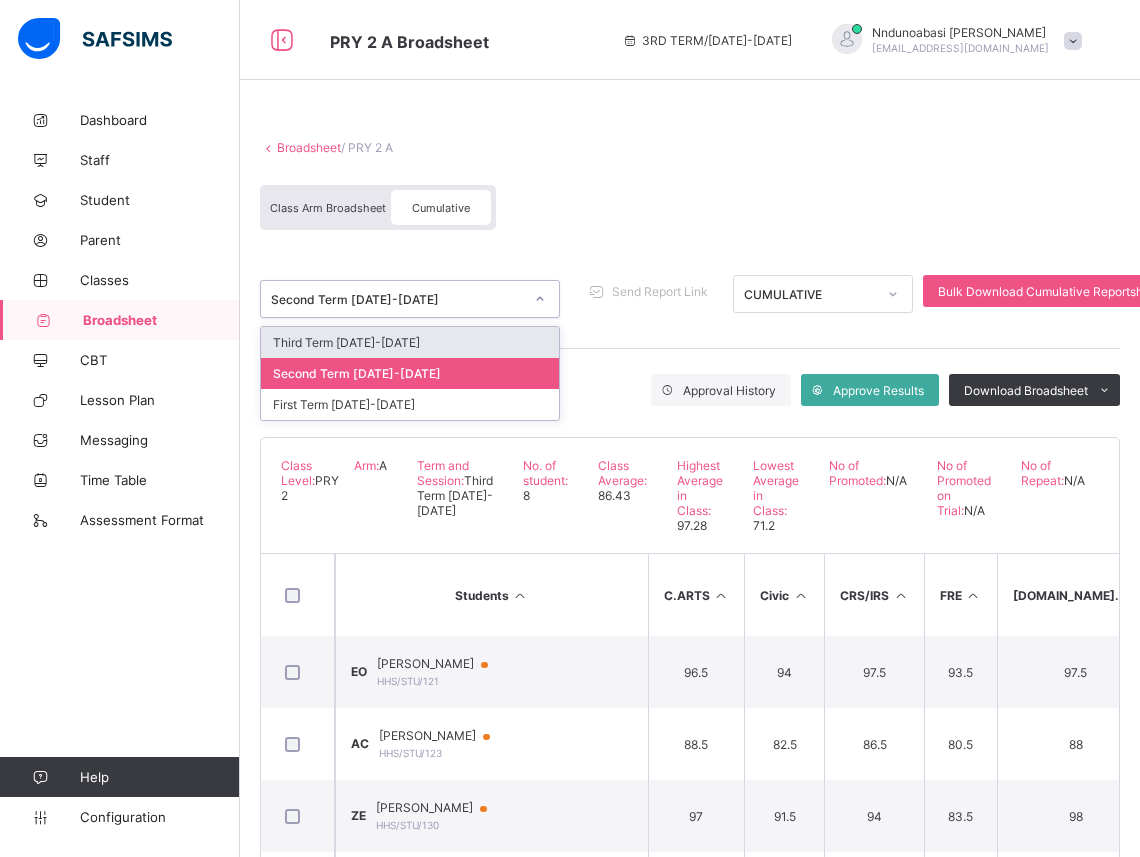 click on "Third Term [DATE]-[DATE]" at bounding box center (410, 342) 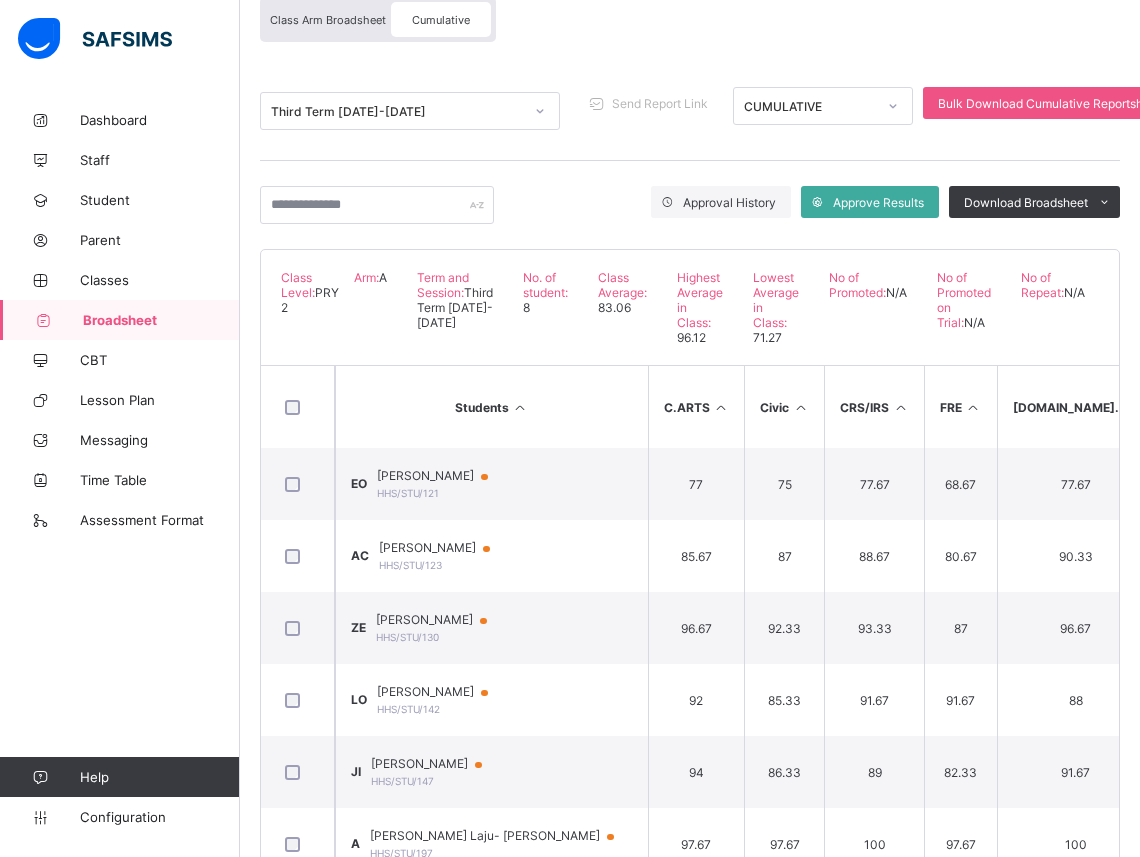 scroll, scrollTop: 217, scrollLeft: 0, axis: vertical 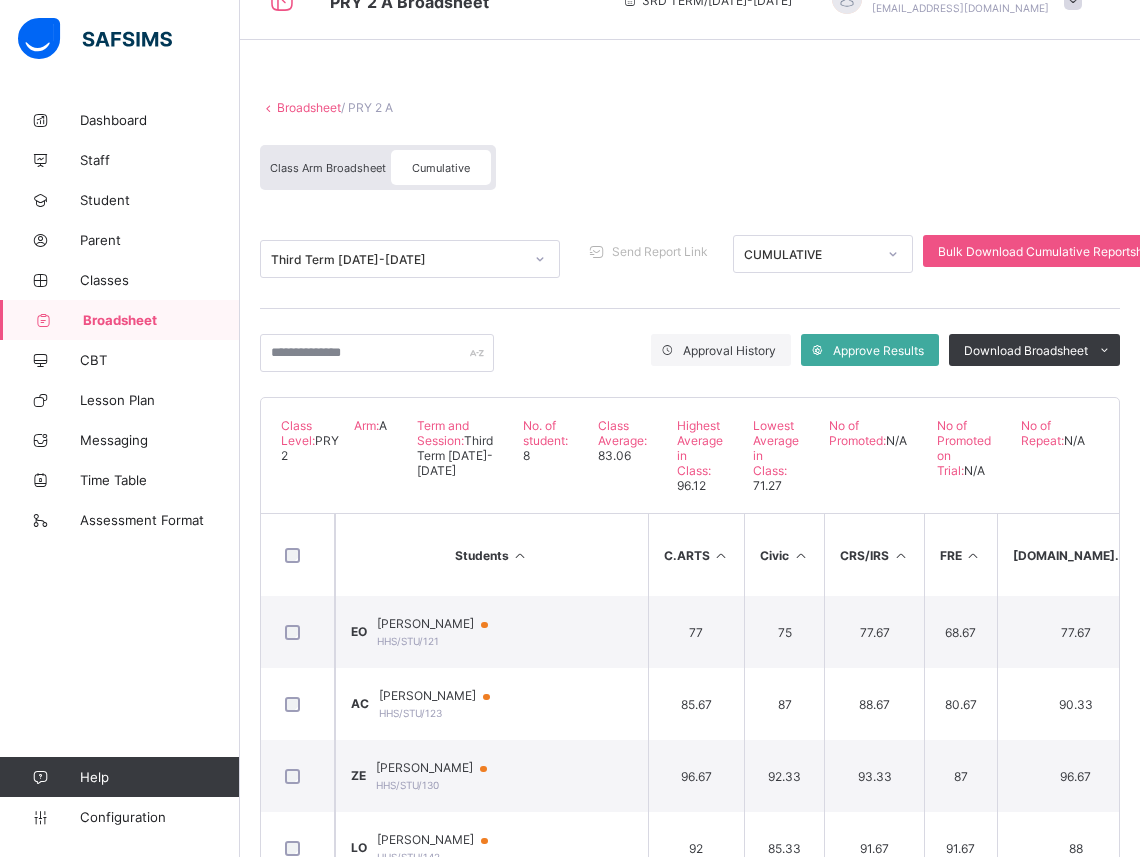 click on "Broadsheet" at bounding box center [309, 107] 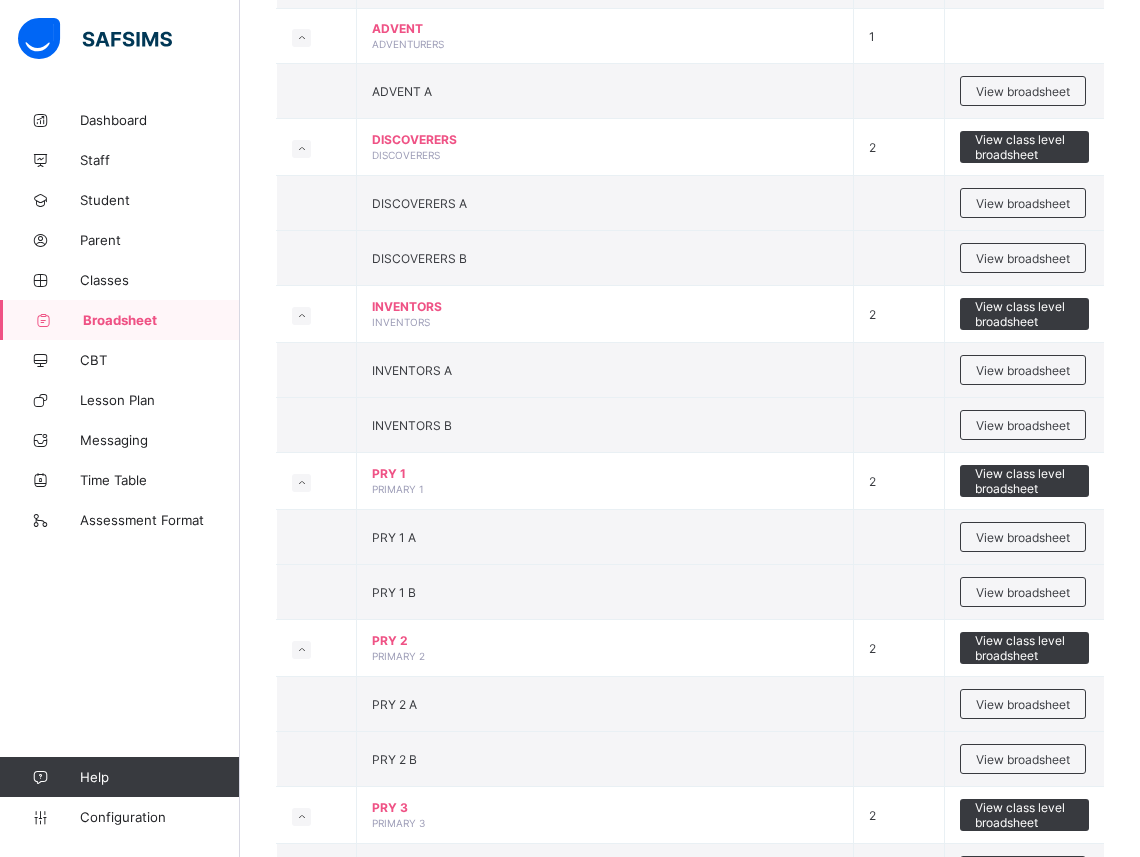 scroll, scrollTop: 355, scrollLeft: 0, axis: vertical 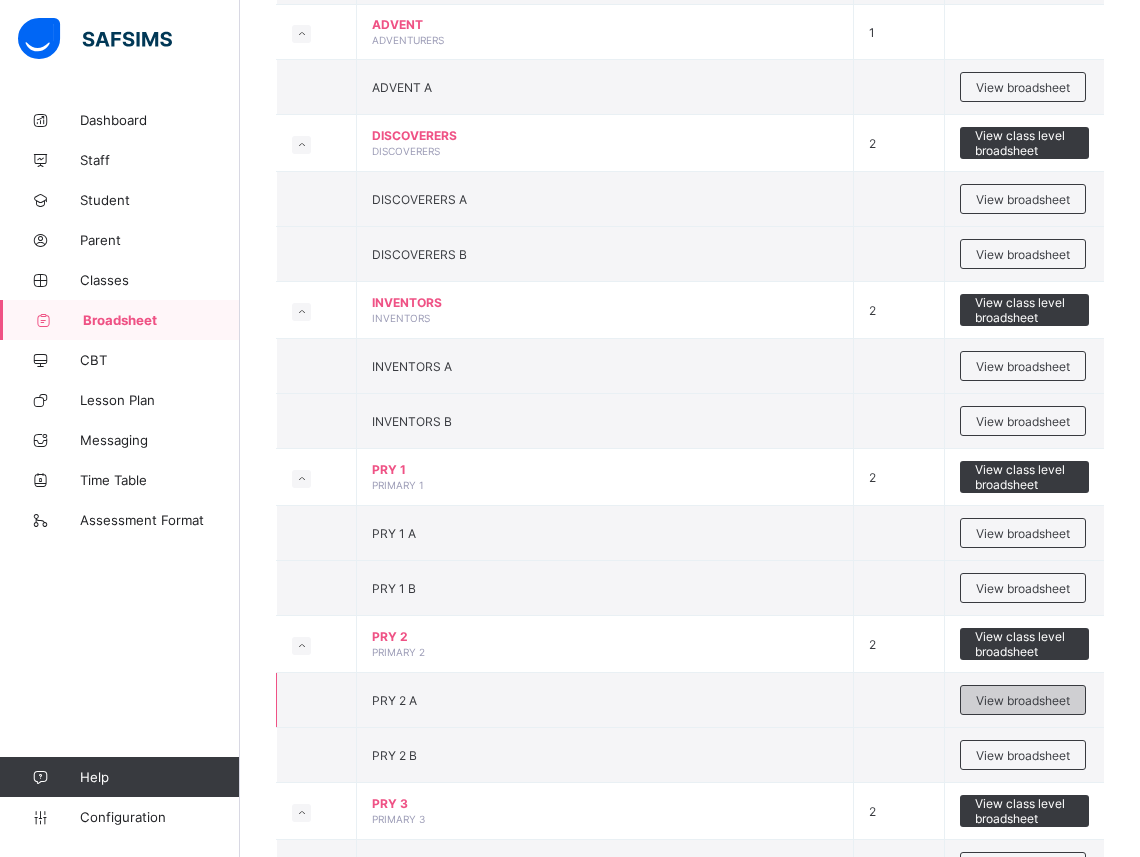 click on "View broadsheet" at bounding box center [1023, 700] 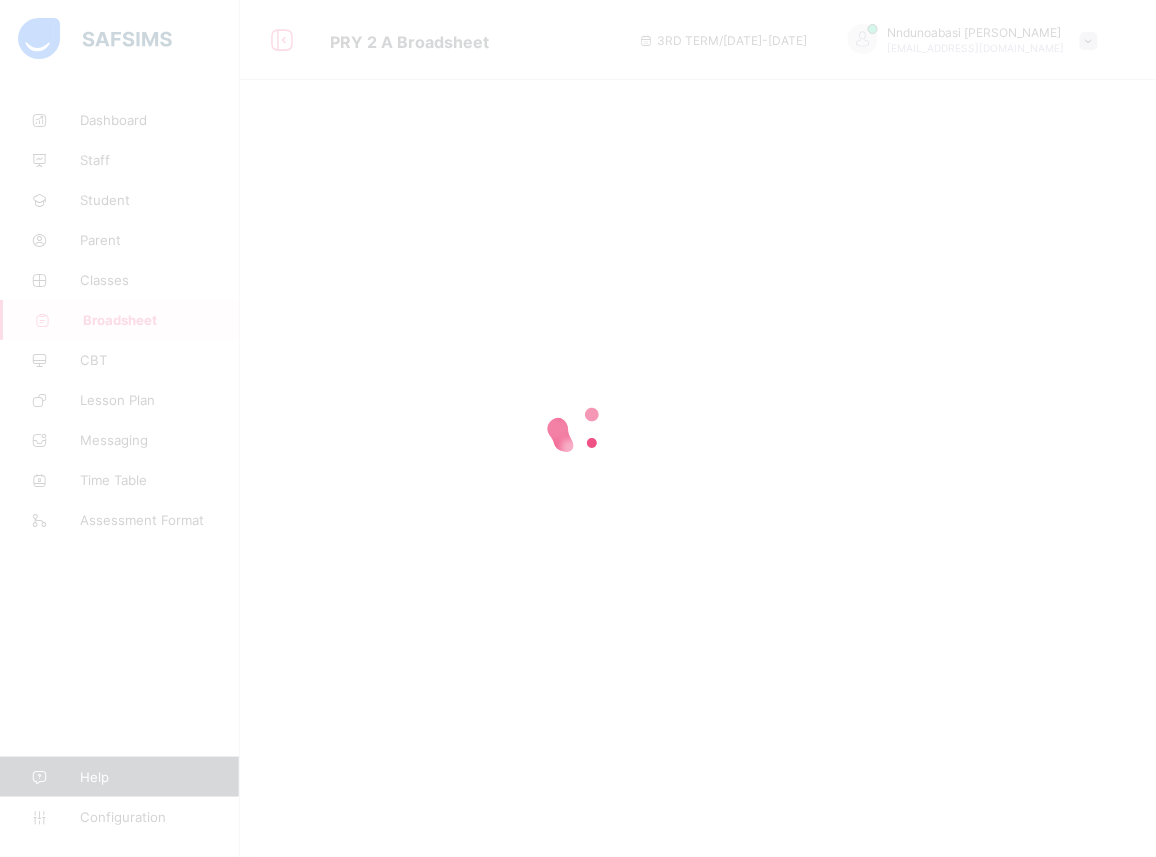 click at bounding box center (578, 428) 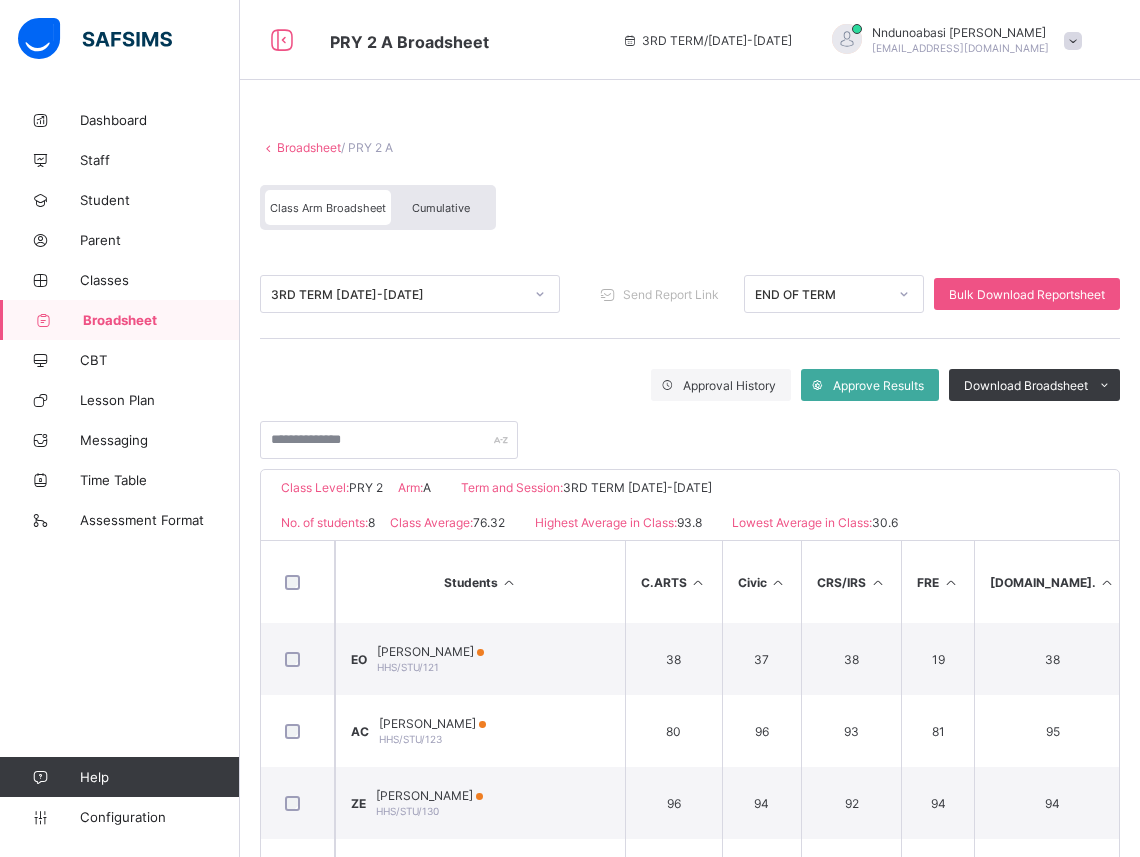 click on "Broadsheet" at bounding box center [309, 147] 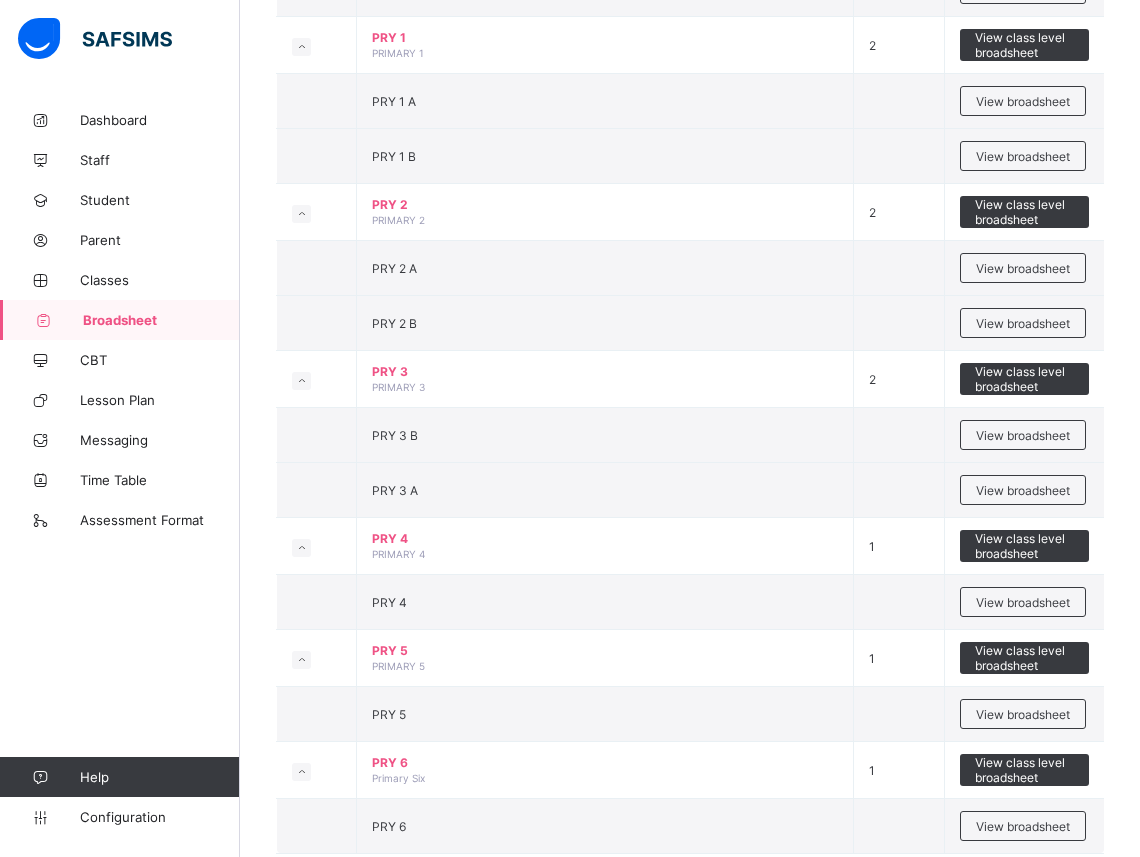 scroll, scrollTop: 832, scrollLeft: 0, axis: vertical 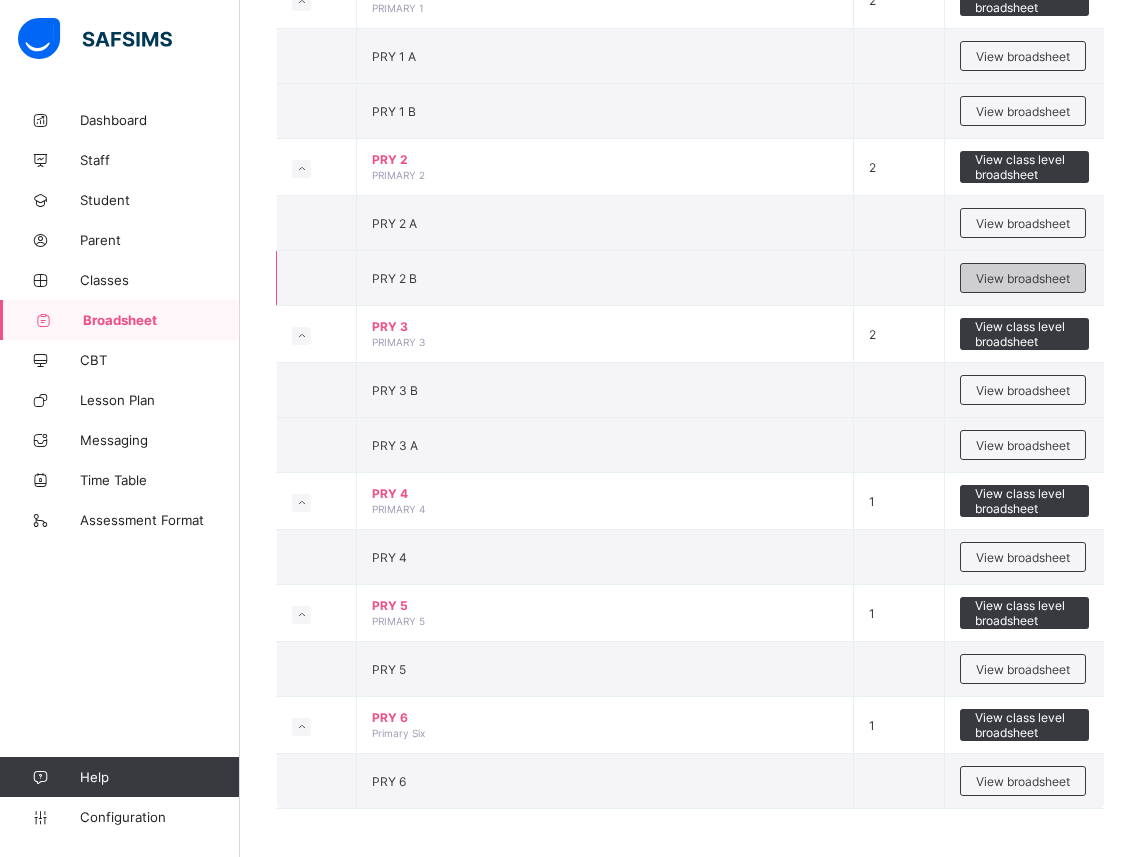 click on "View broadsheet" at bounding box center [1023, 278] 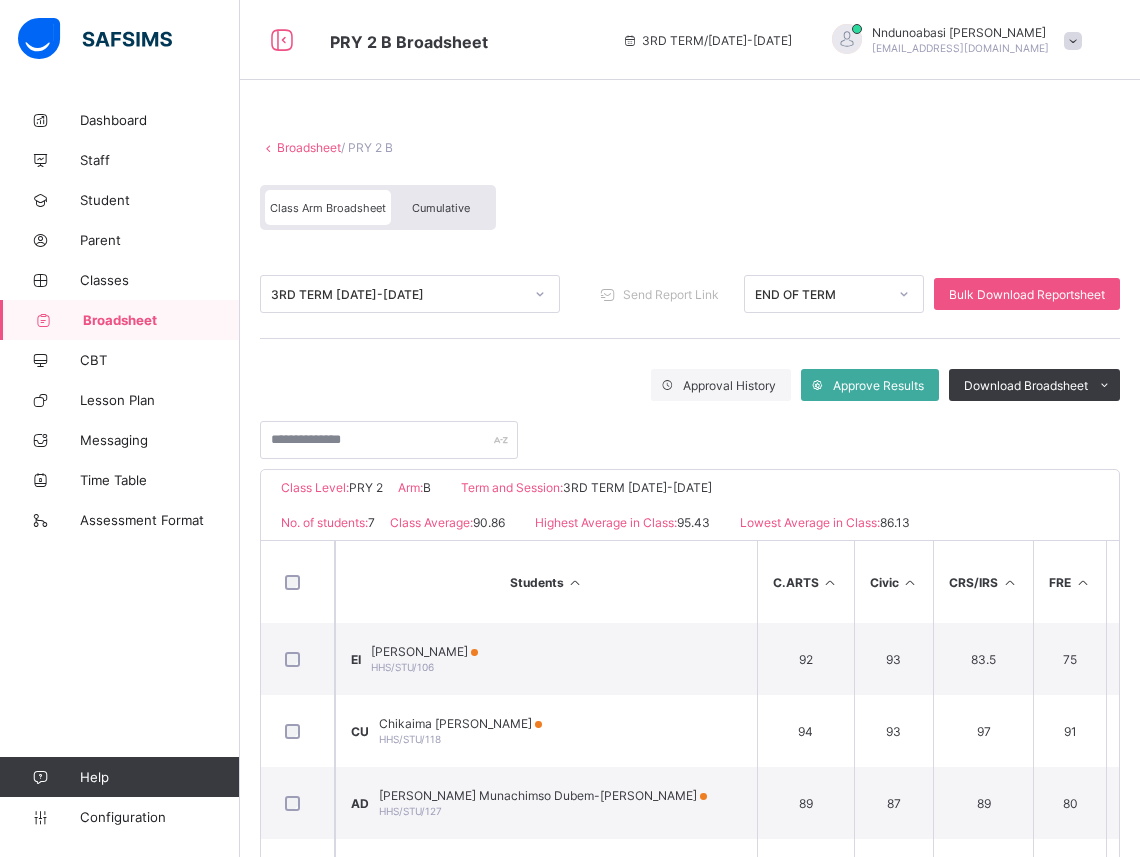 drag, startPoint x: 1091, startPoint y: 120, endPoint x: 986, endPoint y: 147, distance: 108.41586 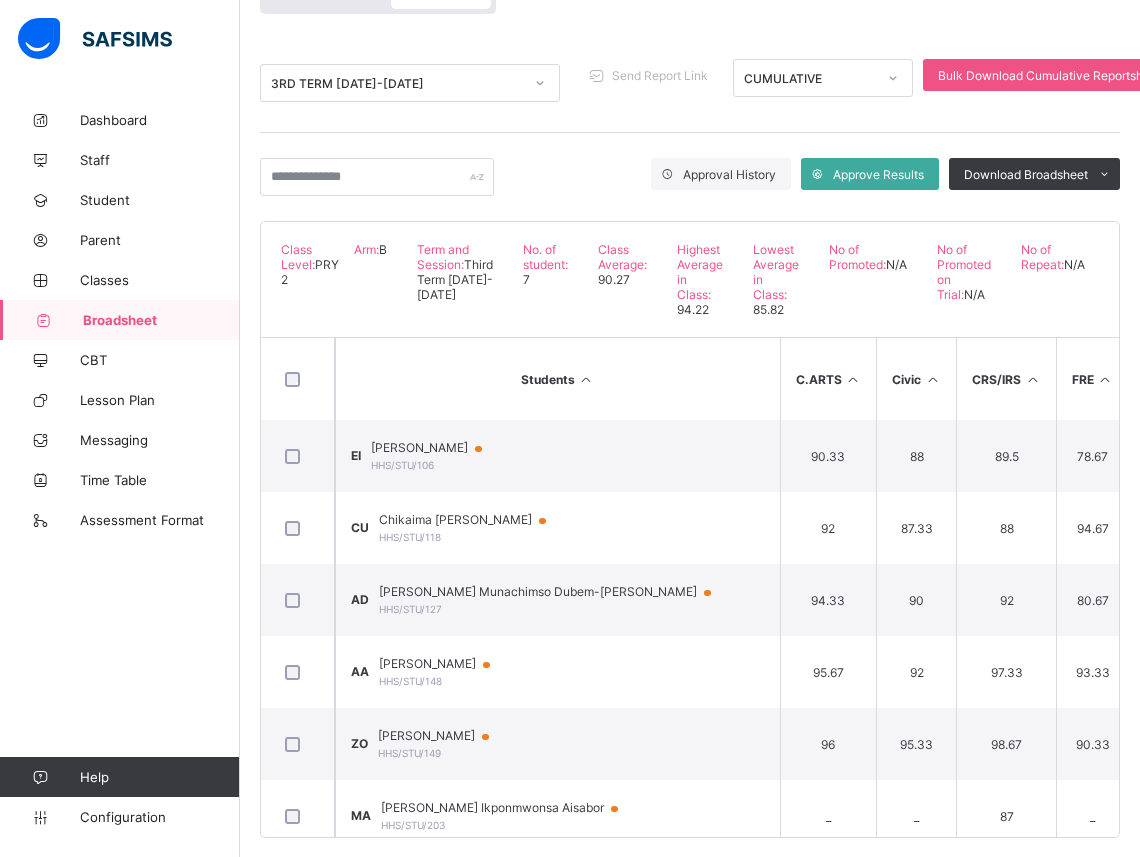 scroll, scrollTop: 217, scrollLeft: 0, axis: vertical 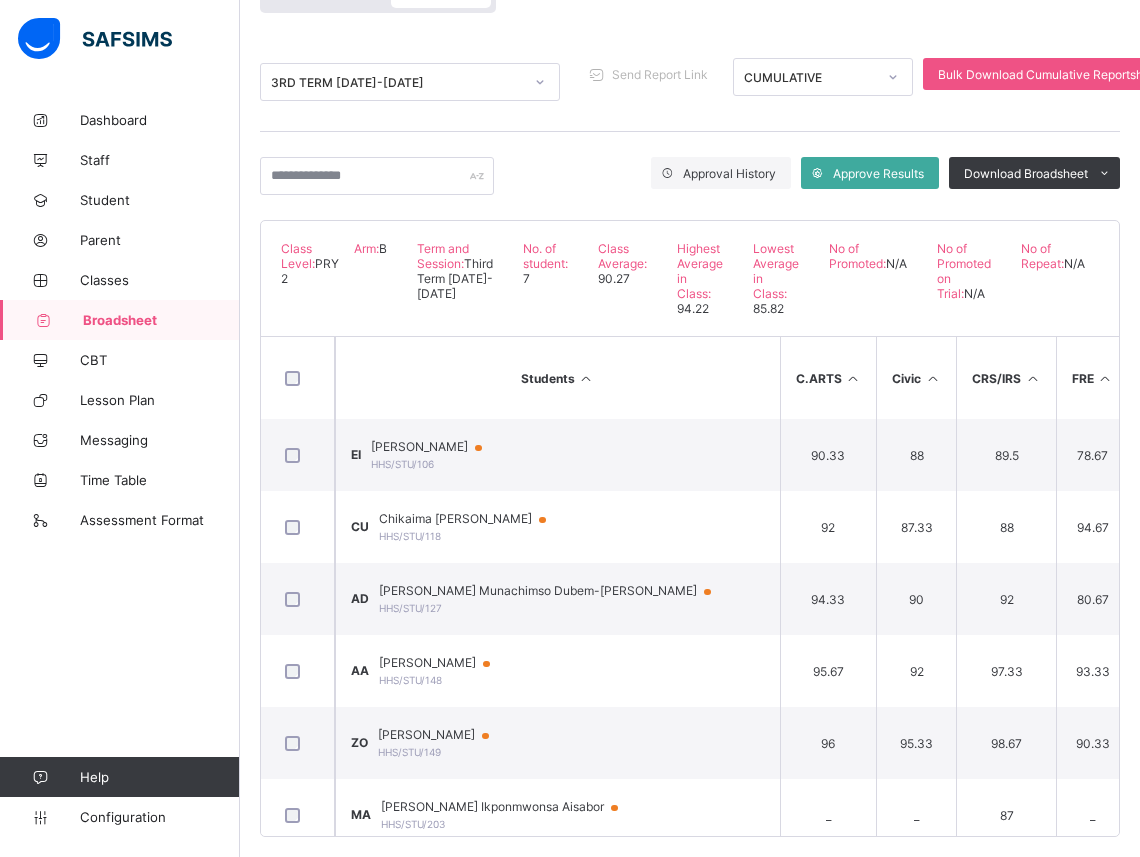 click on "Students   C.ARTS   Civic   CRS/IRS   FRE   G.ST.   ICT   IGBO   LIT   MUSIC   NUM   Q.R   SCI   V.R   Vocation   YORUBA   No. of Subjects TOTAL Average Position   Status Grade EI Emmanuel Chinedu IZUMBA     HHS/STU/106   90.33 88 89.5 78.67 92 72.67 91.67 78.17 88.33 85.33 83.33 83 95 87.67 83.67   15     3862     85.82     7th     N/A     B   CU Chikaima Michelle Ugwu     HHS/STU/118   92 87.33 88 94.67 90.17 78 86.33 89.83 95.67 89.5 92.67 87 99.33 77.33 89   15     4010.5     89.12     5th     N/A     B   AD Anastasia Munachimso Dubem-Okoroji     HHS/STU/127   94.33 90 92 80.67 97.33 81.33 74.67 90.83 89.33 90.33 82.17 93.33 94.5 86.17 82   15     3957     87.93     6th     N/A     B   AA Adriel  Akinrin     HHS/STU/148   95.67 92 97.33 93.33 96.33 90.67 88.33 95.83 94.33 93.67 91.33 98 99 94.83 92.67   15     4240     94.22     1st     N/A     A   ZO Zoe  Okorie-Kalu     HHS/STU/149   96 95.33 98.67 90.33 97.67 80.67 88.33 96.17 89.33 86.33 90 97.33 99.33 96 91   15     4177.5     92.83     2nd     N/A" at bounding box center (690, 586) 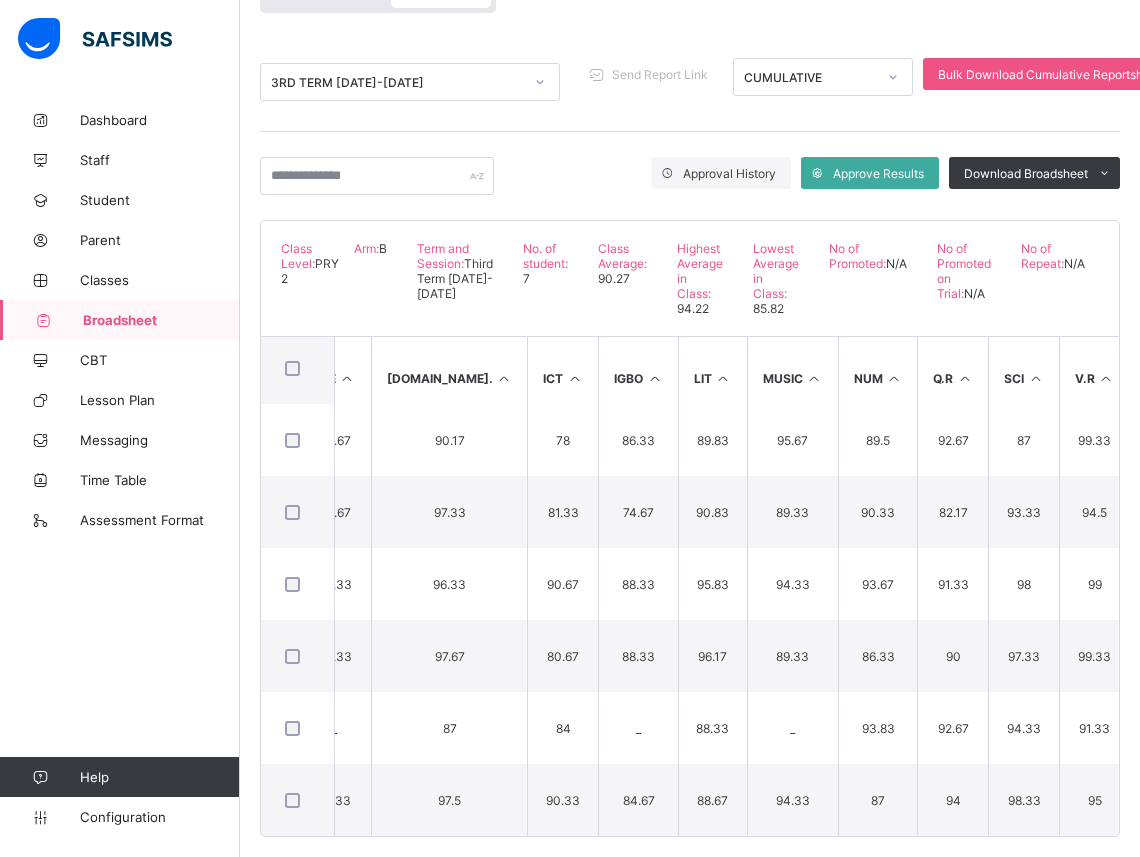 scroll, scrollTop: 94, scrollLeft: 1272, axis: both 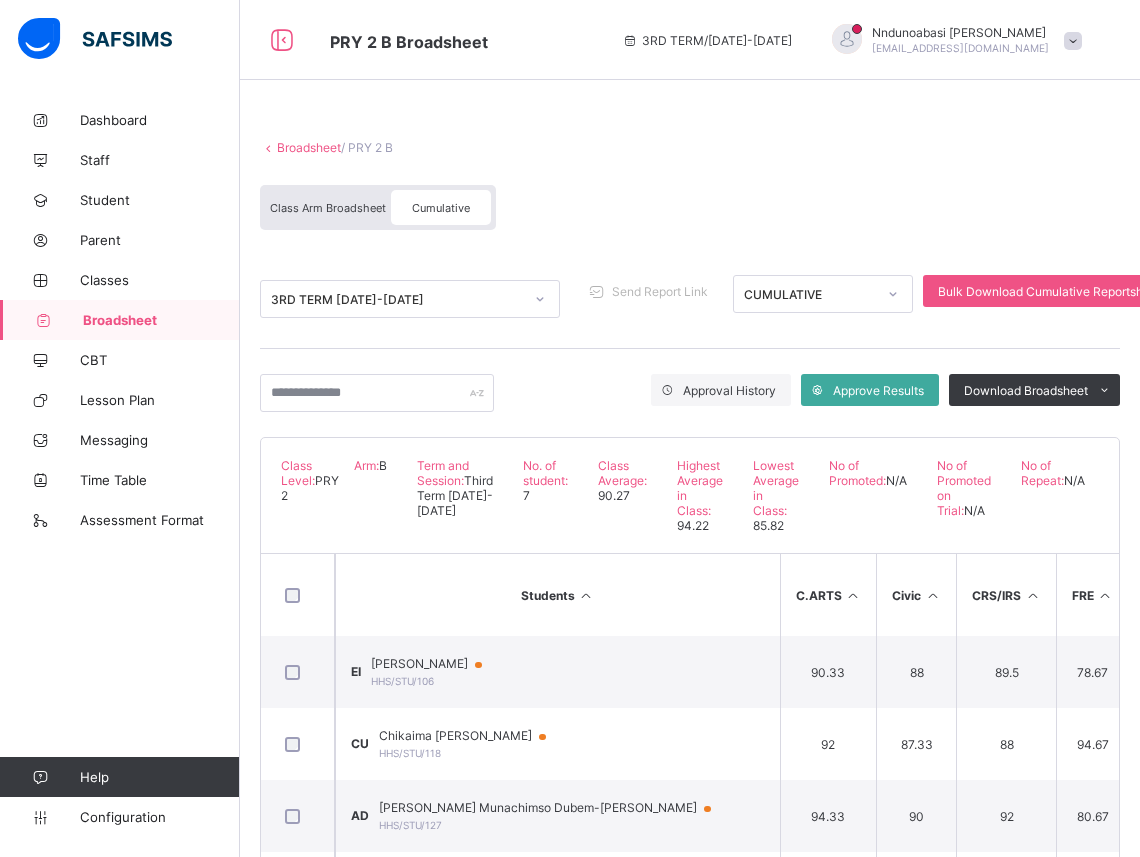 click on "Broadsheet" at bounding box center [309, 147] 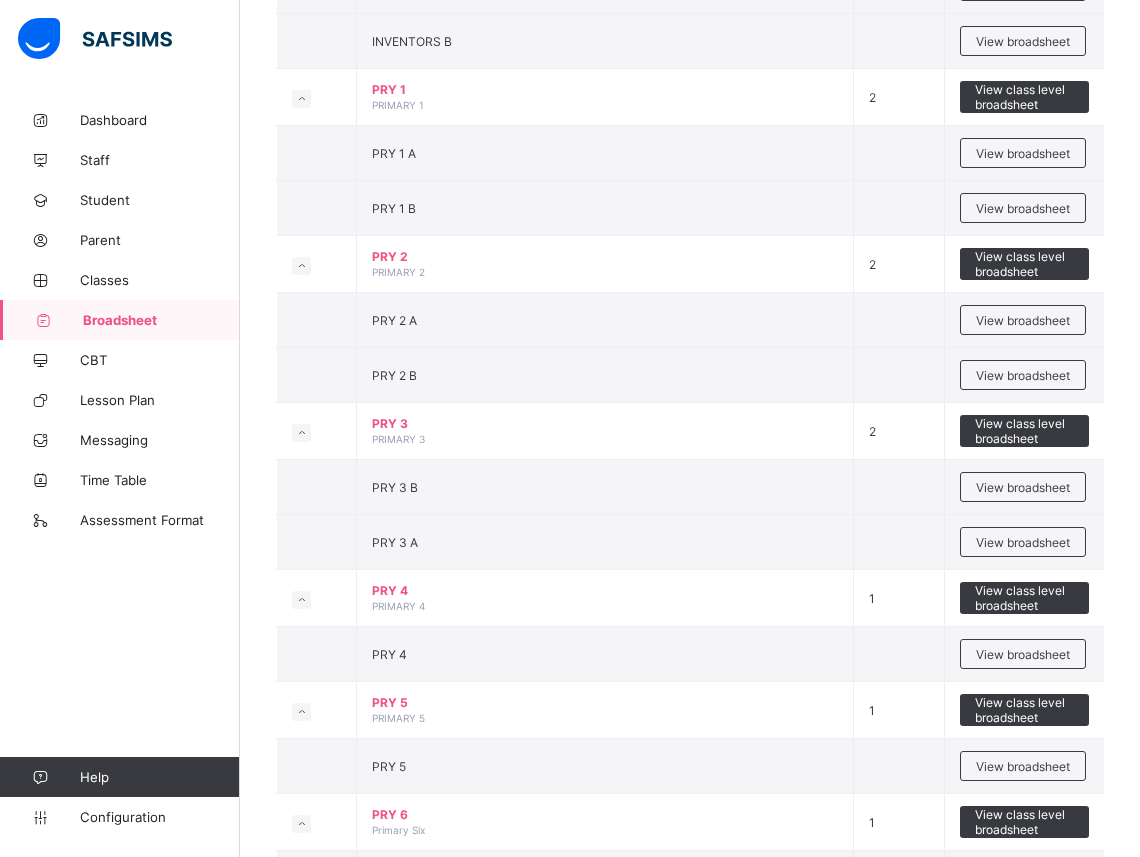 scroll, scrollTop: 832, scrollLeft: 0, axis: vertical 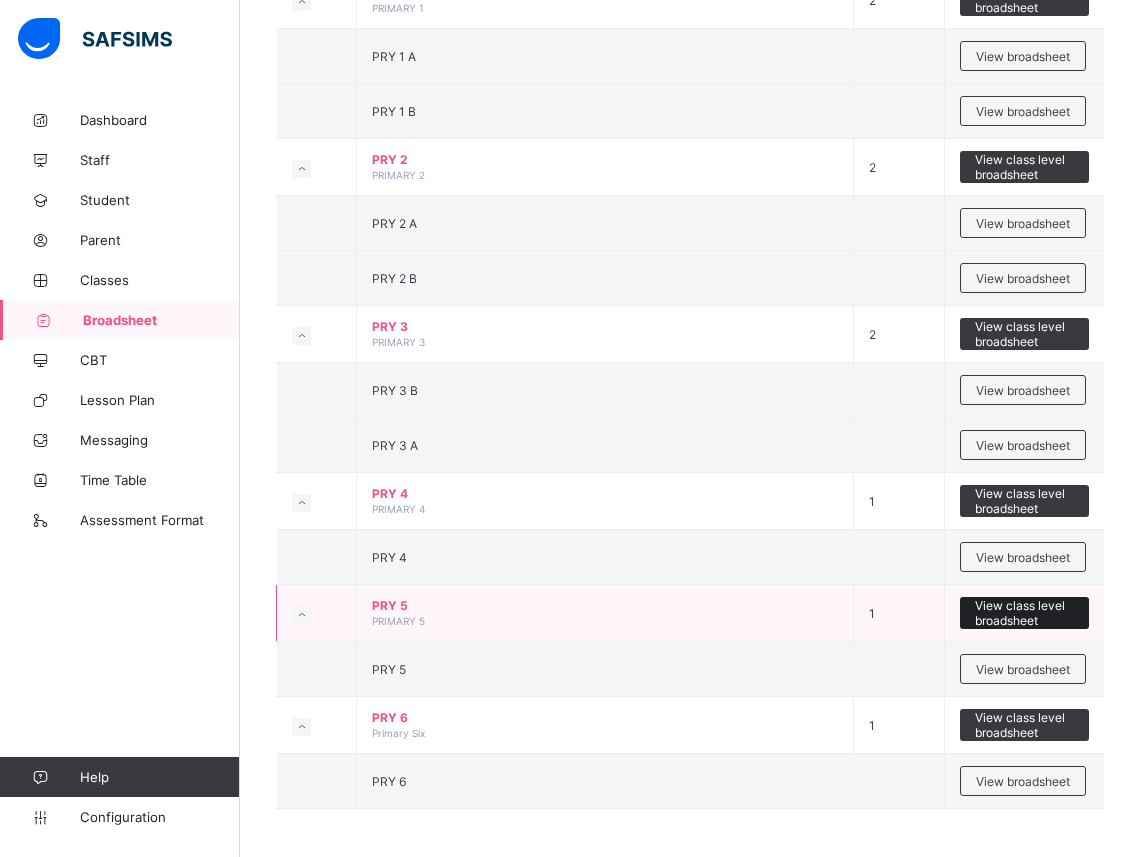 click on "View class level broadsheet" at bounding box center (1024, 613) 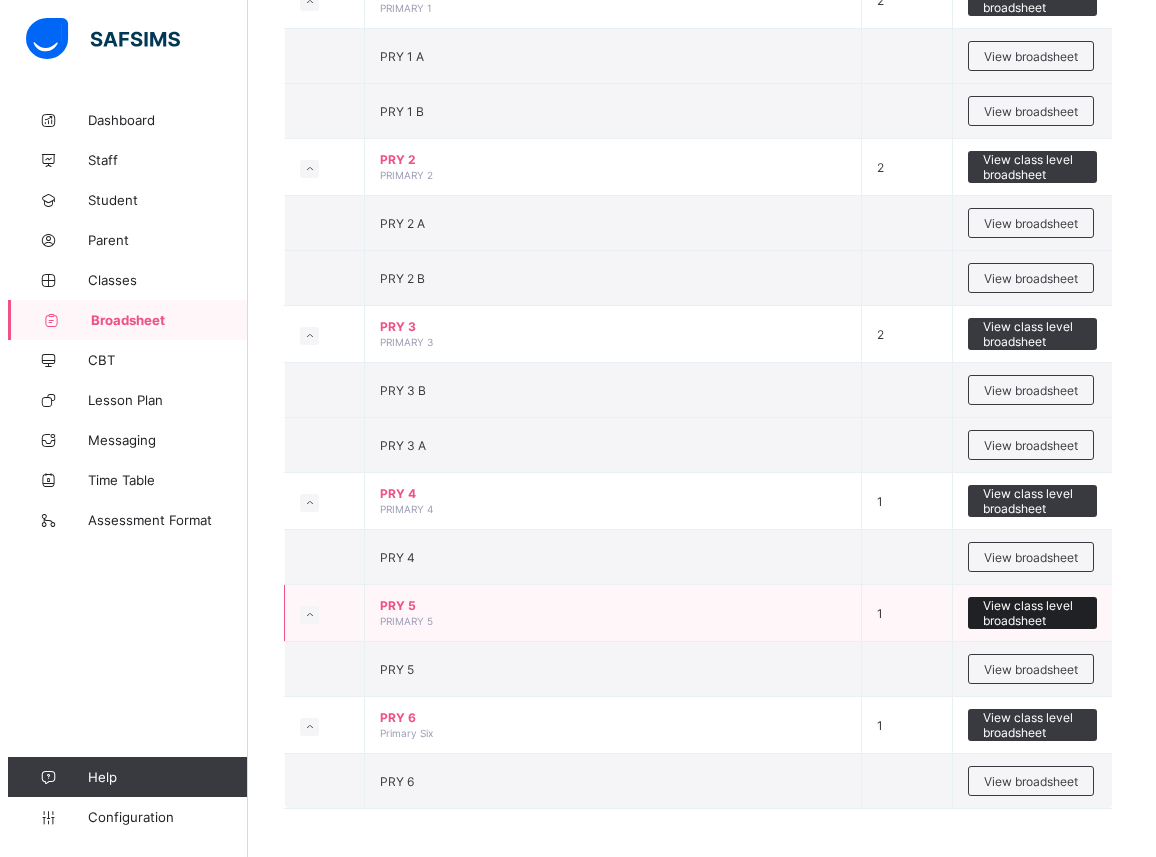 scroll, scrollTop: 0, scrollLeft: 0, axis: both 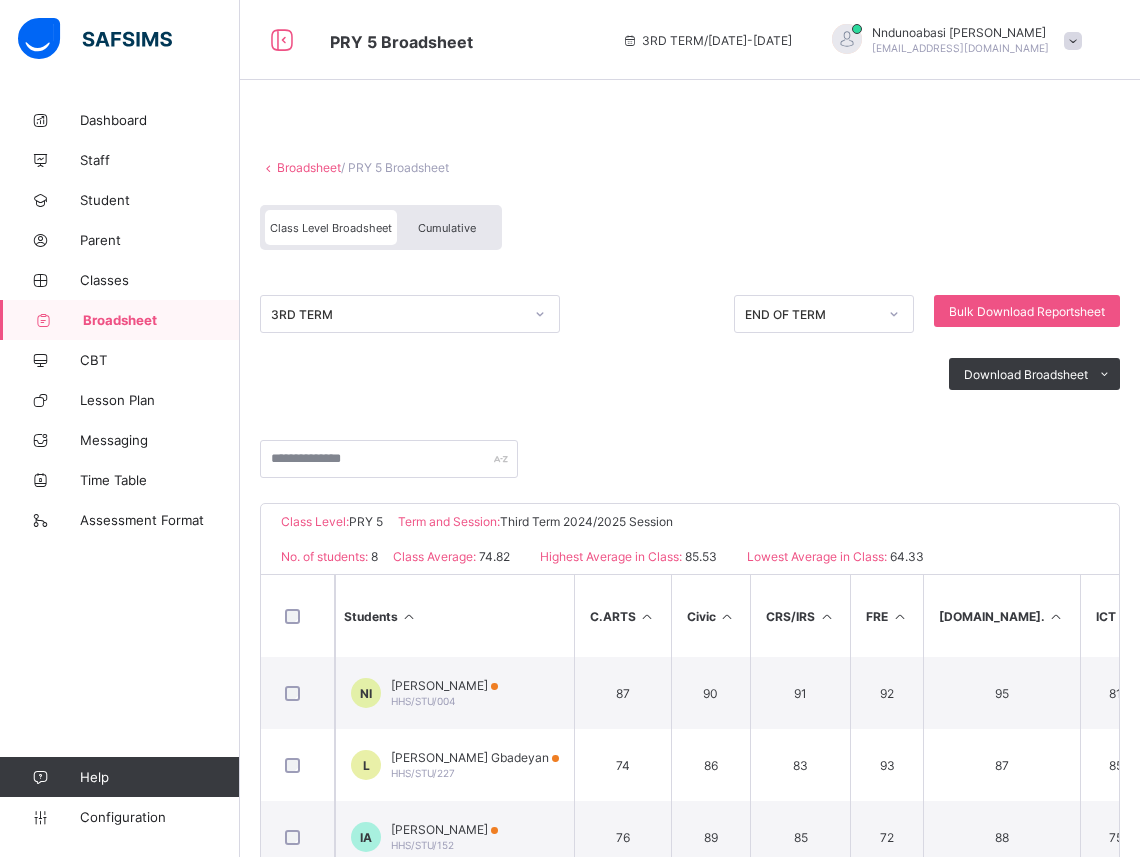 click on "Cumulative" at bounding box center (447, 228) 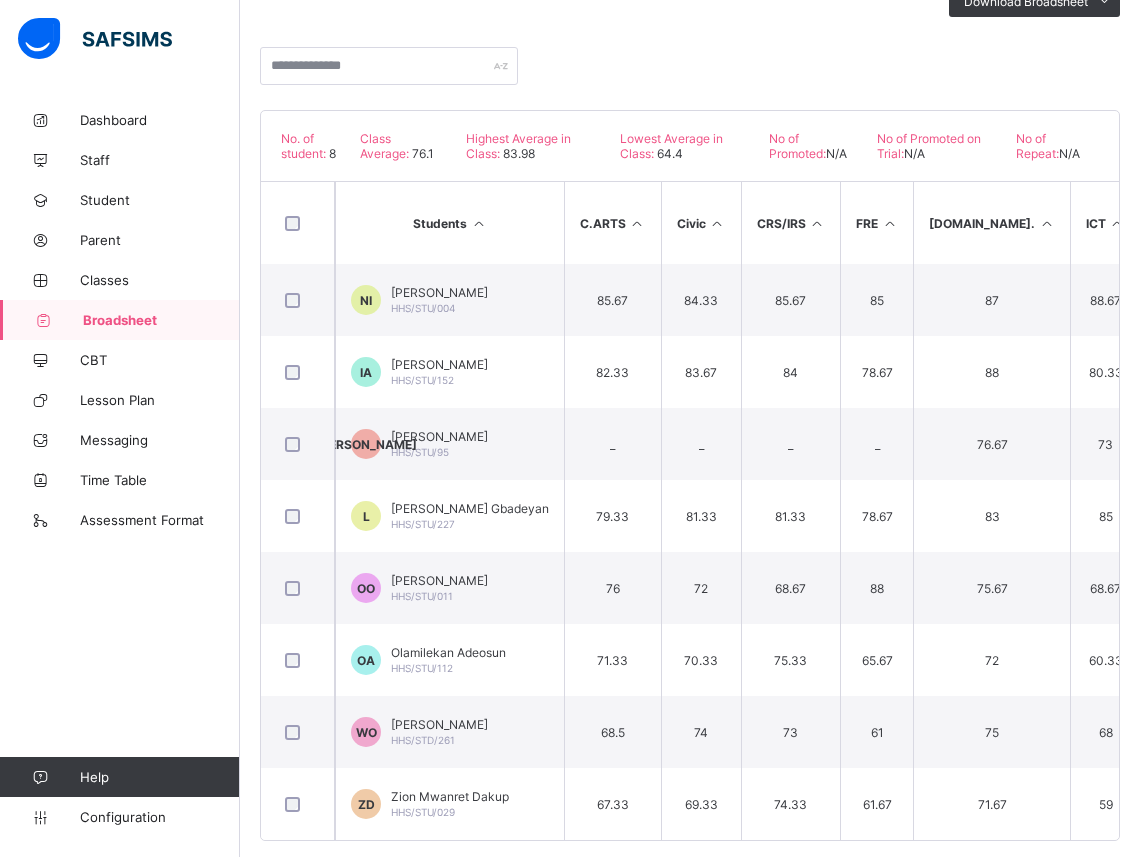 scroll, scrollTop: 401, scrollLeft: 0, axis: vertical 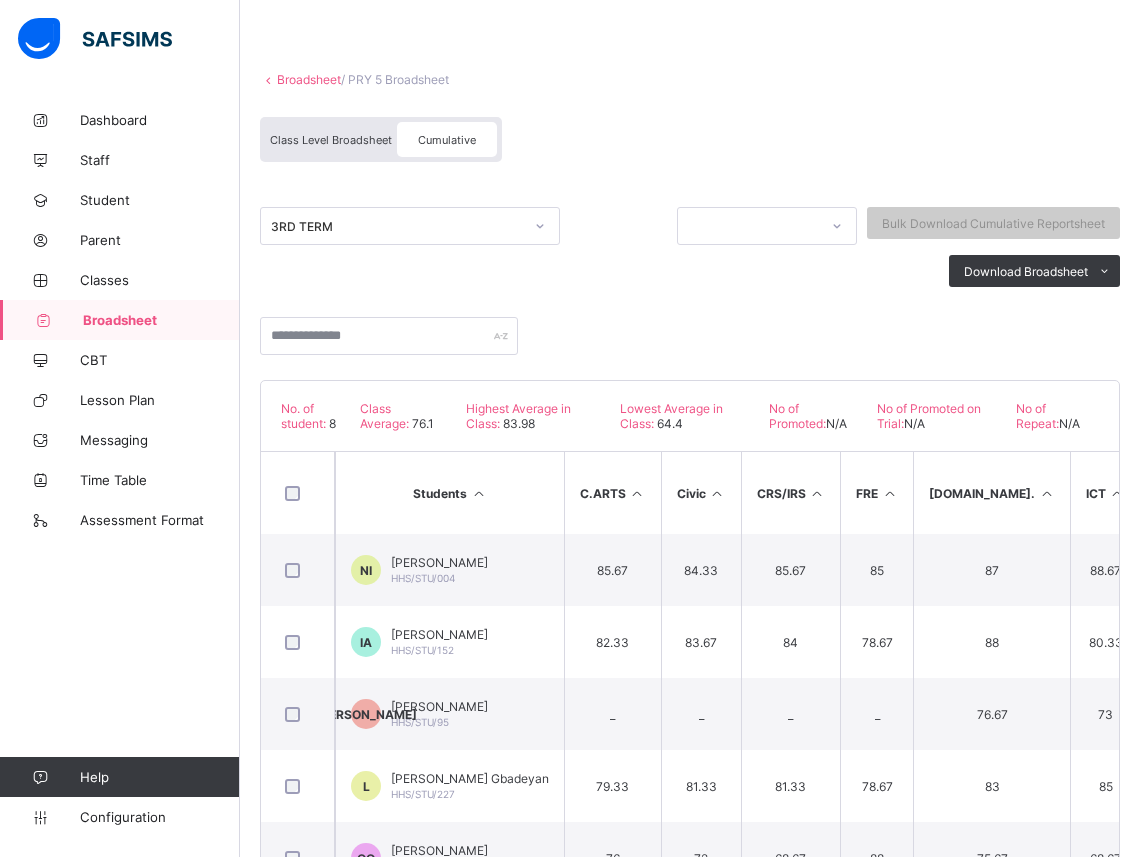 click on "Highest Average in Class:" at bounding box center [518, 416] 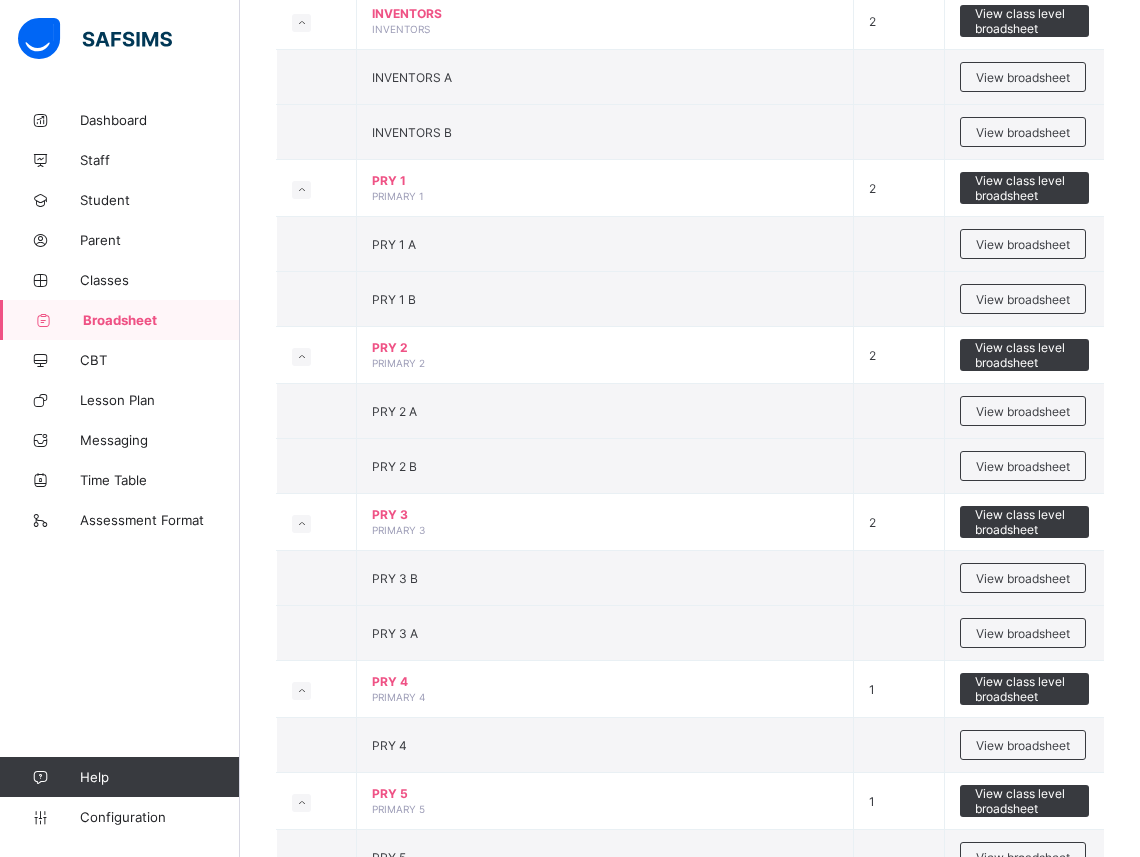 scroll, scrollTop: 666, scrollLeft: 0, axis: vertical 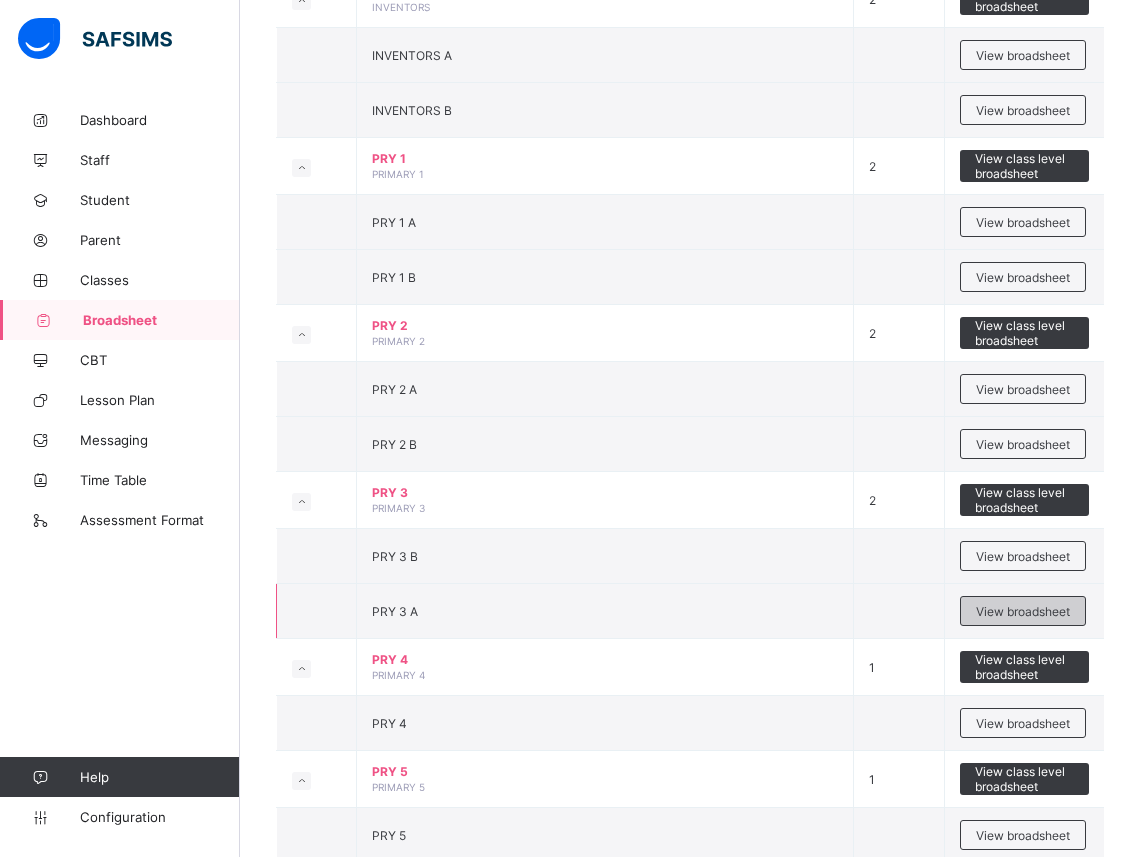click on "View broadsheet" at bounding box center [1023, 611] 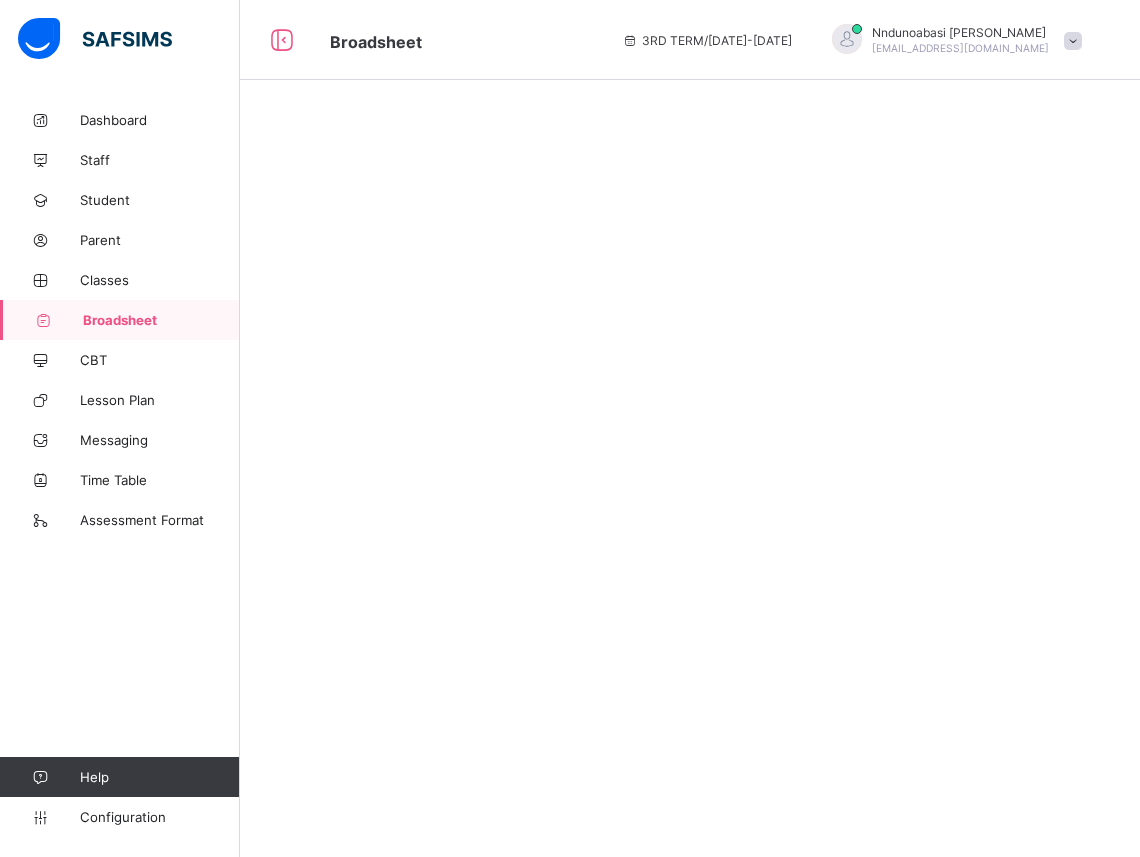 scroll, scrollTop: 0, scrollLeft: 0, axis: both 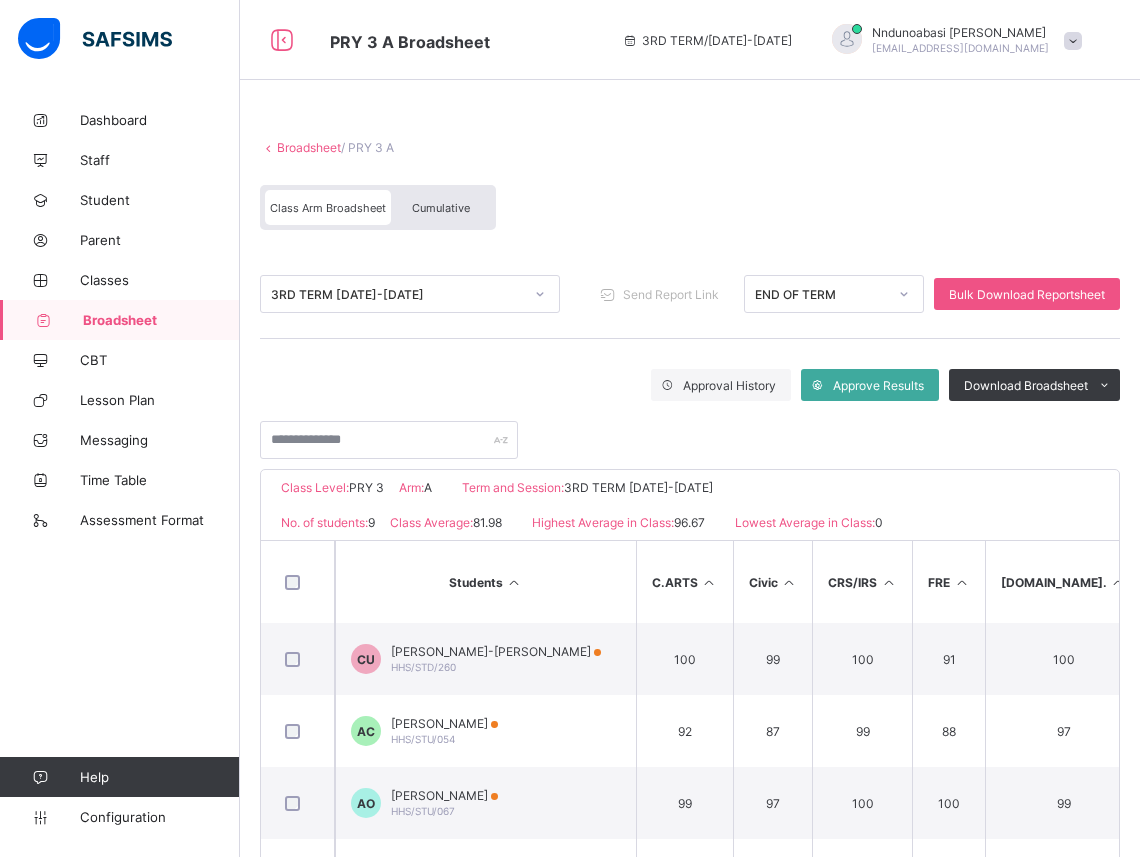 click on "ICT" at bounding box center [1177, 582] 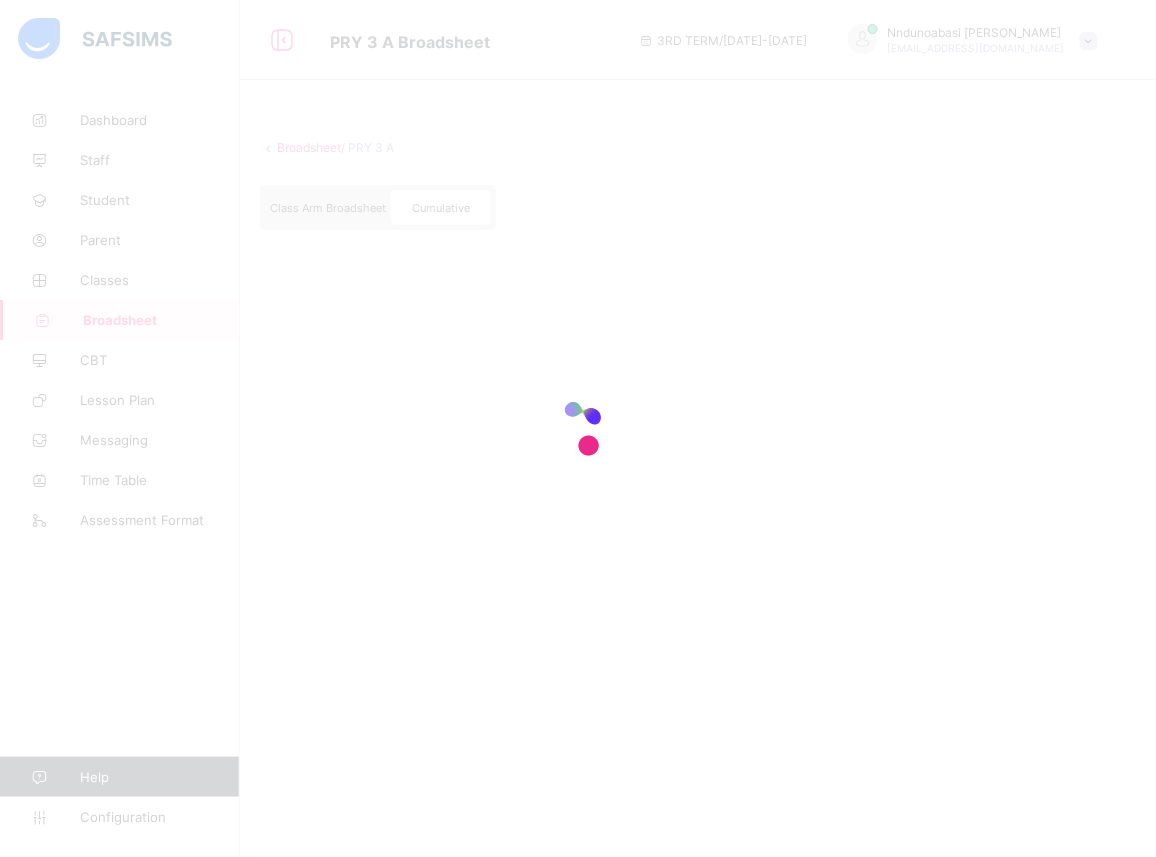 click at bounding box center (578, 428) 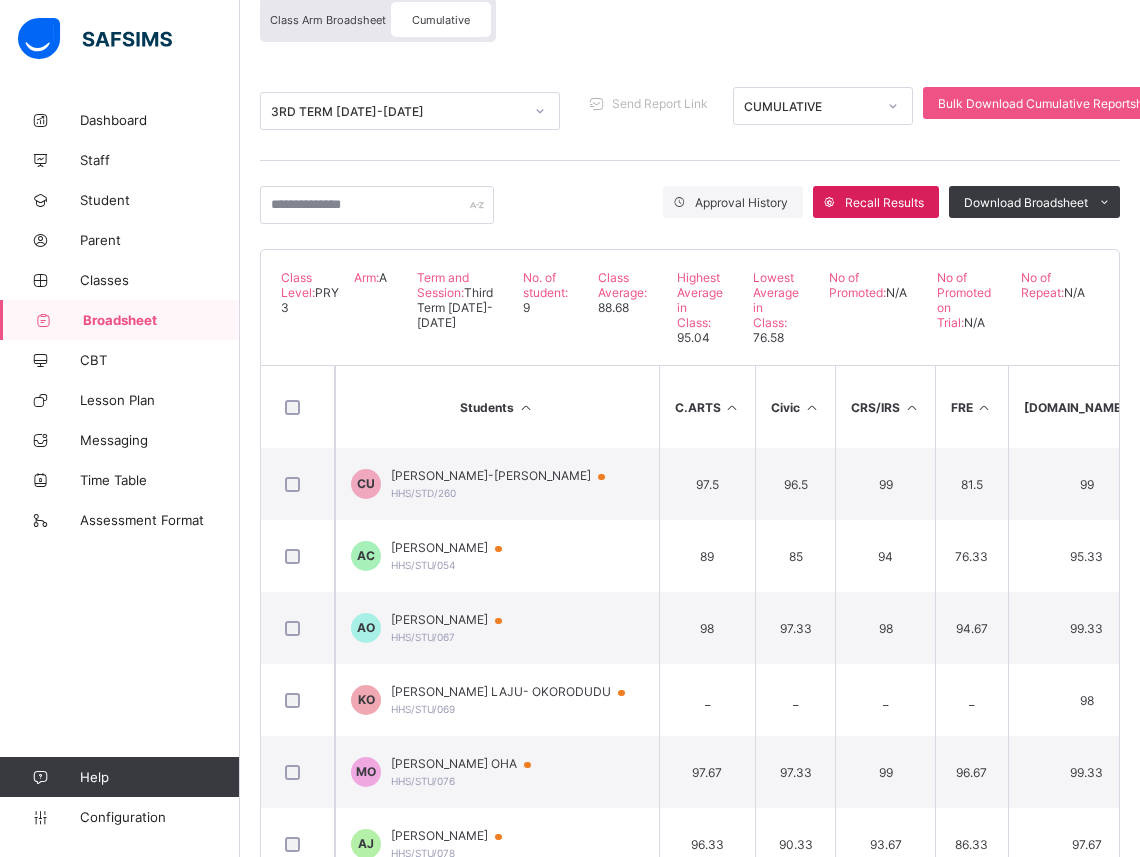 scroll, scrollTop: 217, scrollLeft: 0, axis: vertical 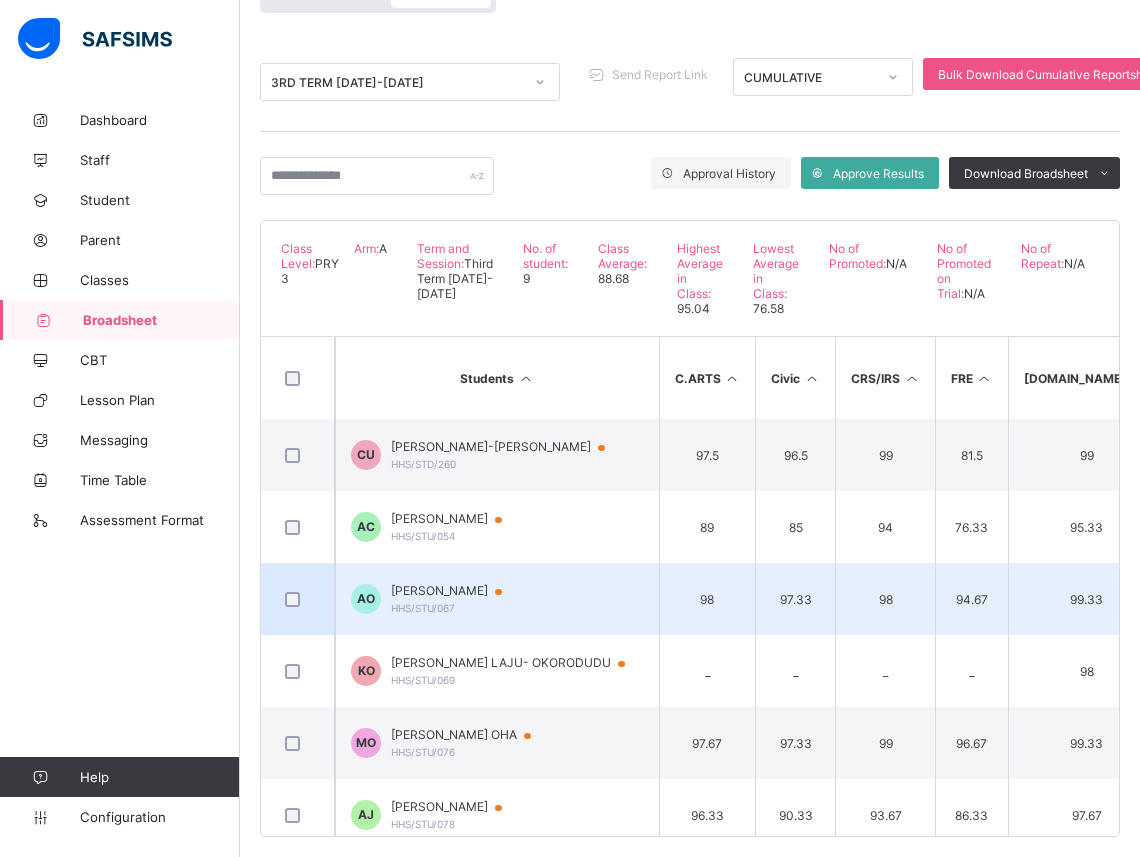 click on "98" at bounding box center [707, 599] 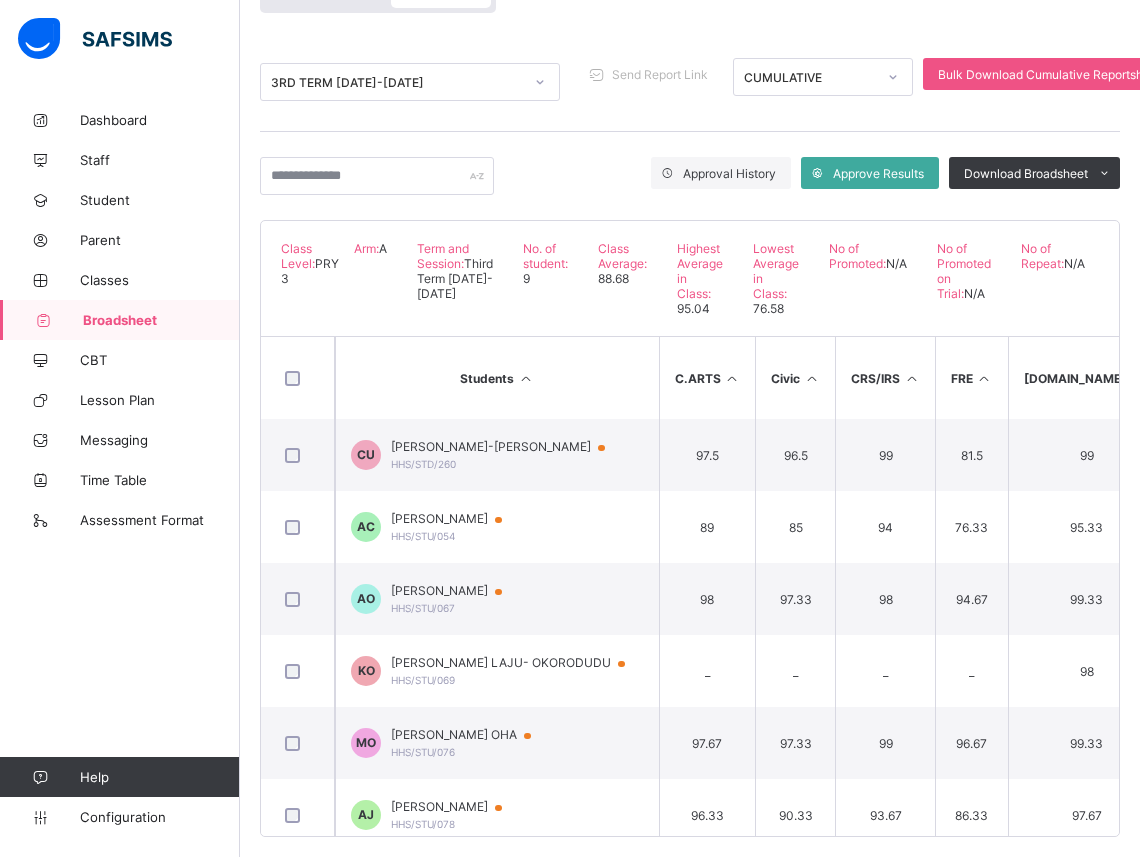click on "Broadsheet  / PRY 3 A Class Arm Broadsheet Cumulative 3RD TERM [DATE]-[DATE] Send Report Link CUMULATIVE Bulk Download Cumulative Reportsheet  Approval History  Approve Results Download Broadsheet PDF Excel sheet Happy Hearts School Date: [DATE] 12:24:30 pm  Class Level:  PRY 3  Arm:  A  Term and Session:  Third Term [DATE]-[DATE]  No. of student:    9    Class Average:    88.68  Highest Average in Class:    95.04    Lowest Average in Class:    76.58    No of Promoted:   N/A   No of Promoted on Trial:   N/A   No of Repeat:   N/A  S/NO Admission No. Full Name C.ARTS Civic CRS/IRS FRE [DOMAIN_NAME]. ICT IGBO LIT MUSIC NUM Q.R SCI V.R Vocation YORUBA No. of Subjects TOTAL Average Position Status Grade 1 HHS/STD/260 [PERSON_NAME]-[PERSON_NAME] Unuarhe   97.5   96.5   99   81.5   99   79.5   69.5   90.5   82   90.5   99   99   94.5   98   87 15 2726 90.87 5th N/A A 2 HHS/STU/054 [PERSON_NAME]   89   85   94   76.33   95.33   61   59.67   74   68.33   76.67   85.67   88.67   88.67   90.67   64 15 3591 79.8 8th N/A B 3   98" at bounding box center (690, 380) 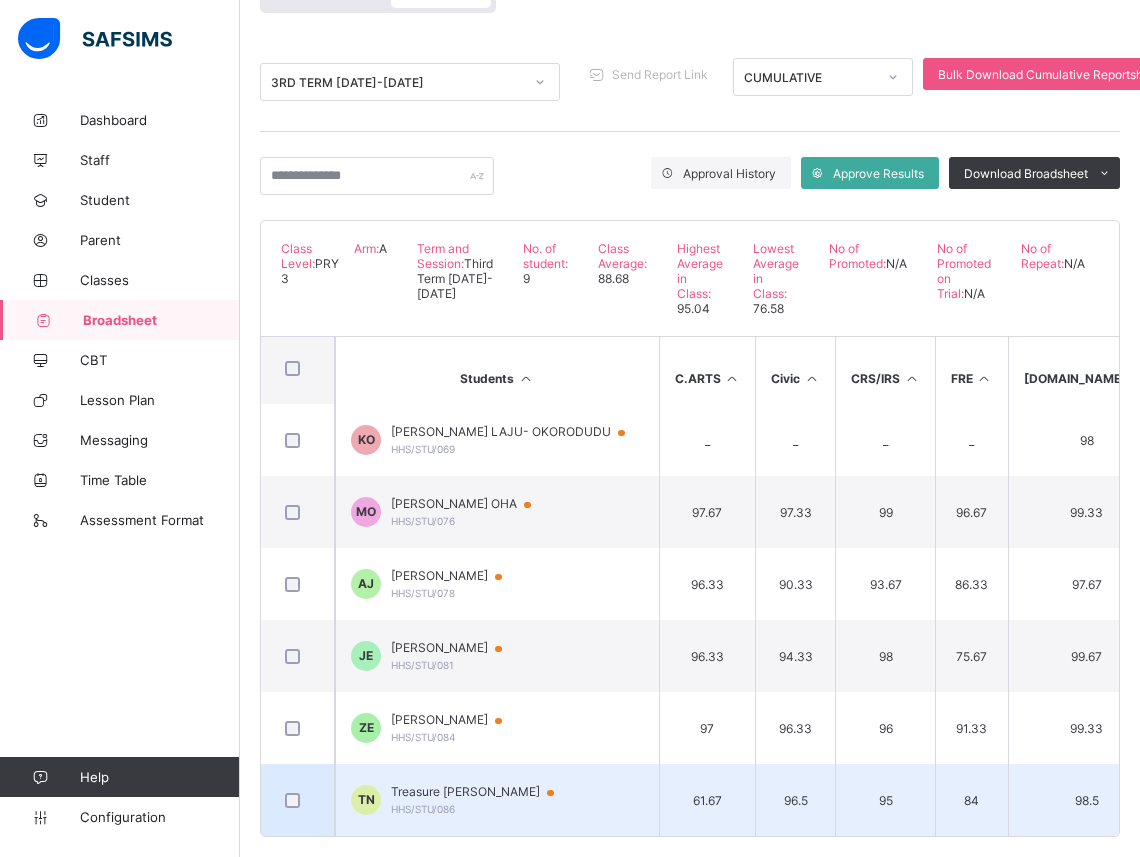 click on "49.67" at bounding box center [1199, 800] 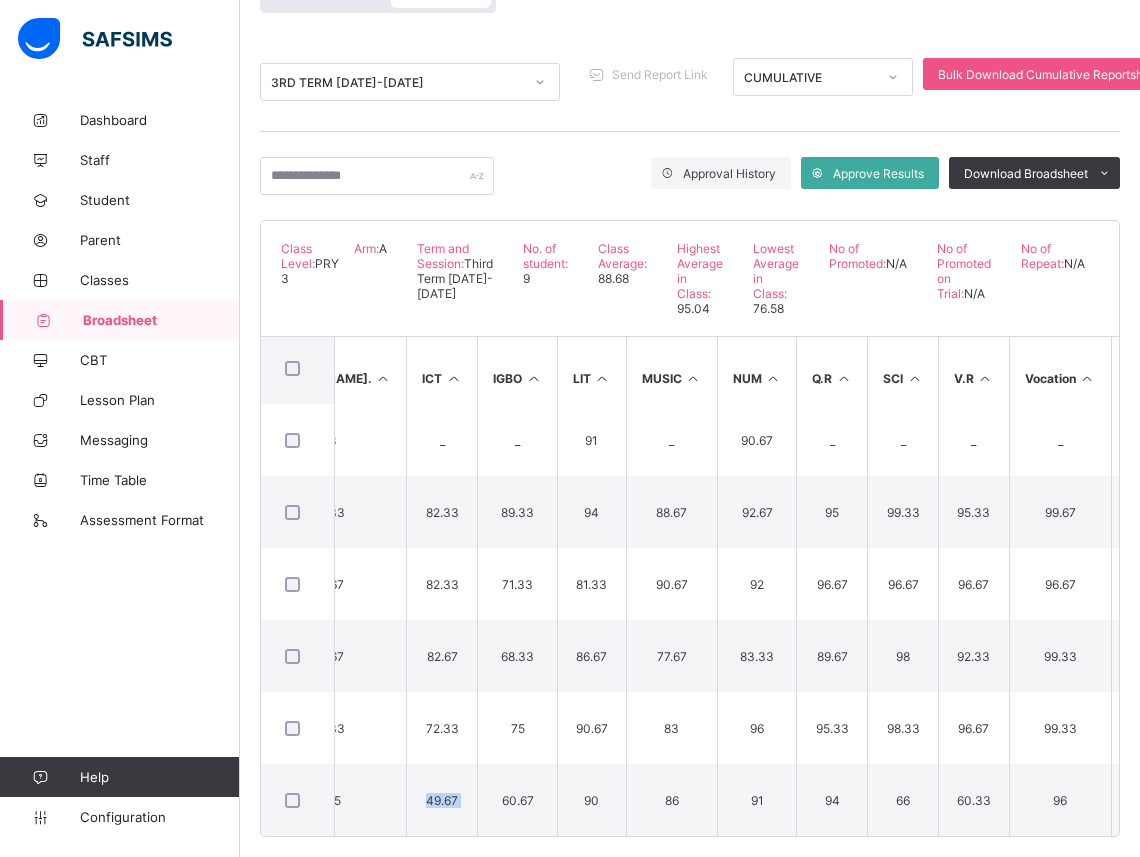 scroll, scrollTop: 238, scrollLeft: 1247, axis: both 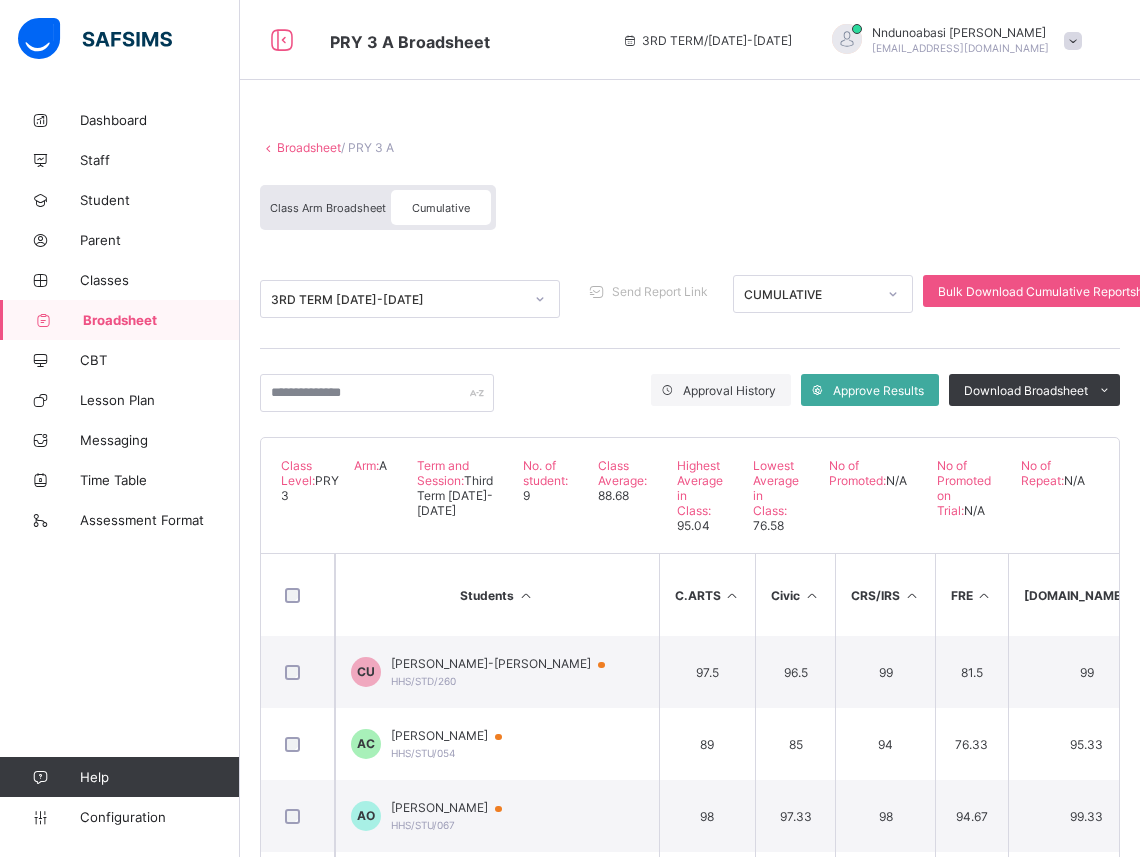 click on "Broadsheet" at bounding box center (309, 147) 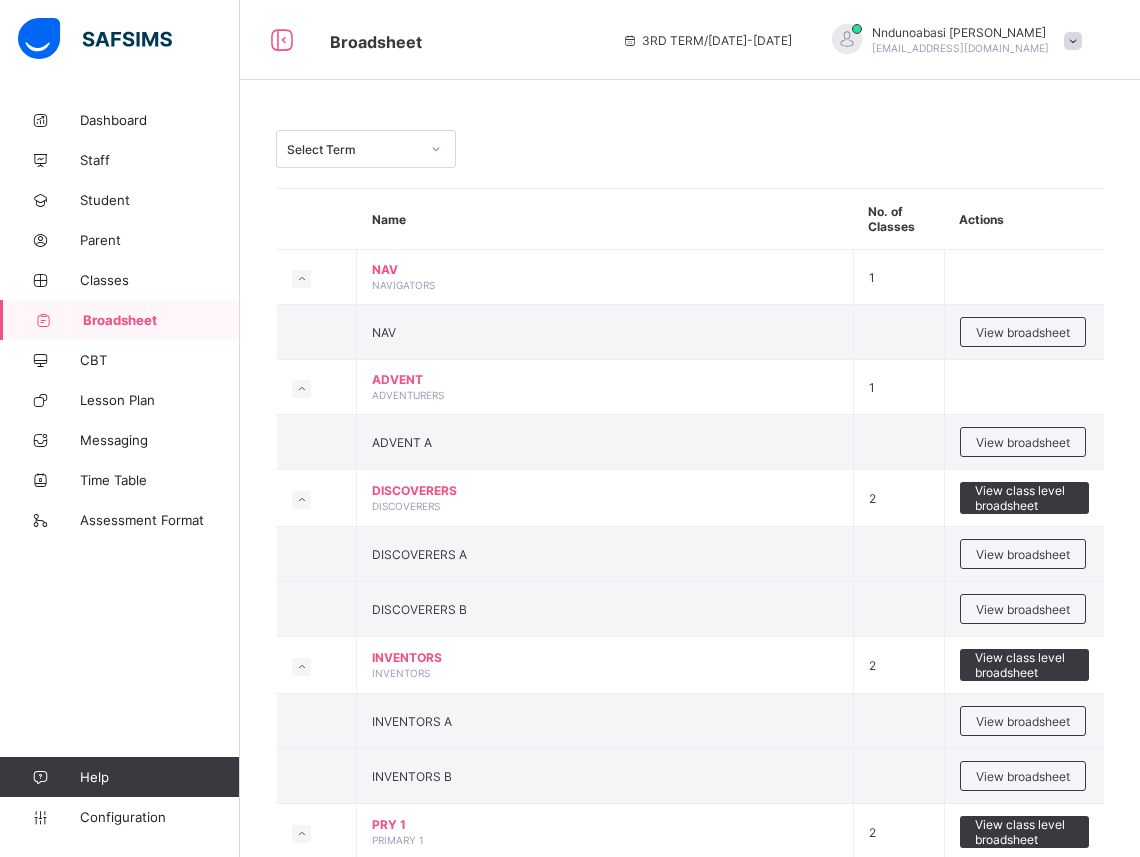 scroll, scrollTop: 750, scrollLeft: 0, axis: vertical 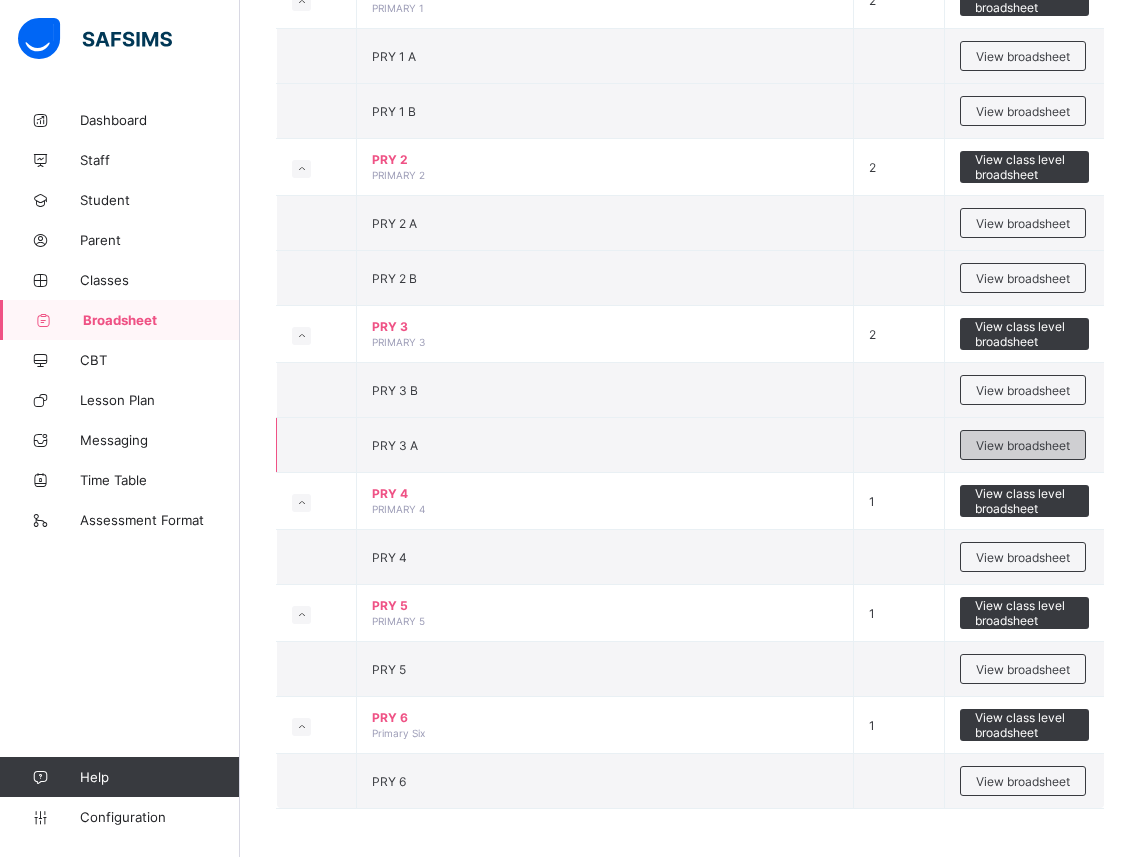 click on "View broadsheet" at bounding box center [1023, 445] 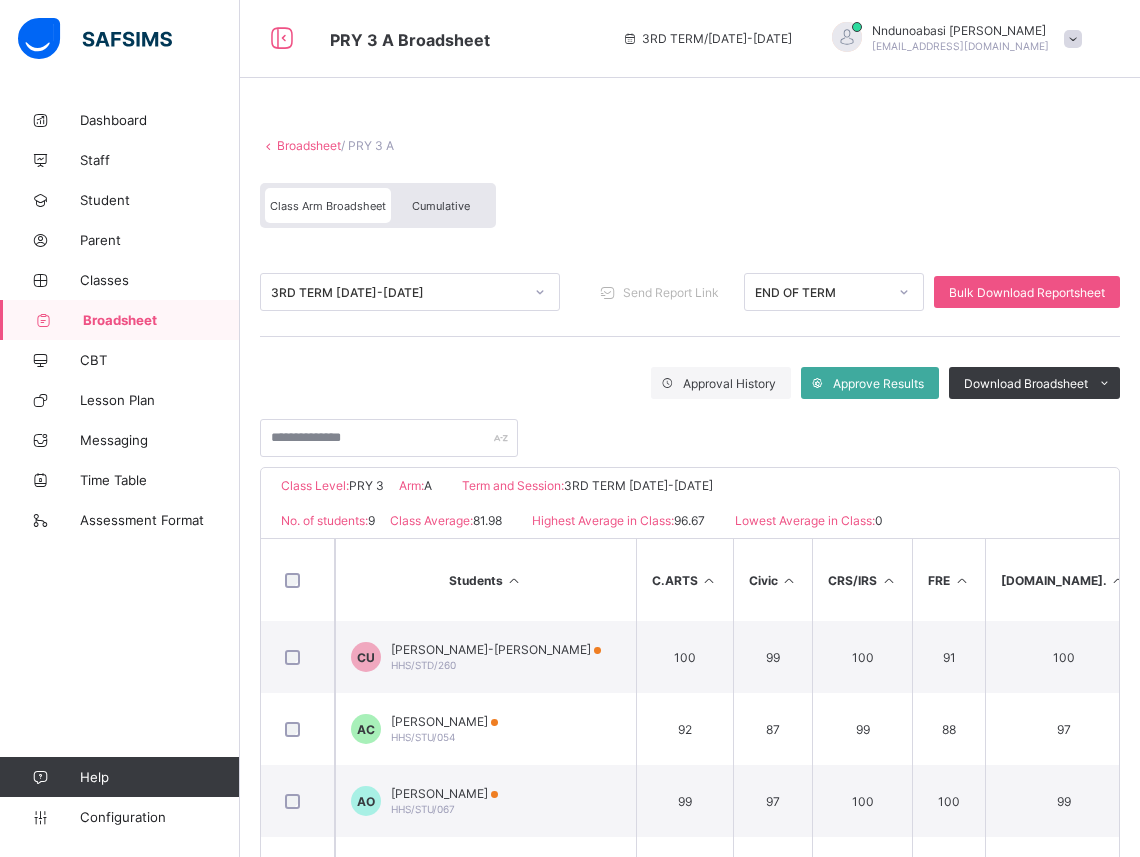 scroll, scrollTop: 0, scrollLeft: 0, axis: both 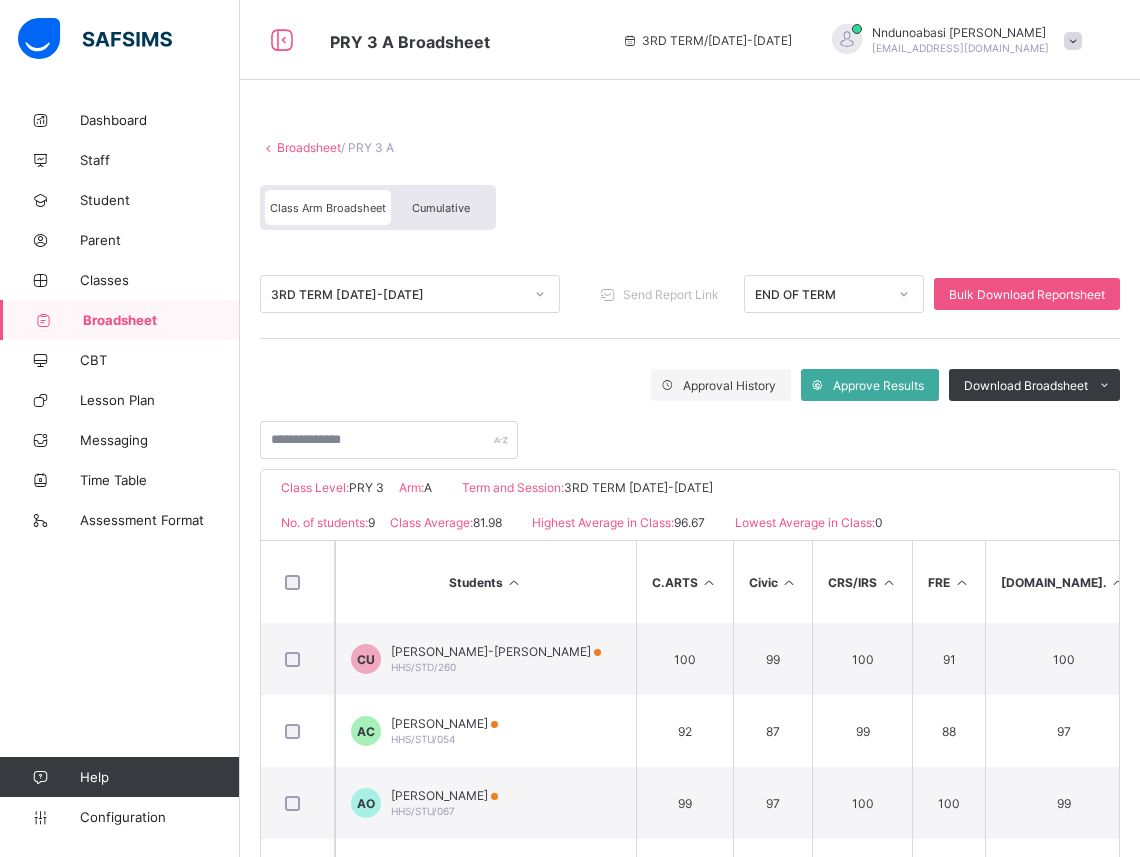 click on "Broadsheet" at bounding box center [309, 147] 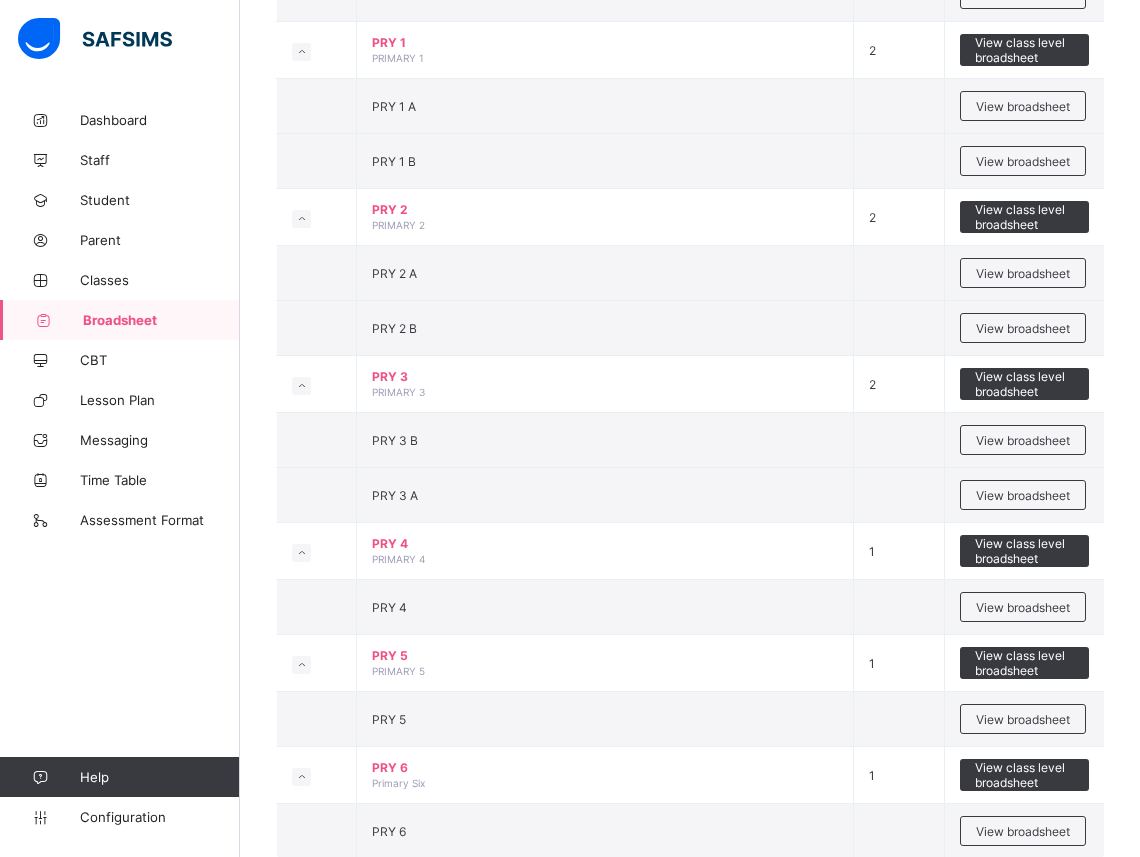 scroll, scrollTop: 832, scrollLeft: 0, axis: vertical 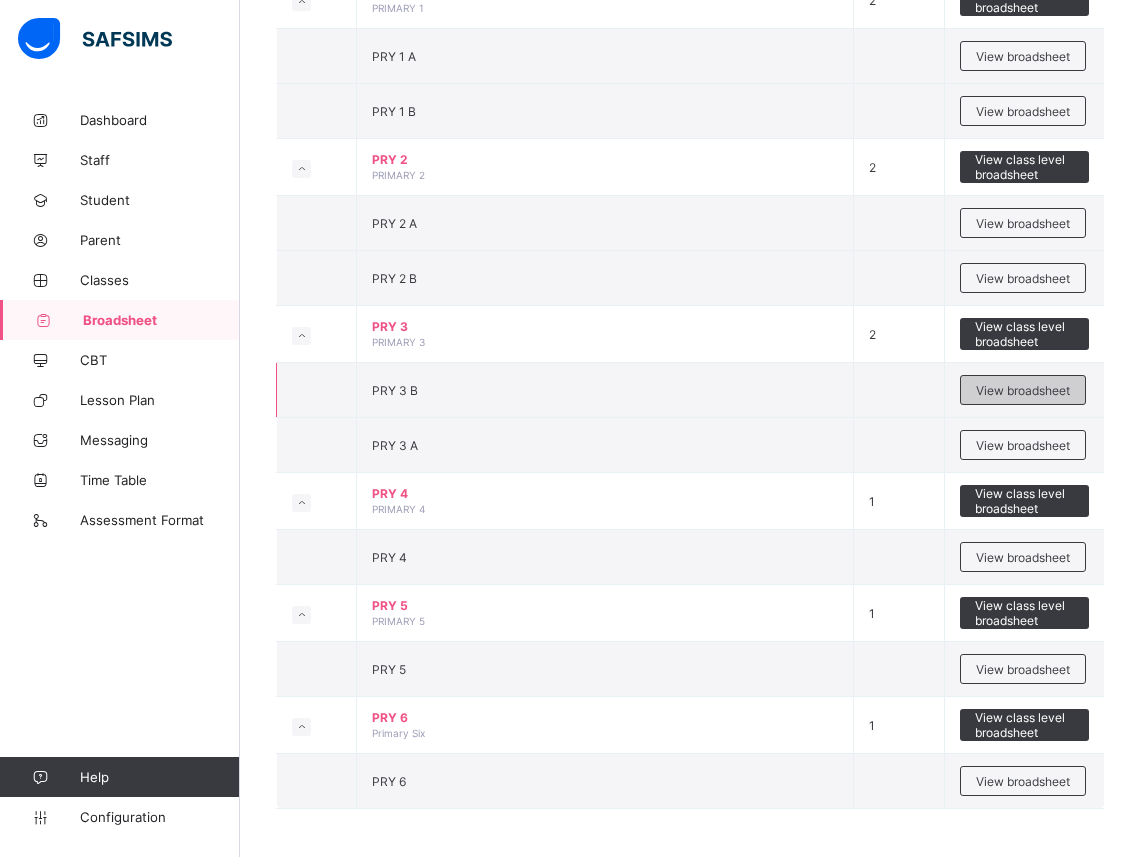 click on "View broadsheet" at bounding box center [1023, 390] 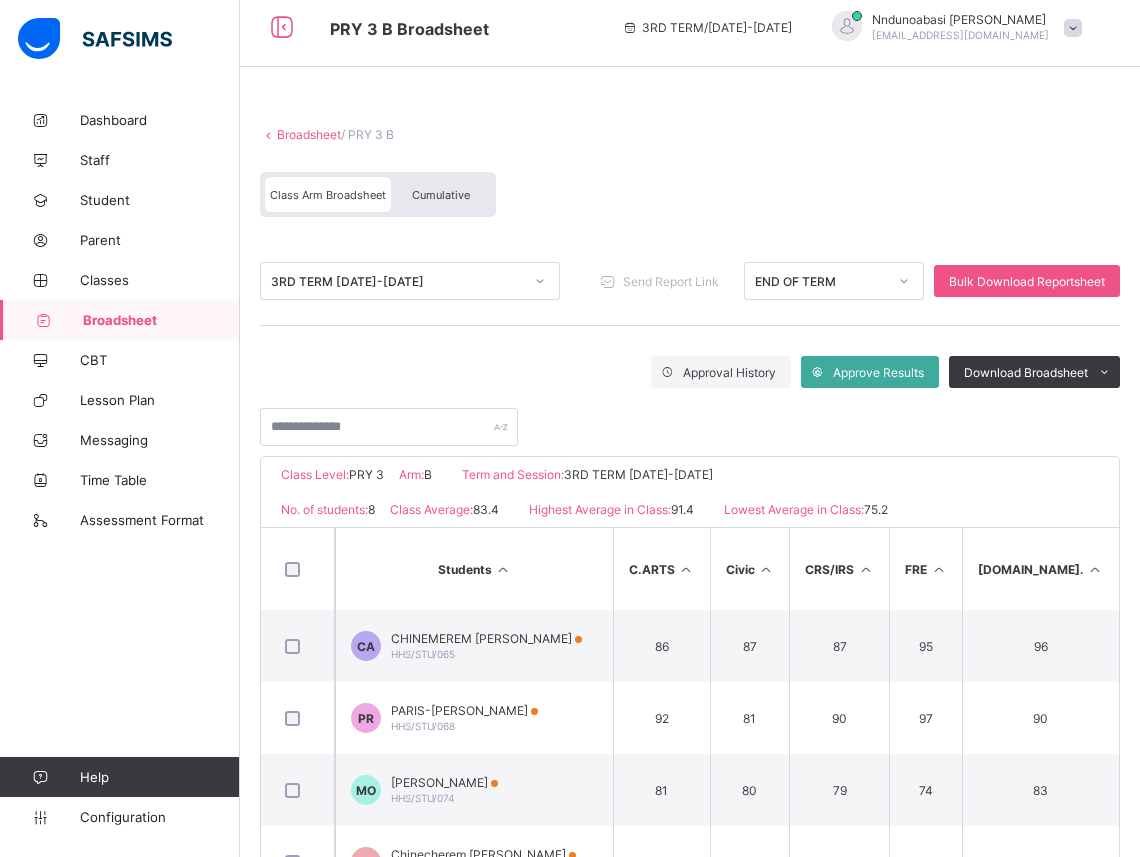 scroll, scrollTop: 0, scrollLeft: 0, axis: both 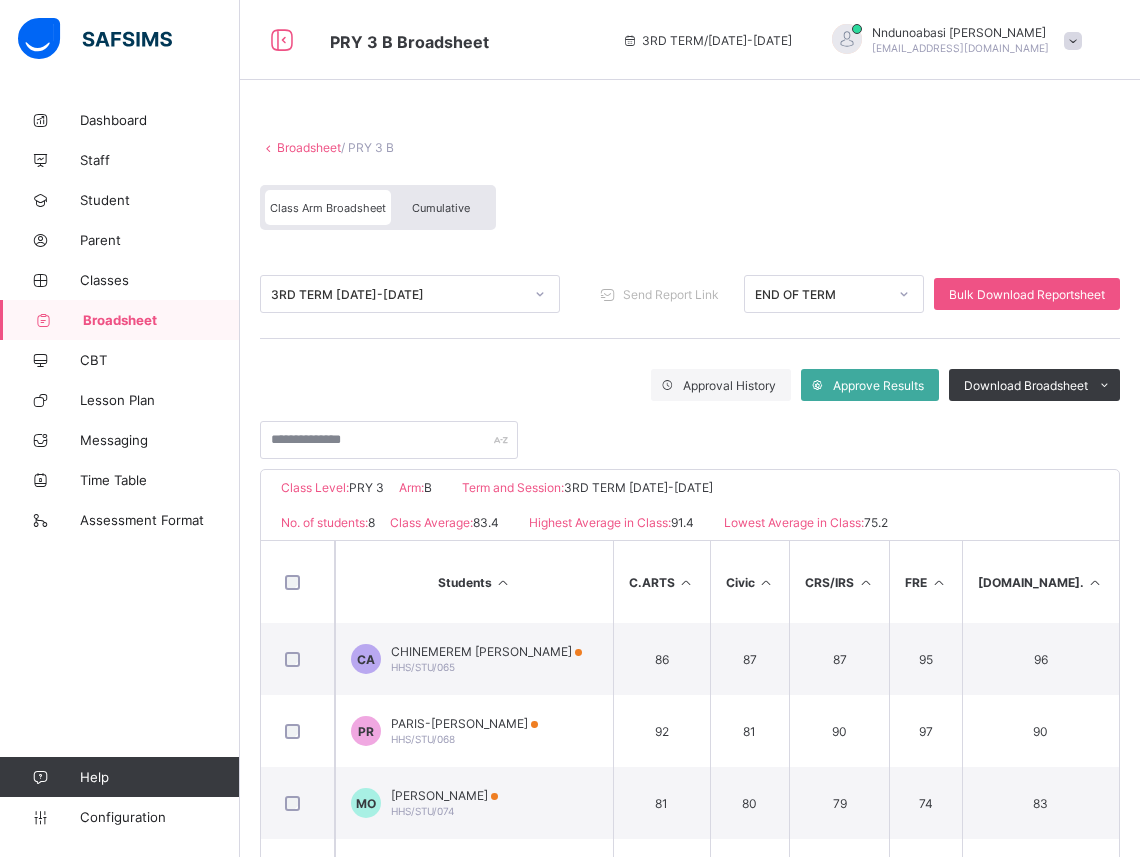click on "Cumulative" at bounding box center (441, 208) 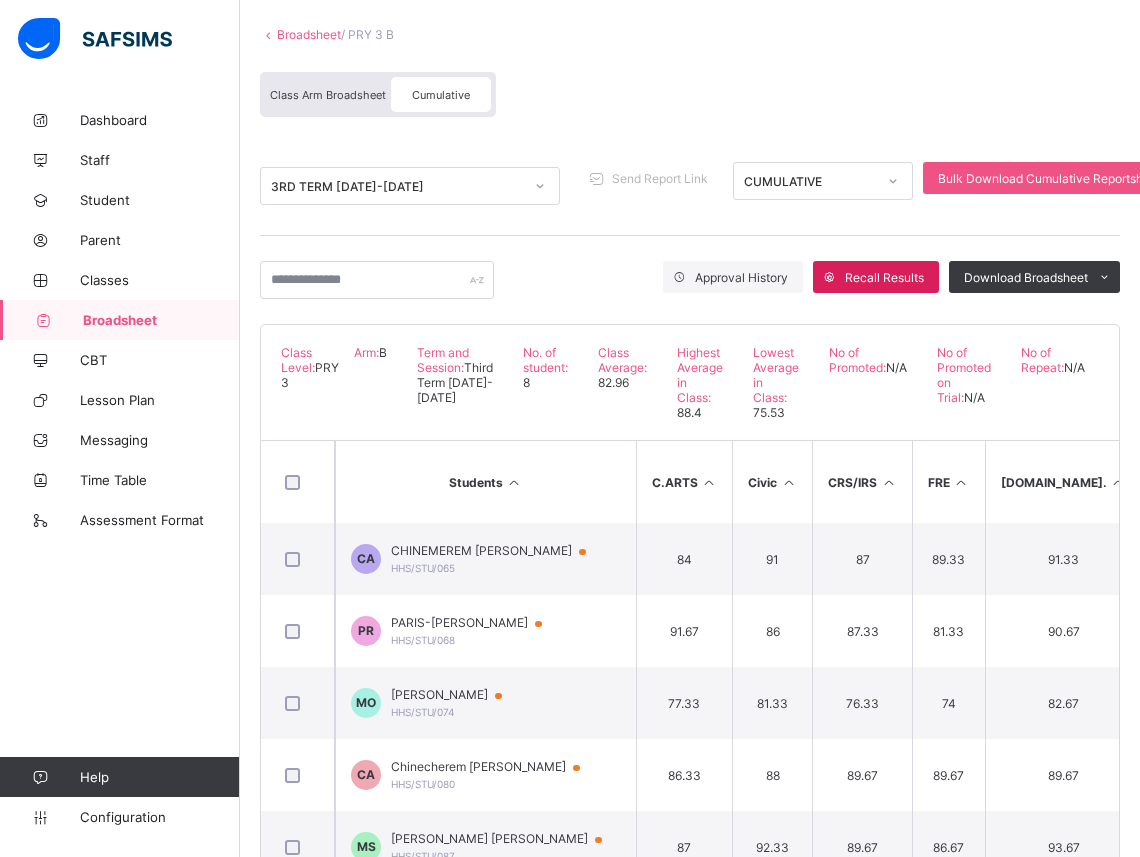scroll, scrollTop: 217, scrollLeft: 0, axis: vertical 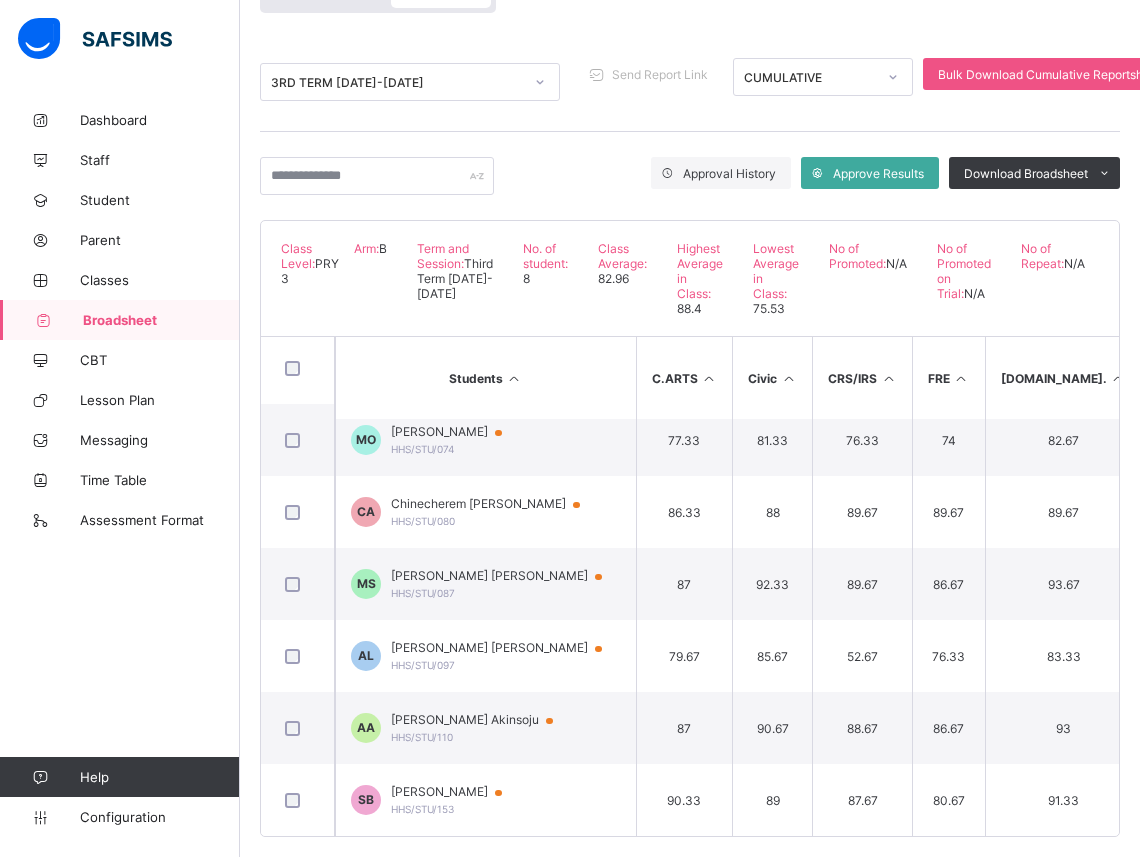 click on "Broadsheet  / PRY 3 B Class Arm Broadsheet Cumulative 3RD TERM [DATE]-[DATE] Send Report Link CUMULATIVE Bulk Download Cumulative Reportsheet  Approval History  Approve Results Download Broadsheet PDF Excel sheet Happy Hearts School Date: [DATE] 12:30:54 pm  Class Level:  PRY 3  Arm:  B  Term and Session:  Third Term [DATE]-[DATE]  No. of student:    8    Class Average:    82.96  Highest Average in Class:    88.4    Lowest Average in Class:    75.53    No of Promoted:   N/A   No of Promoted on Trial:   N/A   No of Repeat:   N/A  S/NO Admission No. Full Name C.ARTS Civic CRS/IRS FRE [DOMAIN_NAME]. ICT IGBO LIT MUSIC NUM Q.R SCI V.R Vocation YORUBA No. of Subjects TOTAL Average Position Status Grade 1 HHS/STU/065 CHINEMEREM [PERSON_NAME]   84   91   87   89.33   91.33   72   68.67   88   85.33   83.33   76.33   90.33   89.67   89.67   89.33 15 3826 85.02 4th N/A B 2 HHS/STU/068 [GEOGRAPHIC_DATA]-[PERSON_NAME]   91.67   86   87.33   81.33   90.67   70.33   61   77   80.67   77.67   89   89.33   90   93.67   75.67 15 3724 82.76 6th B" at bounding box center (690, 380) 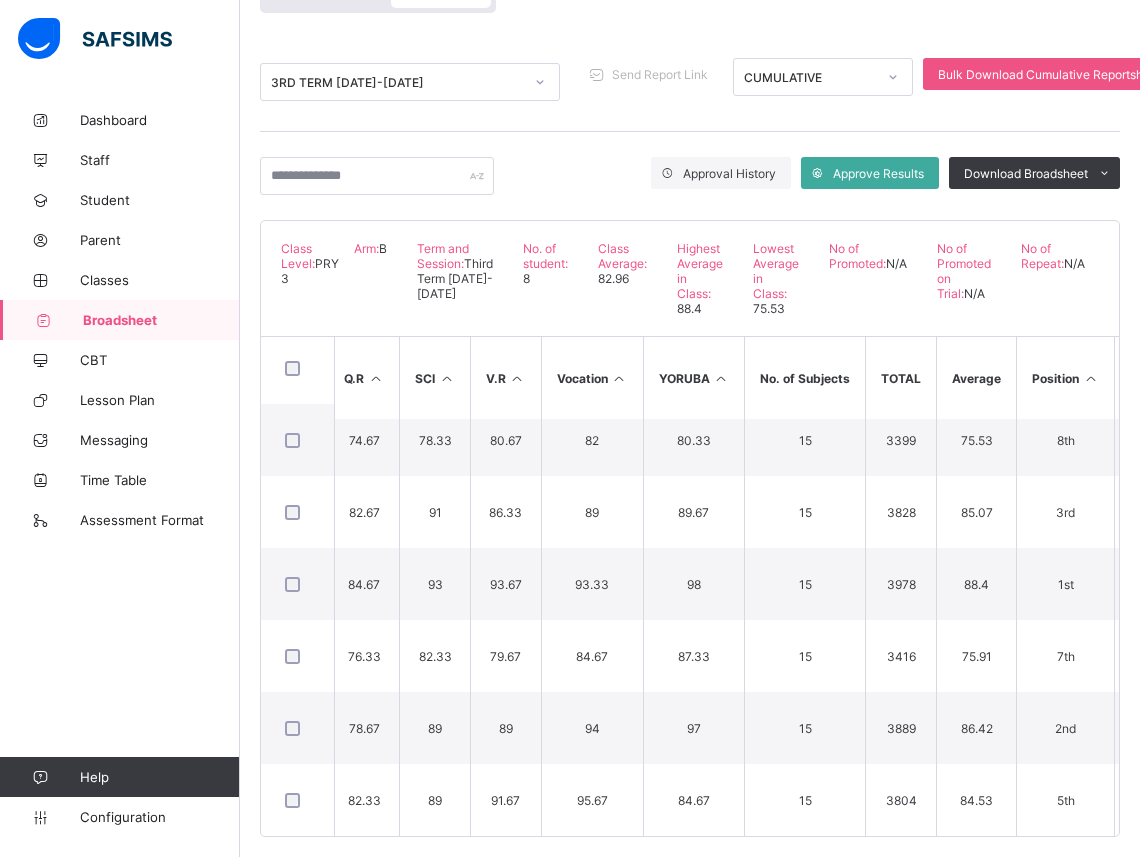 scroll, scrollTop: 166, scrollLeft: 1236, axis: both 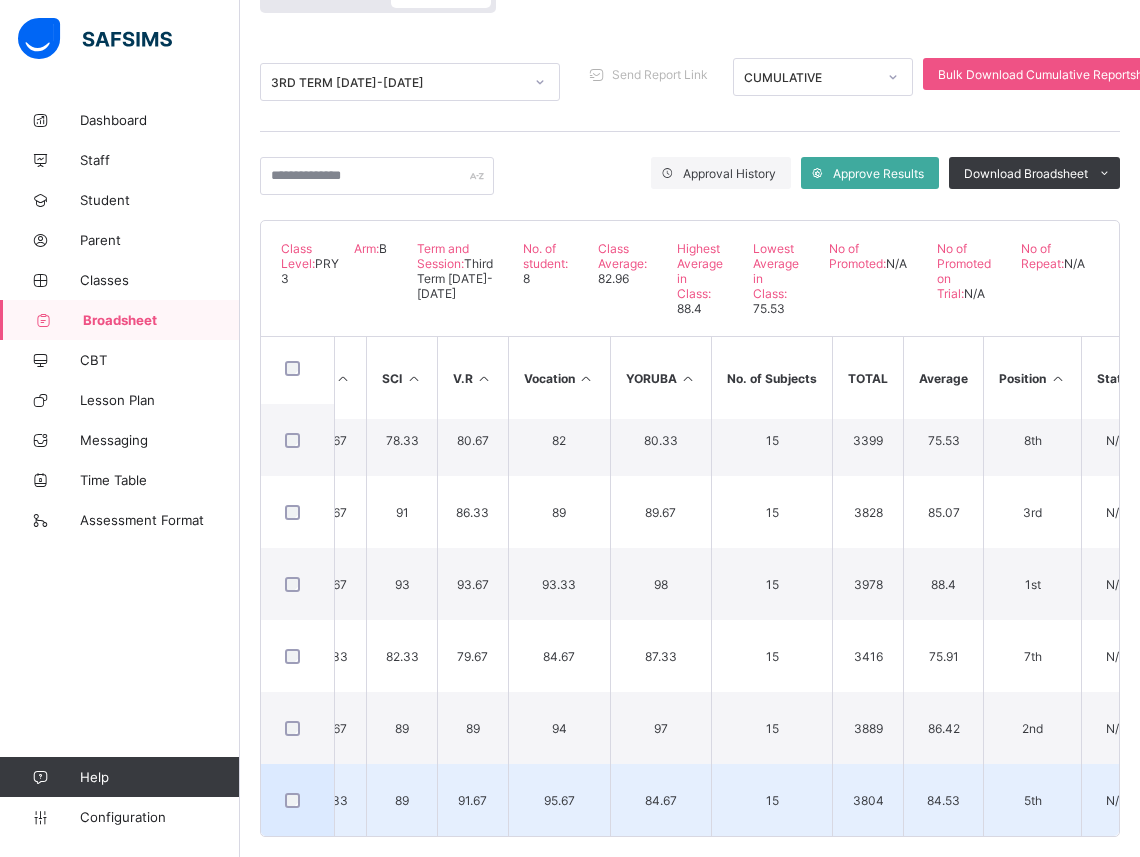click on "B" at bounding box center [1184, 800] 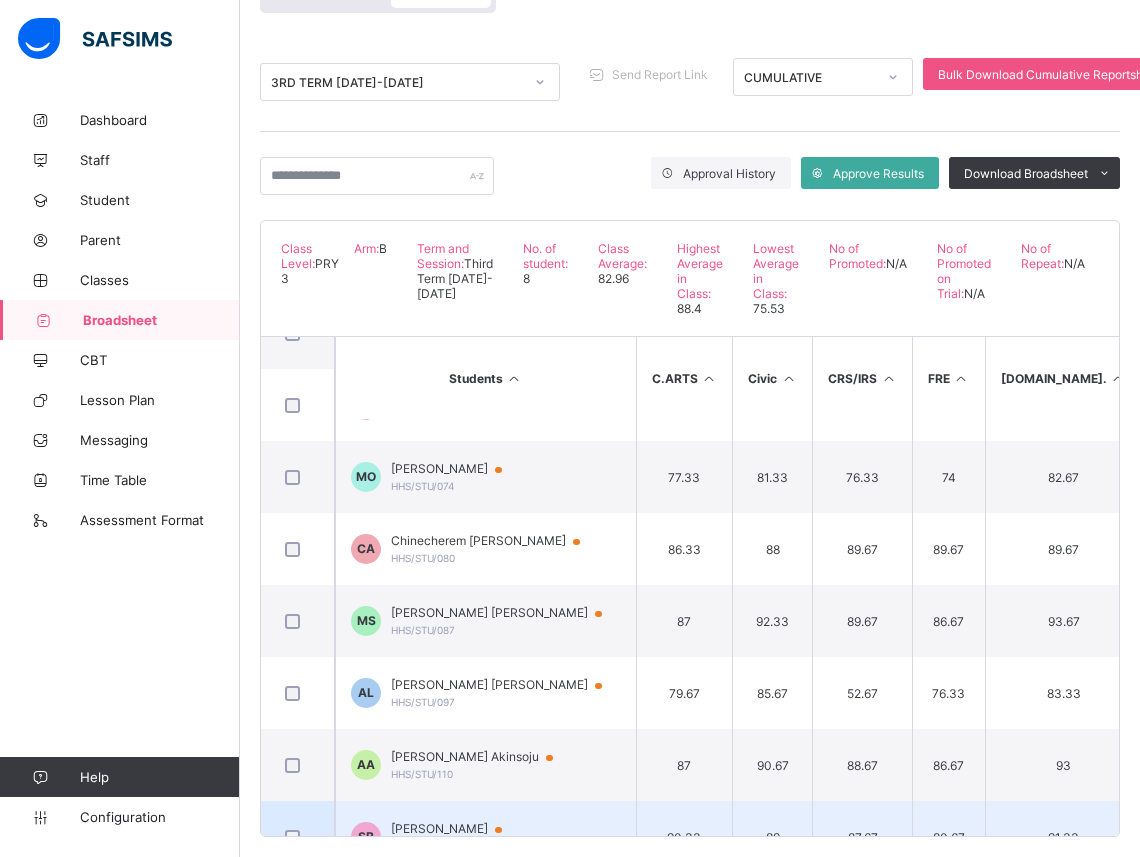 scroll, scrollTop: 62, scrollLeft: 0, axis: vertical 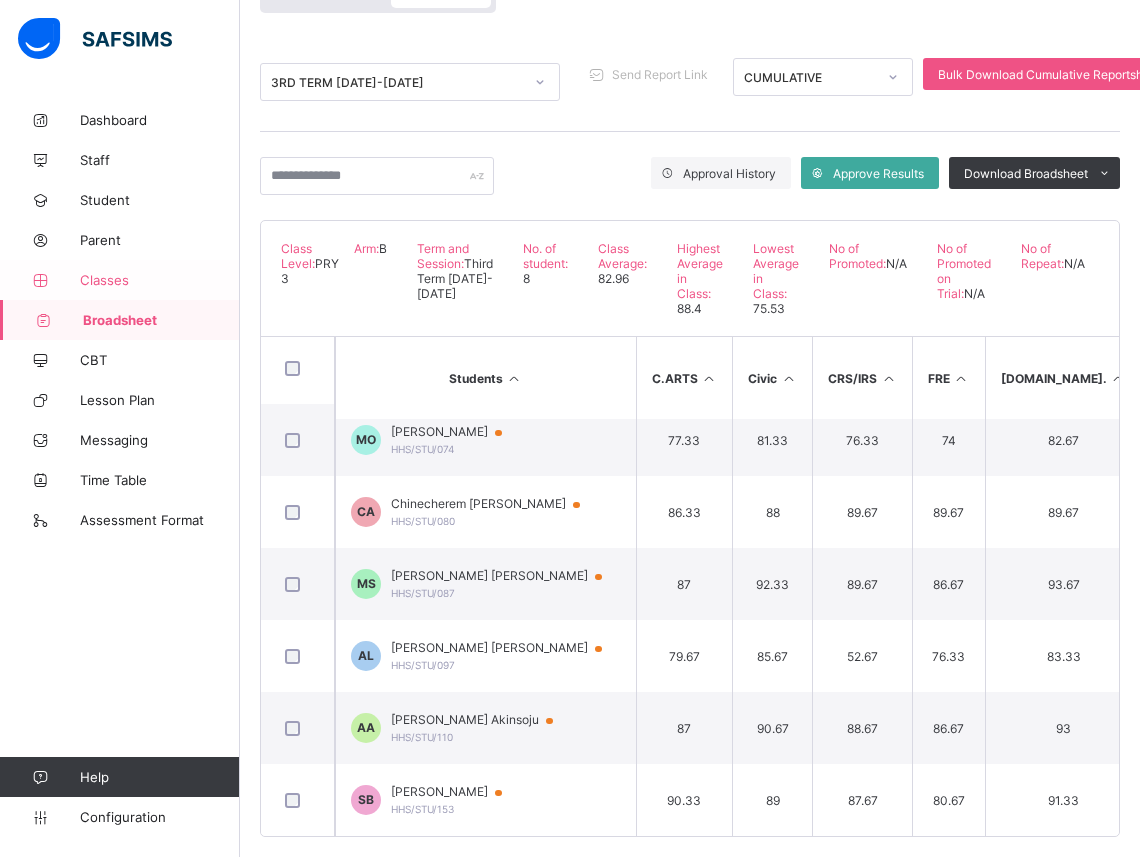 click on "Classes" at bounding box center [160, 280] 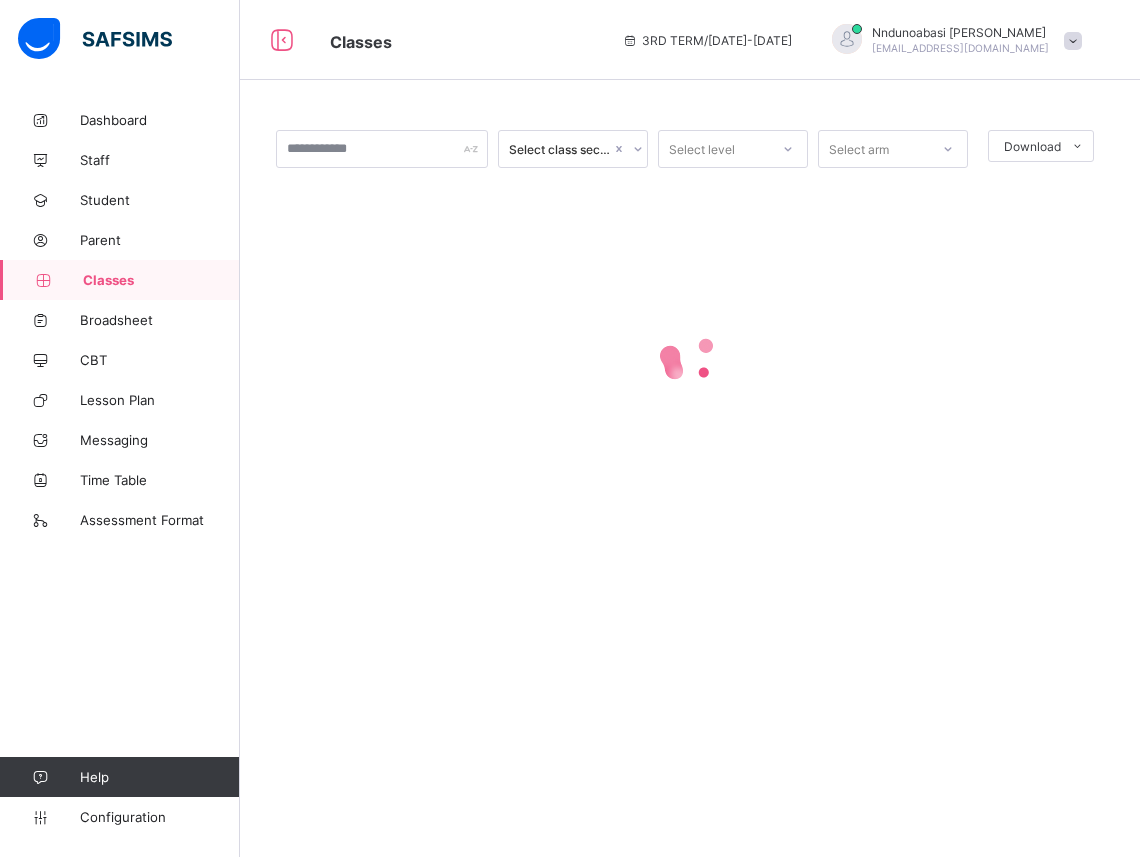 scroll, scrollTop: 0, scrollLeft: 0, axis: both 